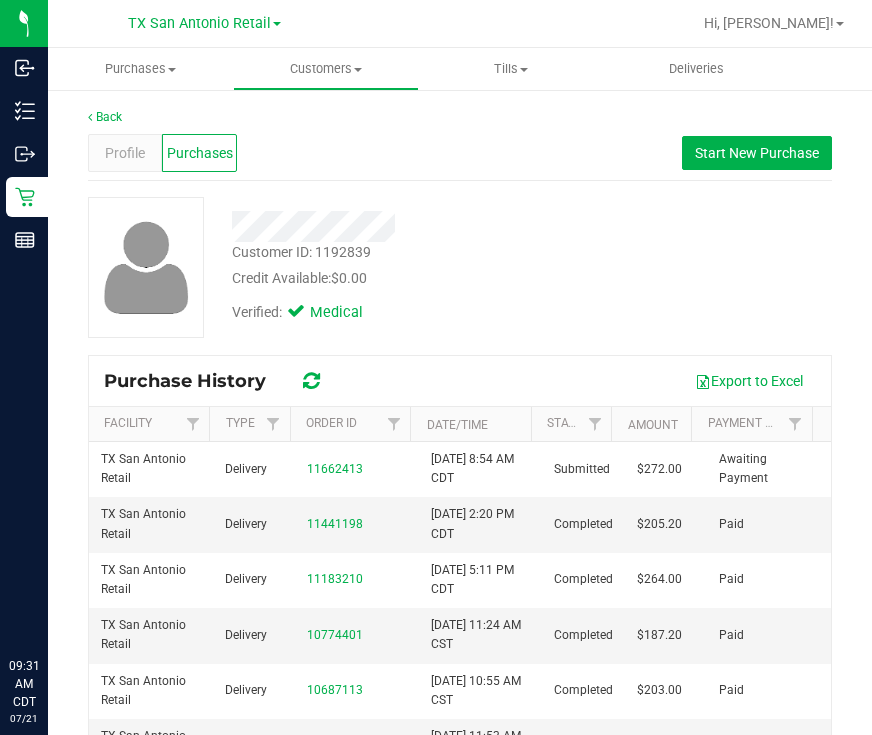 scroll, scrollTop: 0, scrollLeft: 0, axis: both 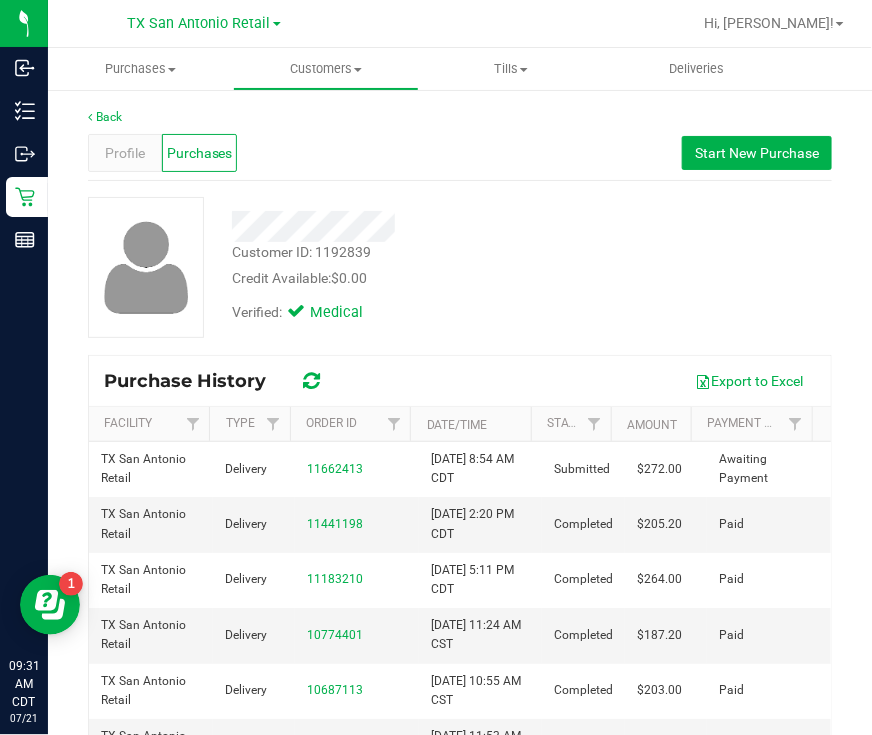 click on "Profile
Purchases
Start New Purchase" at bounding box center [460, 153] 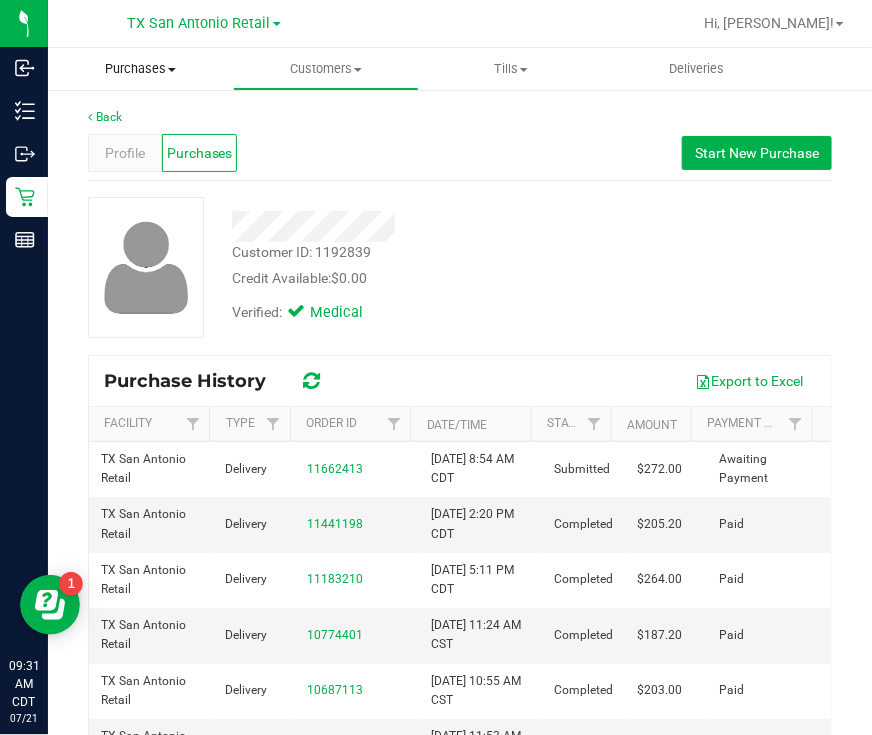 click on "Purchases" at bounding box center [140, 69] 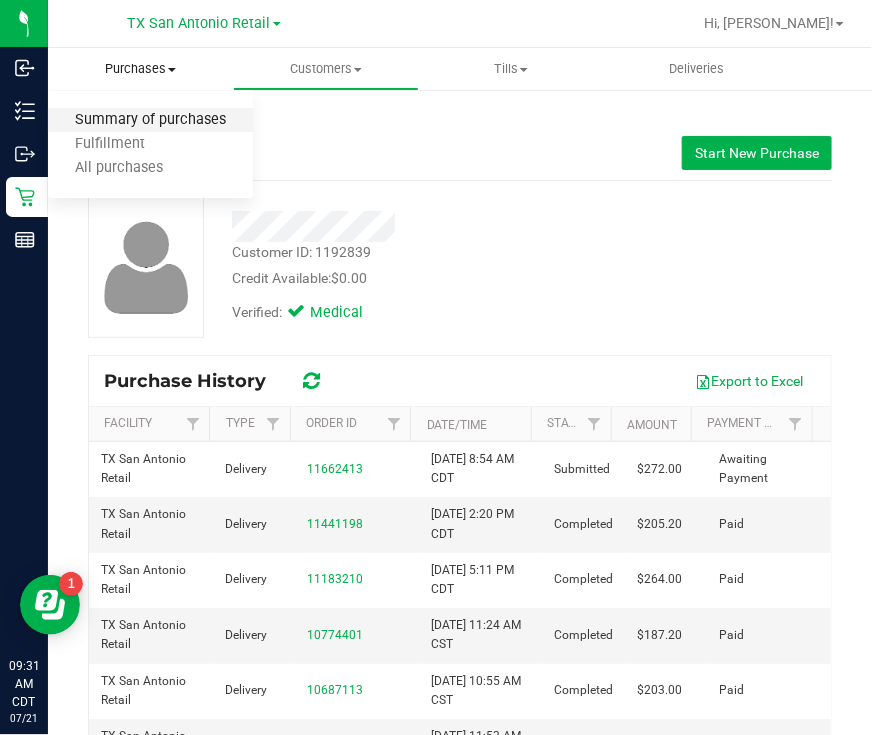 click on "Summary of purchases" at bounding box center [150, 120] 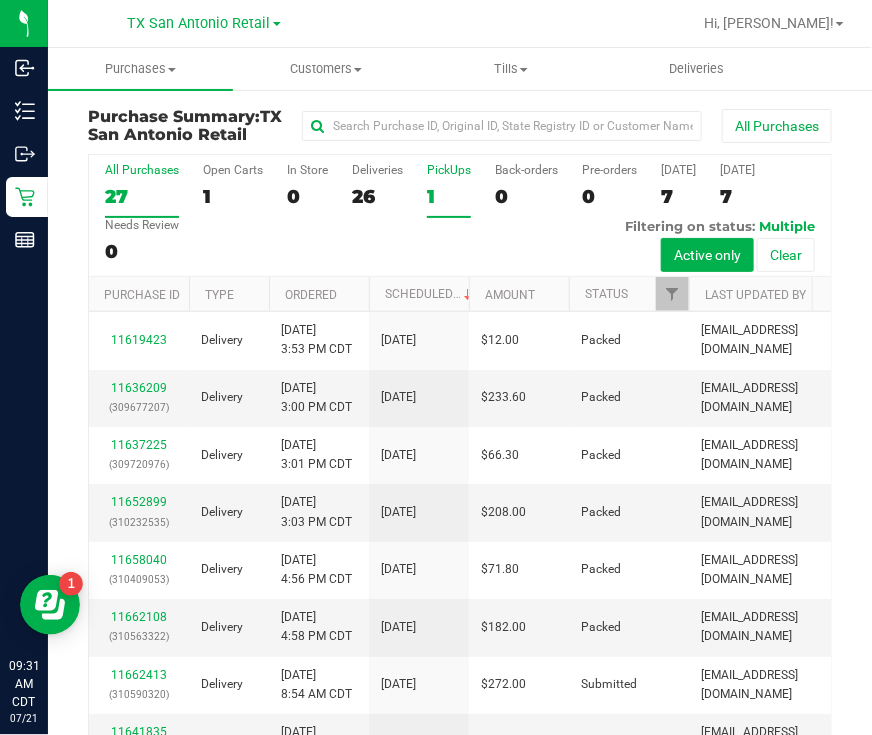 click on "1" at bounding box center (449, 196) 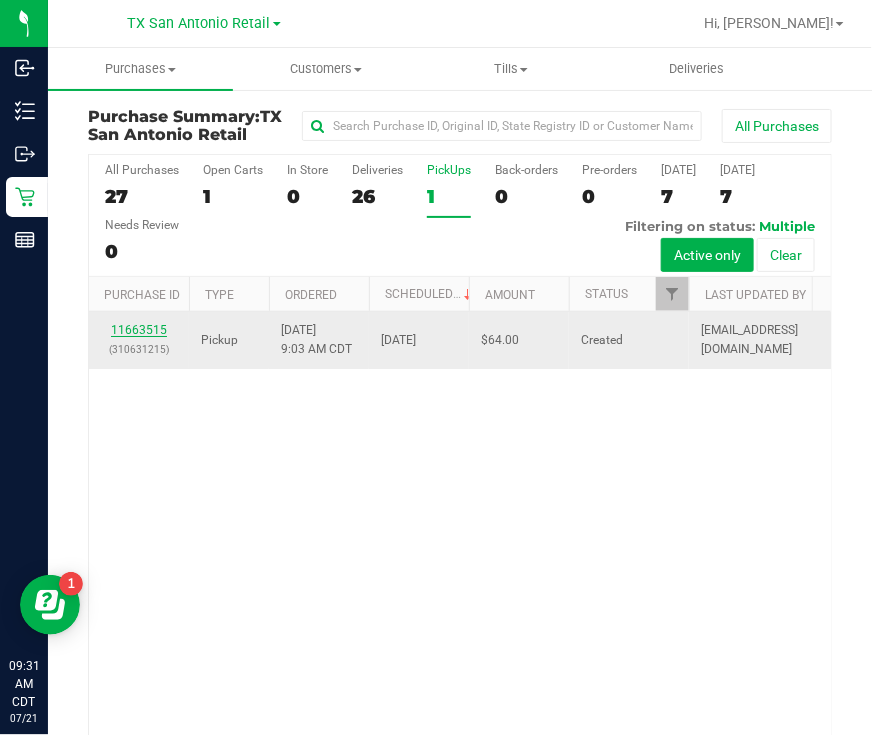 click on "11663515" at bounding box center [139, 330] 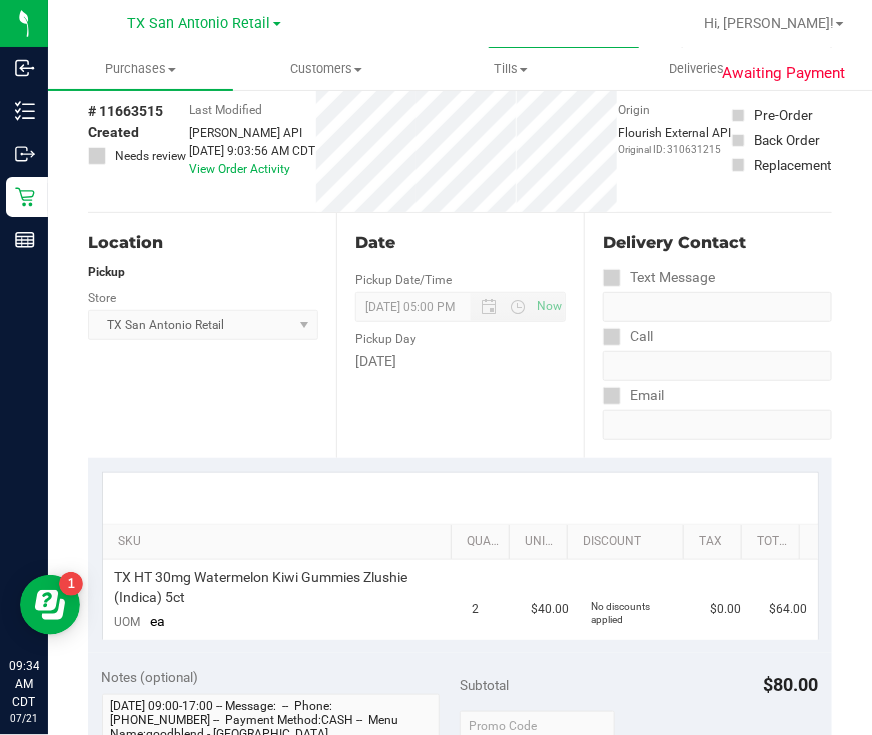 scroll, scrollTop: 0, scrollLeft: 0, axis: both 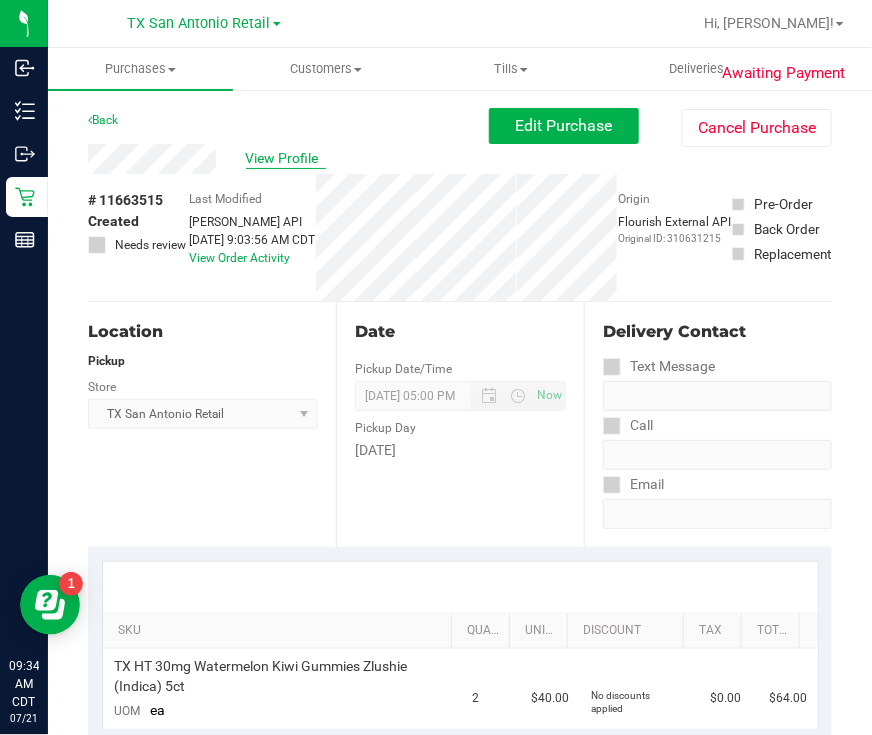 click on "View Profile" at bounding box center [286, 158] 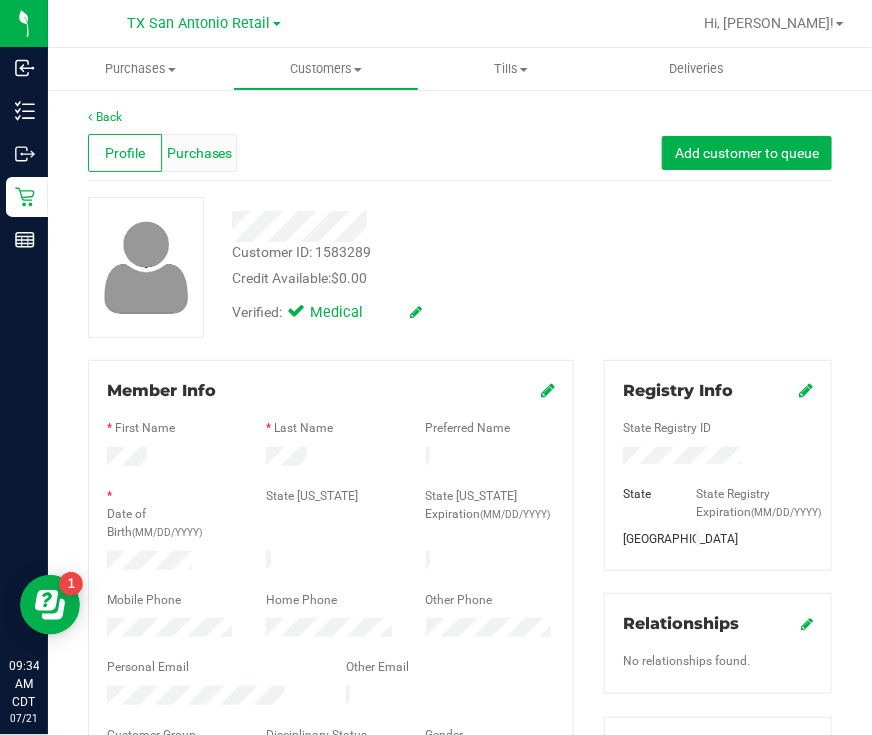 click on "Purchases" at bounding box center [200, 153] 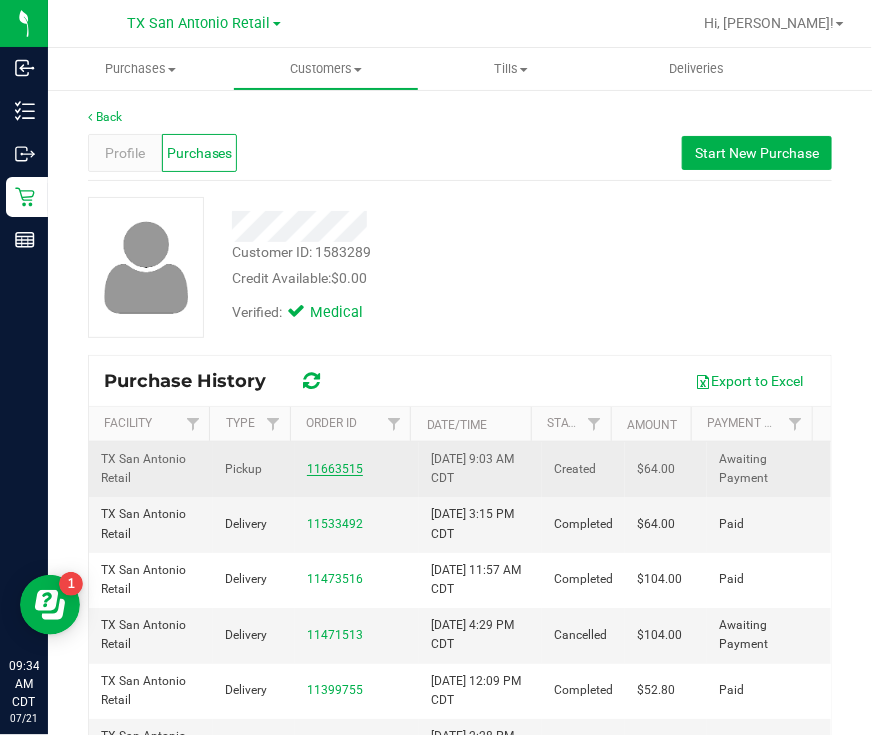 click on "11663515" at bounding box center (335, 469) 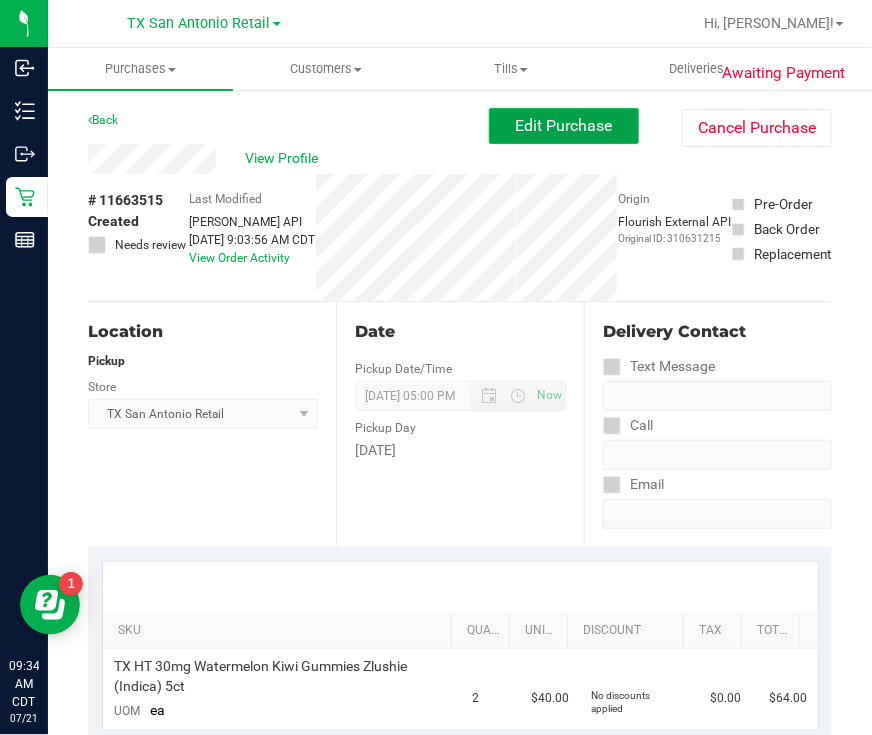 click on "Edit Purchase" at bounding box center [564, 125] 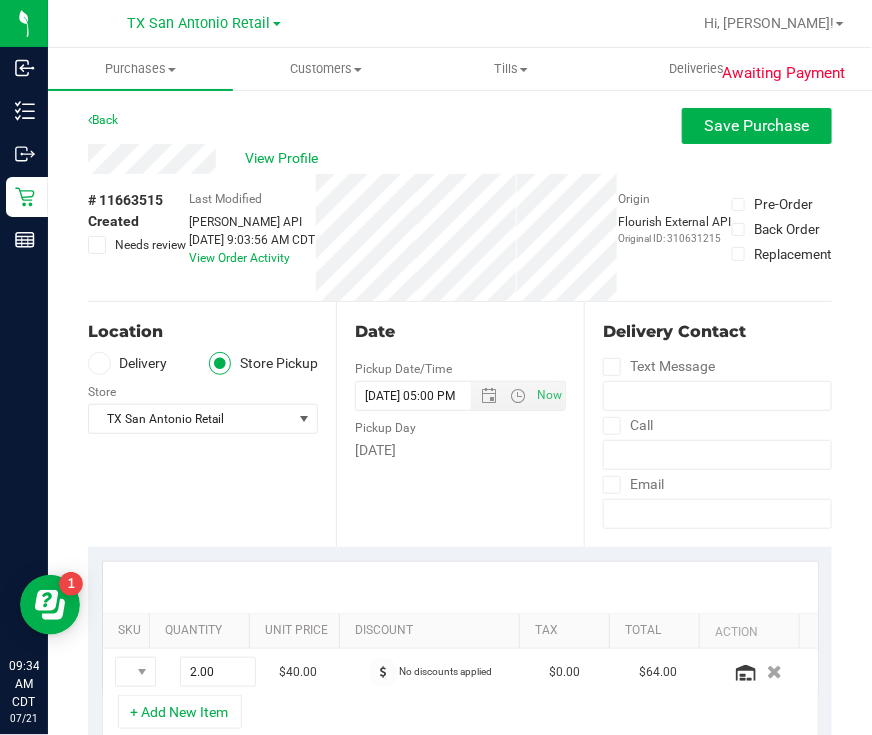click at bounding box center (97, 245) 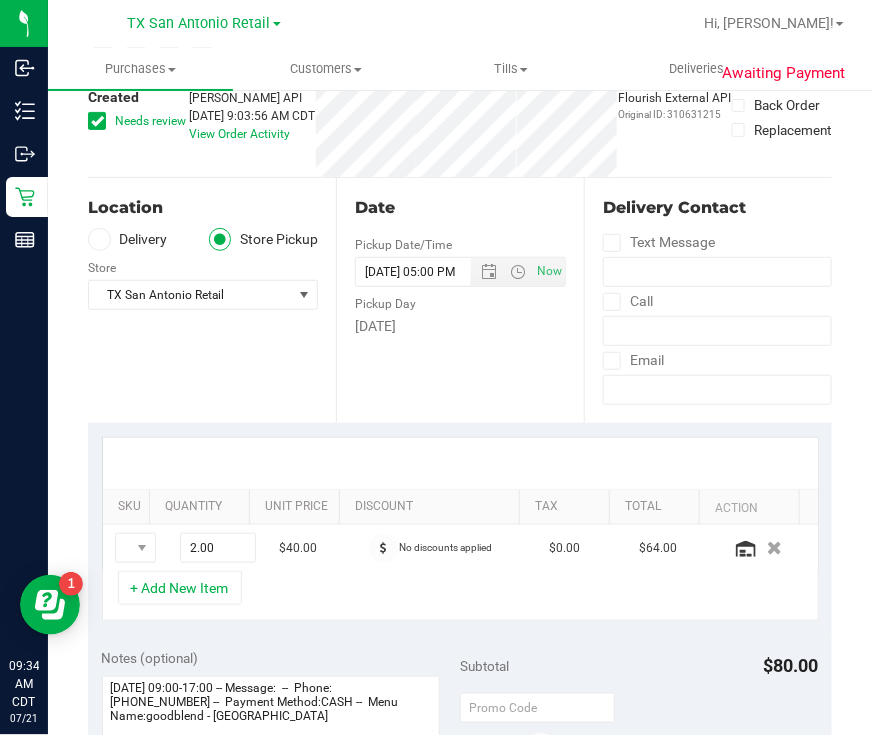 scroll, scrollTop: 249, scrollLeft: 0, axis: vertical 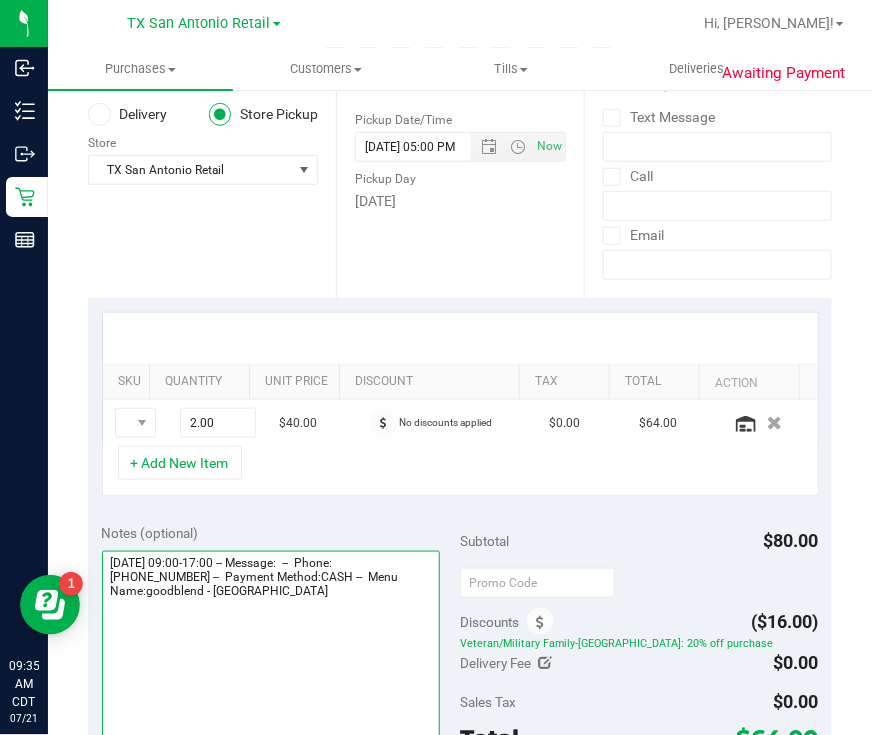 click at bounding box center [271, 647] 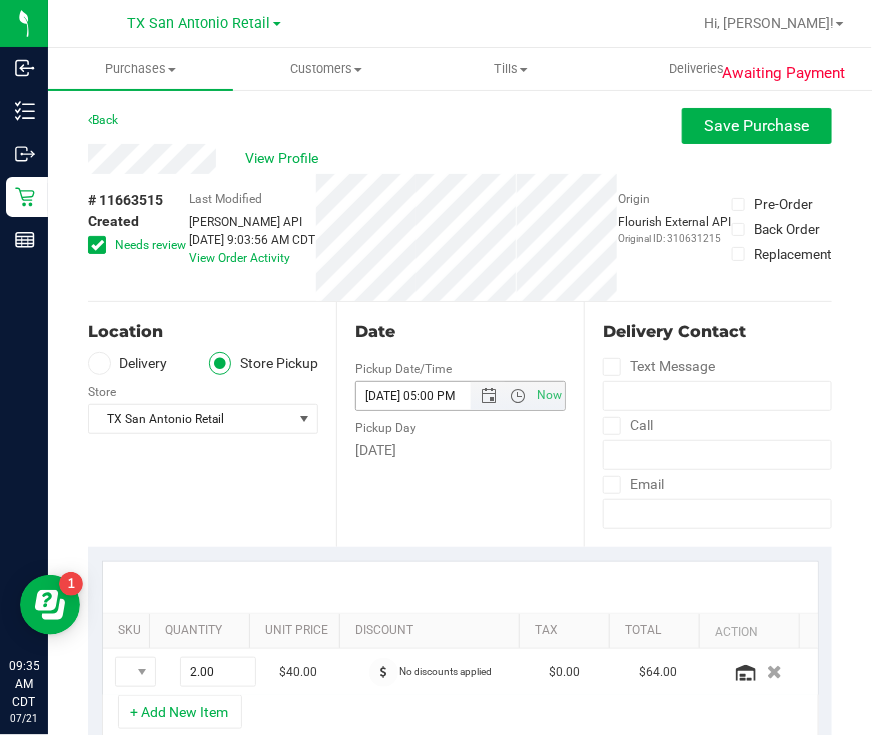 scroll, scrollTop: 499, scrollLeft: 0, axis: vertical 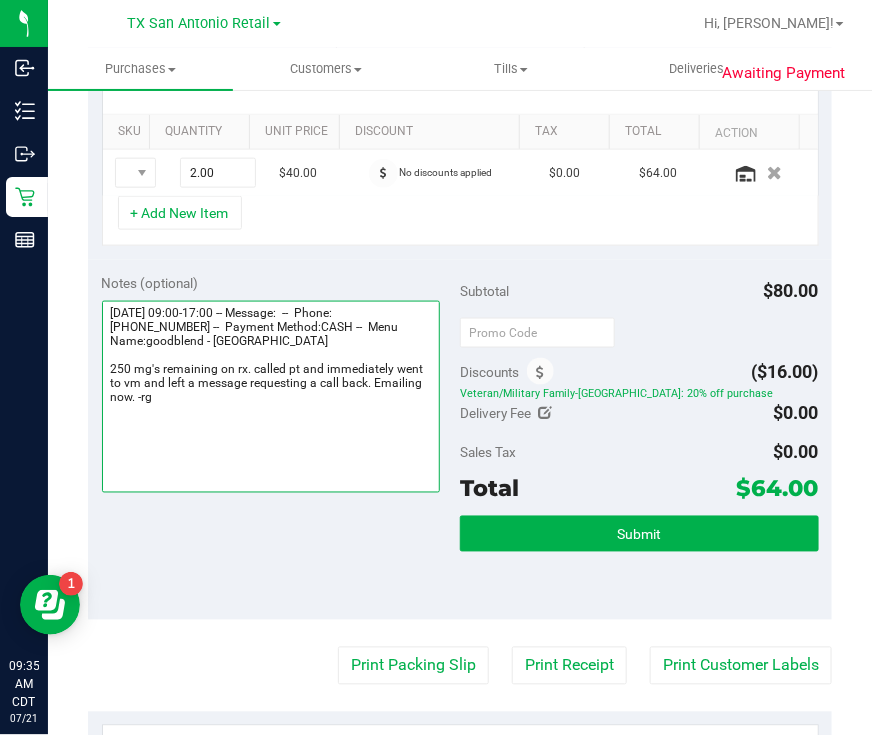 drag, startPoint x: 215, startPoint y: 425, endPoint x: 75, endPoint y: 377, distance: 148 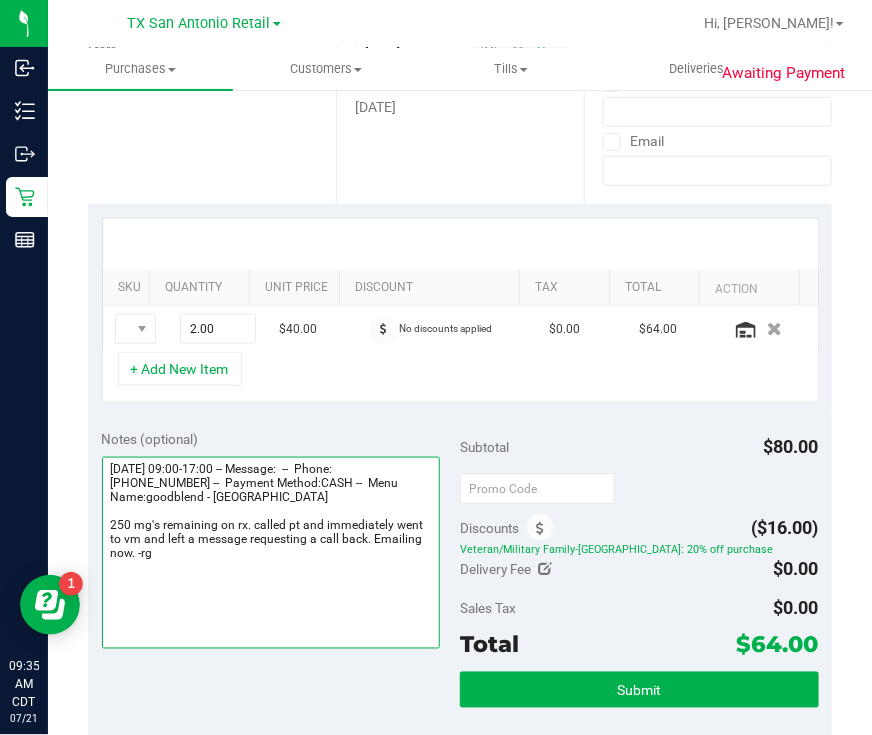 scroll, scrollTop: 0, scrollLeft: 0, axis: both 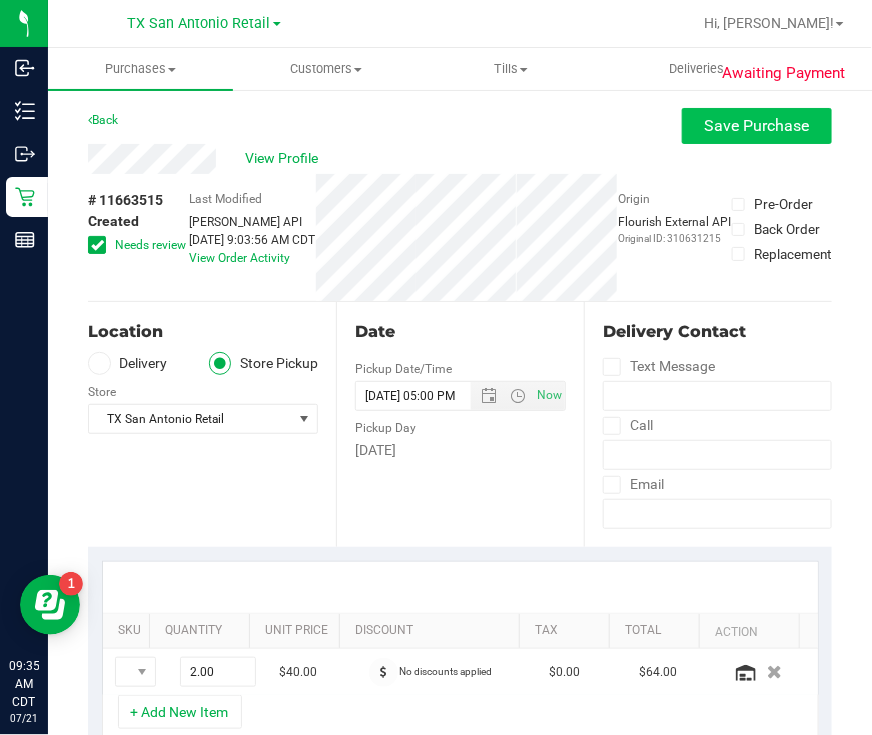 type on "Tuesday 07/22/2025 09:00-17:00 -- Message:  --  Phone:2103760805 --  Payment Method:CASH --  Menu Name:goodblend - San Antonio
250 mg's remaining on rx. called pt and immediately went to vm and left a message requesting a call back. Emailing now. -rg" 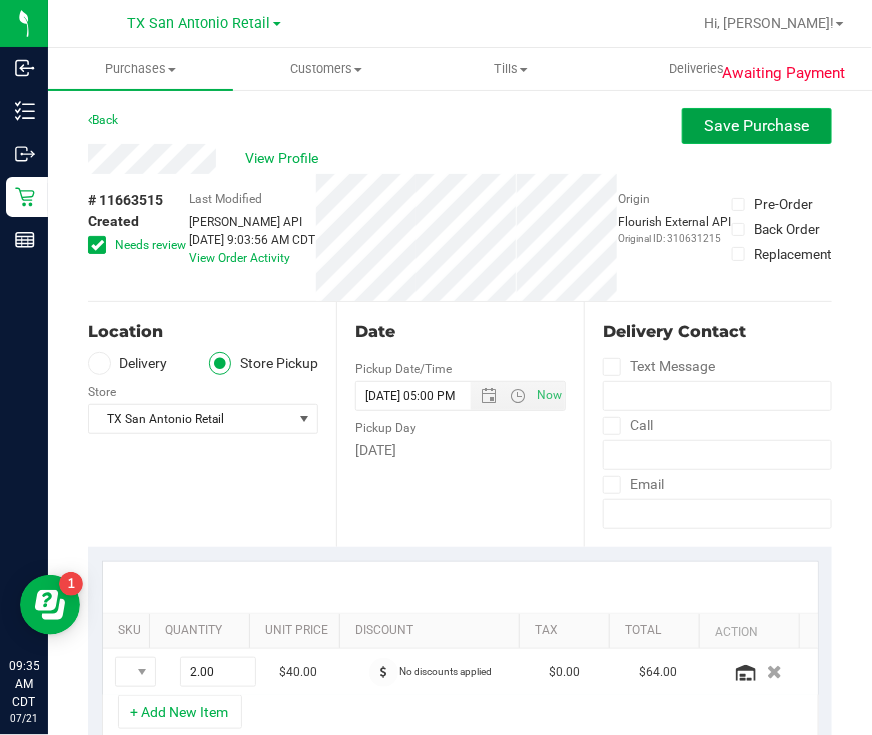 click on "Save Purchase" at bounding box center (757, 126) 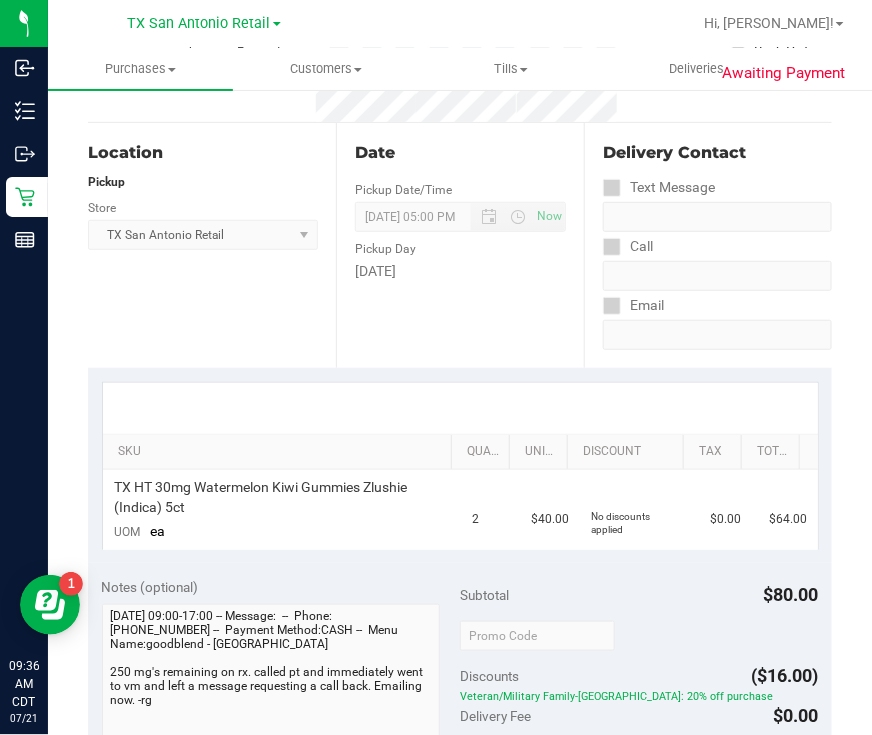 scroll, scrollTop: 0, scrollLeft: 0, axis: both 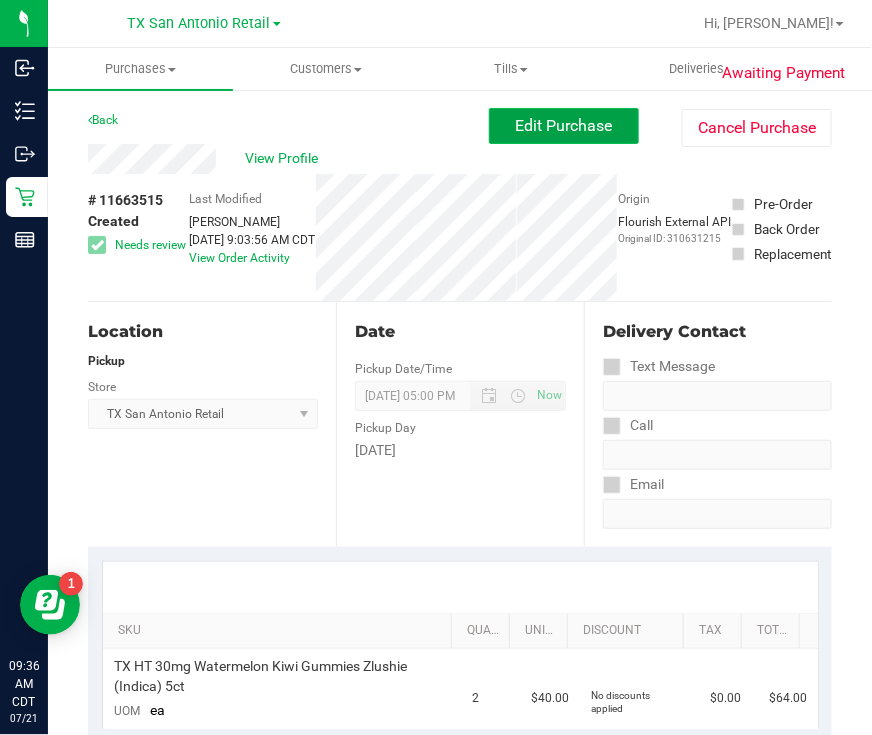 click on "Edit Purchase" at bounding box center (564, 126) 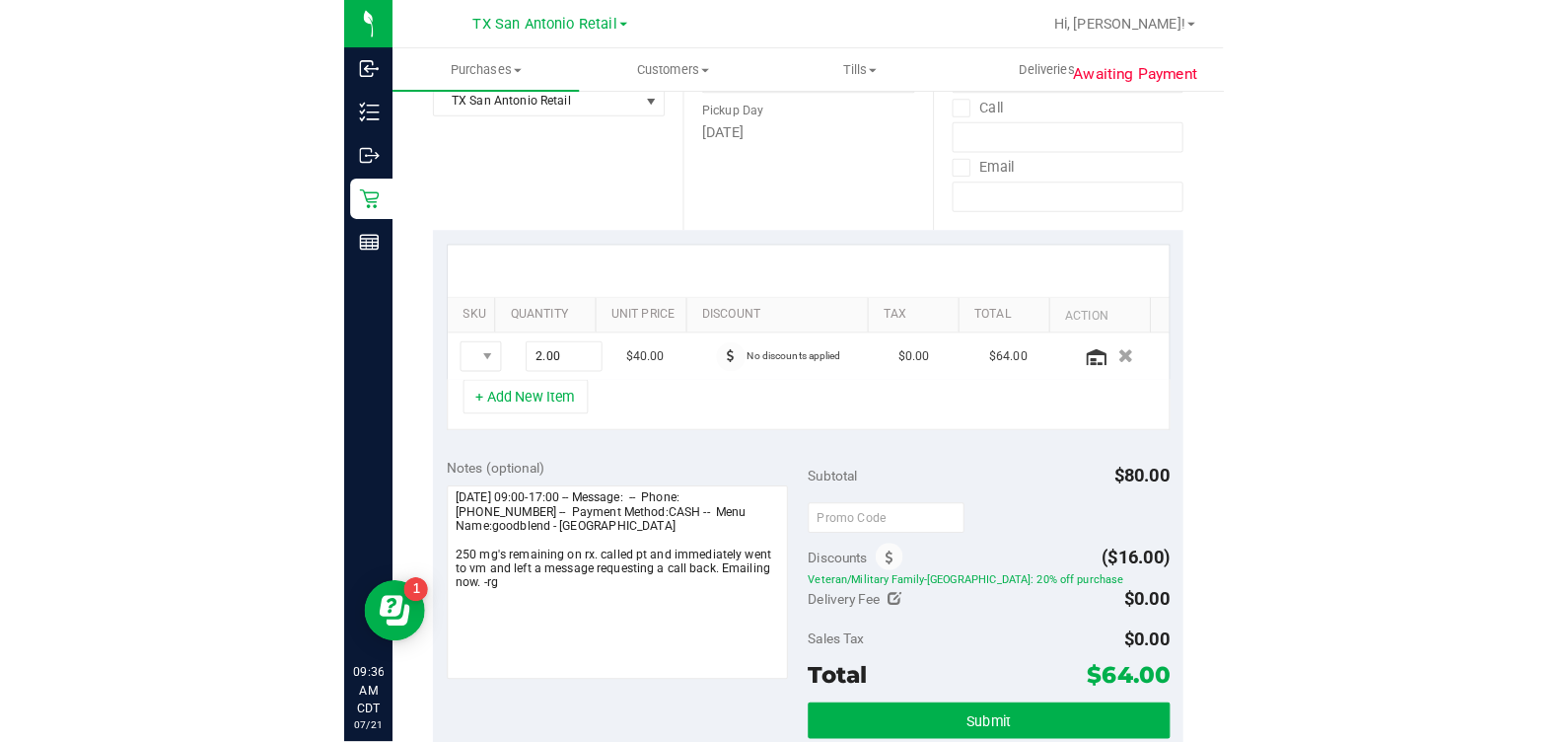 scroll, scrollTop: 370, scrollLeft: 0, axis: vertical 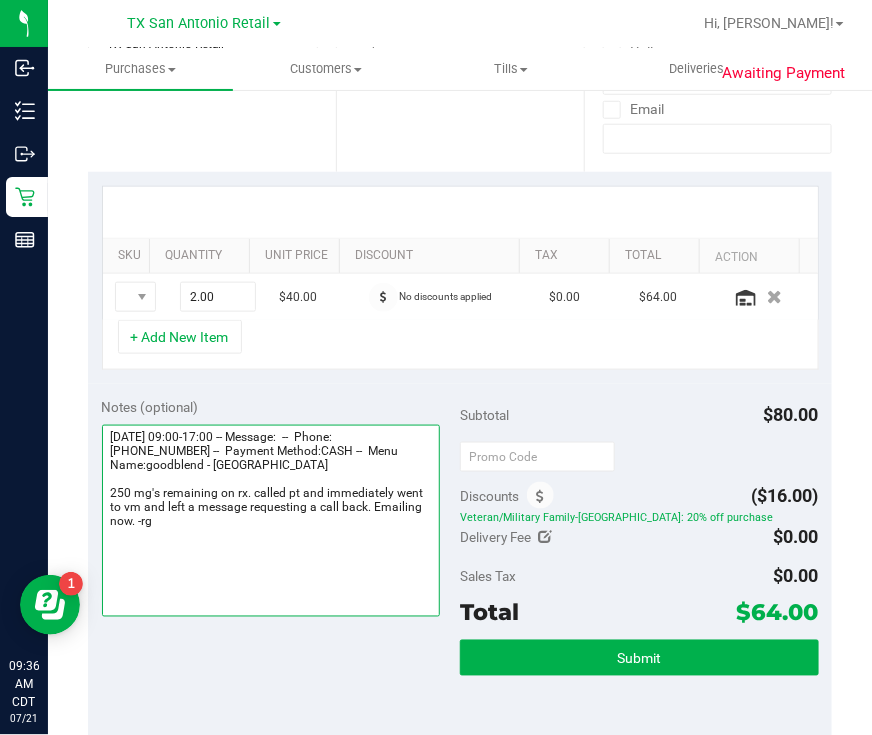 drag, startPoint x: 129, startPoint y: 527, endPoint x: 367, endPoint y: 512, distance: 238.47221 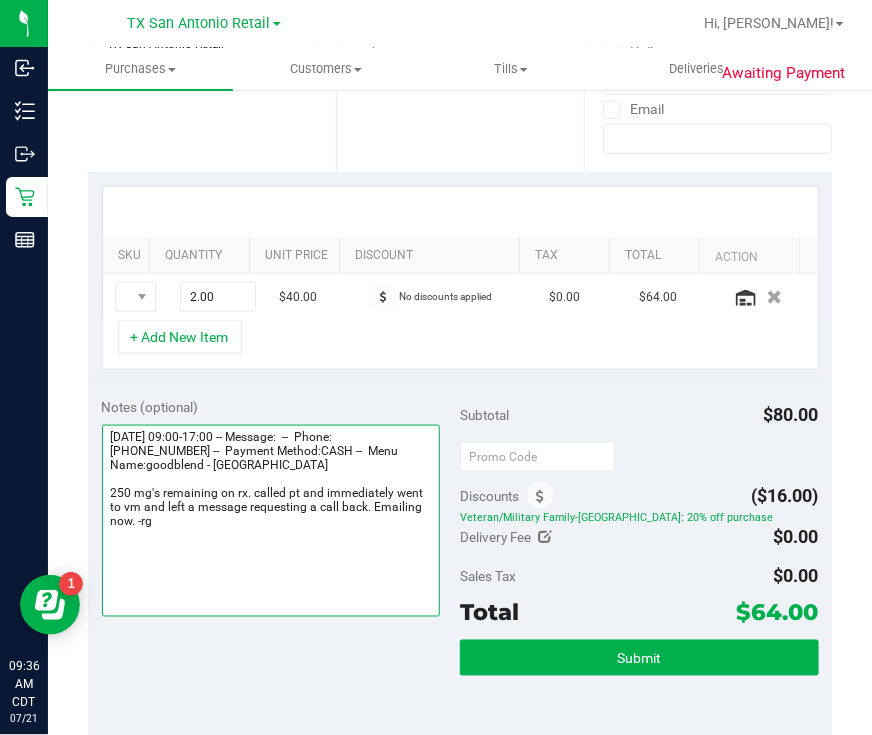 click at bounding box center (271, 521) 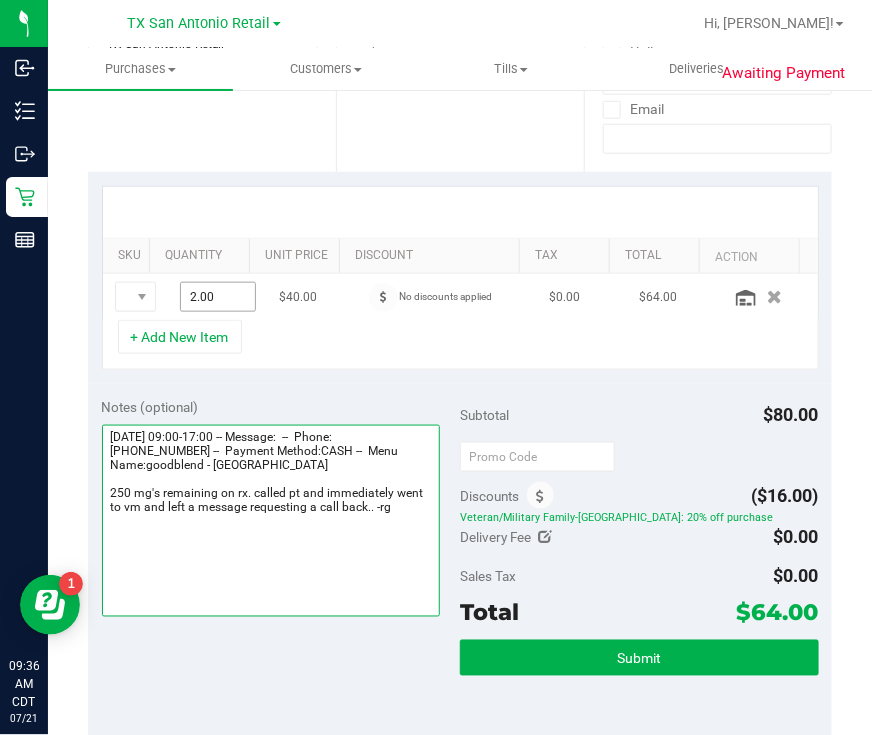 type on "Tuesday 07/22/2025 09:00-17:00 -- Message:  --  Phone:2103760805 --  Payment Method:CASH --  Menu Name:goodblend - San Antonio
250 mg's remaining on rx. called pt and immediately went to vm and left a message requesting a call back.. -rg" 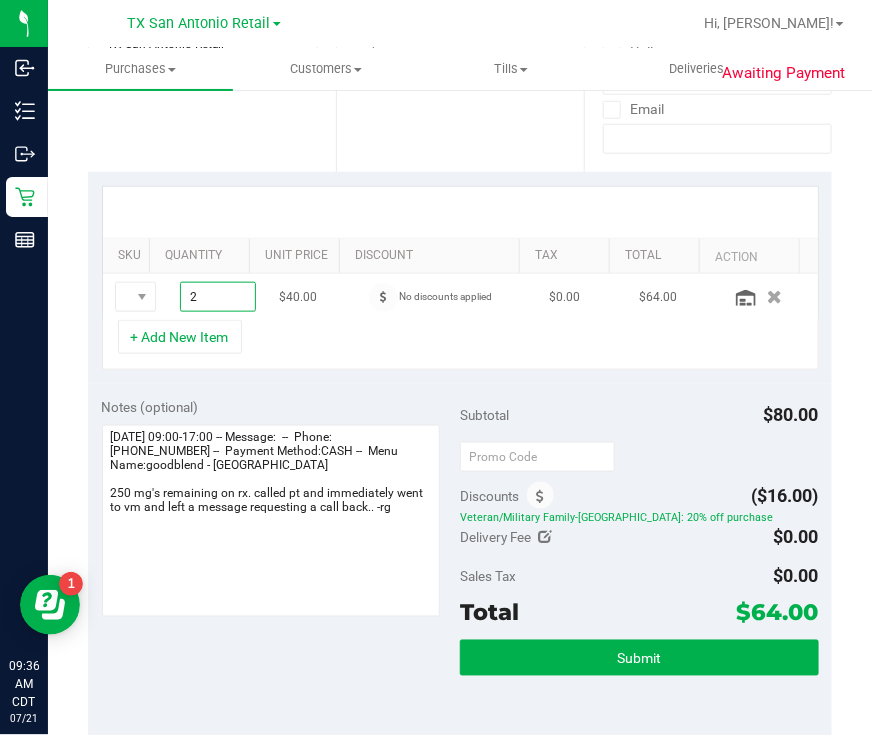 drag, startPoint x: 196, startPoint y: 307, endPoint x: 165, endPoint y: 296, distance: 32.89377 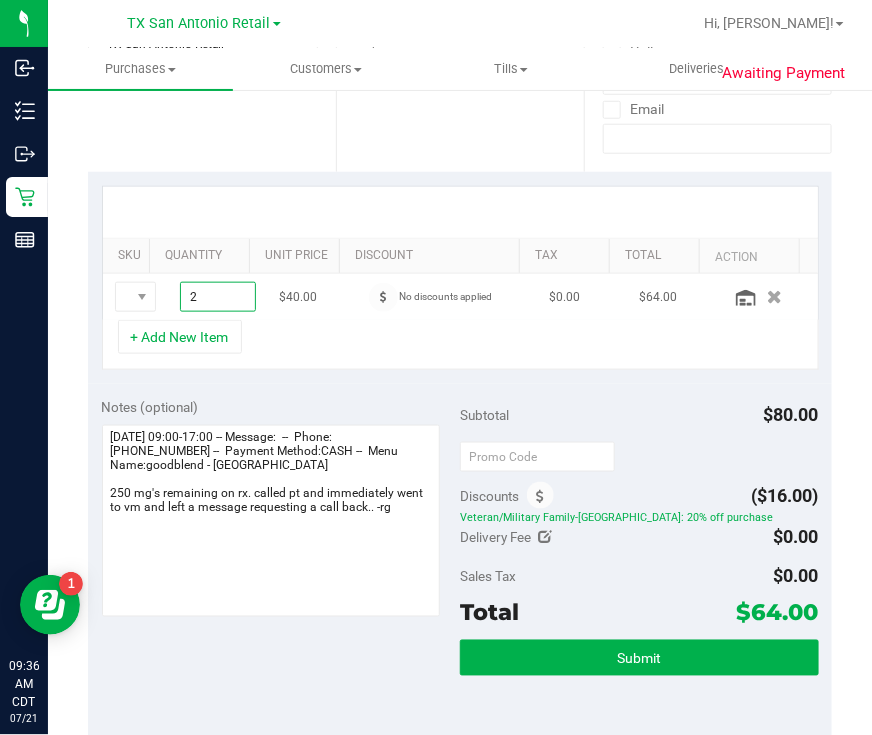 click on "2.00 2" at bounding box center [218, 297] 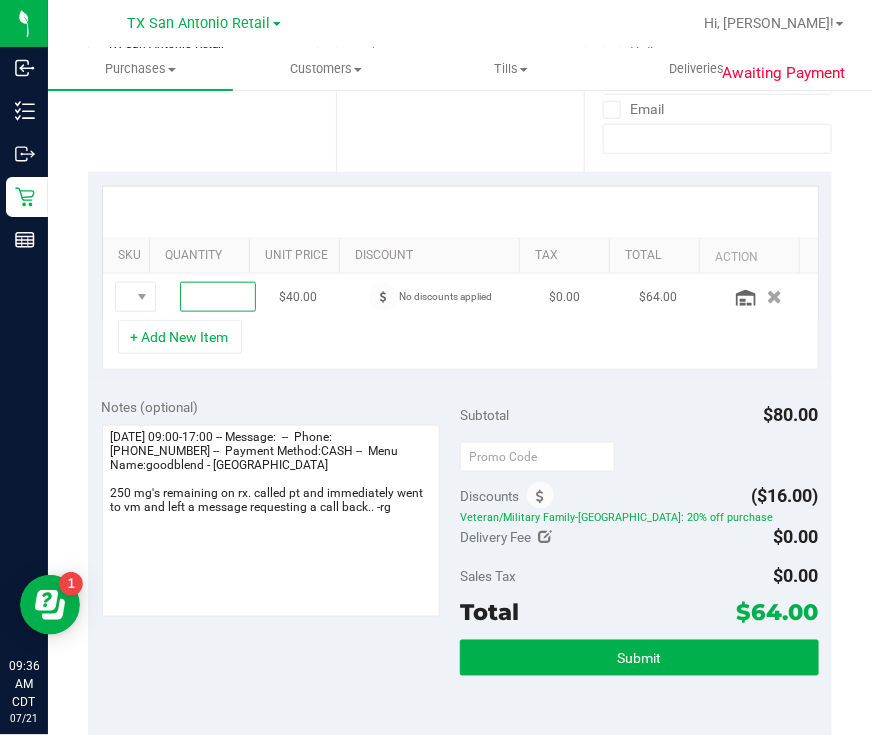 type on "1" 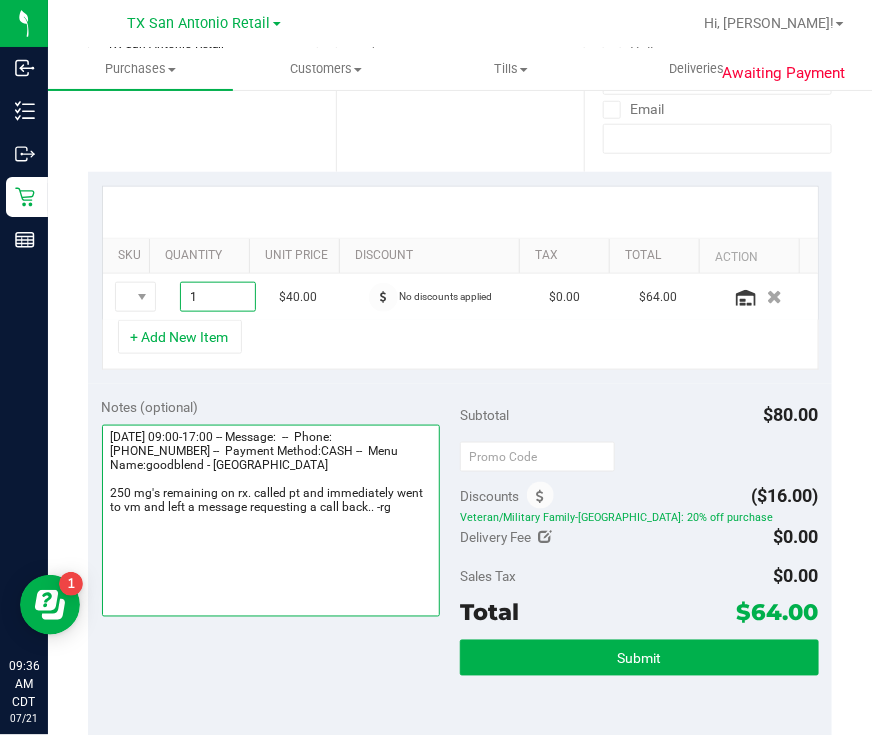 type on "1.00" 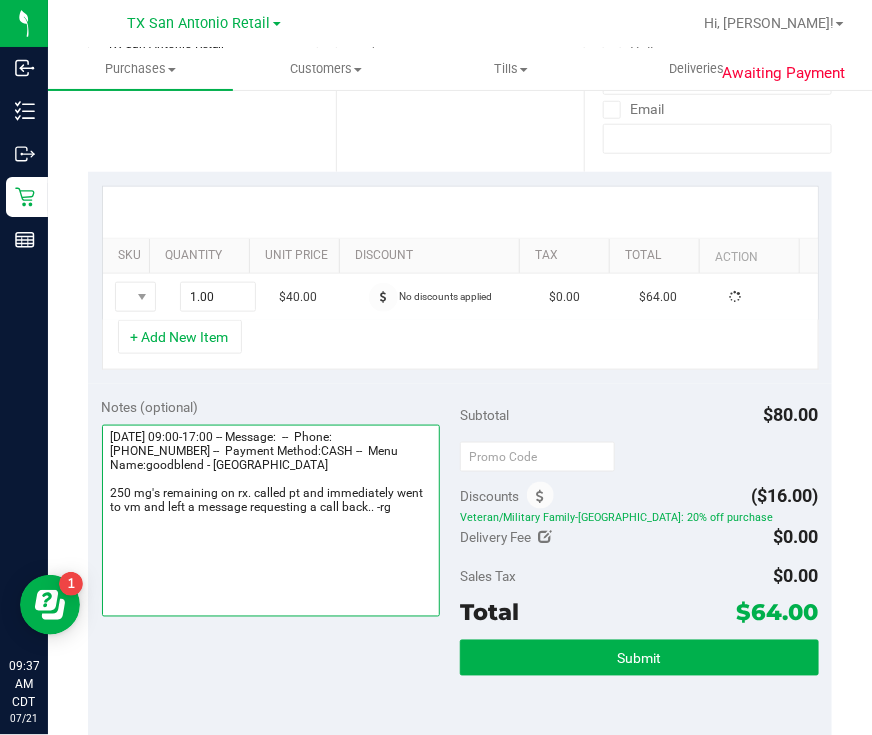 click at bounding box center [271, 521] 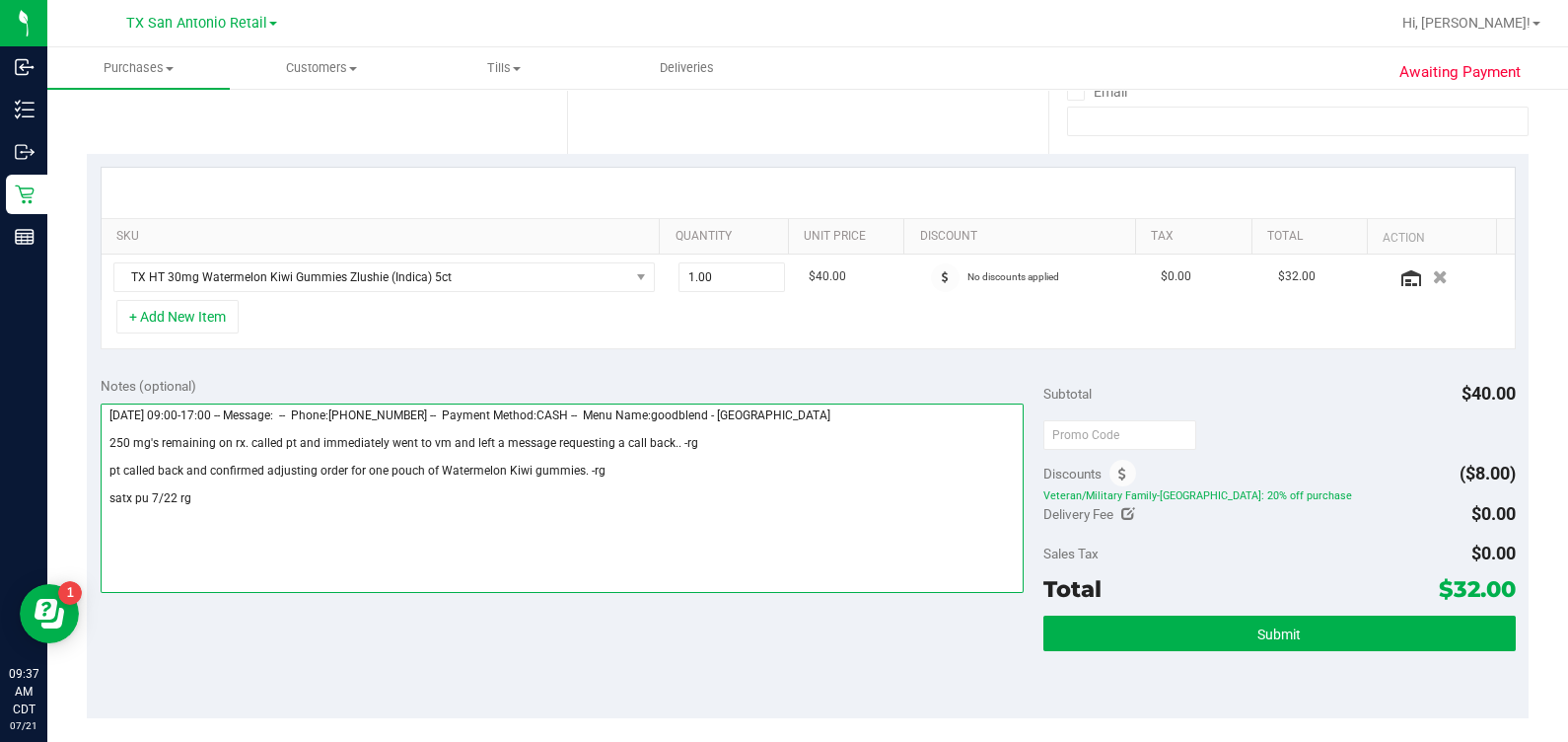 scroll, scrollTop: 246, scrollLeft: 0, axis: vertical 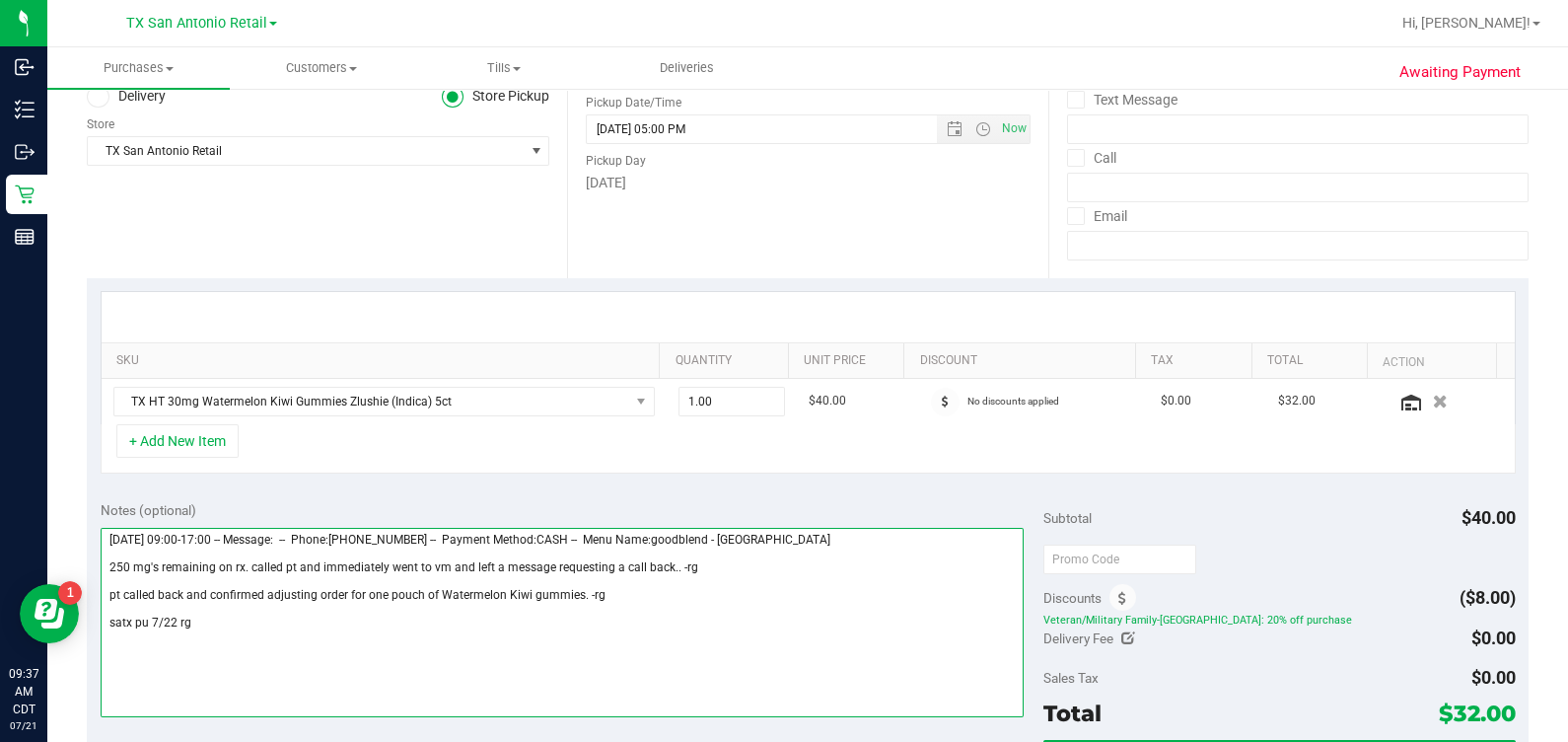 type on "Tuesday 07/22/2025 09:00-17:00 -- Message:  --  Phone:2103760805 --  Payment Method:CASH --  Menu Name:goodblend - San Antonio
250 mg's remaining on rx. called pt and immediately went to vm and left a message requesting a call back.. -rg
pt called back and confirmed adjusting order for one pouch of Watermelon Kiwi gummies. -rg
satx pu 7/22 rg" 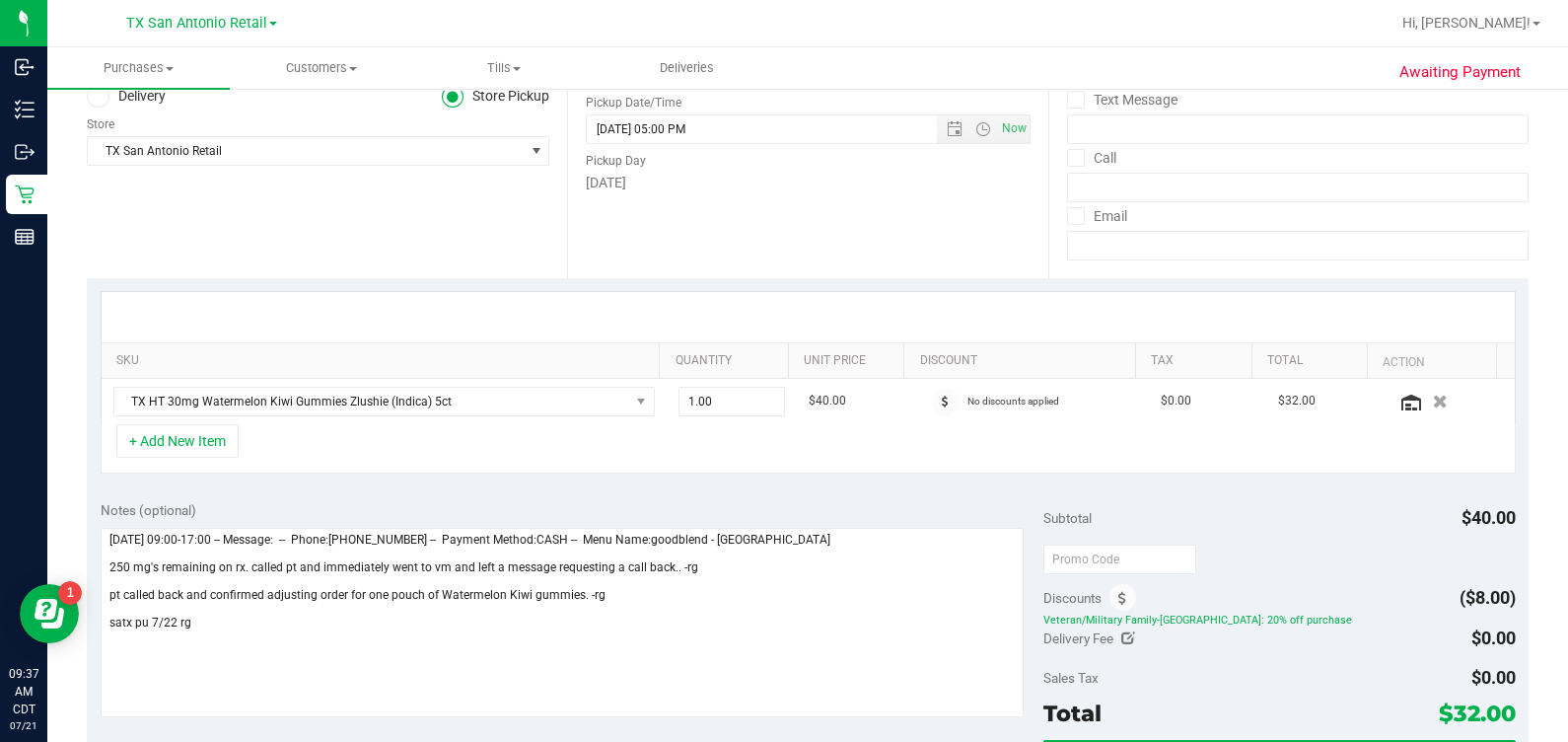 click on "Delivery" at bounding box center [126, 97] 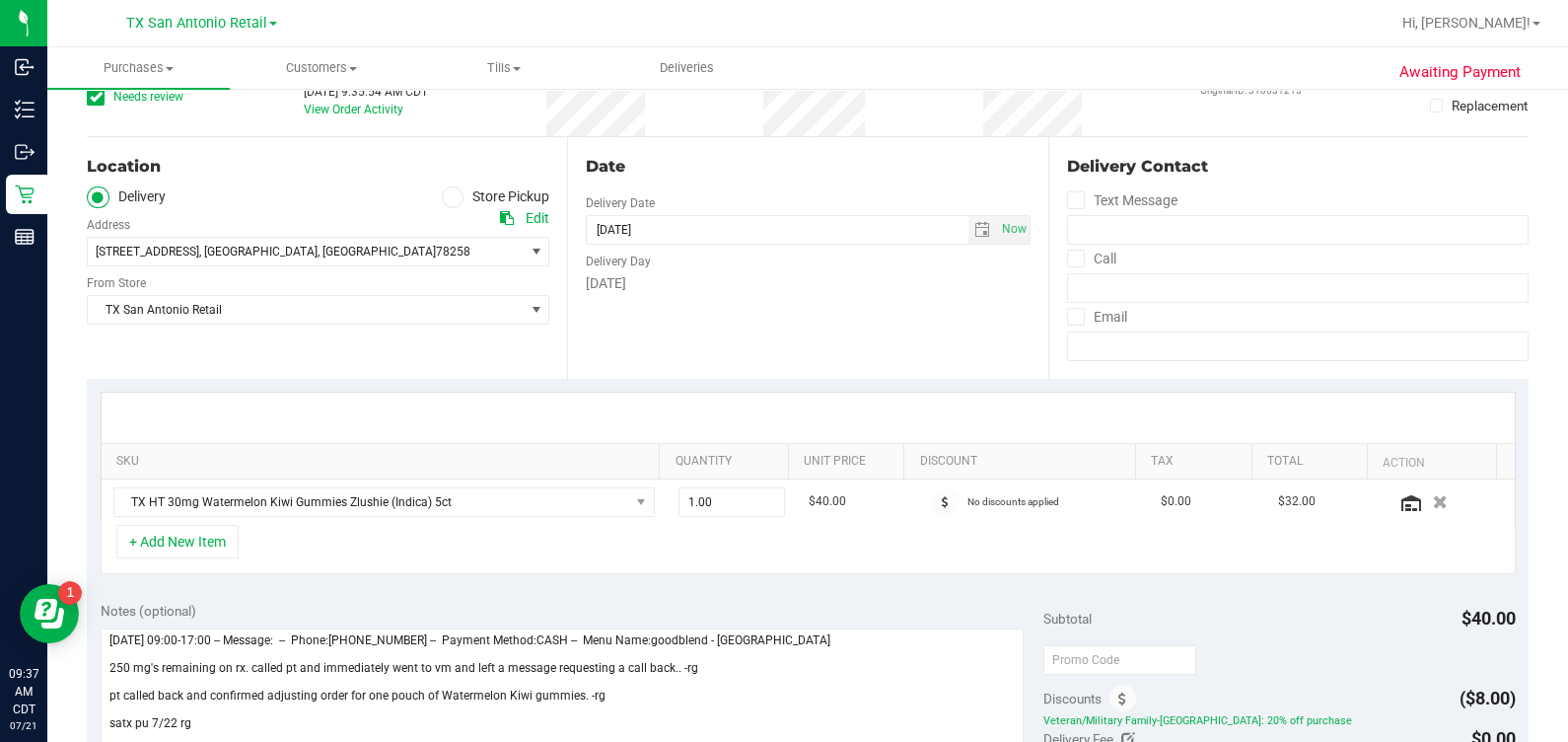 scroll, scrollTop: 122, scrollLeft: 0, axis: vertical 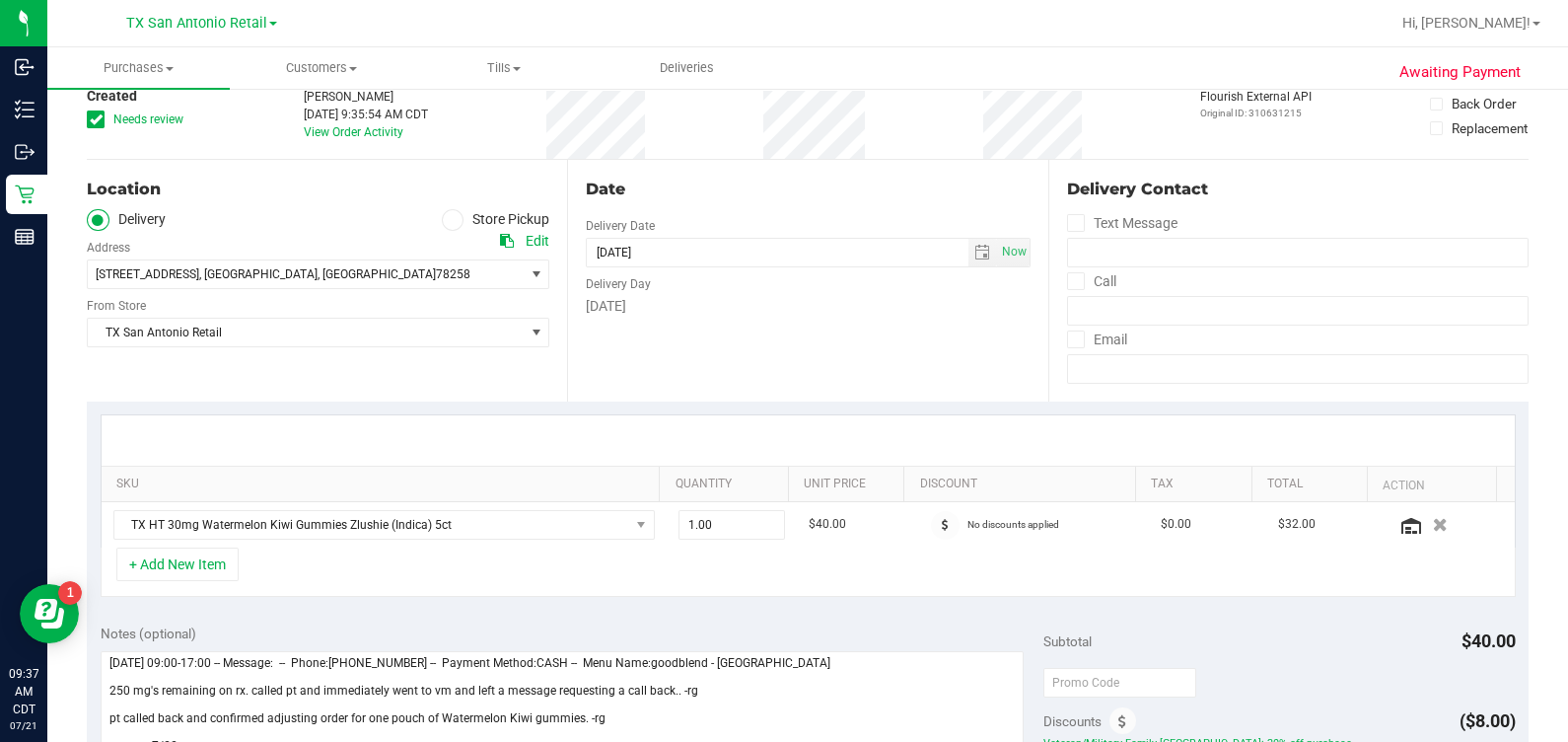 click on "# 11663515
Created
Needs review" at bounding box center (136, 104) 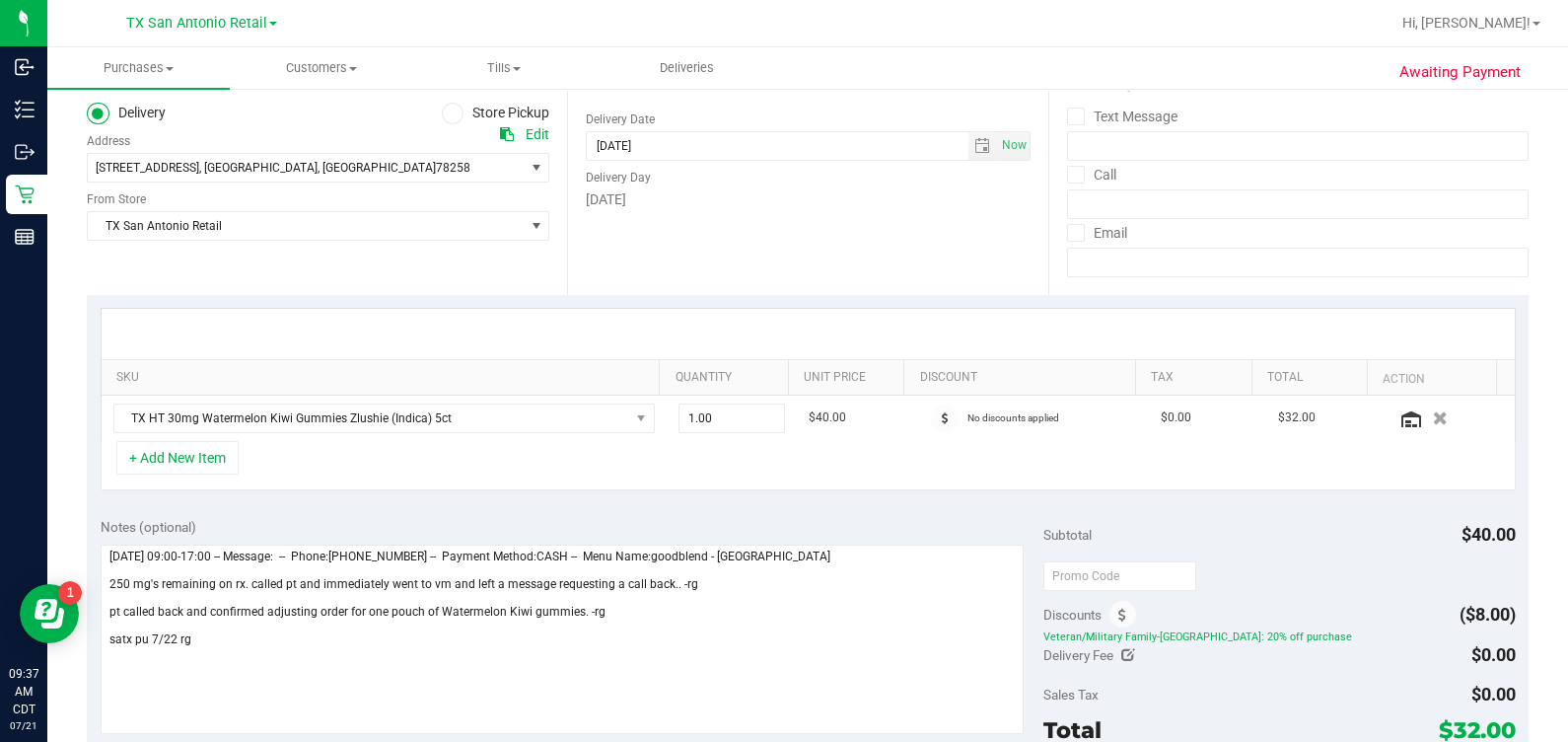 scroll, scrollTop: 492, scrollLeft: 0, axis: vertical 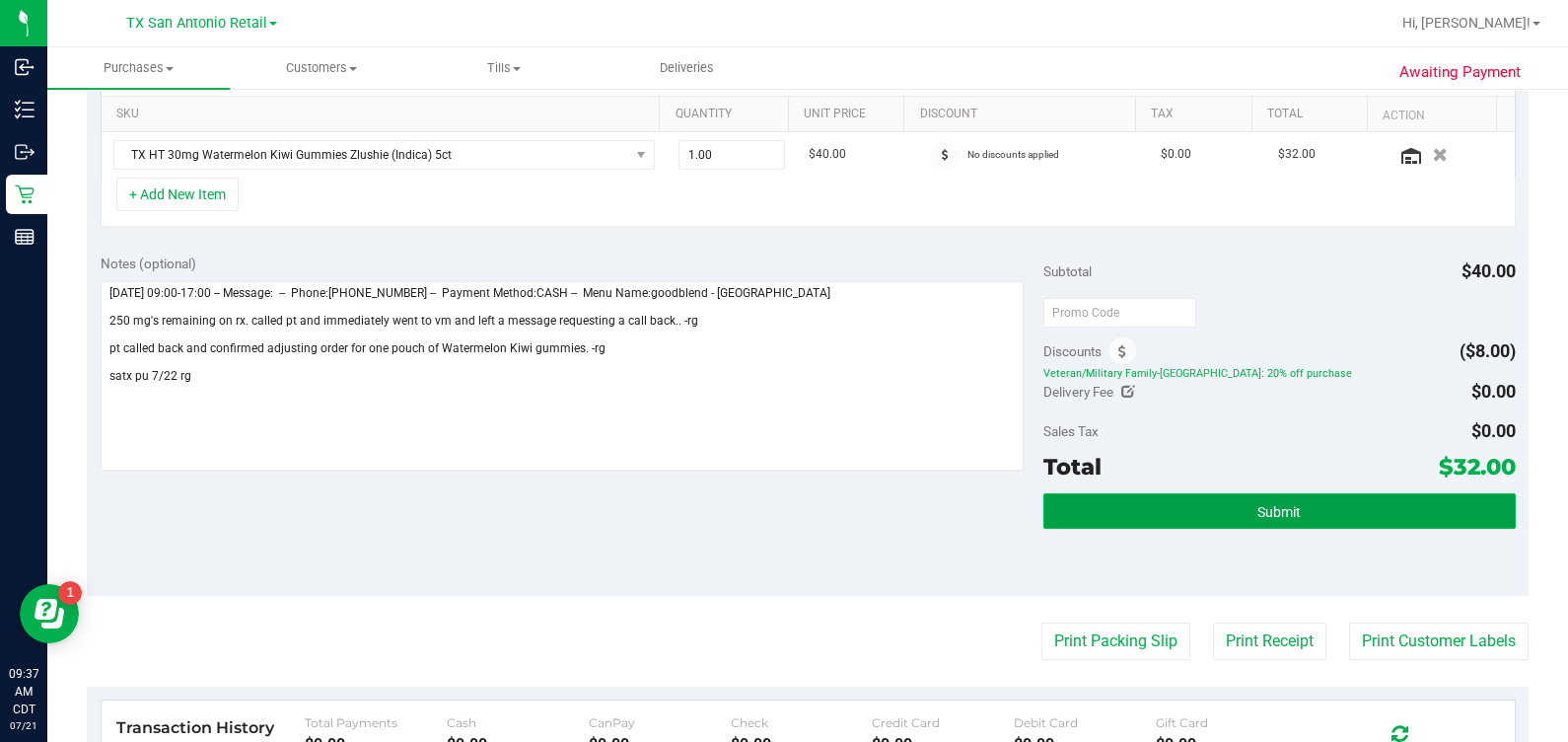 click on "Submit" at bounding box center [1279, 511] 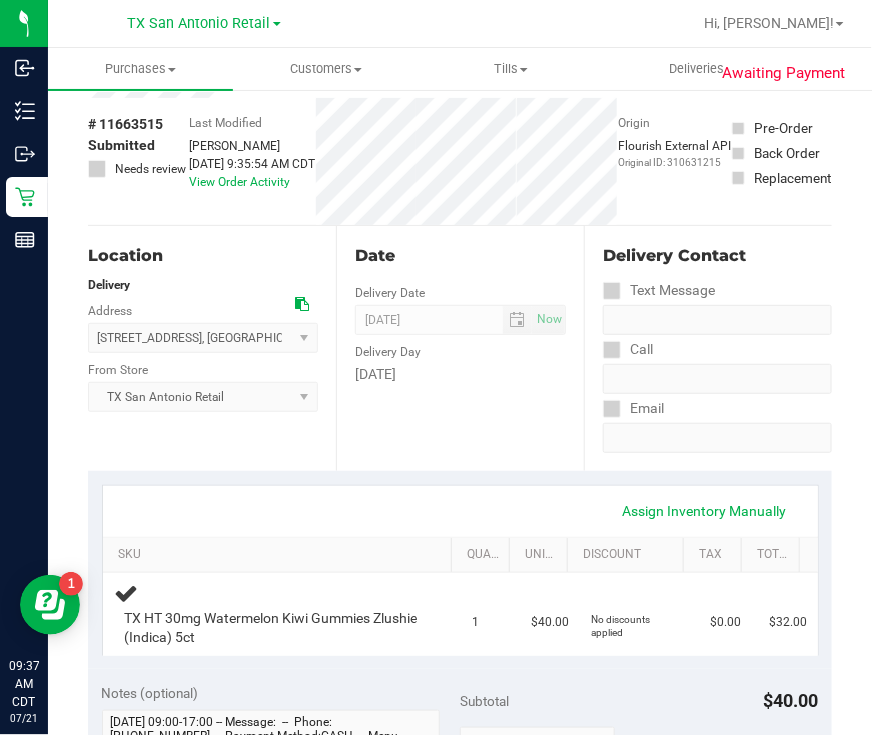 scroll, scrollTop: 0, scrollLeft: 0, axis: both 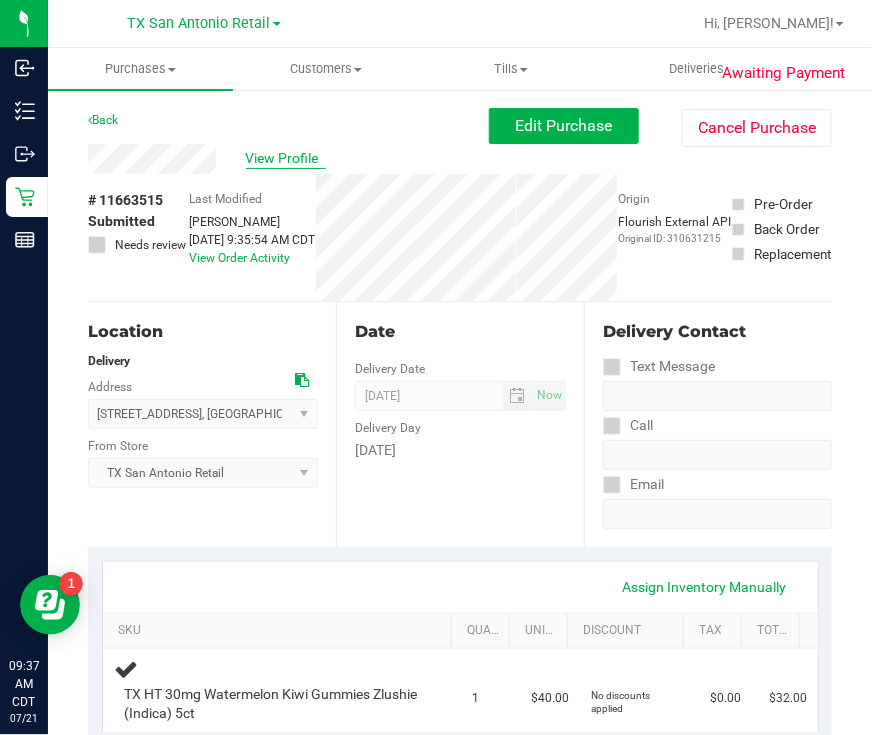 click on "View Profile" at bounding box center (286, 158) 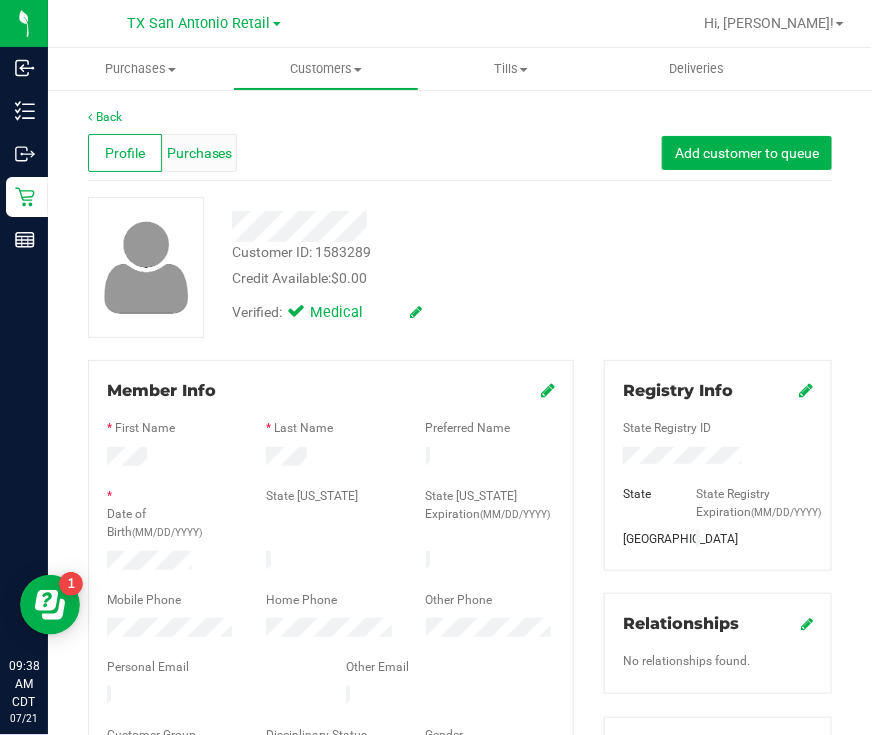 click on "Purchases" at bounding box center (200, 153) 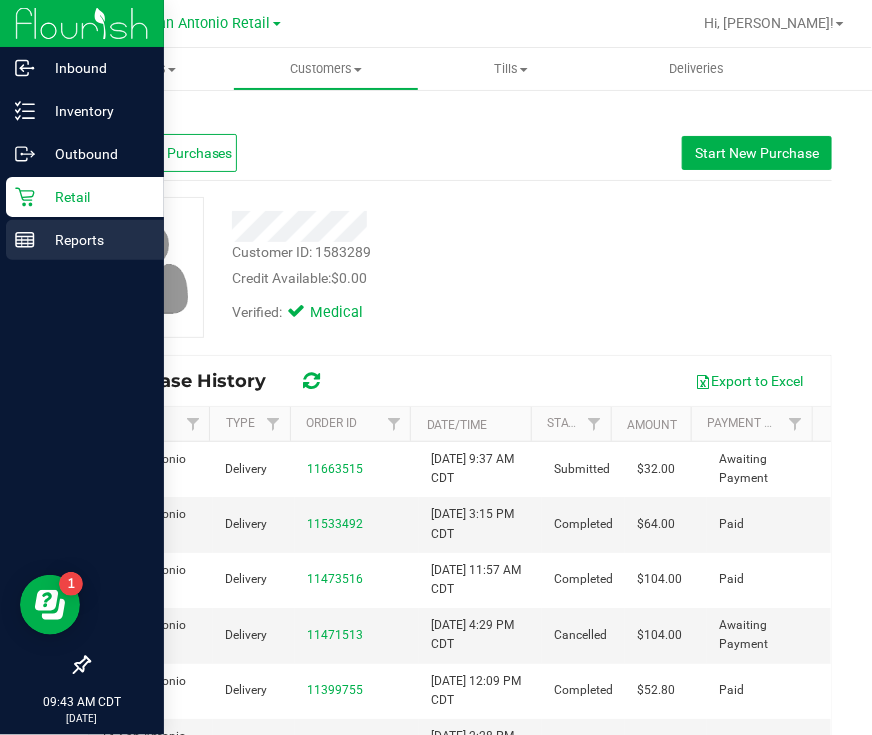 click on "Reports" at bounding box center [95, 240] 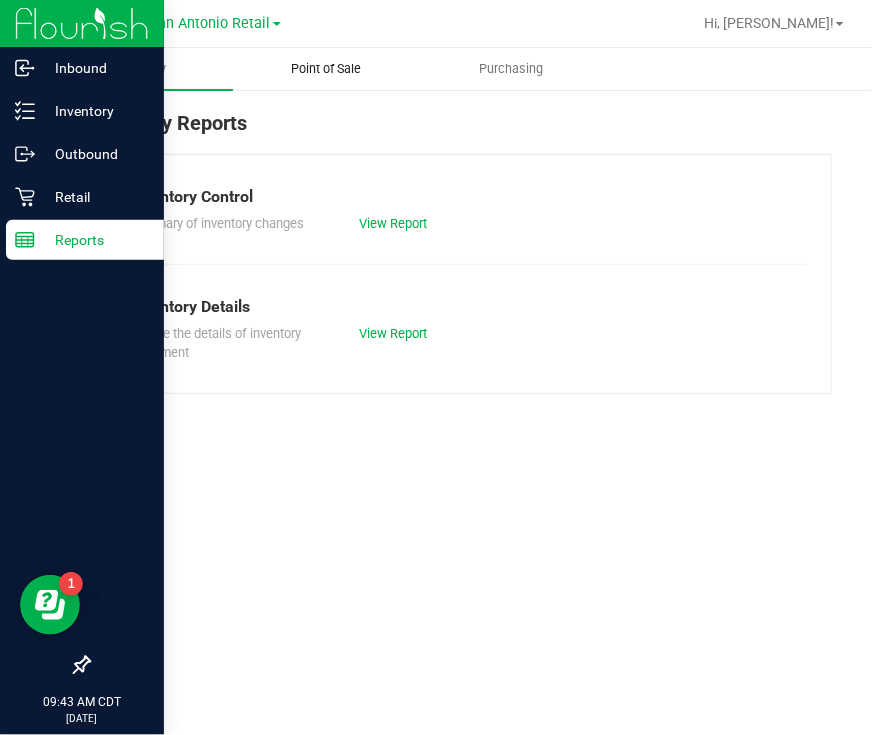 click on "Point of Sale" at bounding box center (325, 69) 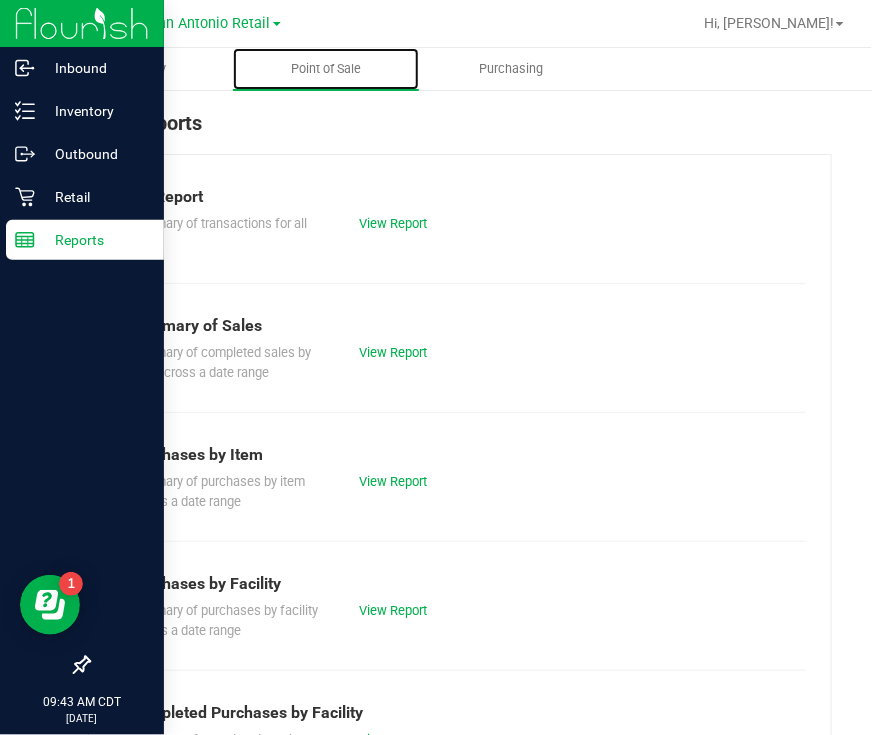 scroll, scrollTop: 124, scrollLeft: 0, axis: vertical 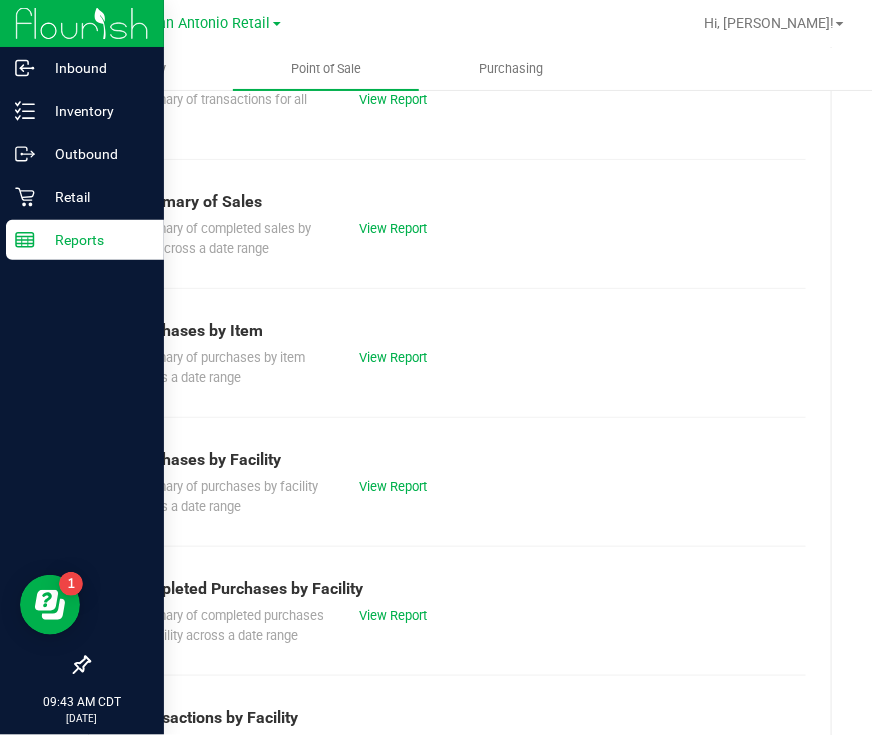 click on "View Report" at bounding box center [402, 616] 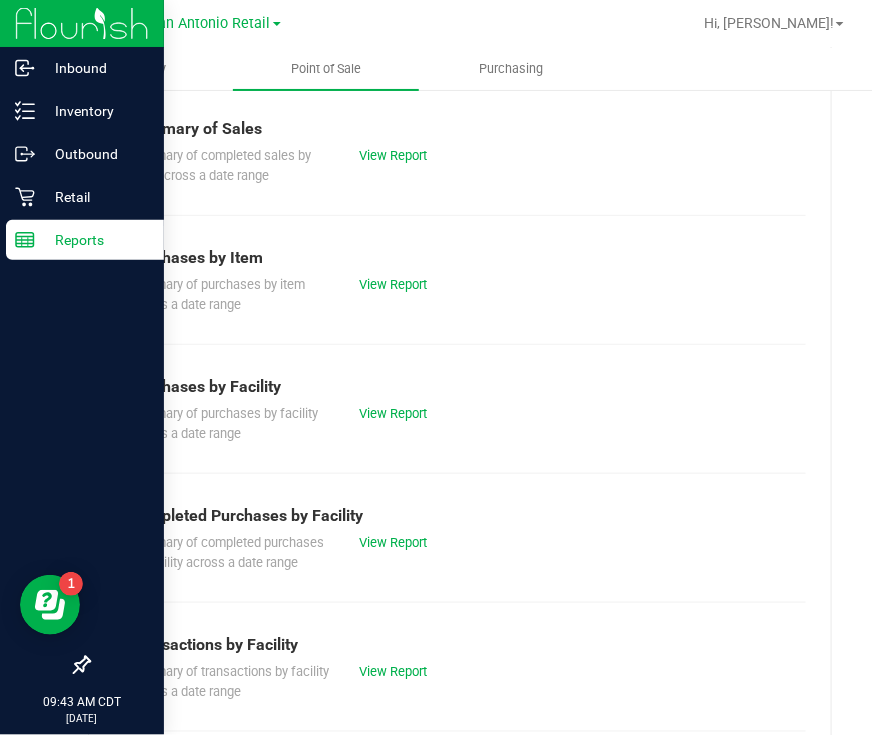 scroll, scrollTop: 249, scrollLeft: 0, axis: vertical 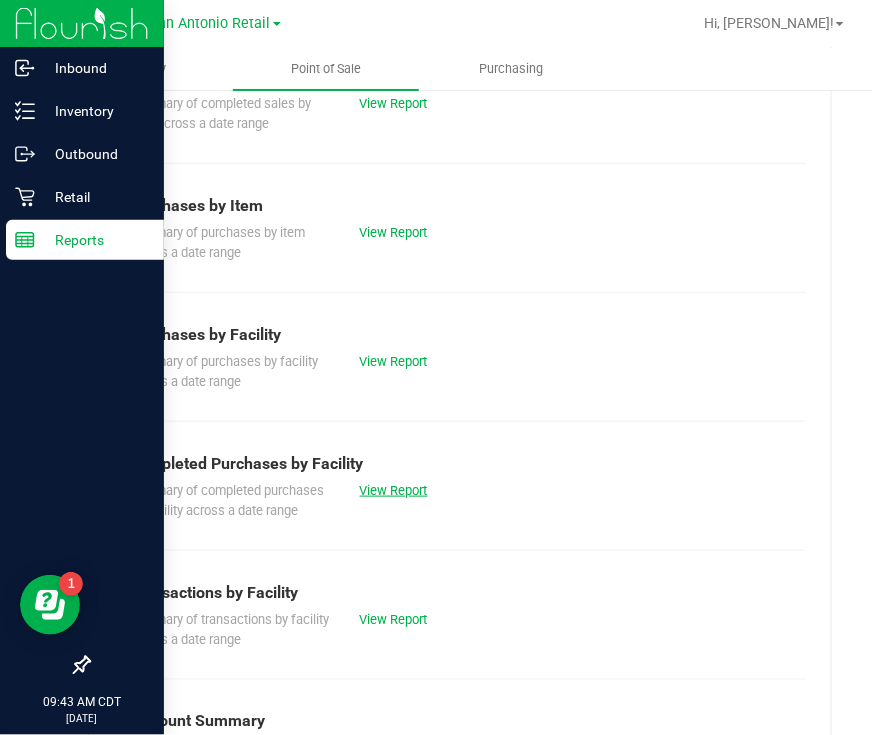 click on "View Report" at bounding box center (394, 490) 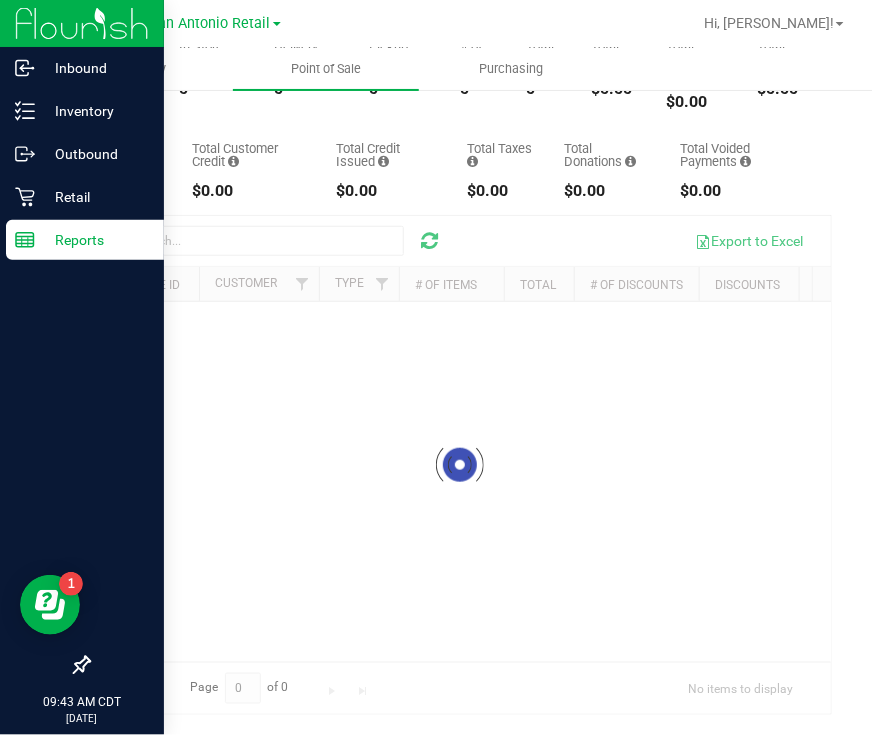 scroll, scrollTop: 0, scrollLeft: 0, axis: both 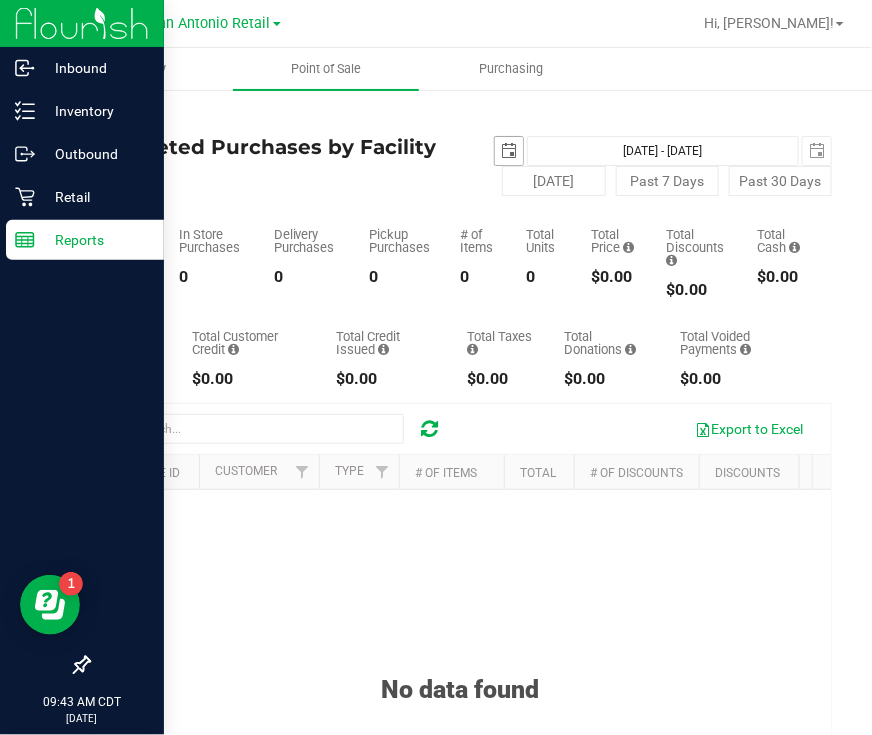click at bounding box center (509, 151) 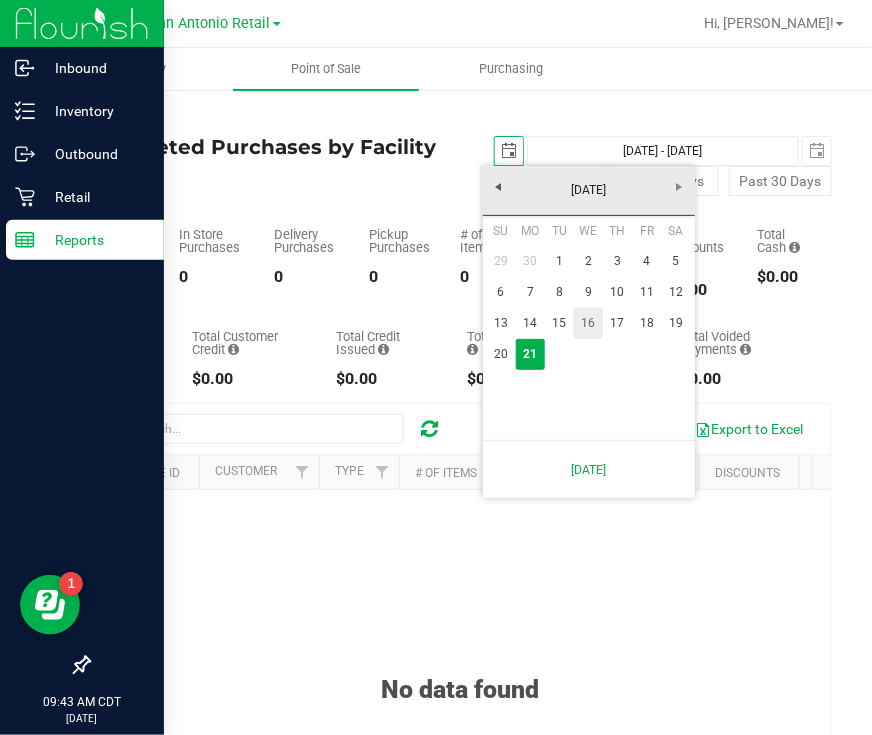 click on "16" at bounding box center [588, 323] 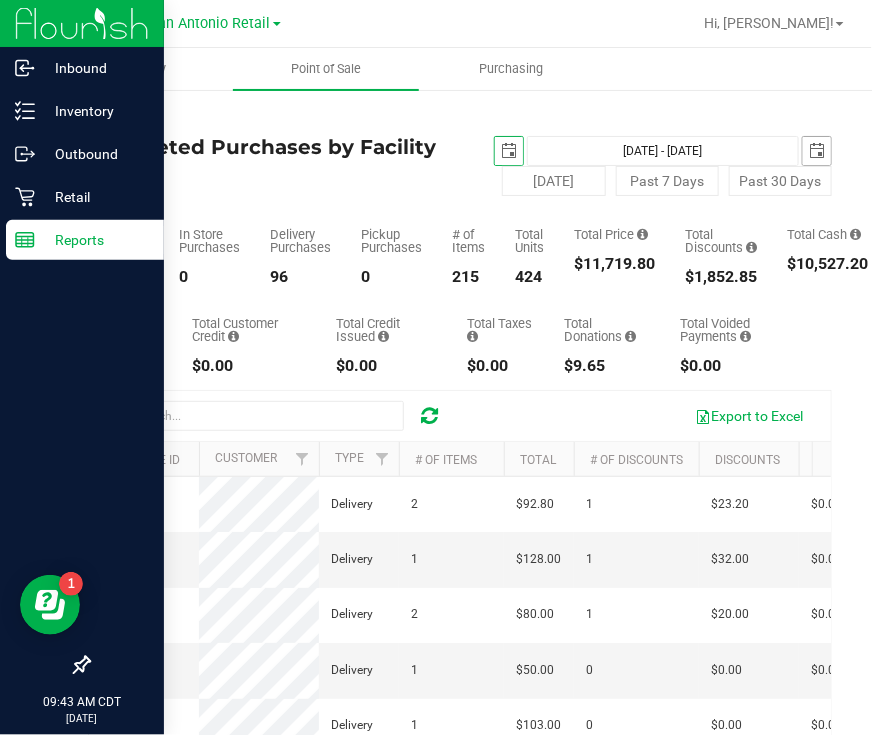 click at bounding box center [817, 151] 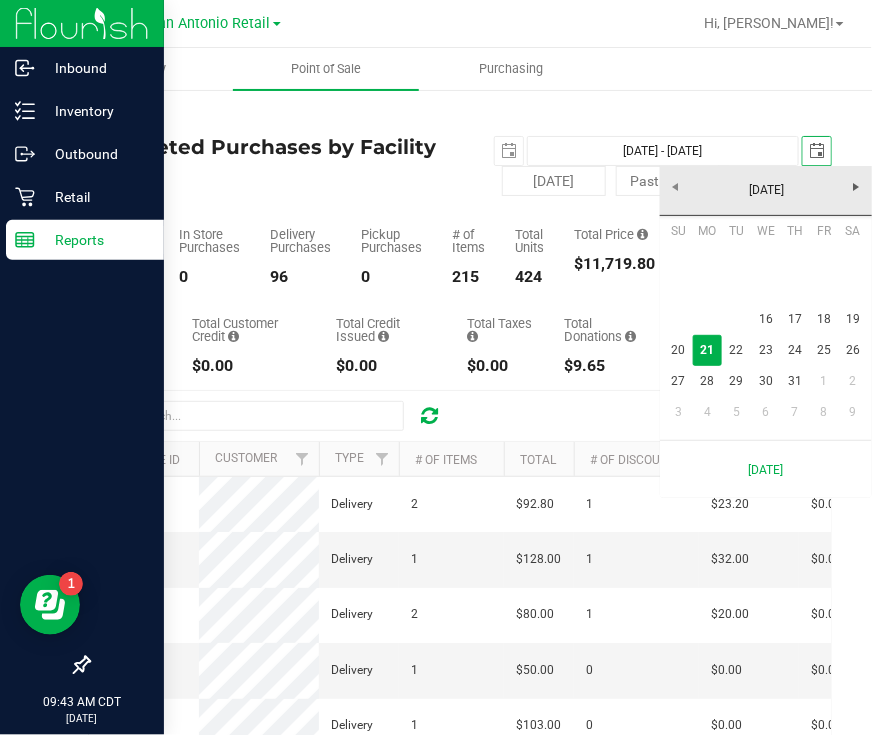 scroll, scrollTop: 0, scrollLeft: 0, axis: both 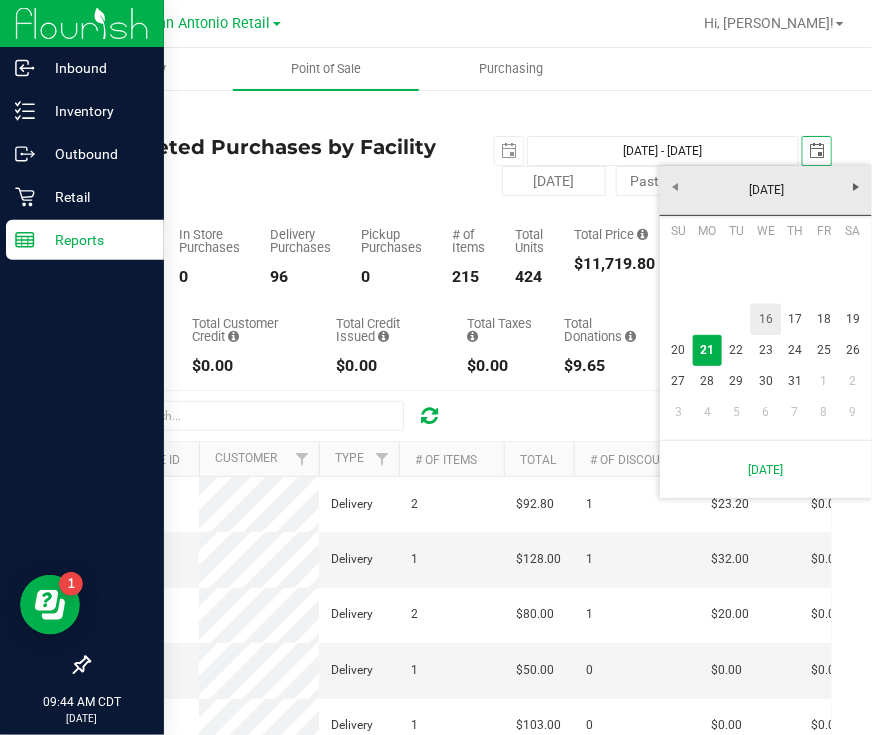 click on "16" at bounding box center [765, 319] 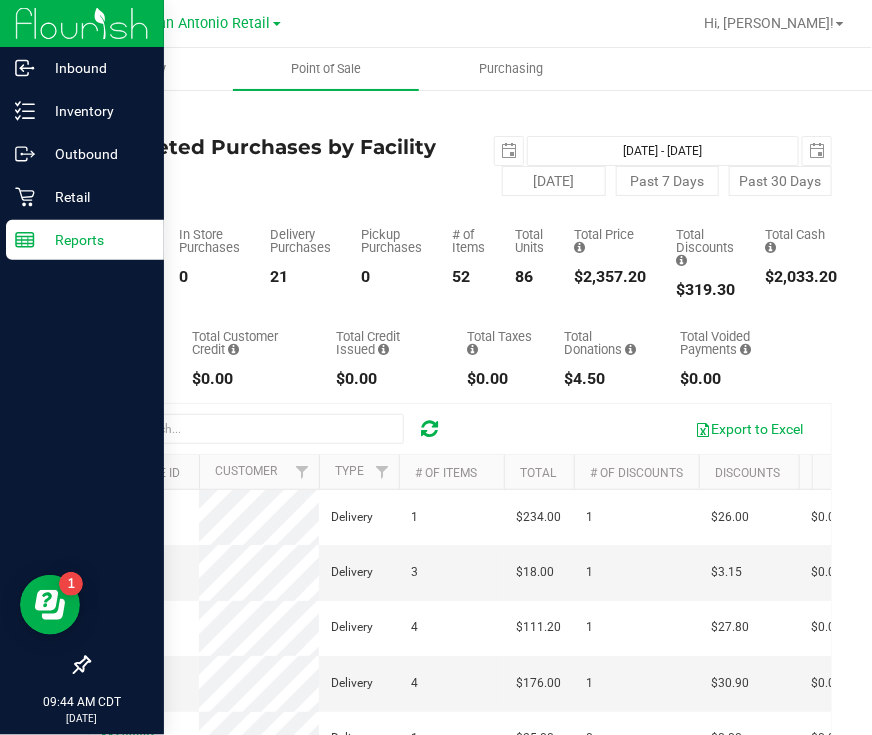 scroll, scrollTop: 0, scrollLeft: 0, axis: both 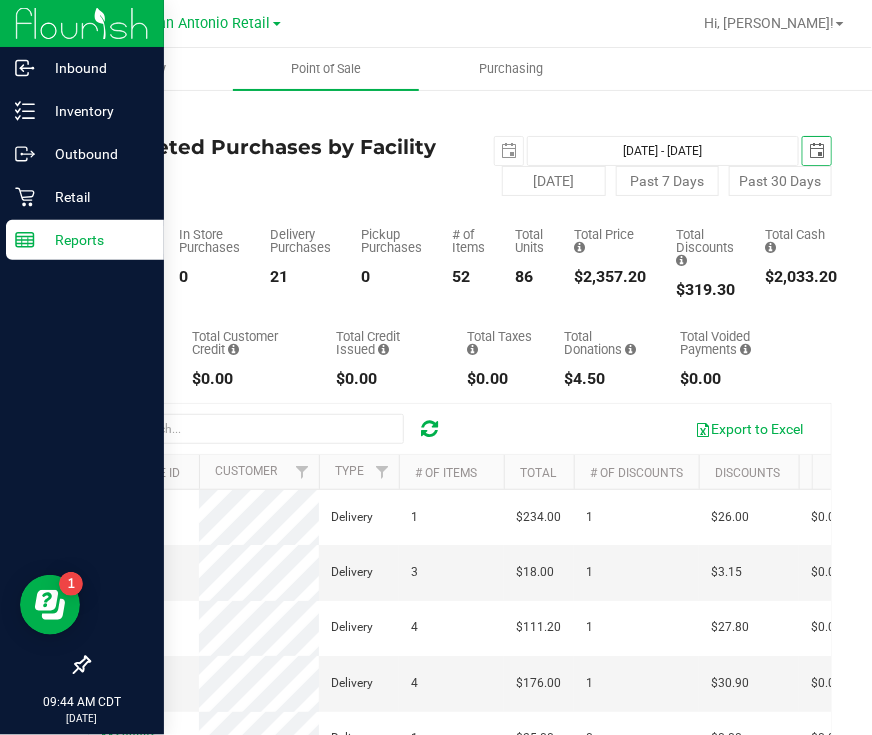 click at bounding box center (817, 151) 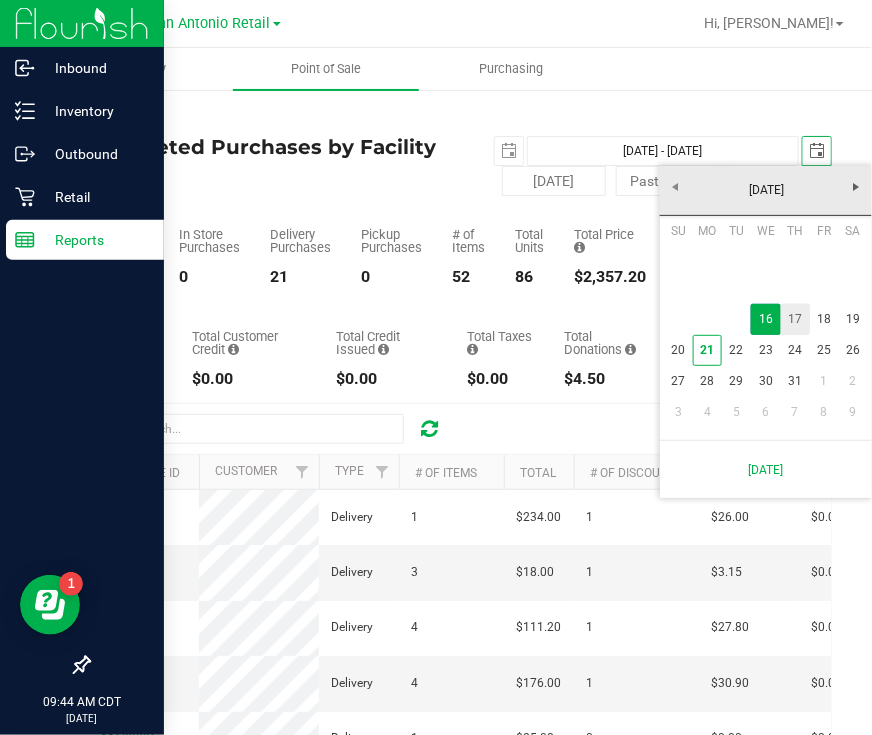 click on "17" at bounding box center [795, 319] 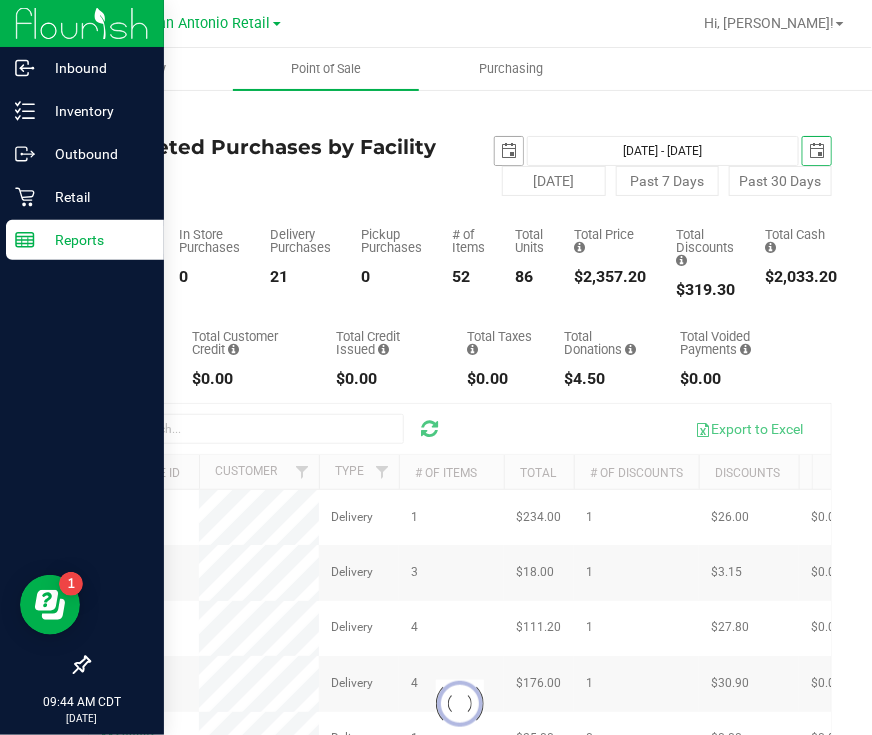 click at bounding box center (509, 151) 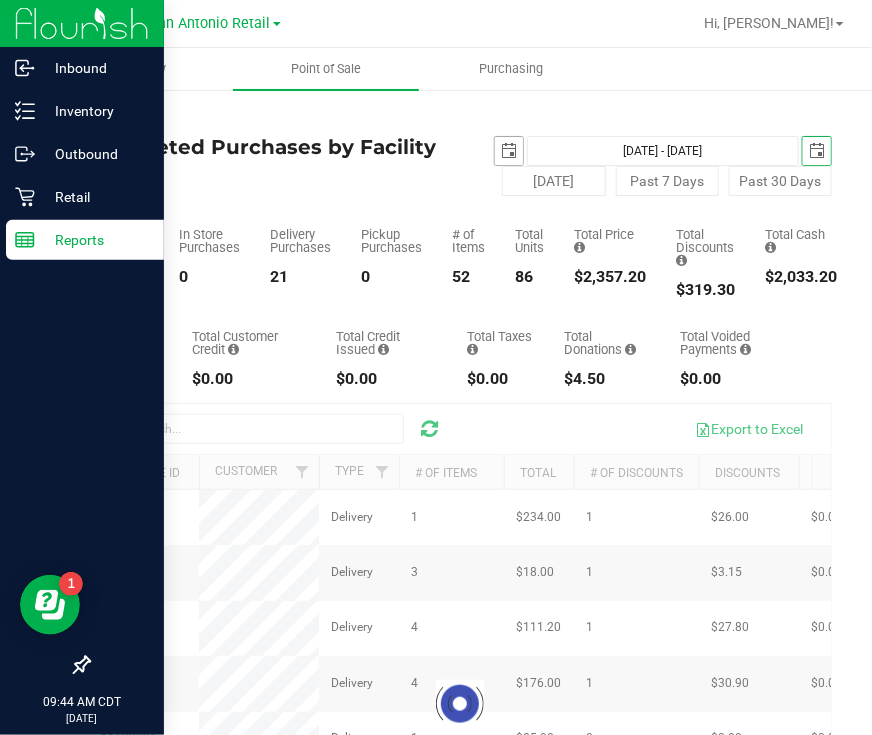 scroll, scrollTop: 0, scrollLeft: 49, axis: horizontal 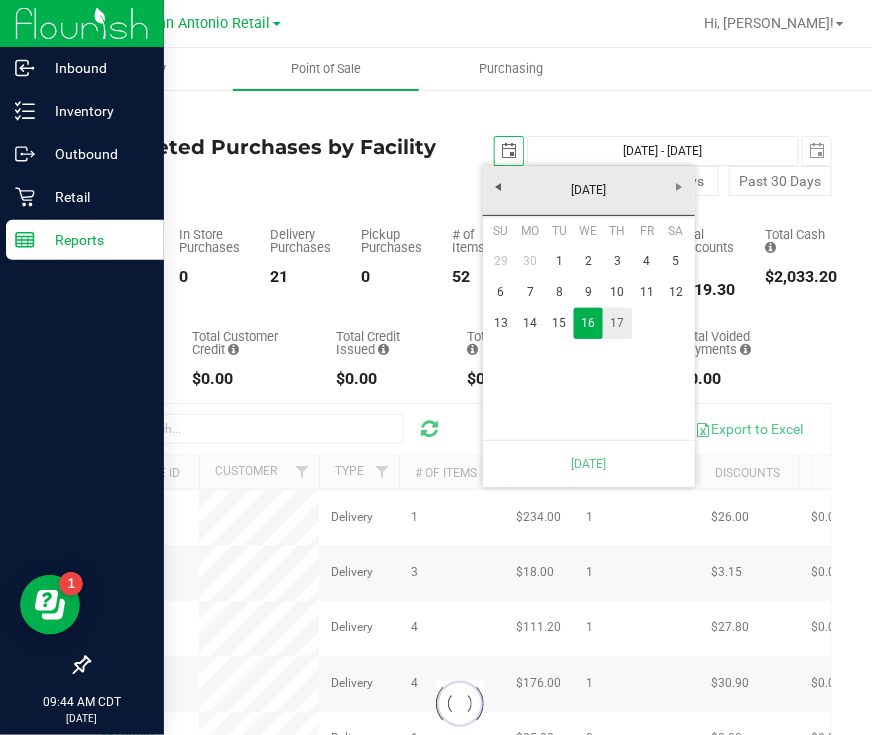 click on "17" at bounding box center (617, 323) 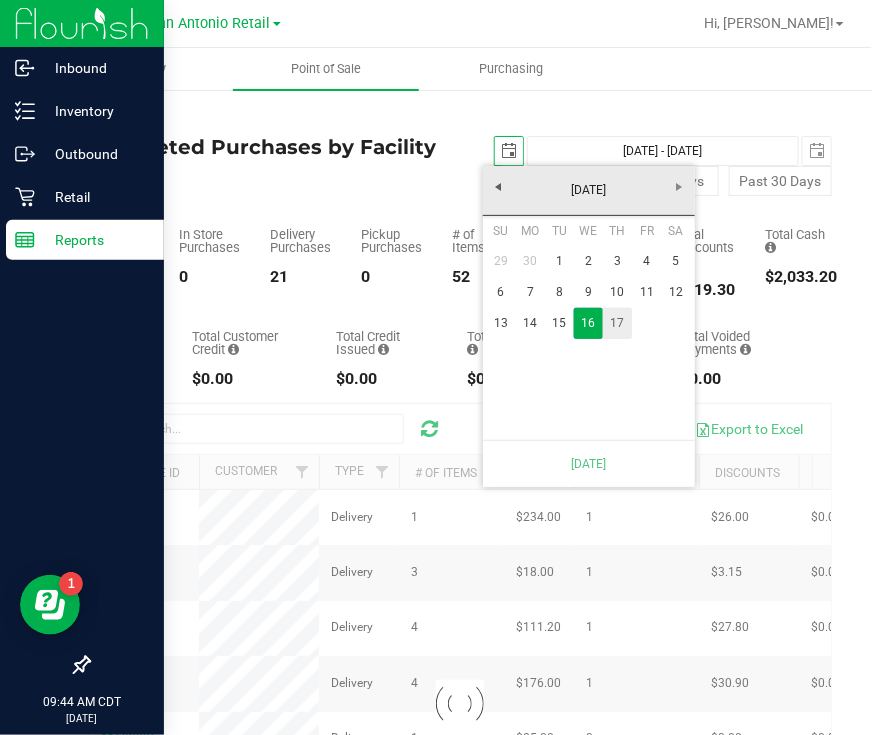type on "Jul 17, 2025 - Jul 17, 2025" 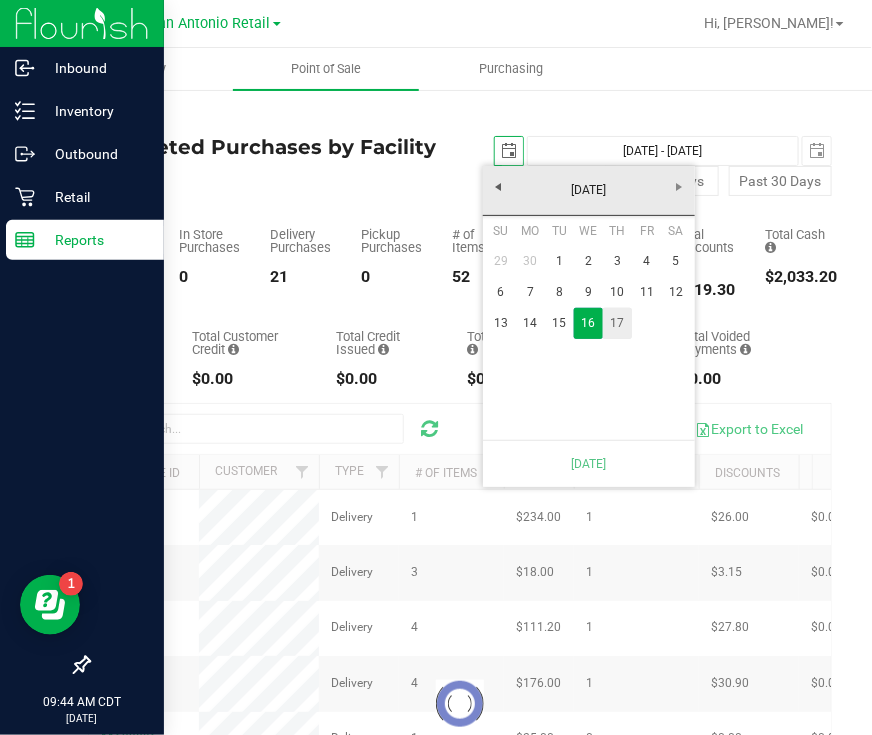 type on "2025-07-17" 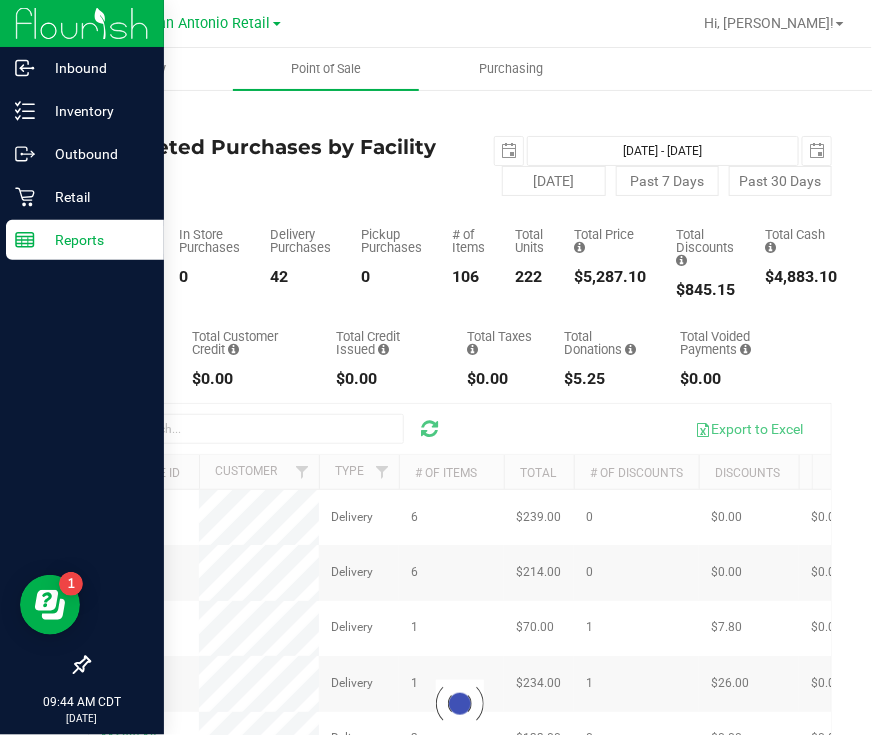 scroll, scrollTop: 0, scrollLeft: 0, axis: both 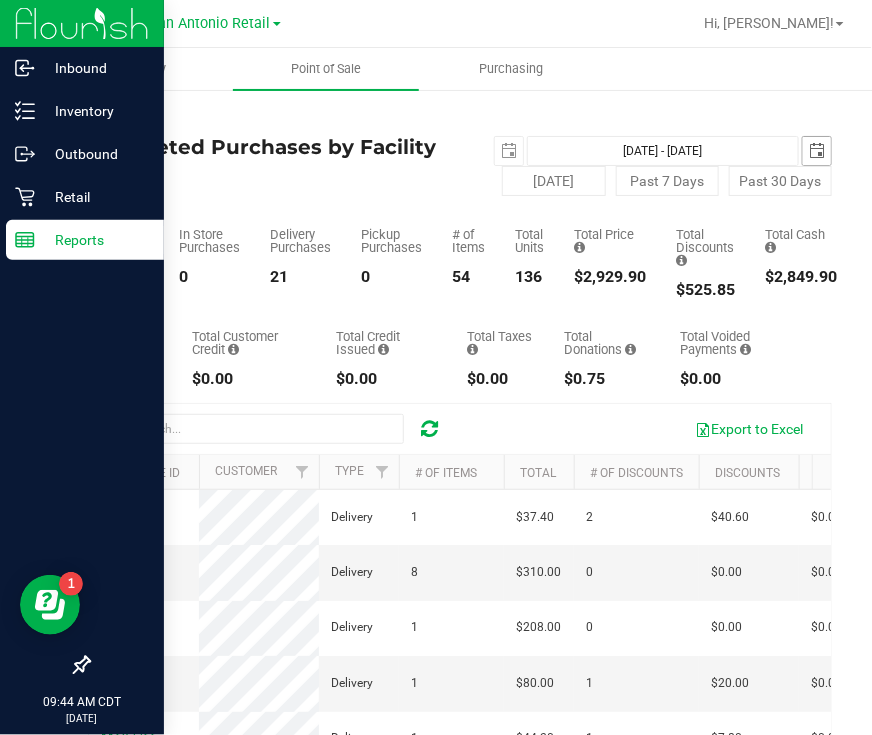 click at bounding box center (817, 151) 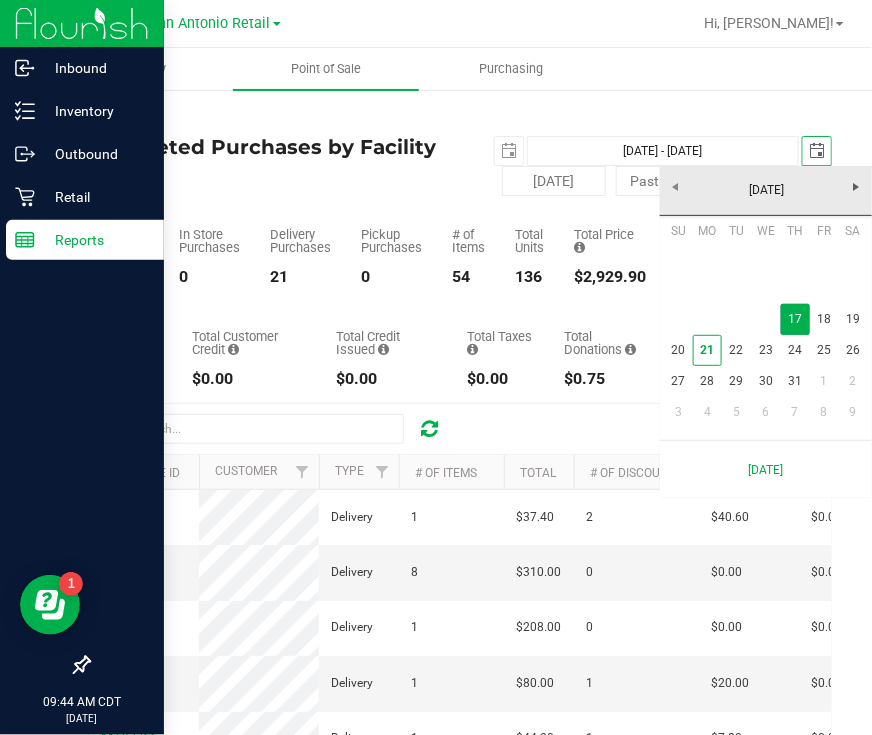 scroll, scrollTop: 0, scrollLeft: 49, axis: horizontal 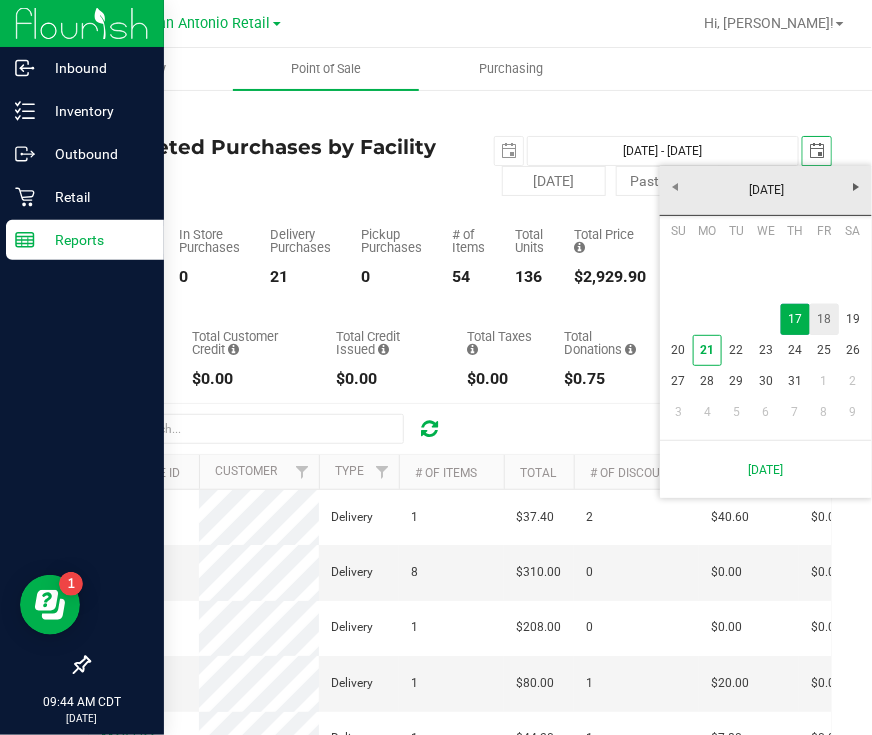 click on "18" at bounding box center (824, 319) 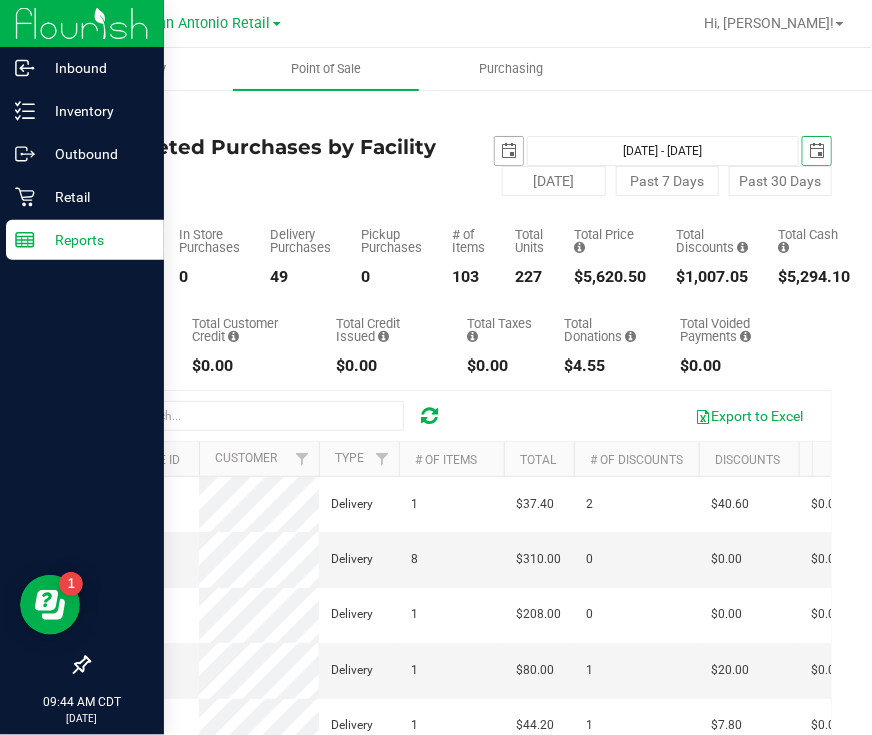 click at bounding box center [509, 151] 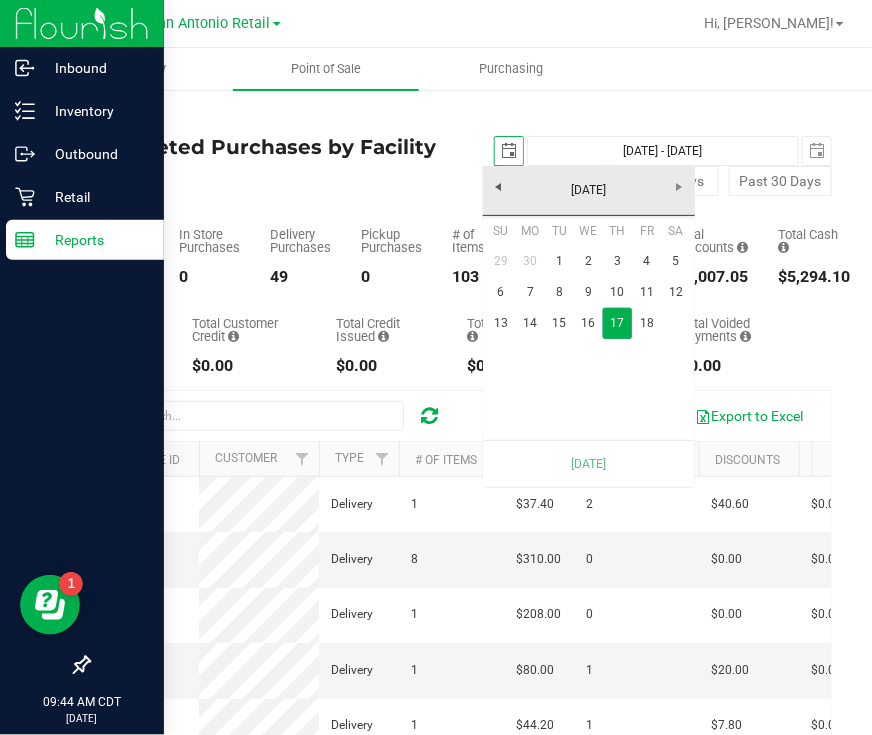 scroll, scrollTop: 0, scrollLeft: 0, axis: both 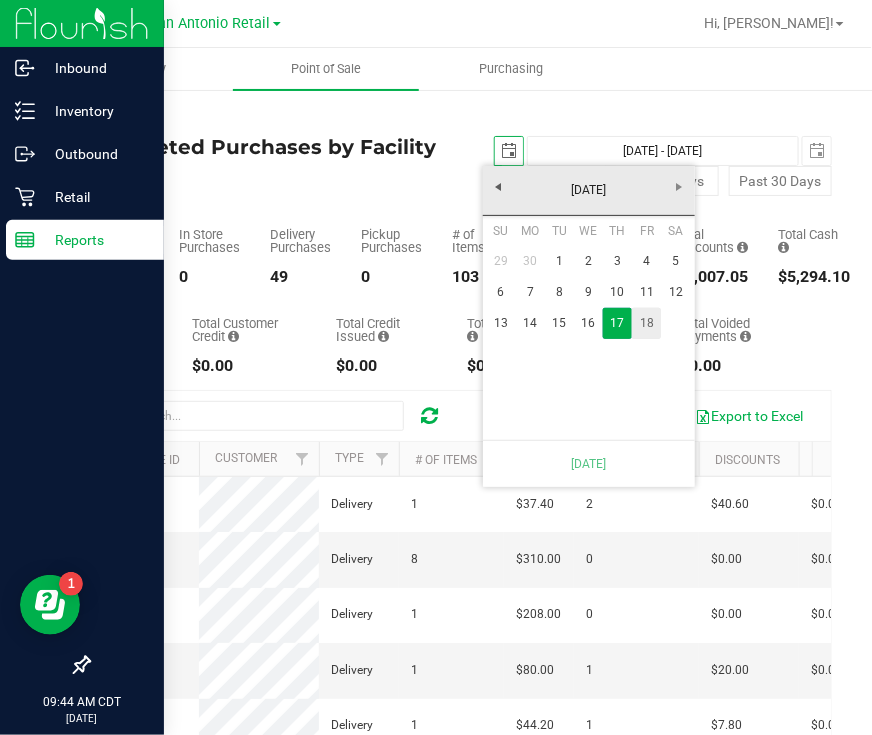 click on "18" at bounding box center [646, 323] 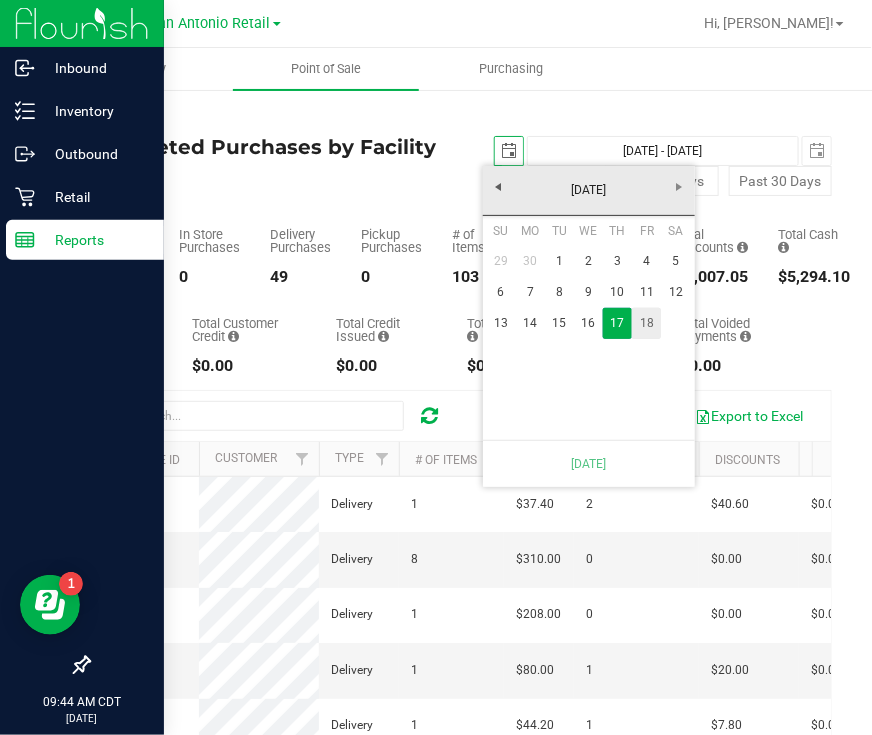 type on "Jul 18, 2025 - Jul 18, 2025" 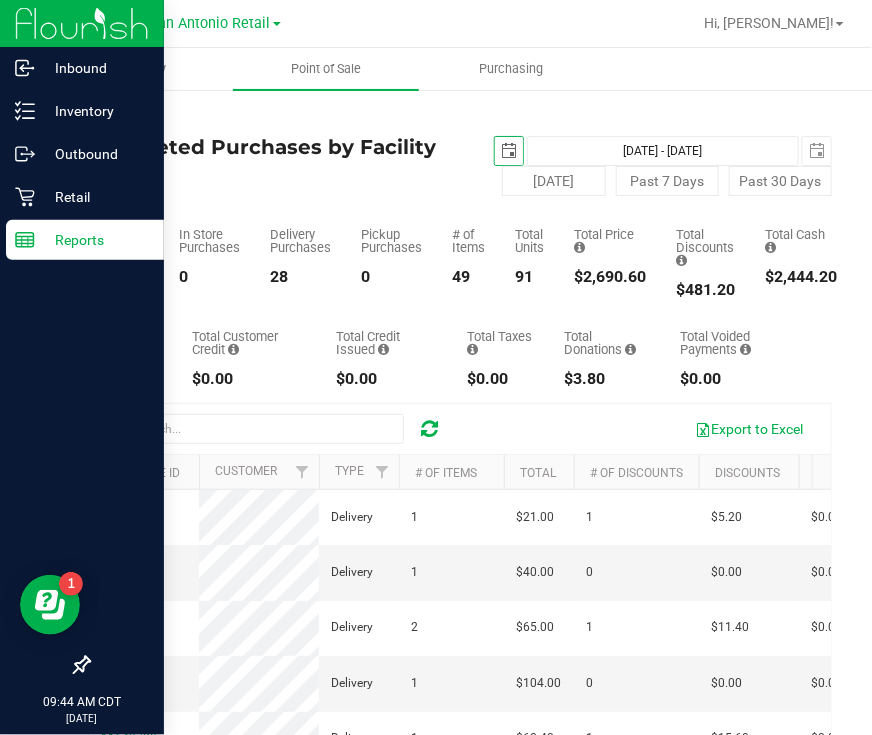 scroll, scrollTop: 0, scrollLeft: 0, axis: both 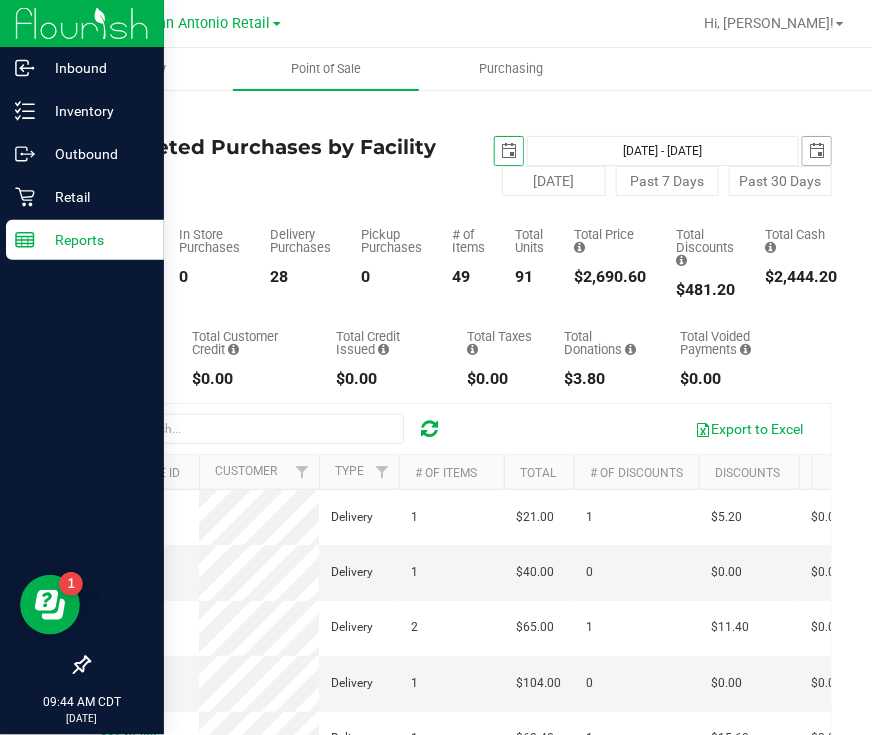 click at bounding box center (817, 151) 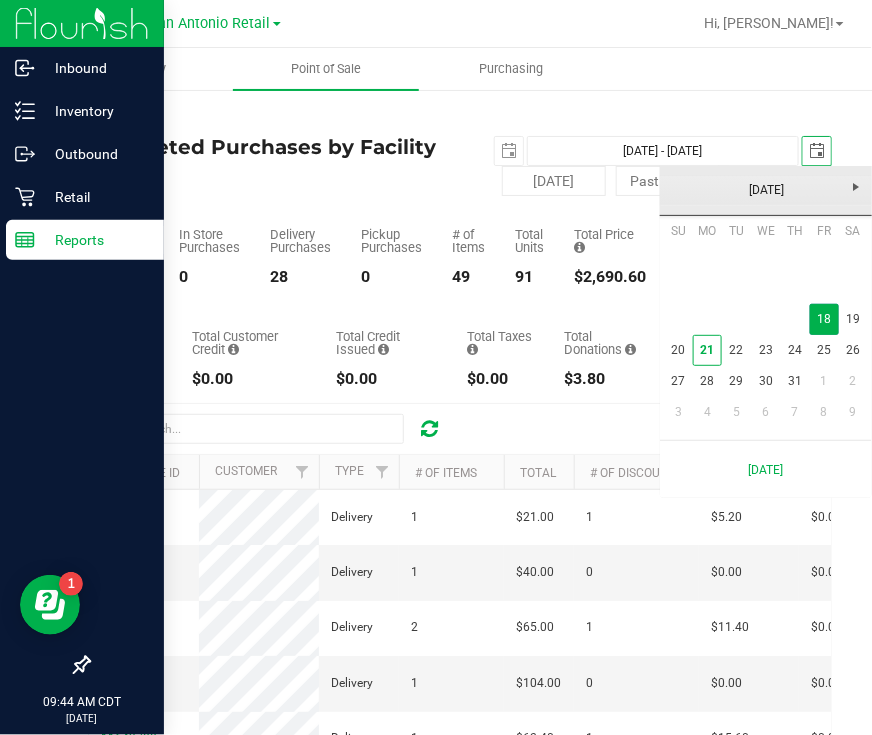 scroll, scrollTop: 0, scrollLeft: 49, axis: horizontal 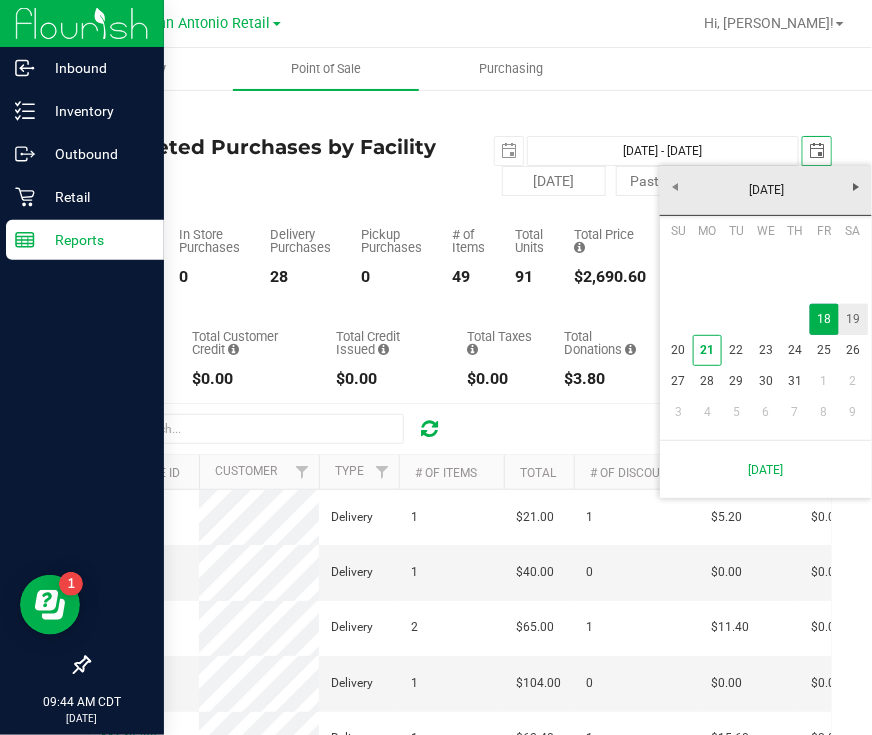 click on "19" at bounding box center [853, 319] 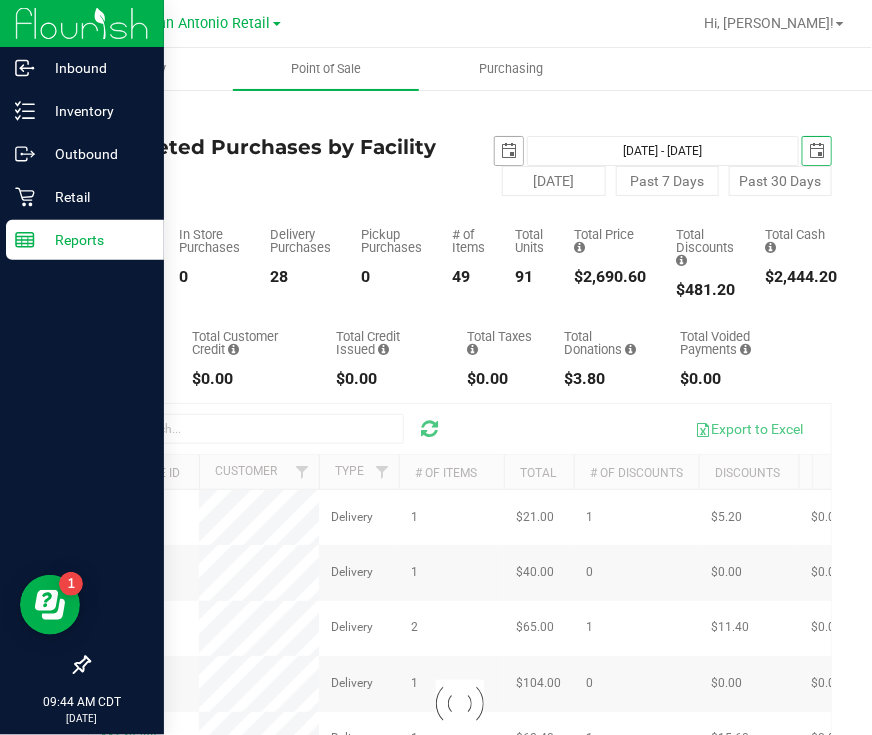 click at bounding box center (509, 151) 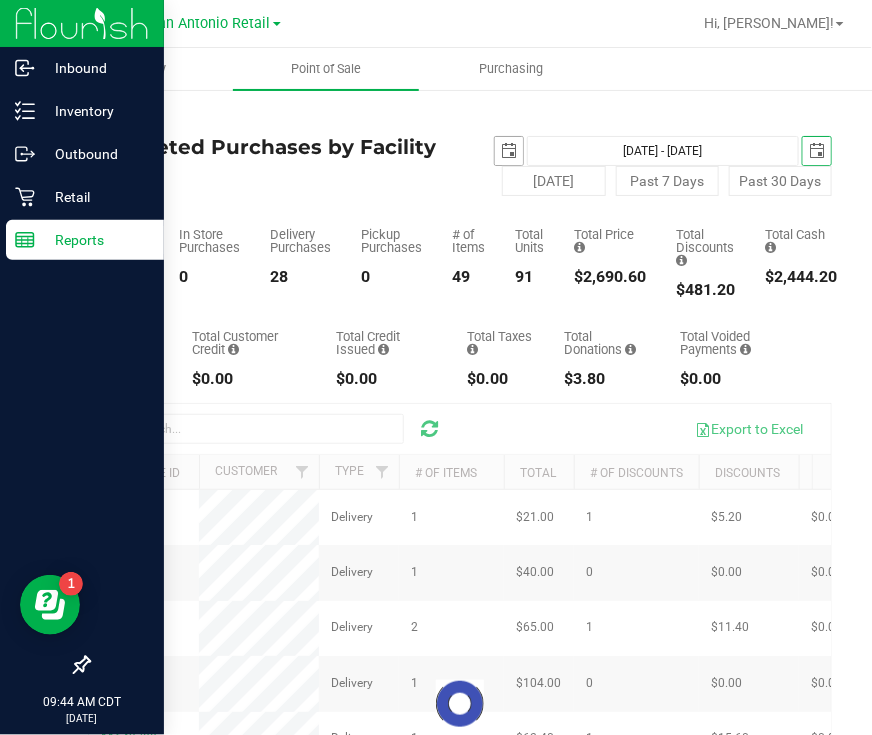 scroll, scrollTop: 0, scrollLeft: 0, axis: both 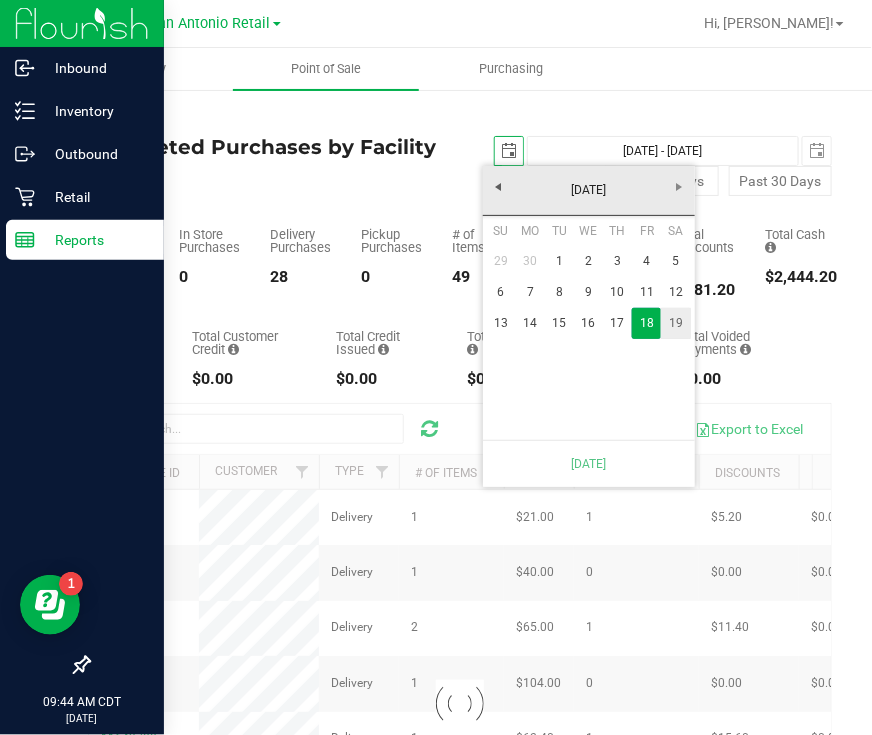 click on "19" at bounding box center (675, 323) 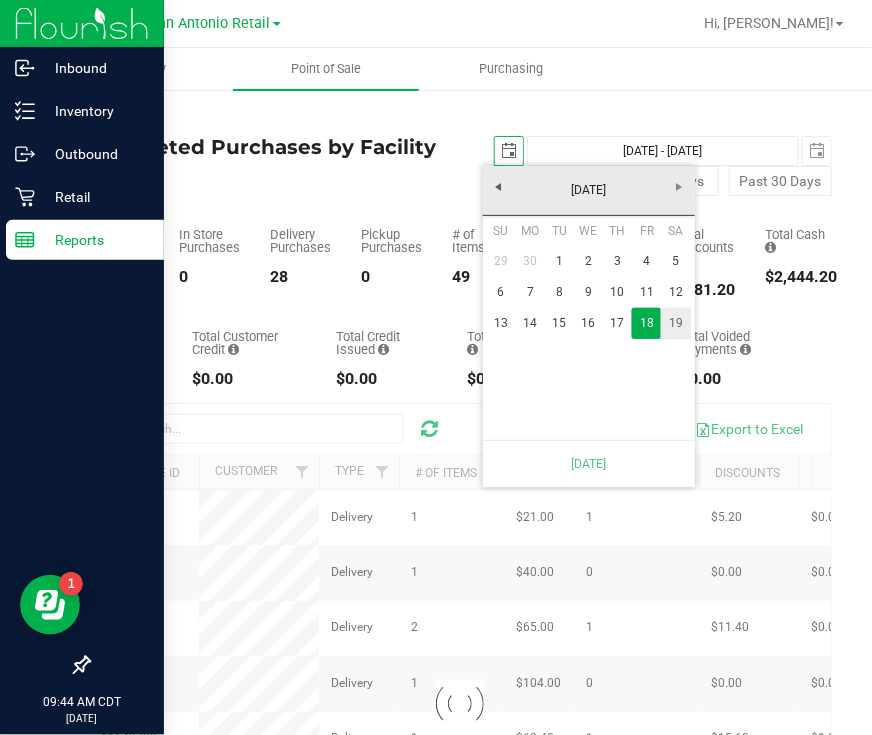 type on "Jul 19, 2025 - Jul 19, 2025" 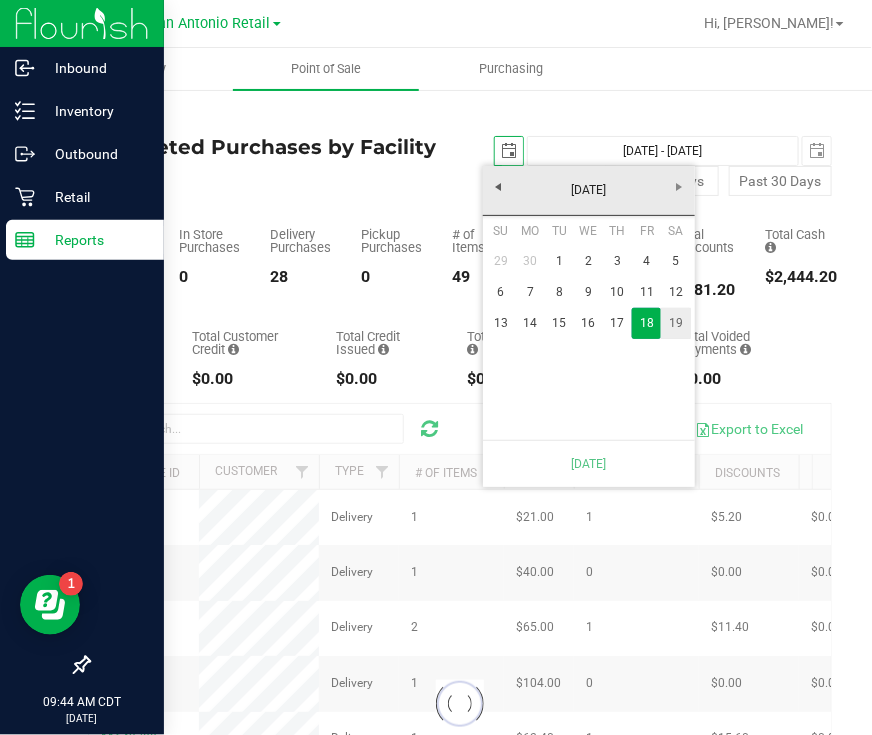 type on "2025-07-19" 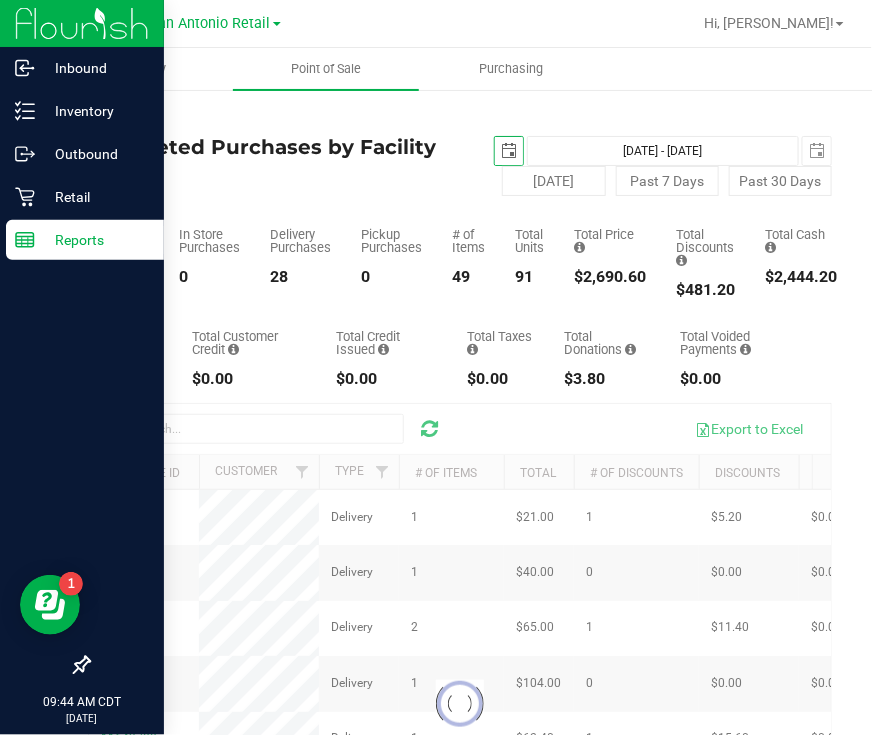 scroll, scrollTop: 0, scrollLeft: 0, axis: both 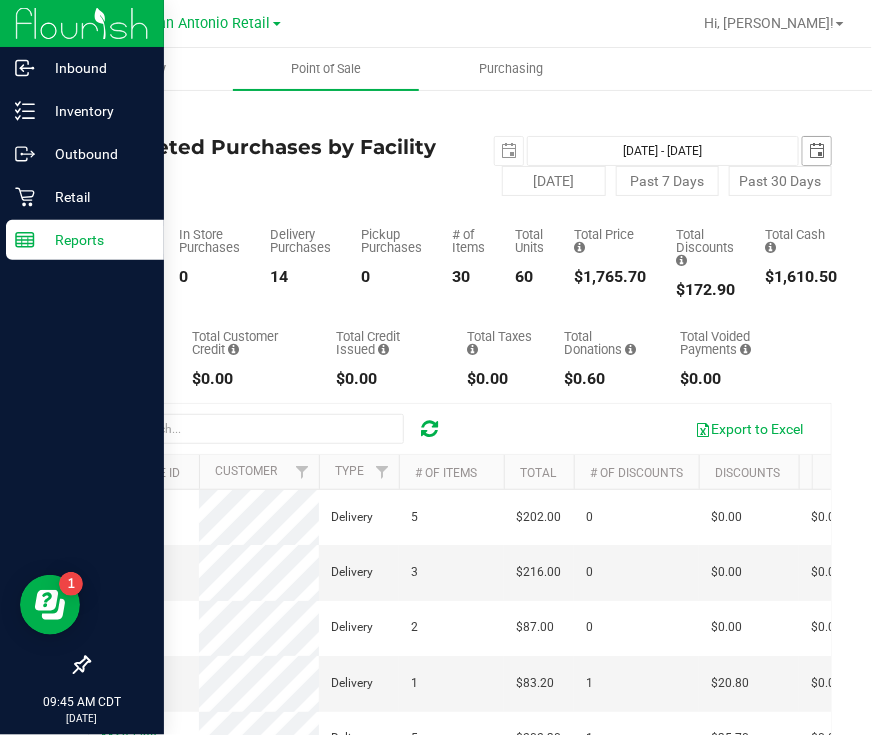 click at bounding box center (817, 151) 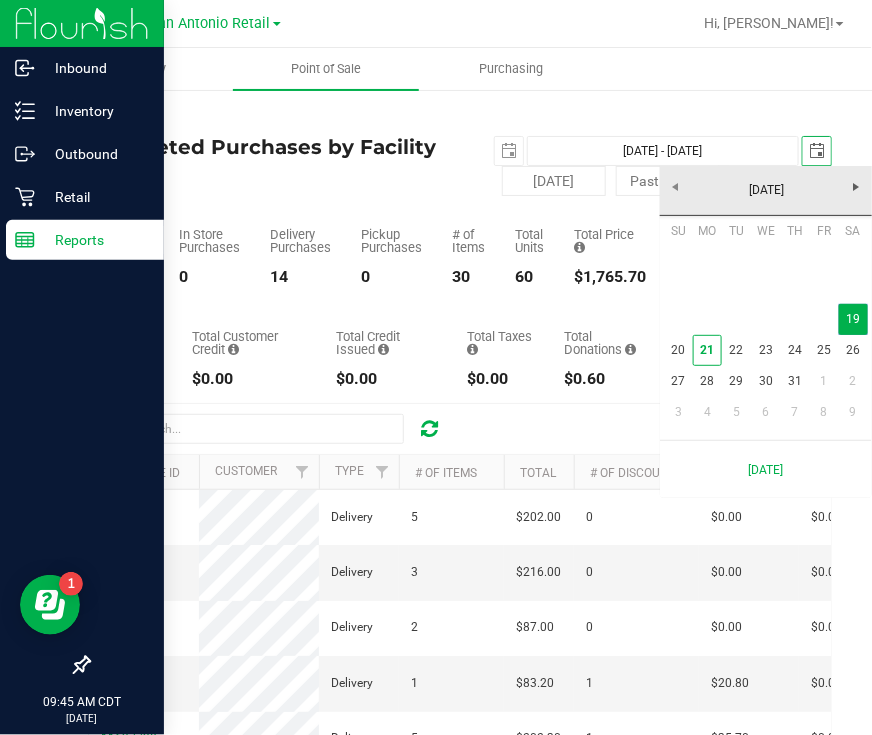 scroll, scrollTop: 0, scrollLeft: 49, axis: horizontal 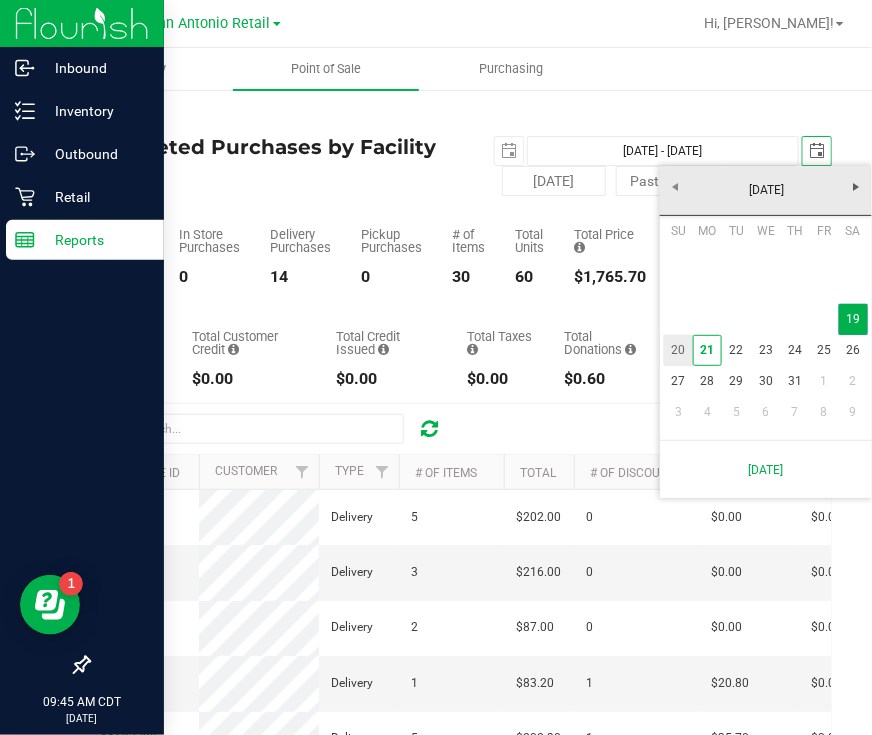click on "20" at bounding box center (678, 350) 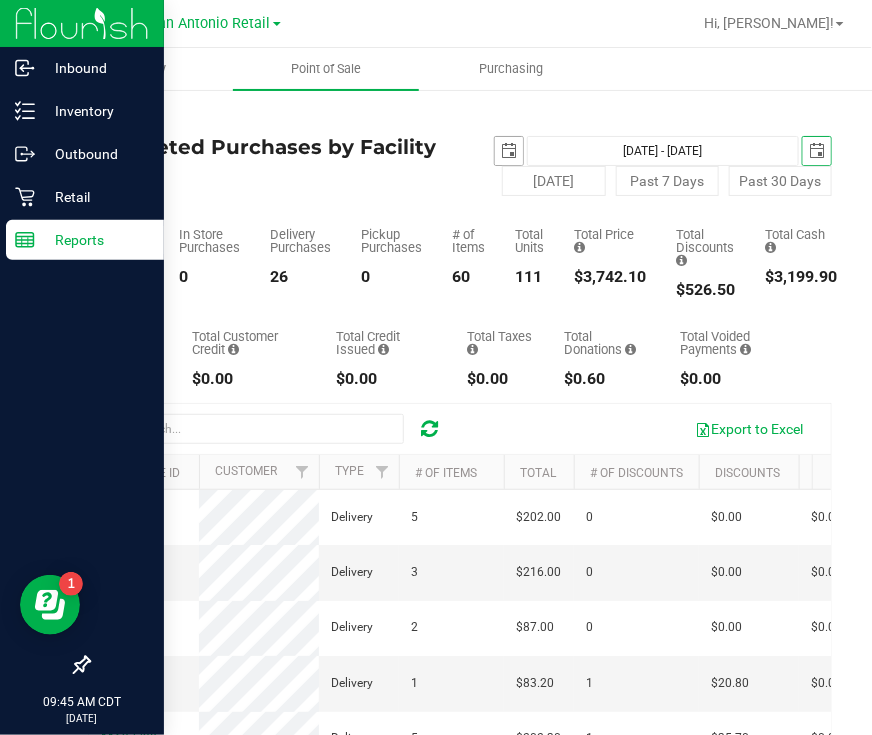 click at bounding box center [509, 151] 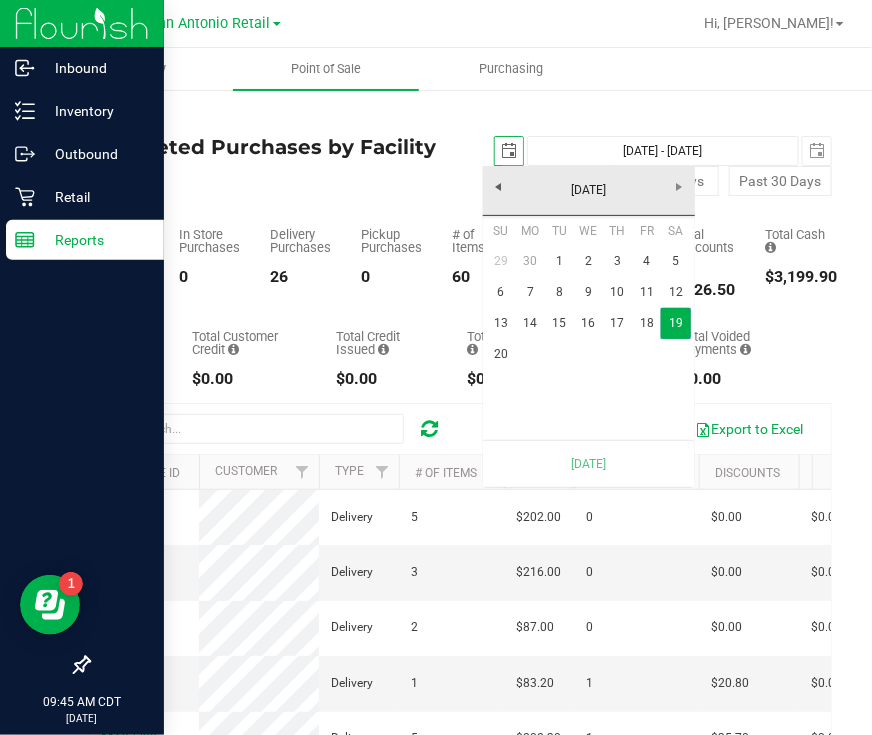 scroll, scrollTop: 0, scrollLeft: 0, axis: both 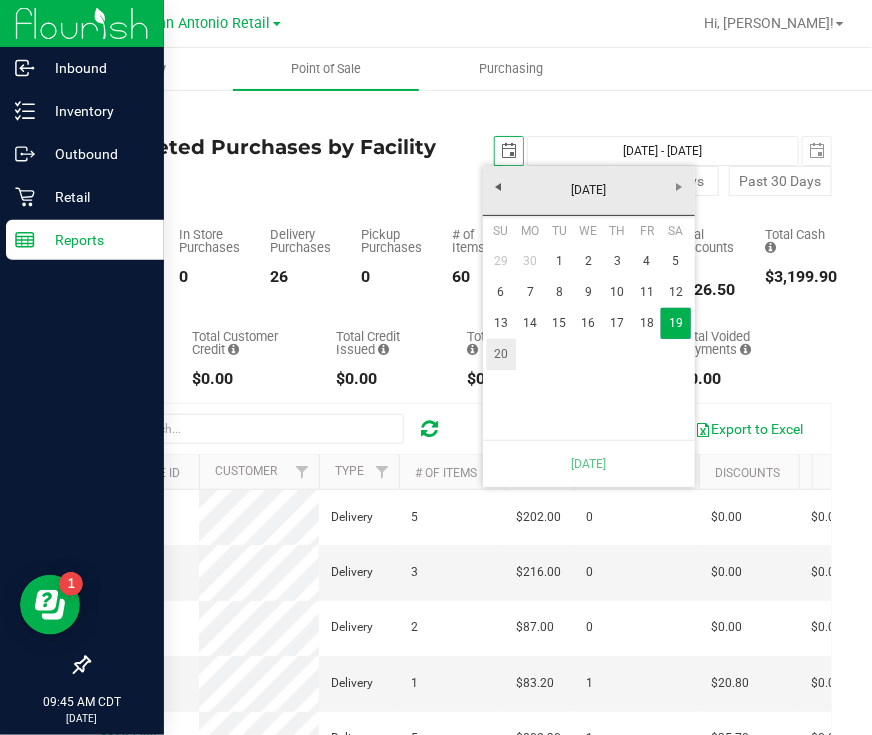 click on "20" at bounding box center [501, 354] 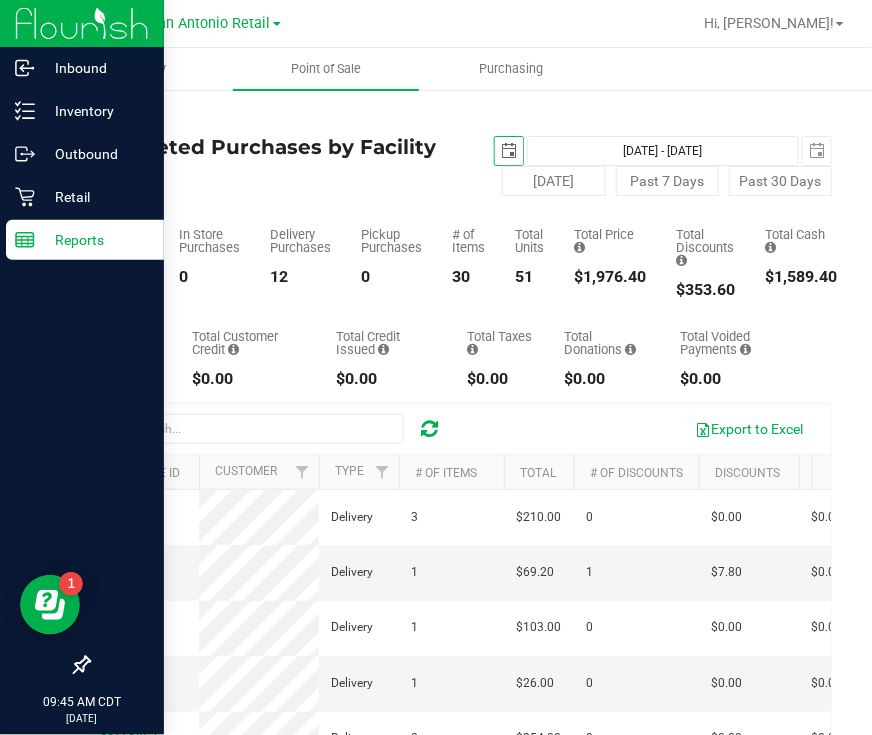 scroll, scrollTop: 0, scrollLeft: 0, axis: both 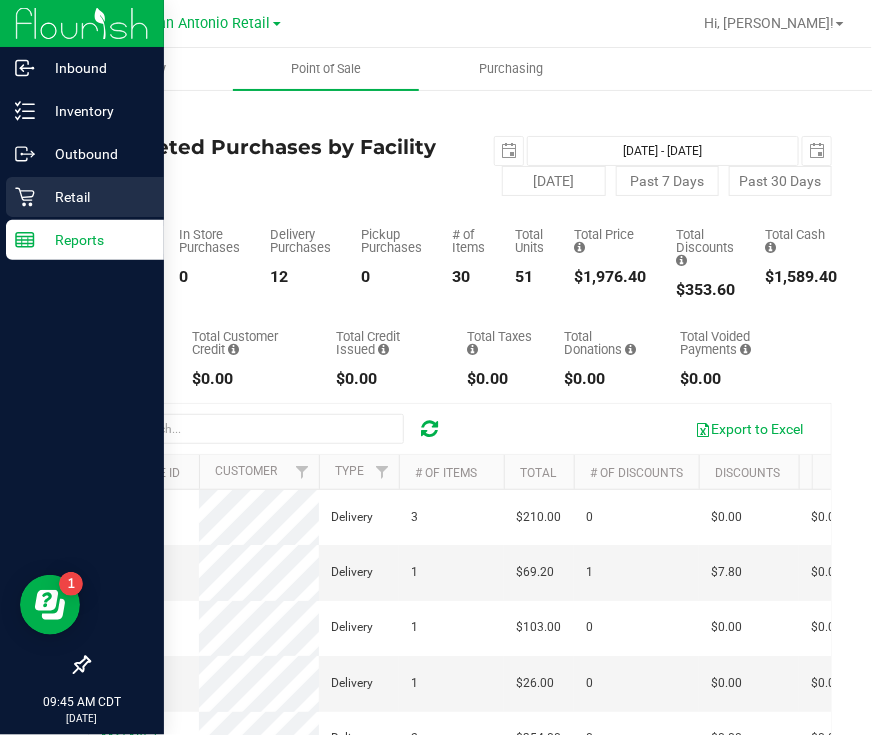 click on "Retail" at bounding box center (85, 197) 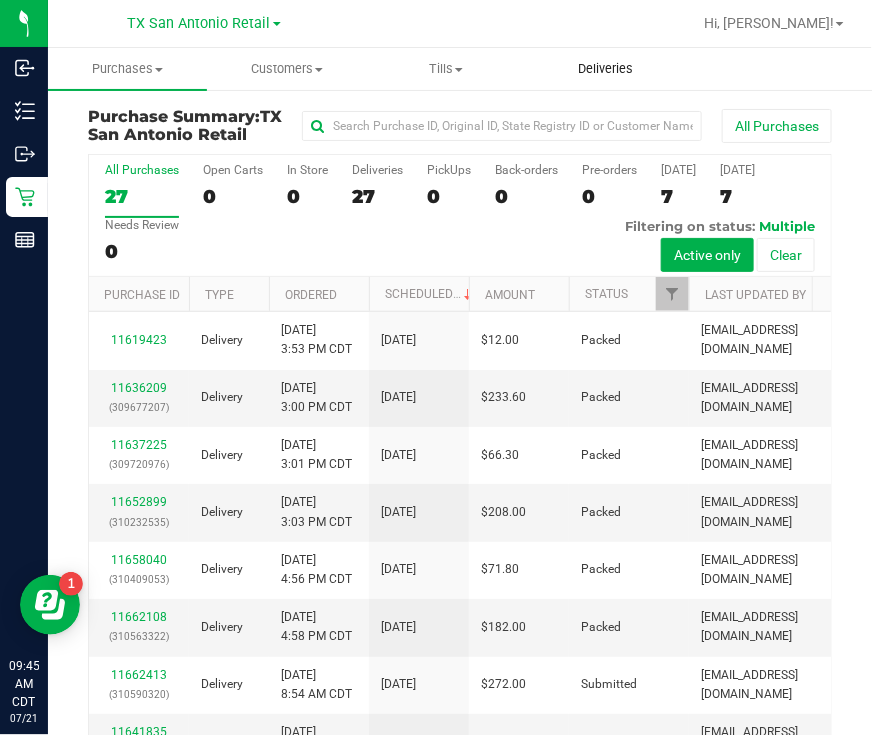 click on "Deliveries" at bounding box center (605, 69) 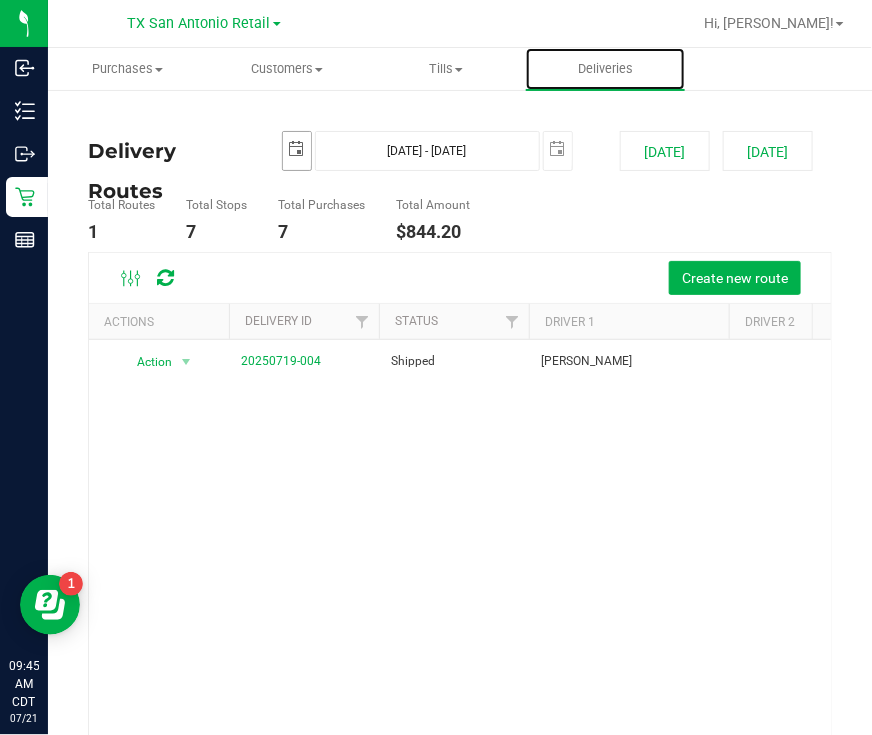 click at bounding box center (297, 149) 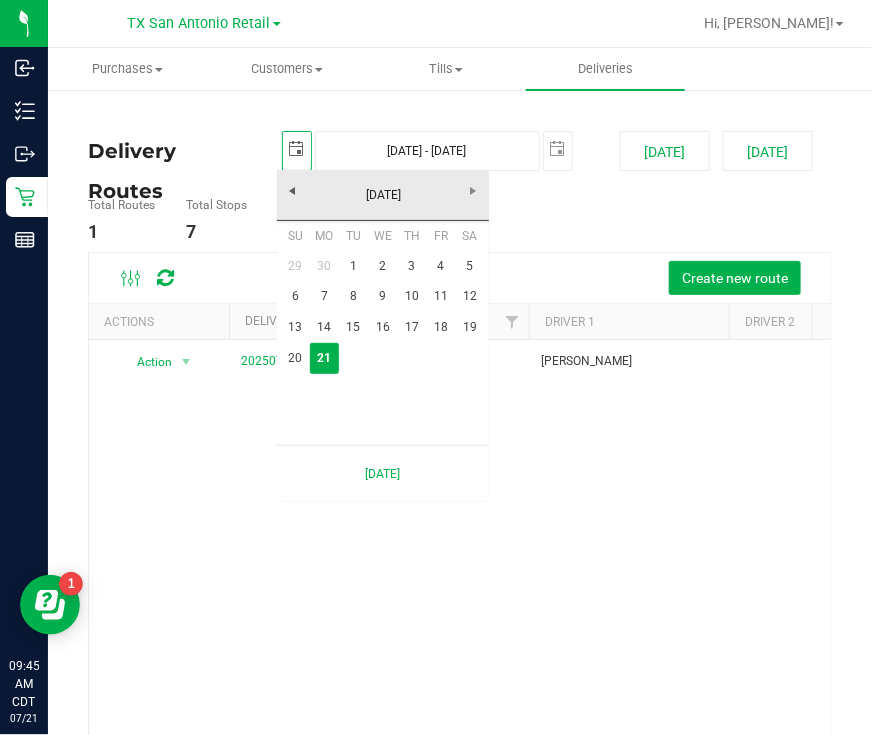 scroll, scrollTop: 0, scrollLeft: 49, axis: horizontal 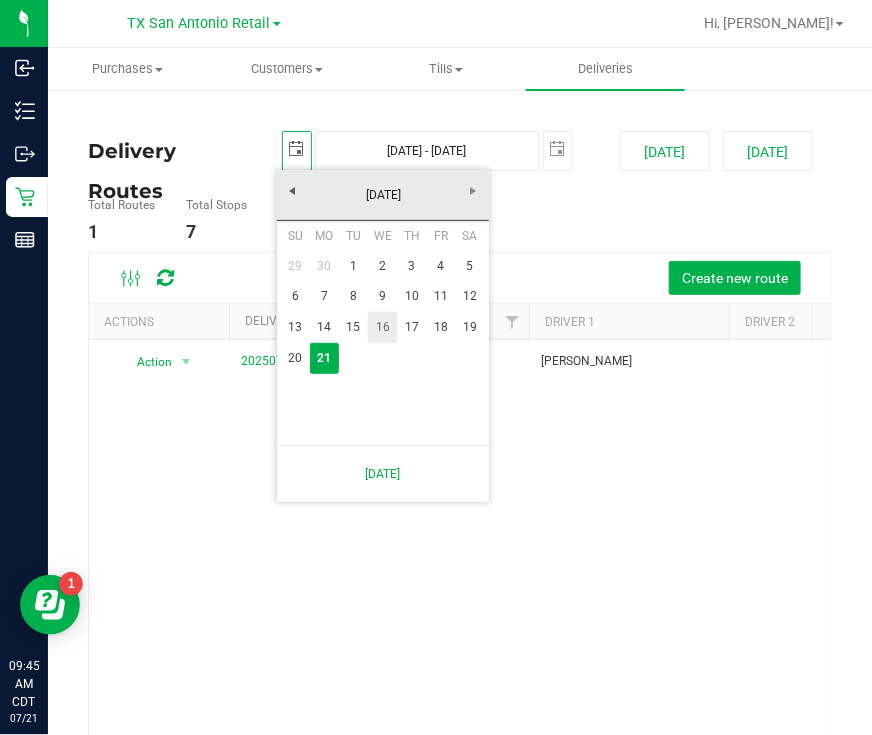 click on "16" at bounding box center (382, 327) 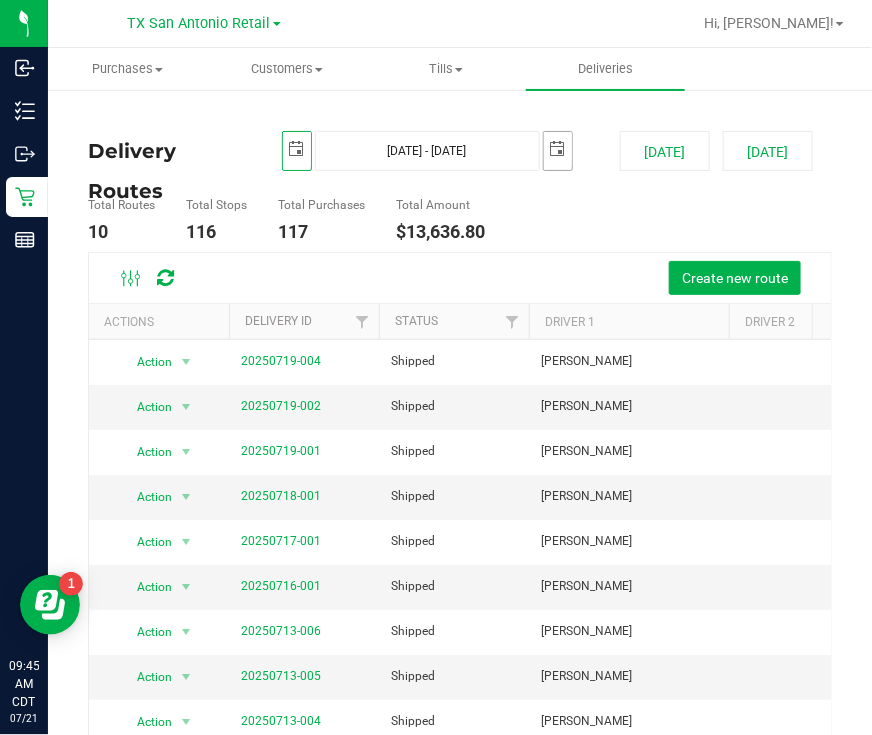 click at bounding box center (558, 149) 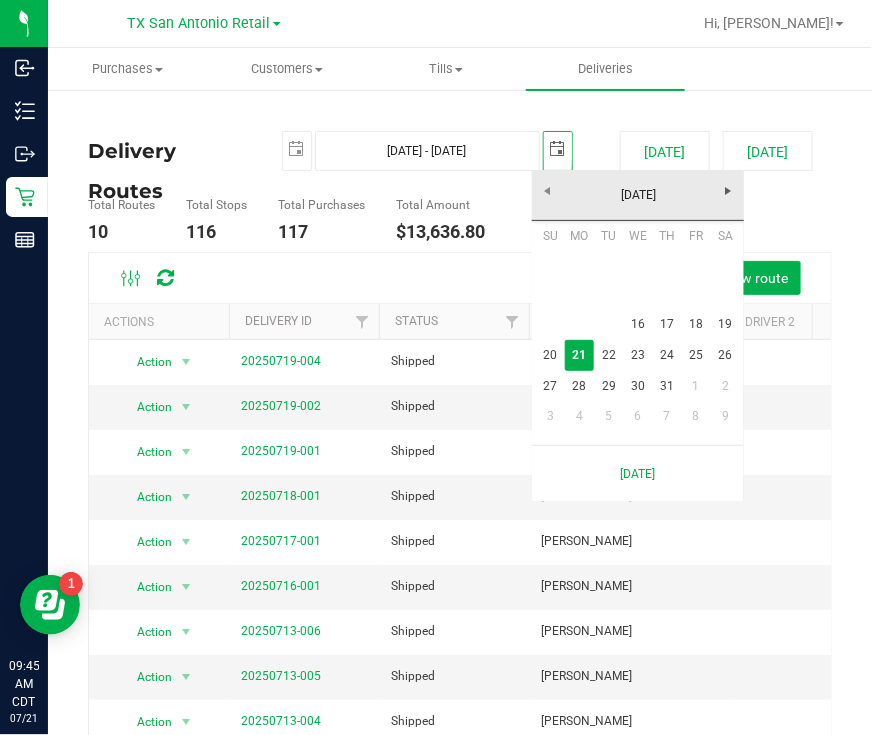 scroll, scrollTop: 0, scrollLeft: 0, axis: both 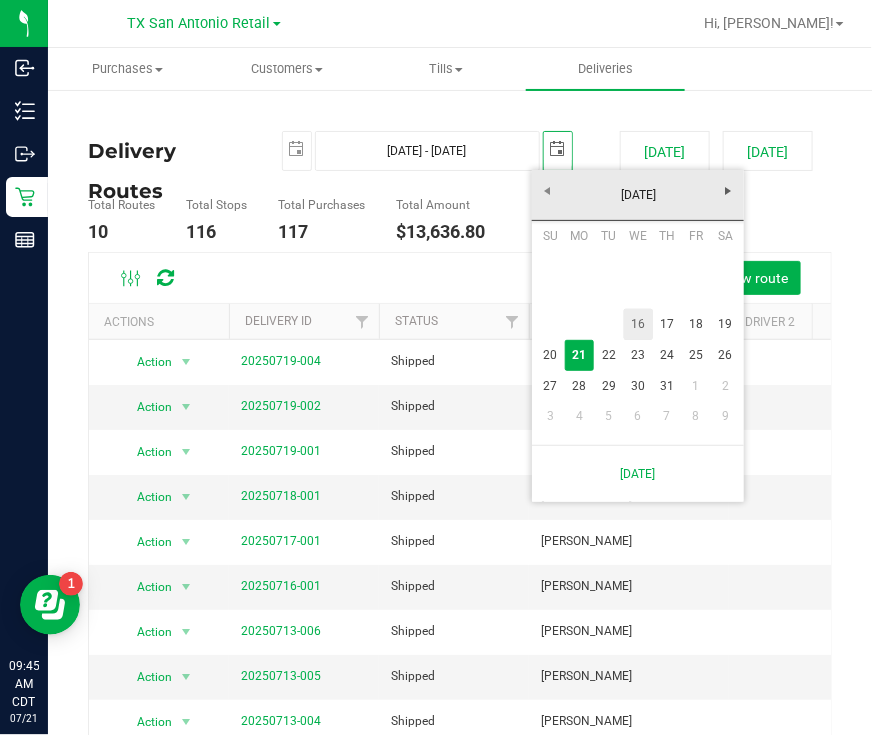 click on "16" at bounding box center (638, 324) 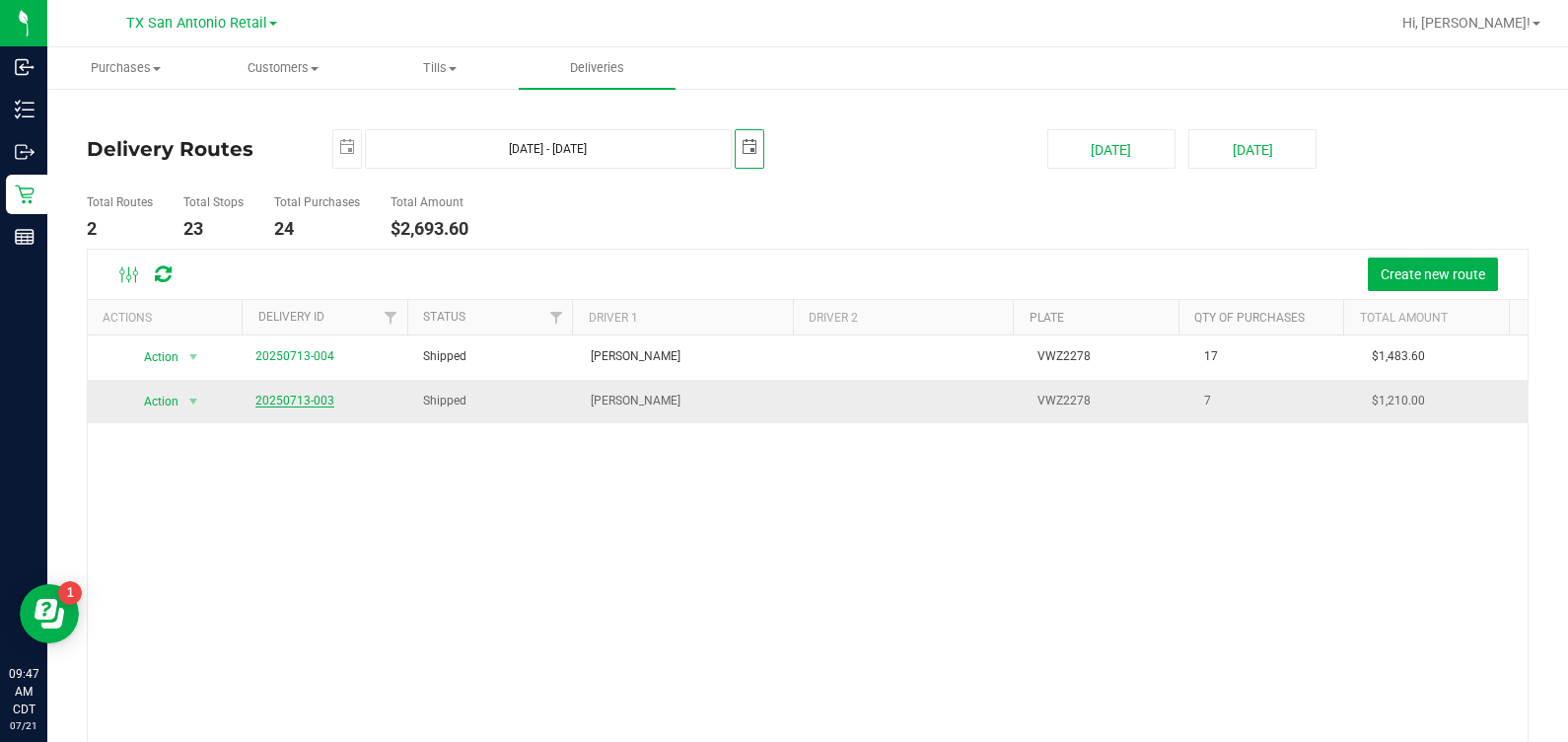 scroll, scrollTop: 0, scrollLeft: 0, axis: both 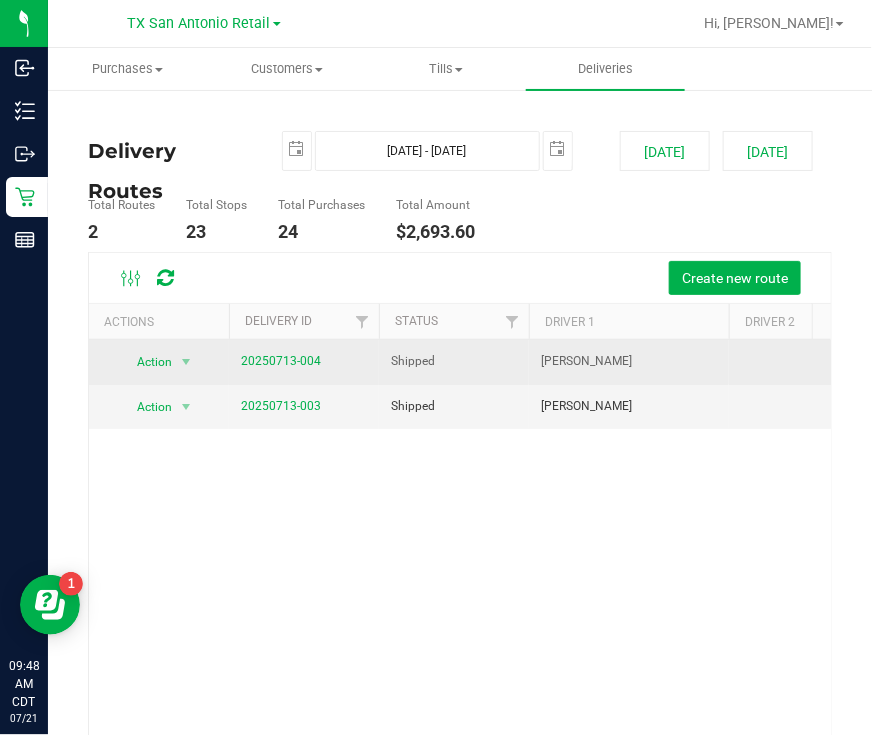 drag, startPoint x: 270, startPoint y: 493, endPoint x: 370, endPoint y: 357, distance: 168.80759 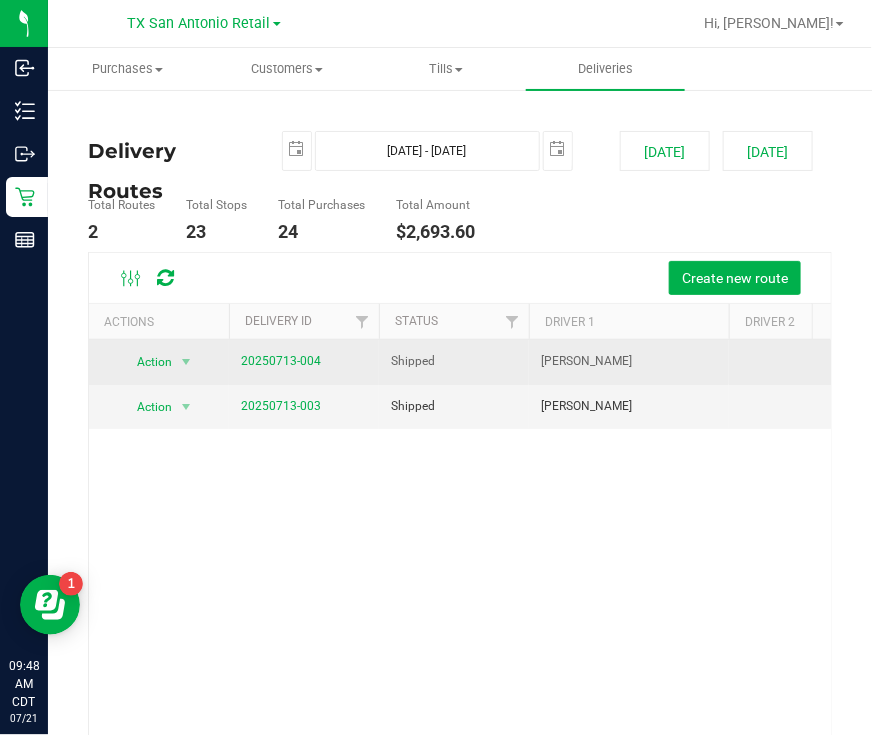 click on "Action Action View Delivery
20250713-004
Shipped Jade Calabro VWZ2278 17 $1,483.60
Action Action View Delivery
20250713-003
Shipped Jade Calabro VWZ2278 7 $1,210.00" at bounding box center (460, 571) 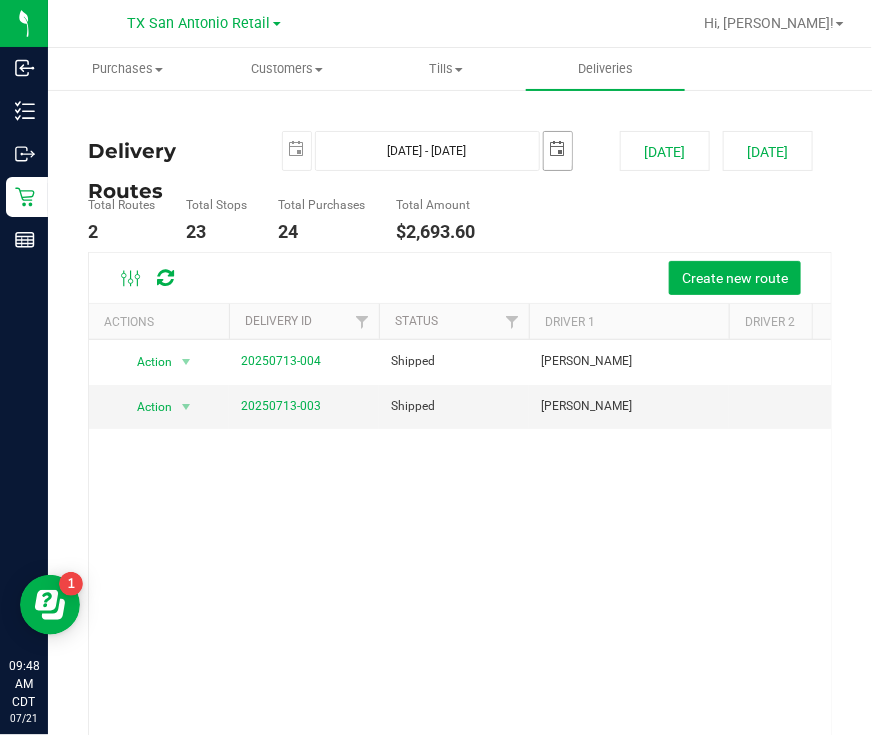click at bounding box center [558, 149] 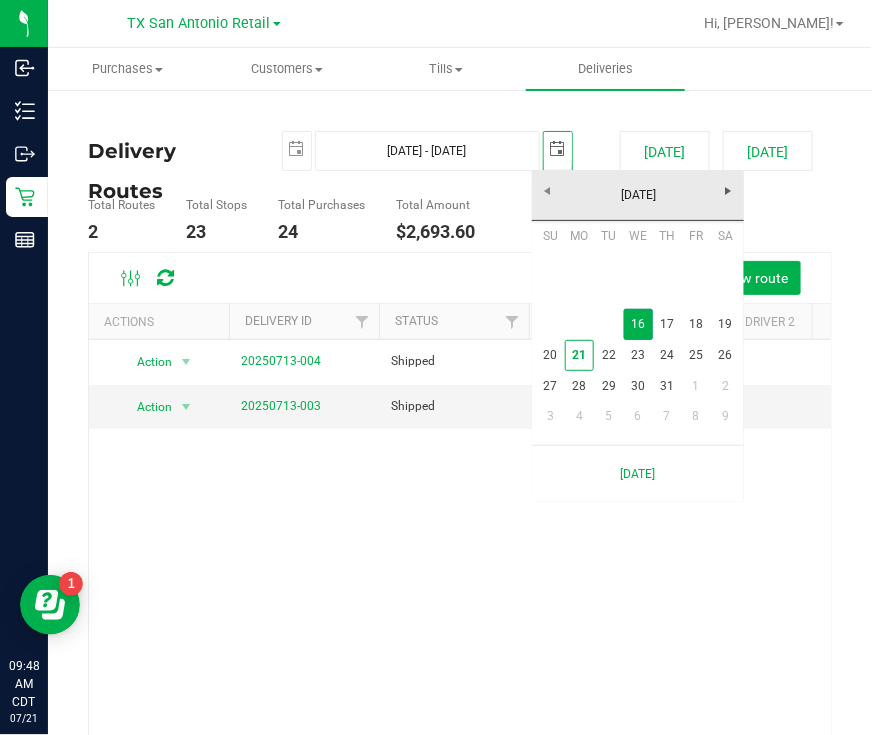 scroll, scrollTop: 0, scrollLeft: 49, axis: horizontal 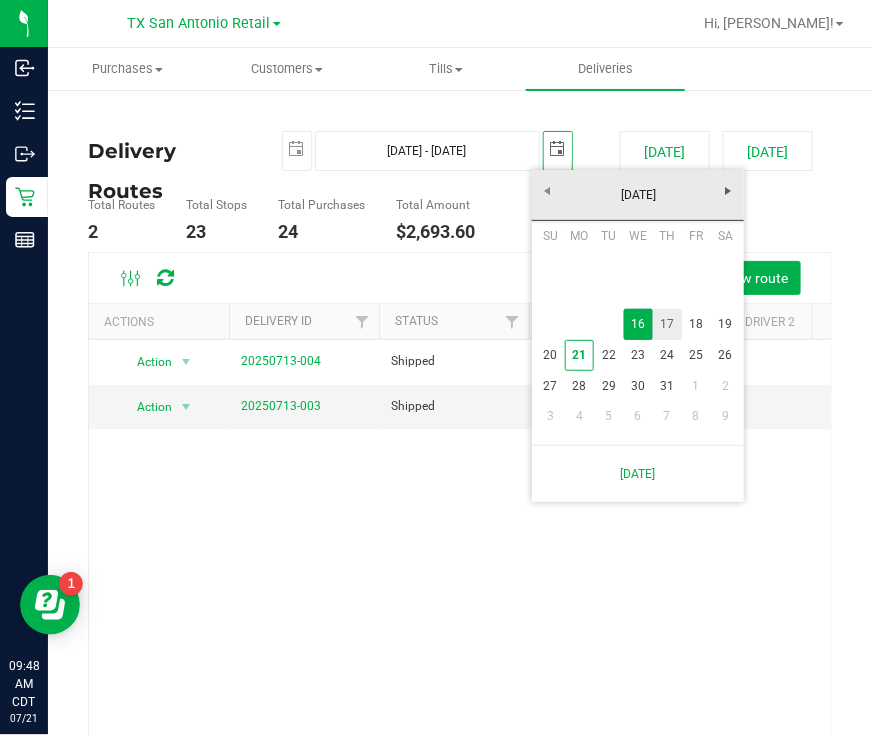 click on "17" at bounding box center (667, 324) 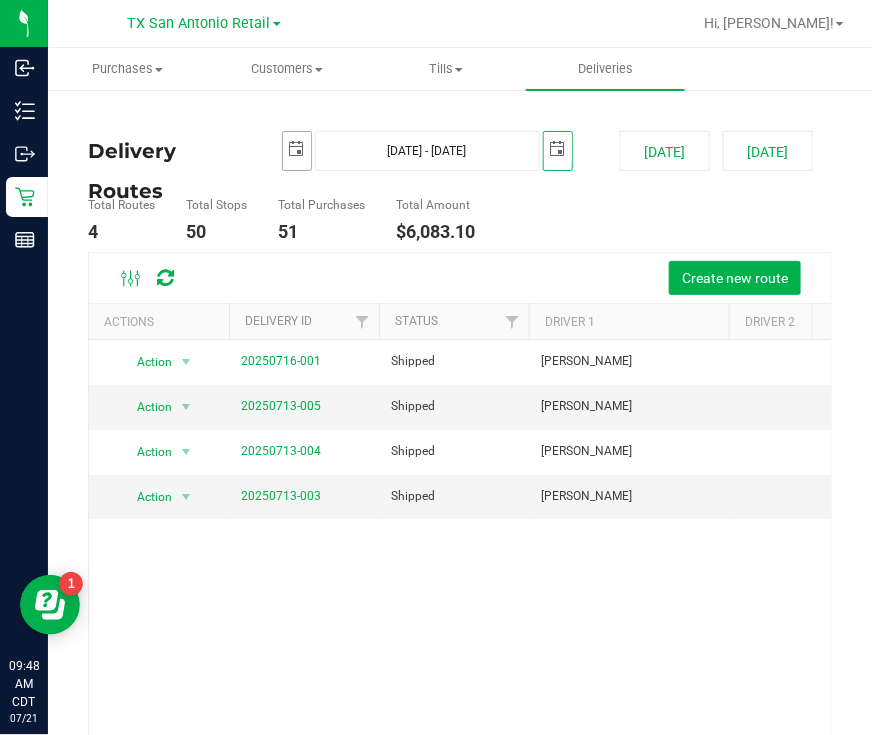 click at bounding box center (297, 149) 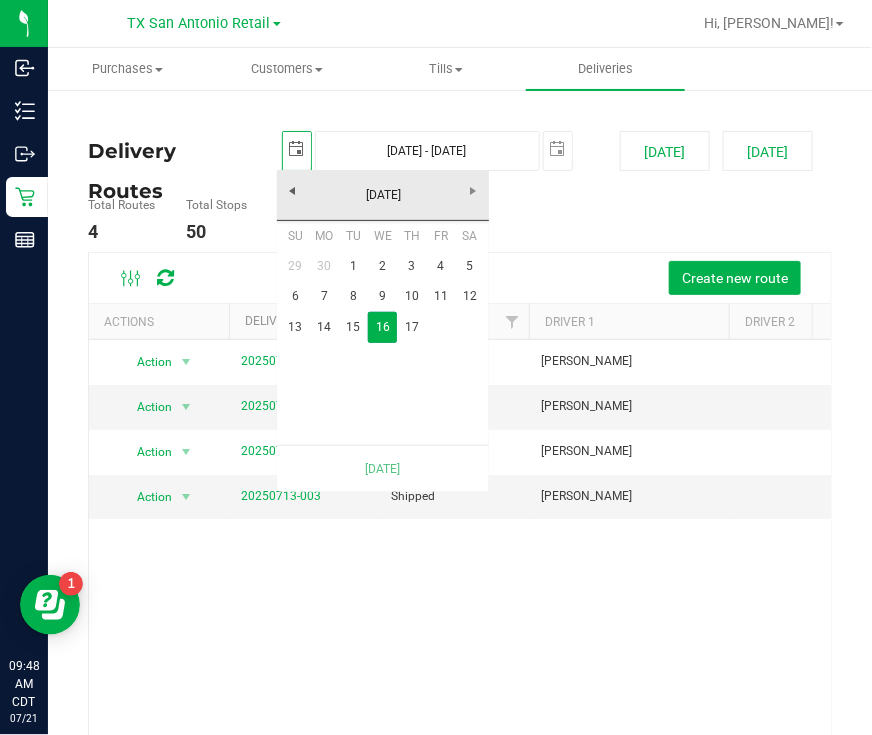 scroll, scrollTop: 0, scrollLeft: 0, axis: both 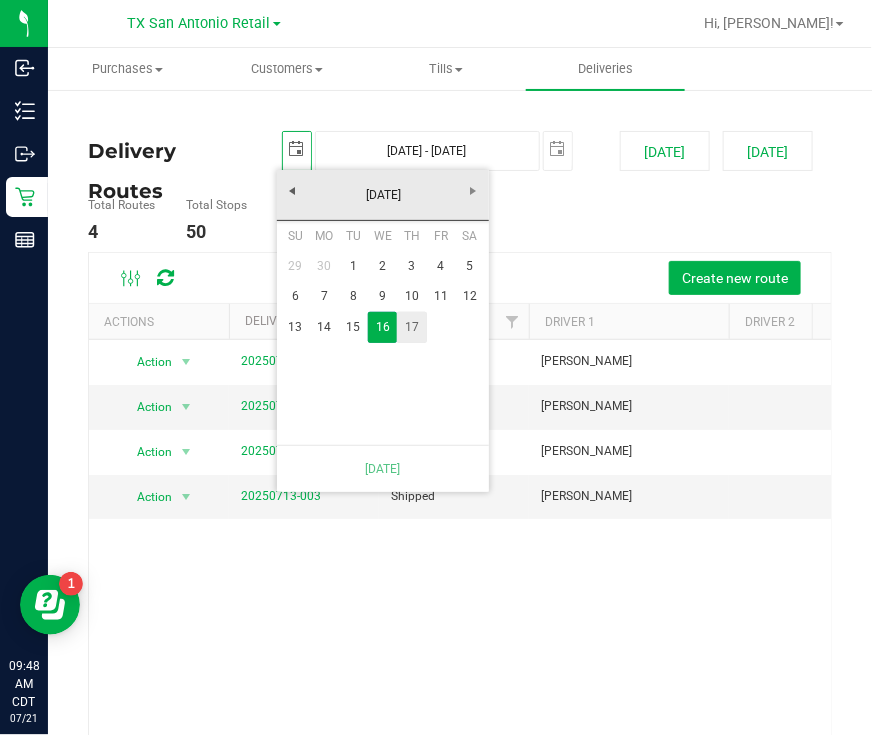 click on "17" at bounding box center [411, 327] 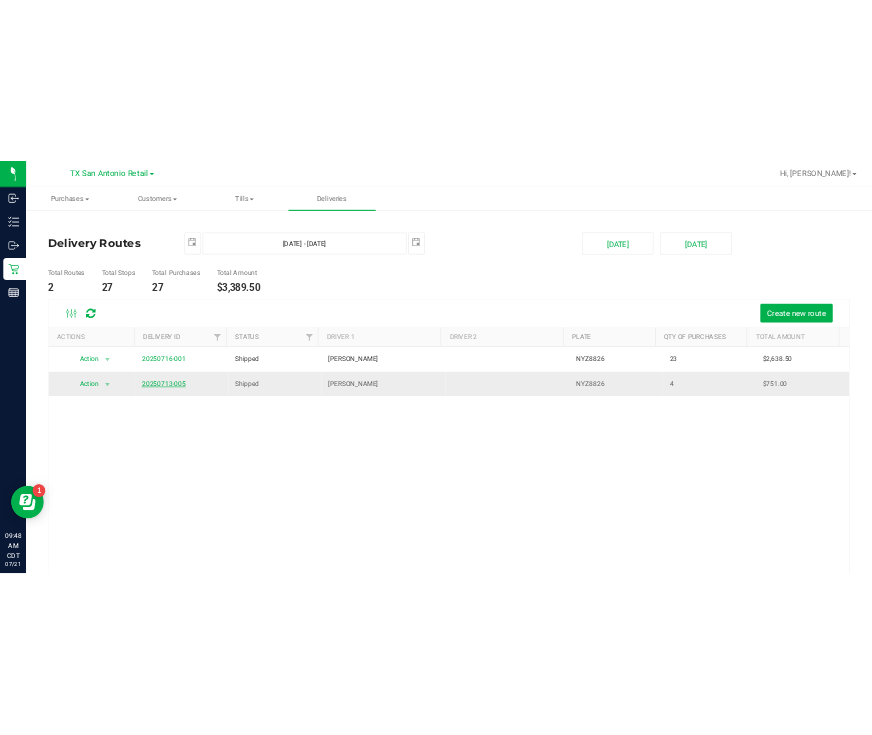 scroll, scrollTop: 0, scrollLeft: 0, axis: both 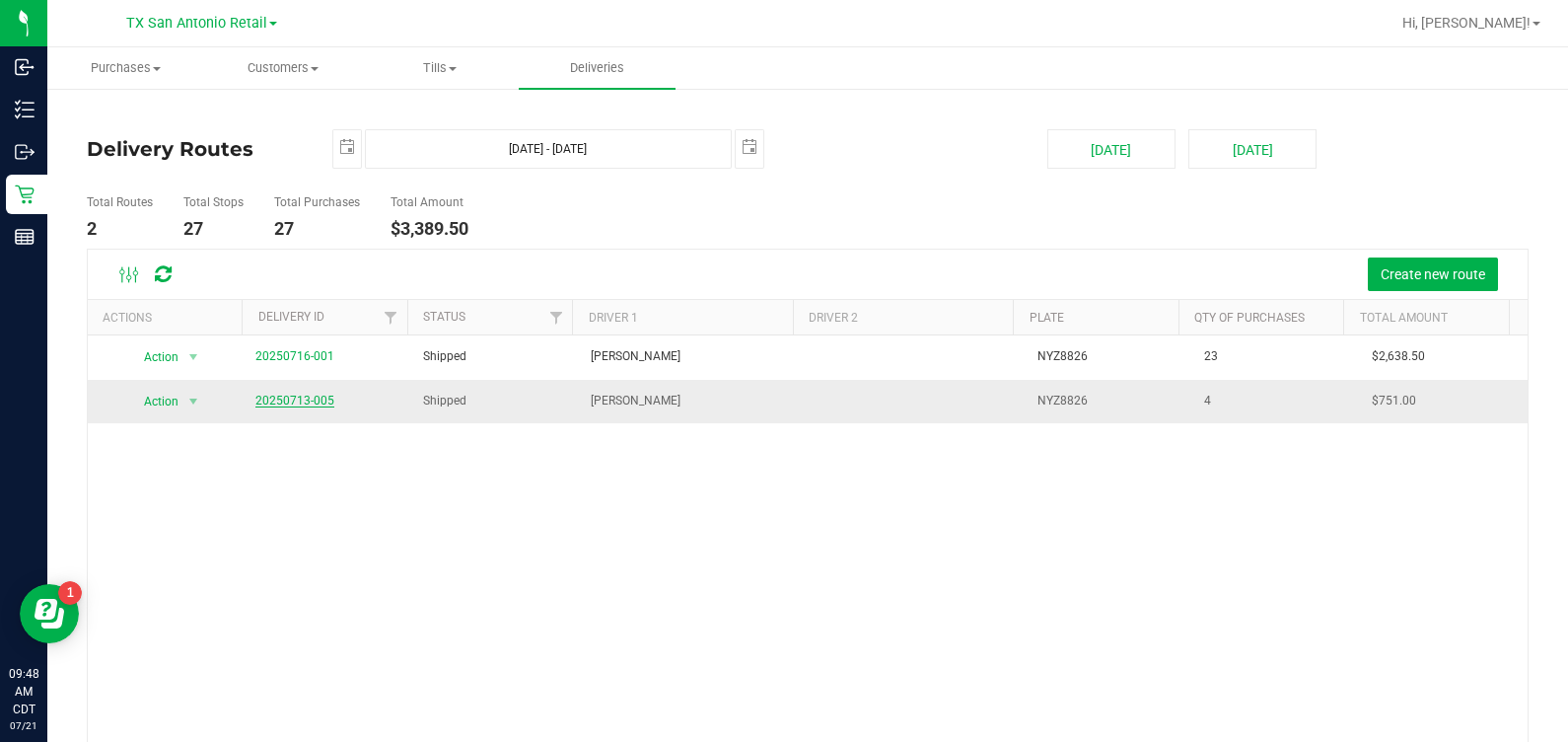 click on "20250713-005" at bounding box center [295, 401] 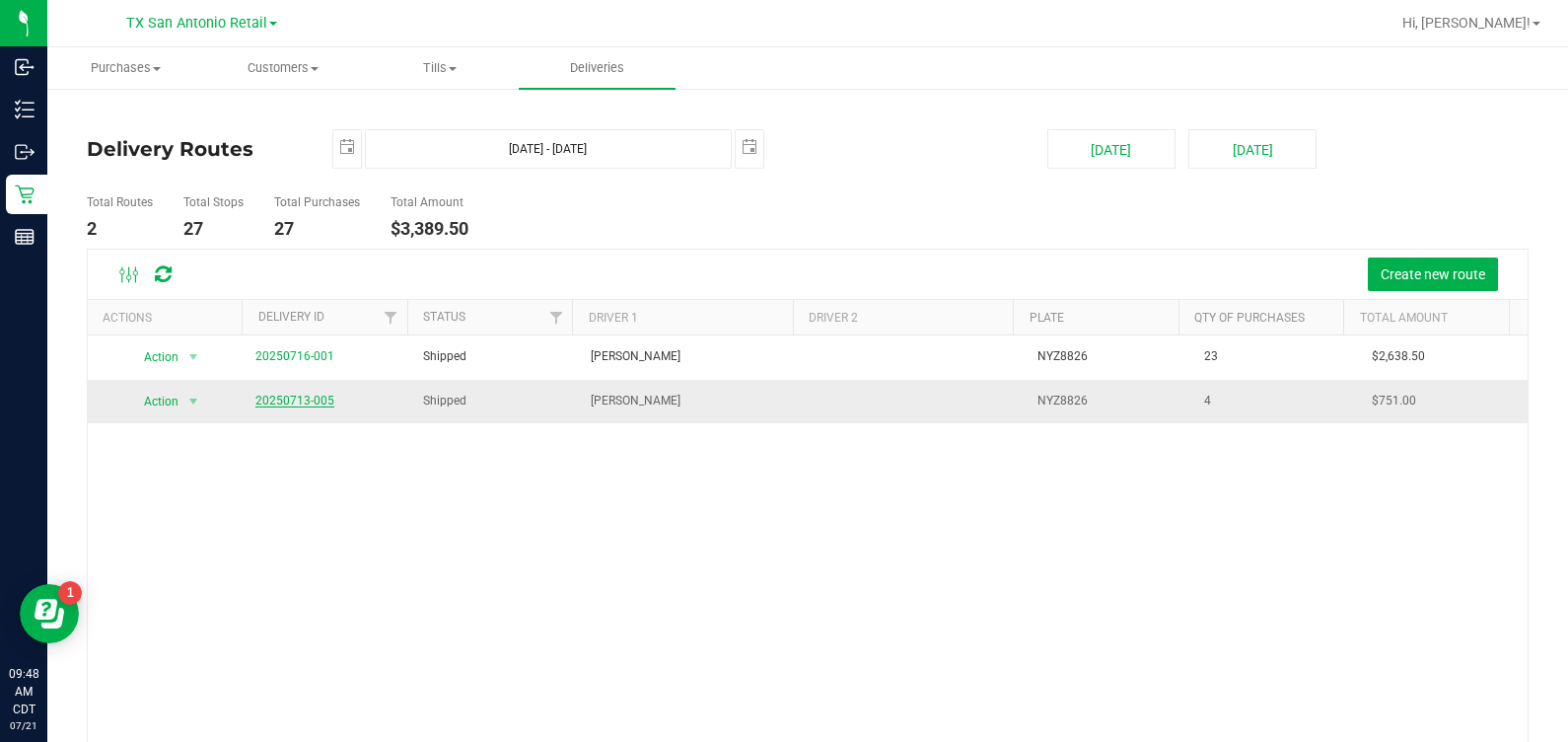 click on "20250713-005" at bounding box center [295, 401] 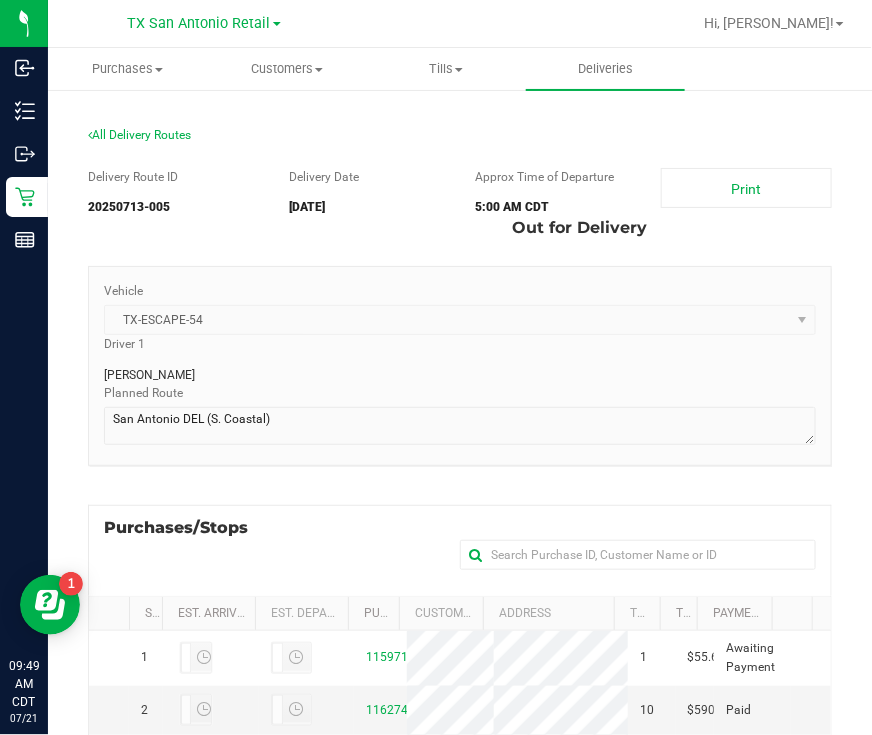 drag, startPoint x: 630, startPoint y: 397, endPoint x: 631, endPoint y: 384, distance: 13.038404 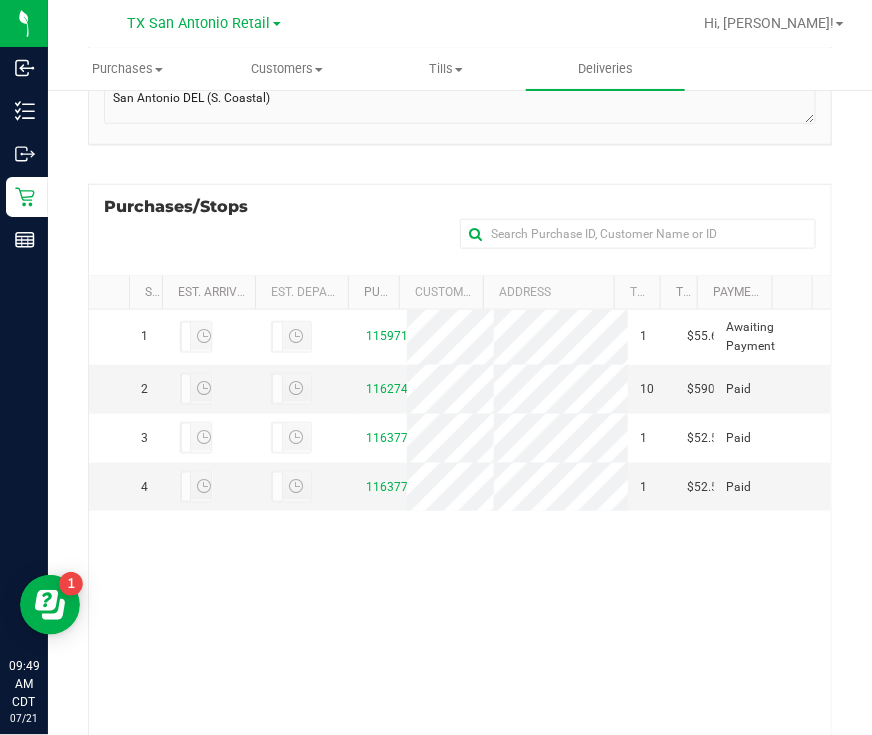 scroll, scrollTop: 466, scrollLeft: 0, axis: vertical 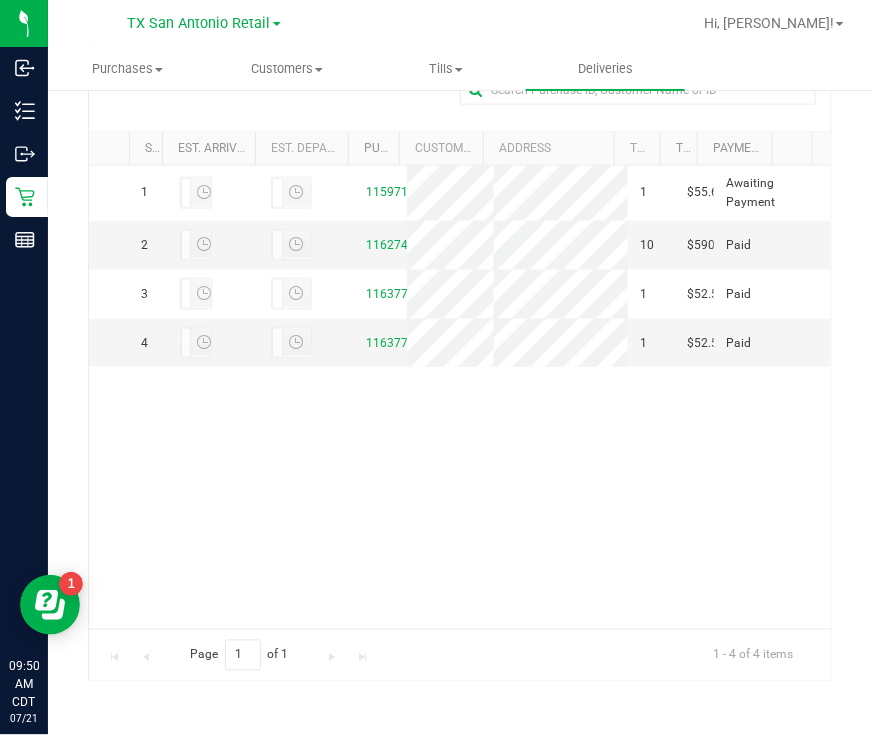 click on "1
11597112
1 $55.60 Awaiting Payment
2
11627406
10 $590.40 Paid
3" at bounding box center (460, 397) 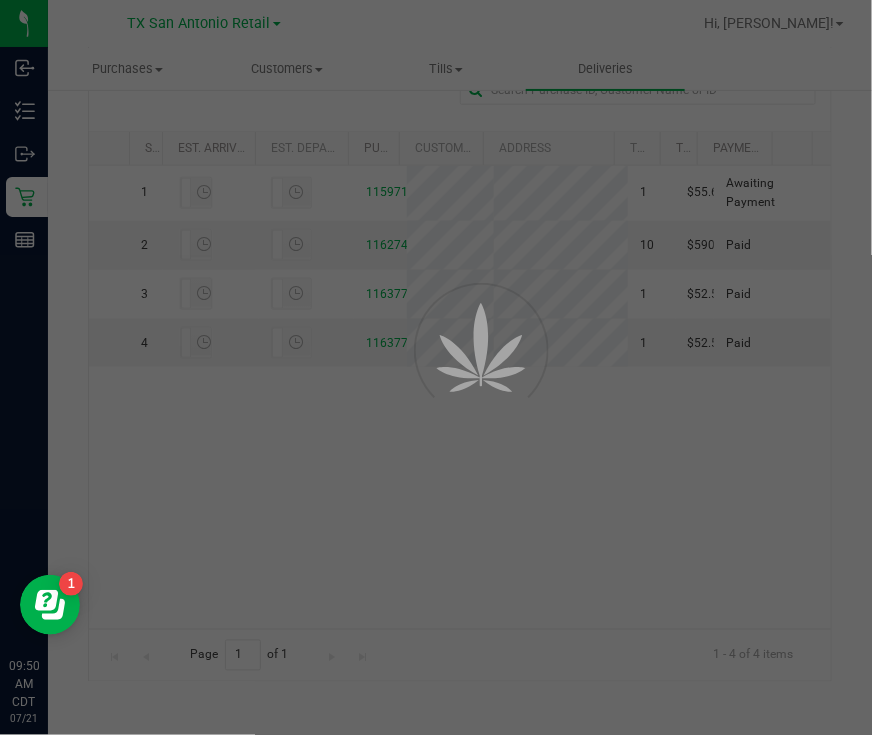 scroll, scrollTop: 0, scrollLeft: 0, axis: both 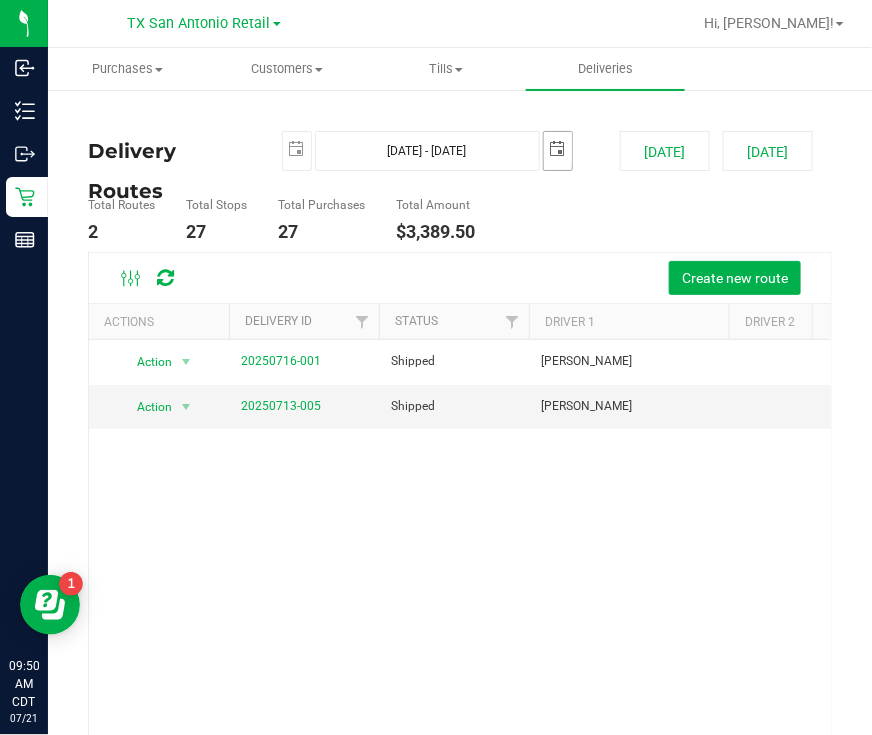 click at bounding box center (558, 149) 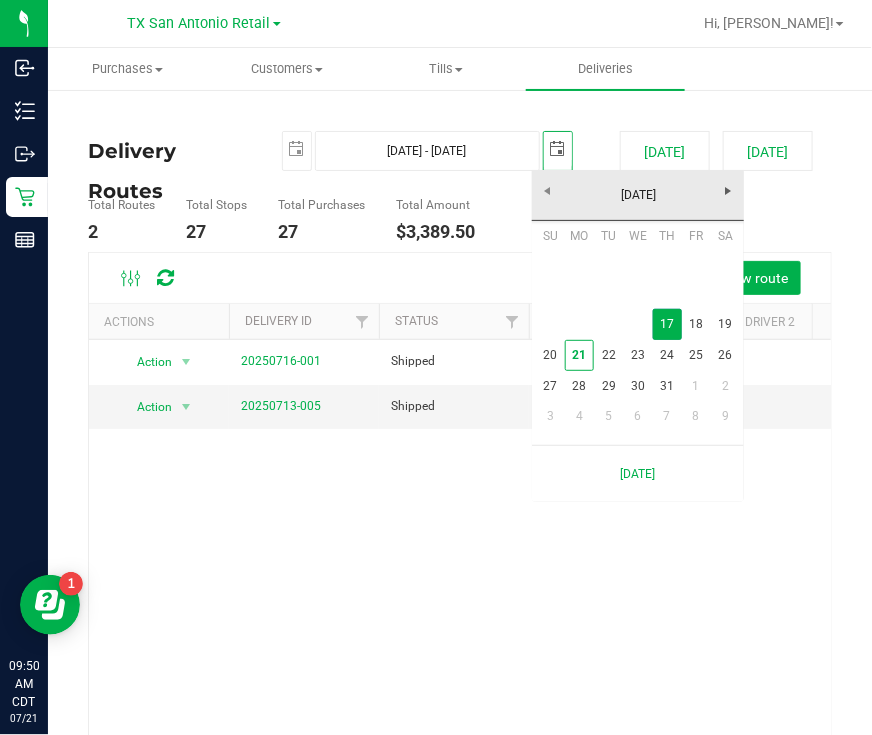 scroll, scrollTop: 0, scrollLeft: 49, axis: horizontal 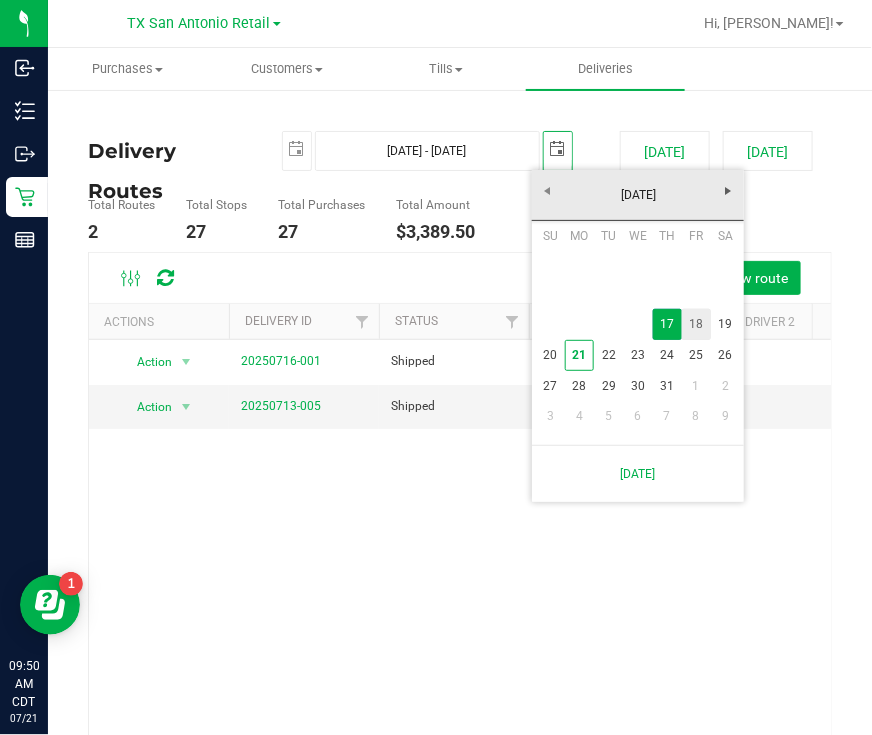 click on "18" at bounding box center [696, 324] 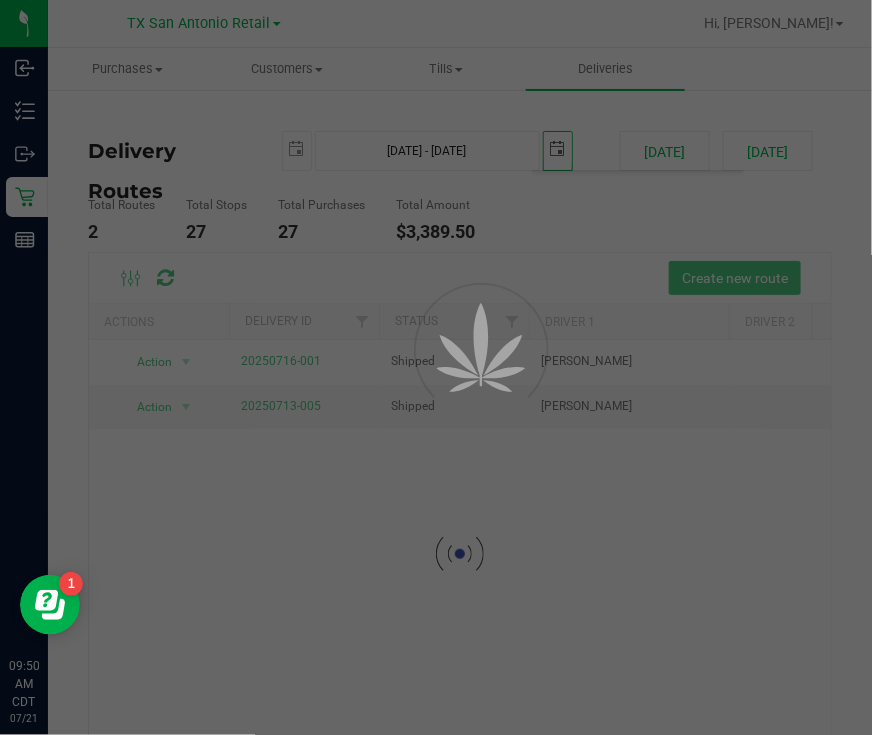 type on "Jul 17, 2025 - Jul 18, 2025" 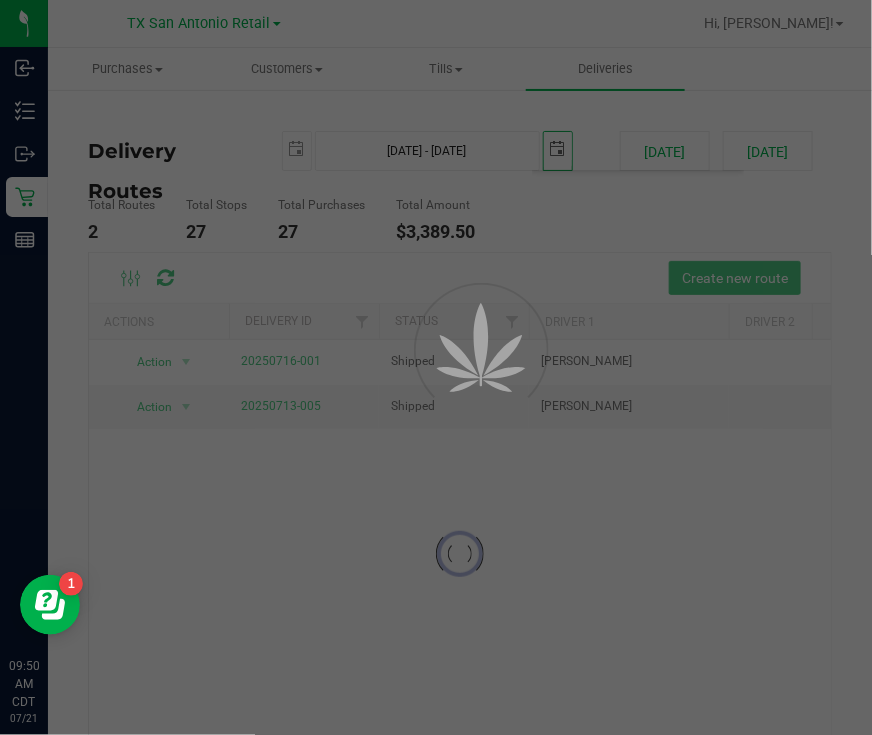 type on "2025-07-18" 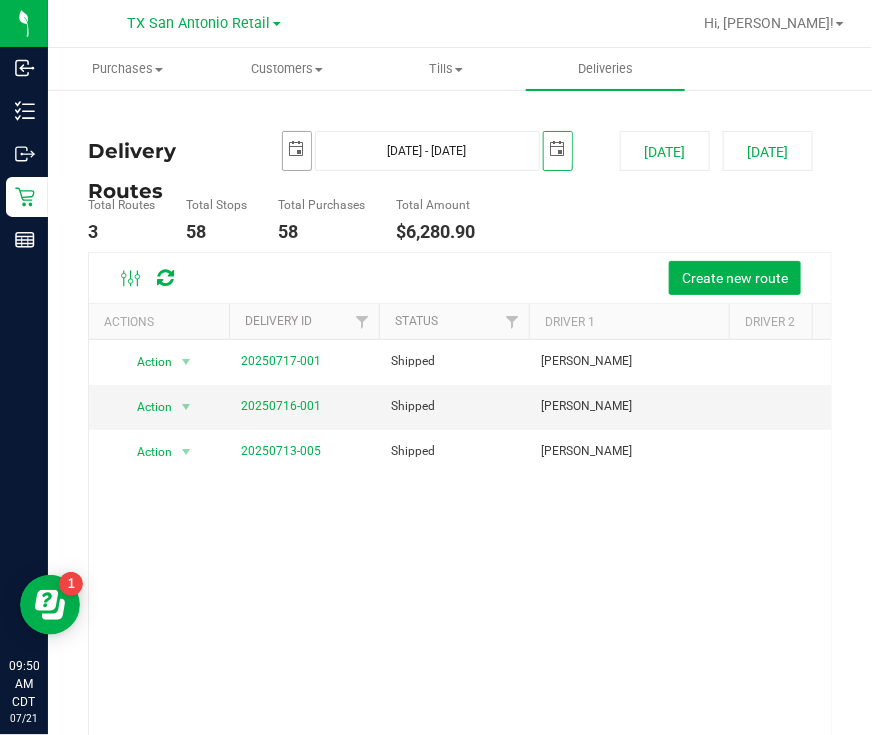 click at bounding box center (297, 149) 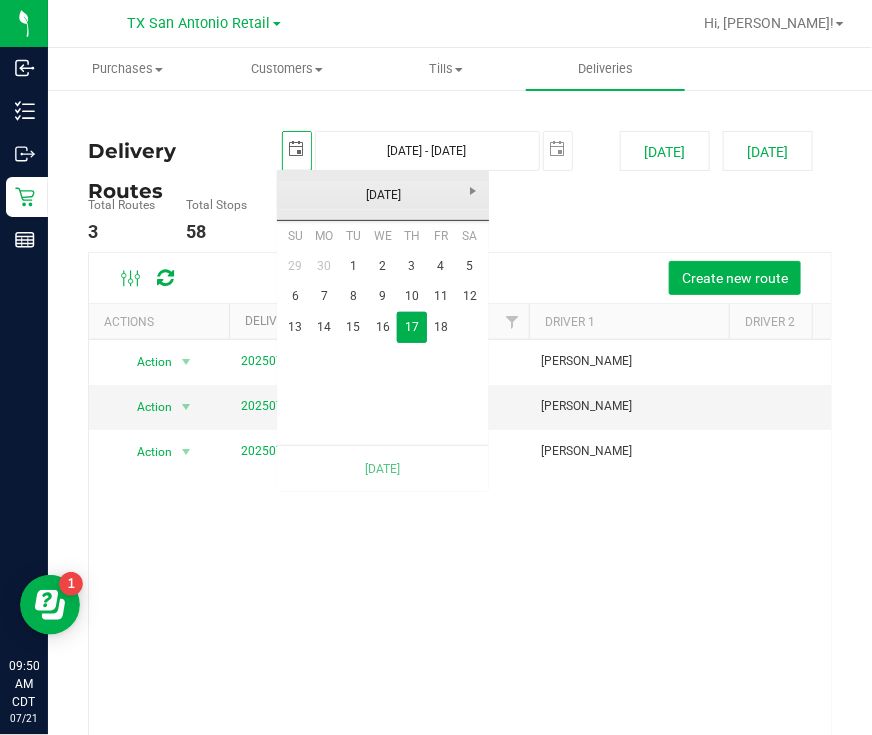 scroll, scrollTop: 0, scrollLeft: 0, axis: both 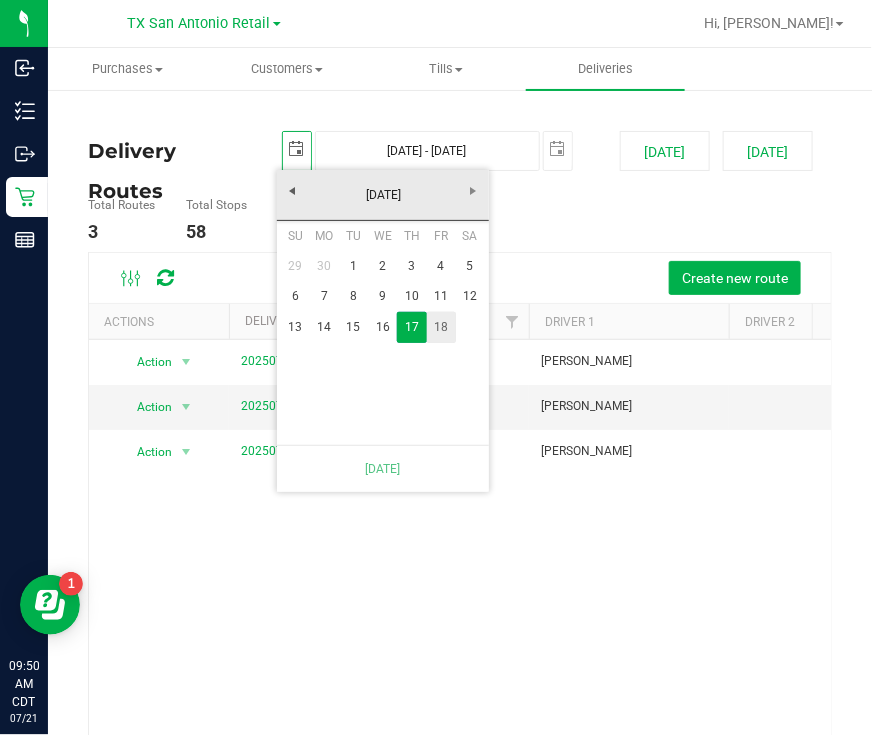click on "18" at bounding box center [441, 327] 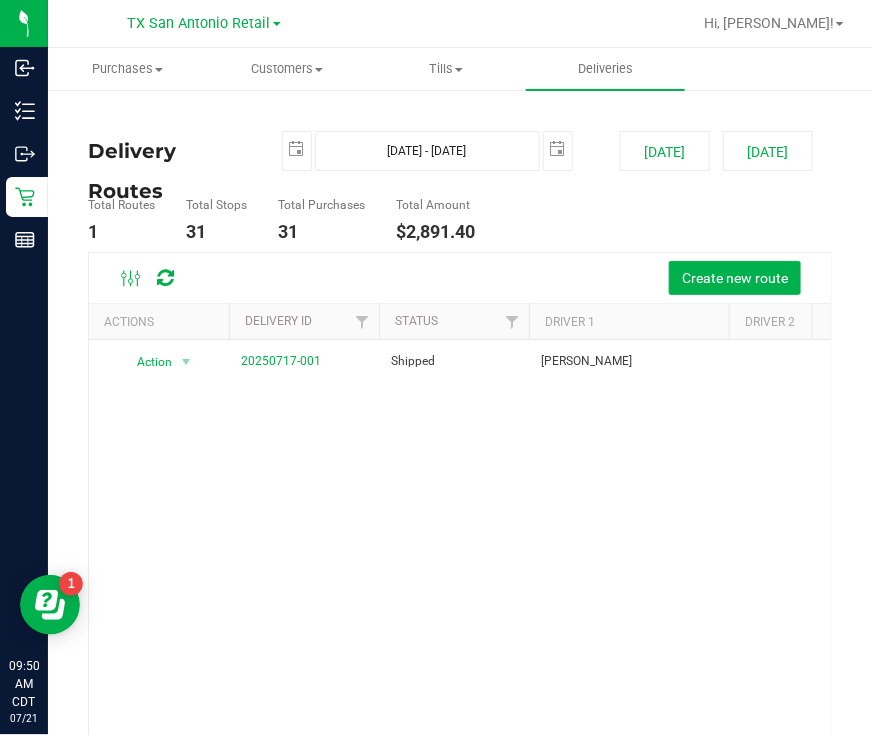 scroll, scrollTop: 0, scrollLeft: 0, axis: both 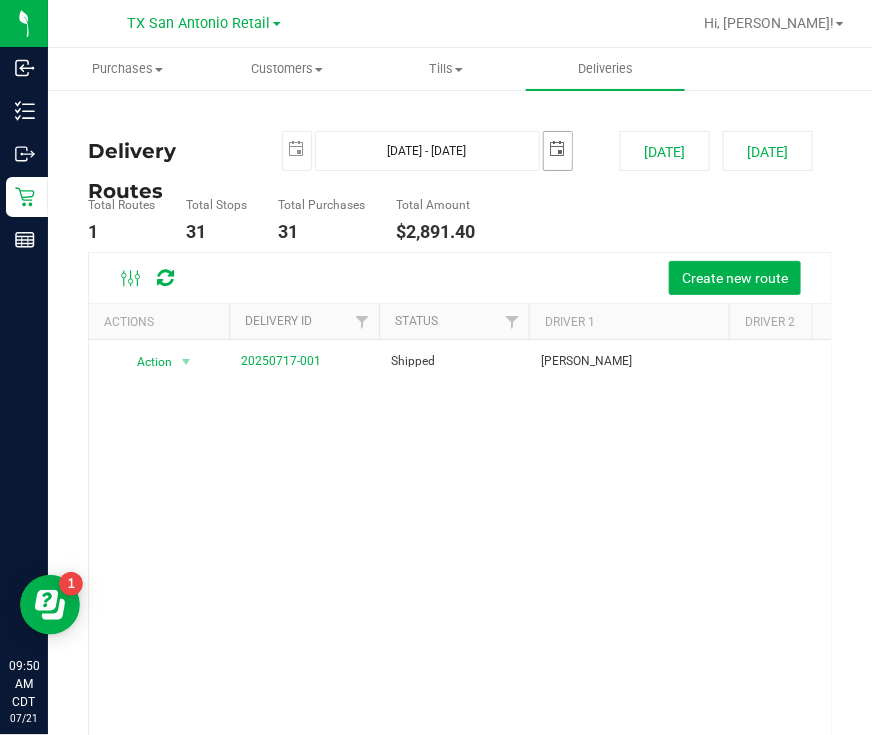 click at bounding box center [558, 149] 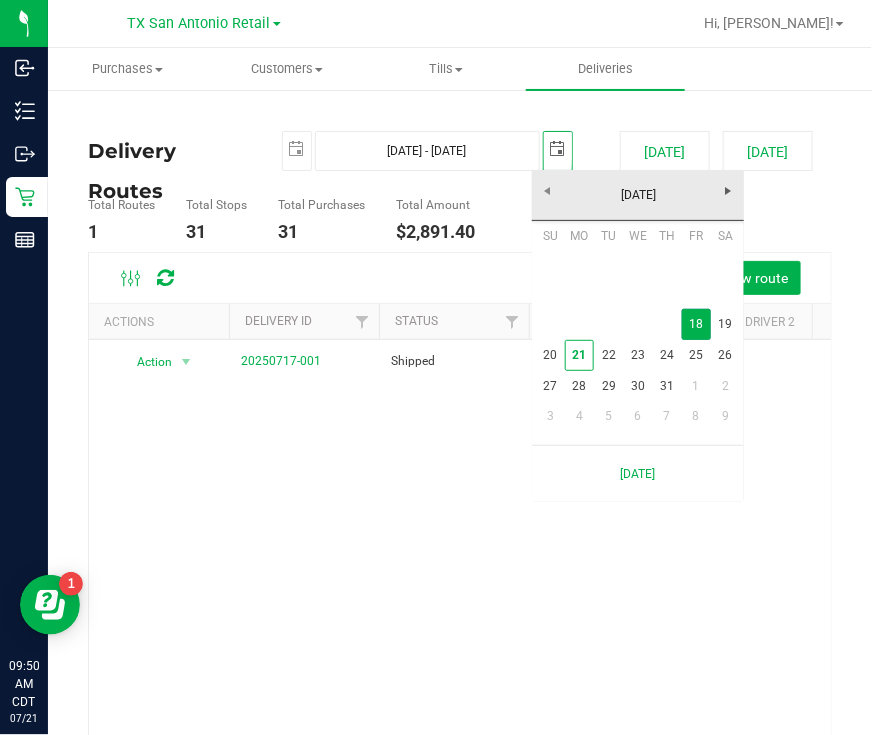 scroll, scrollTop: 0, scrollLeft: 49, axis: horizontal 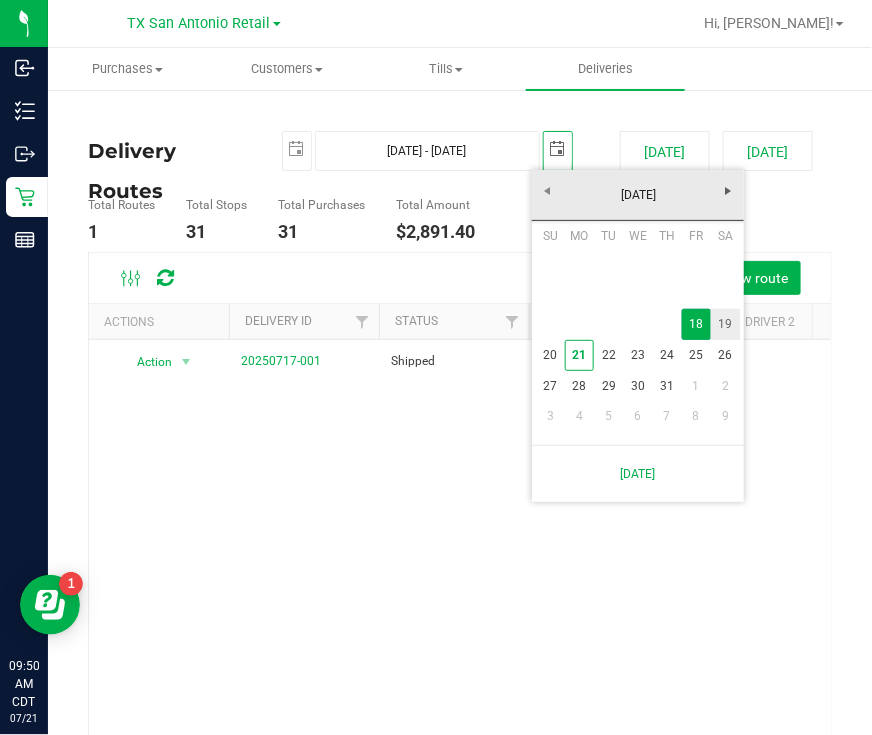 click on "19" at bounding box center [725, 324] 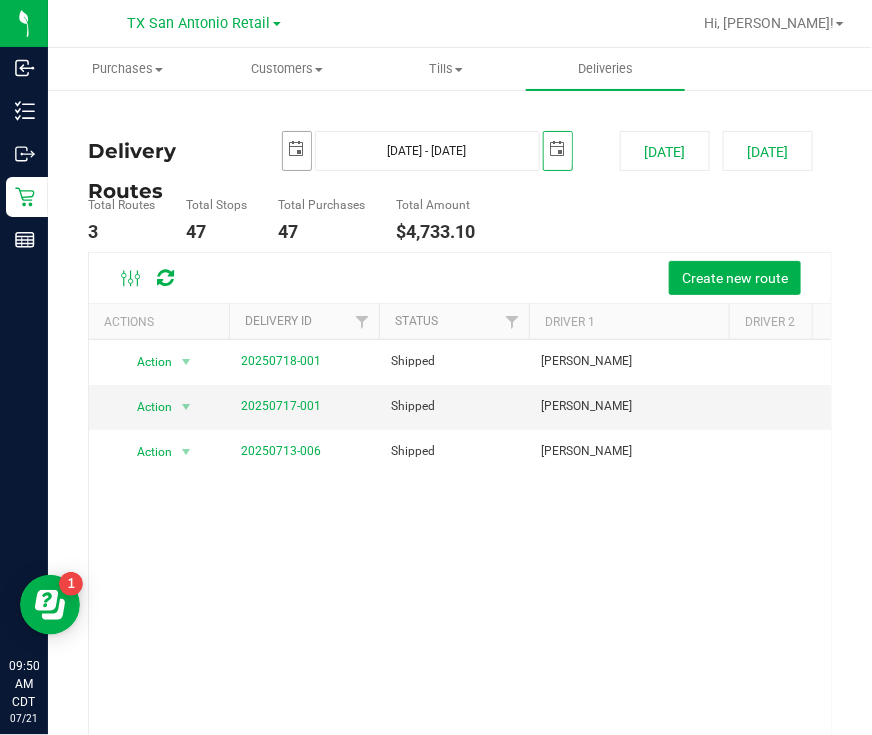click at bounding box center (297, 149) 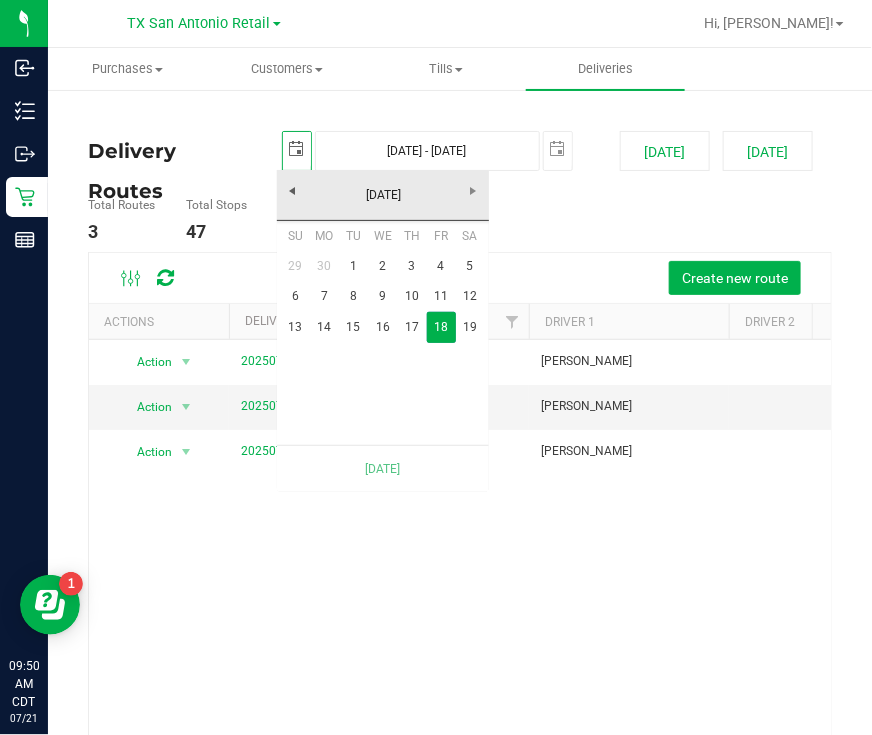 scroll, scrollTop: 0, scrollLeft: 0, axis: both 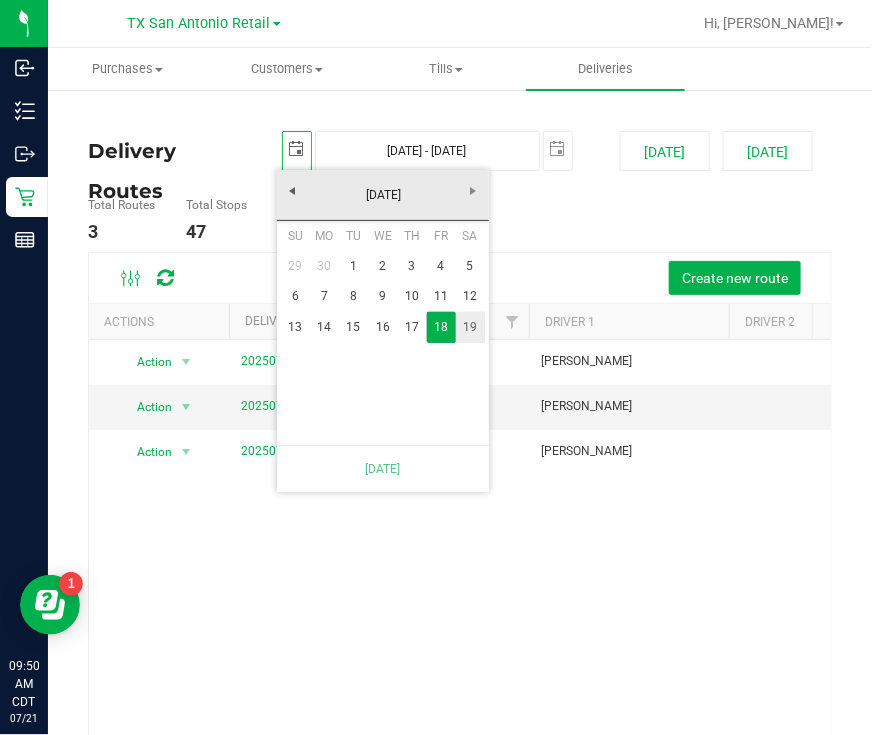 click on "19" at bounding box center (470, 327) 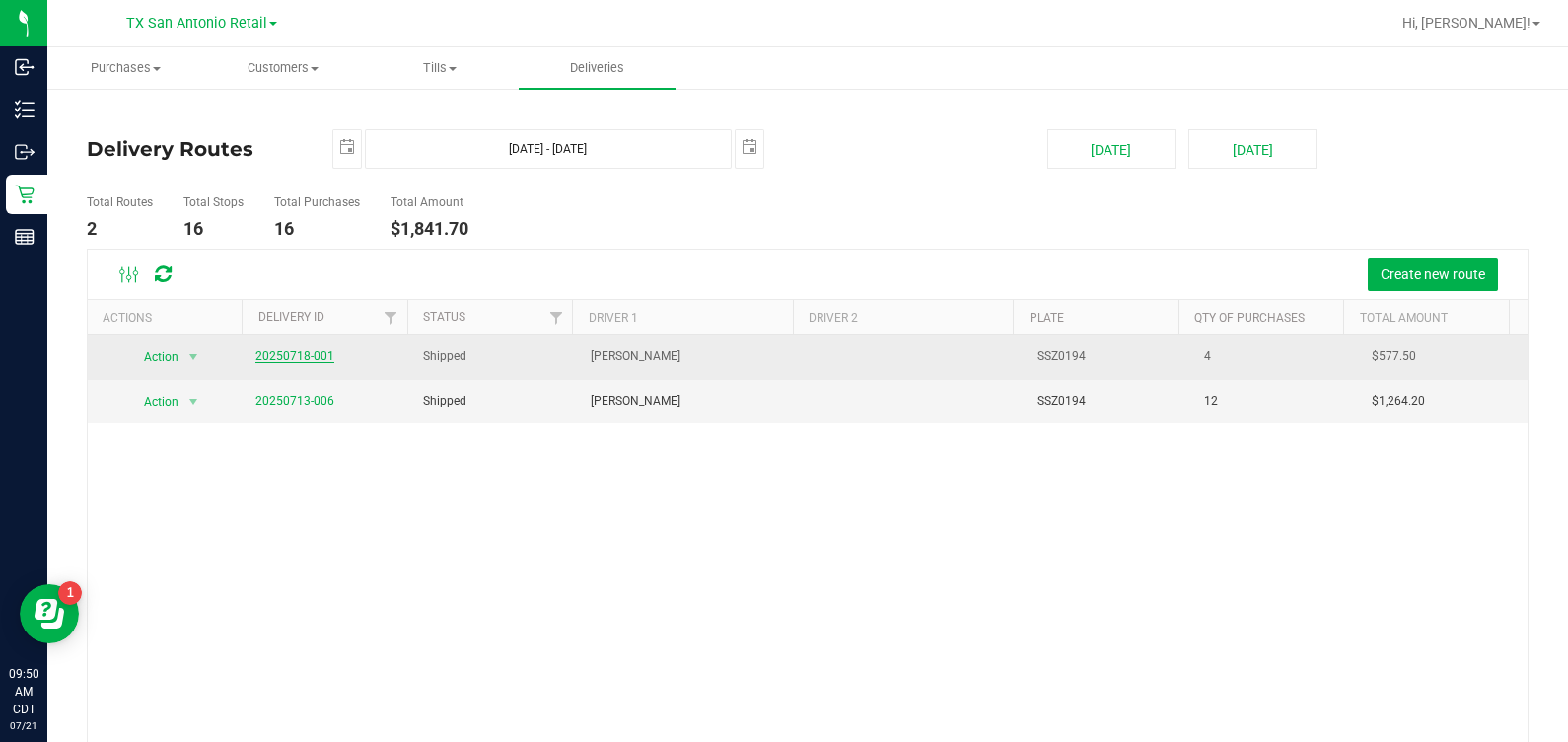 click on "20250718-001" at bounding box center [295, 356] 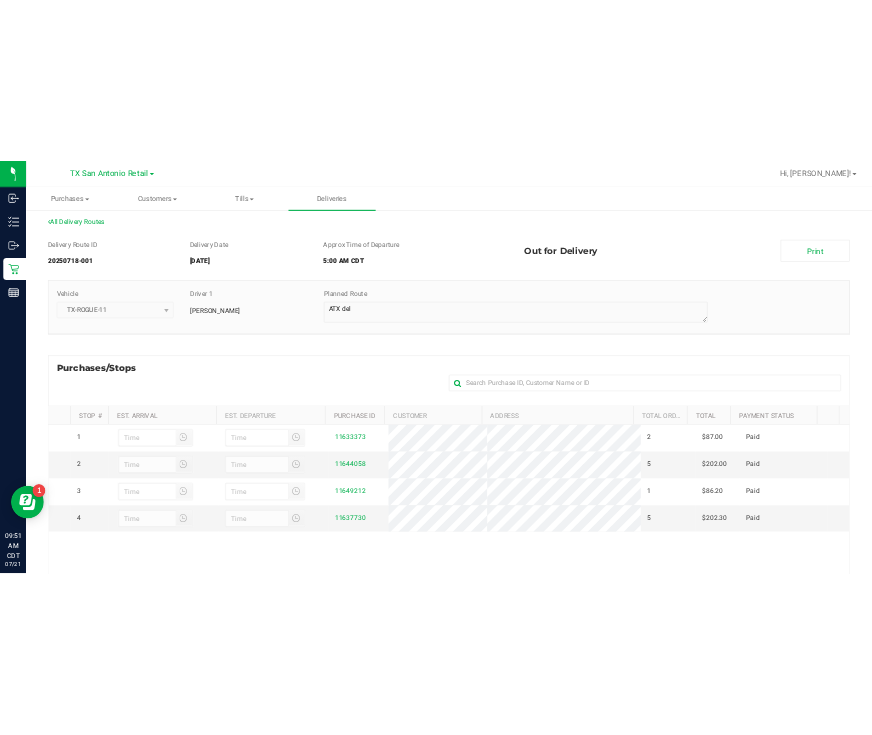 scroll, scrollTop: 0, scrollLeft: 0, axis: both 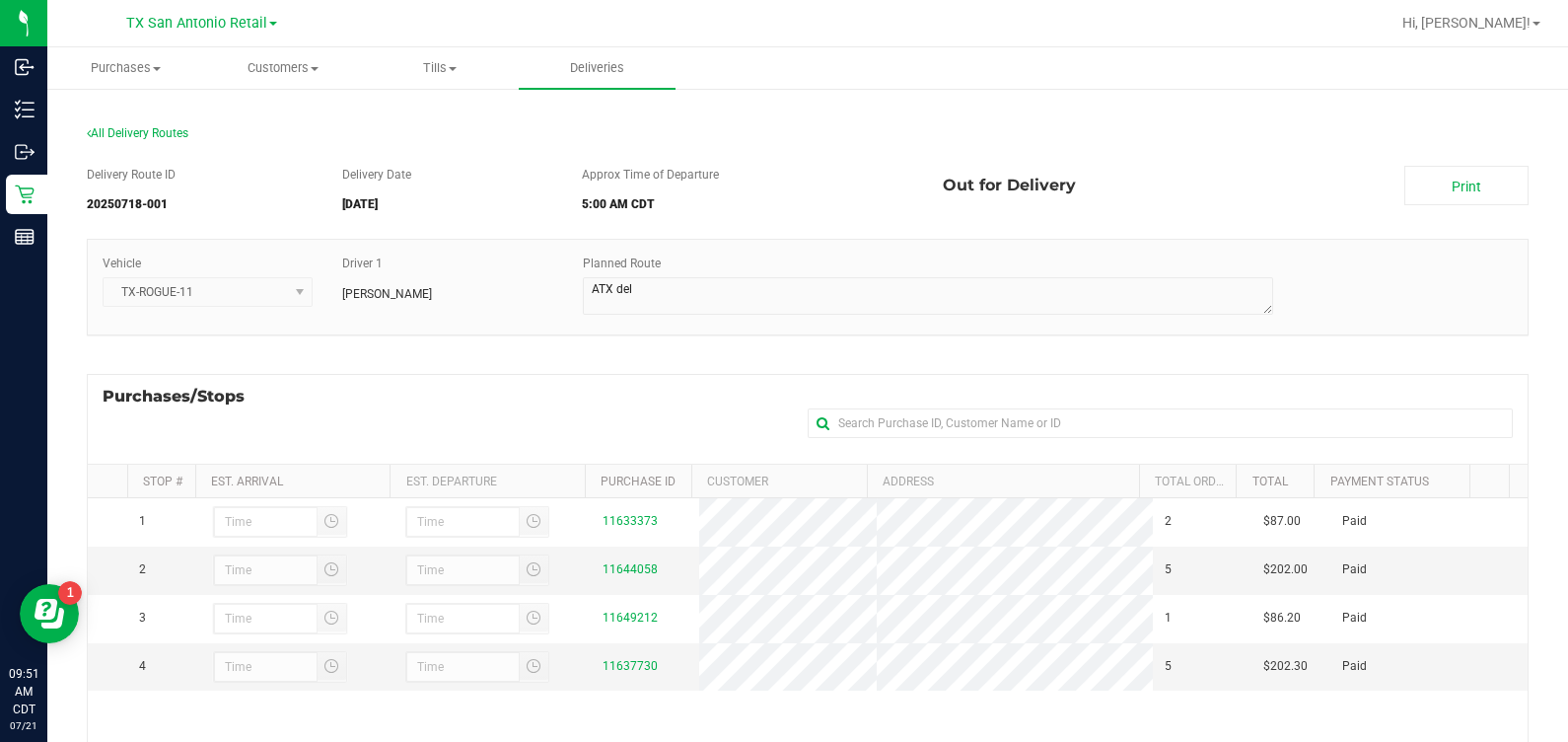 click on "Purchases/Stops
+ Add Purchase" at bounding box center [808, 418] 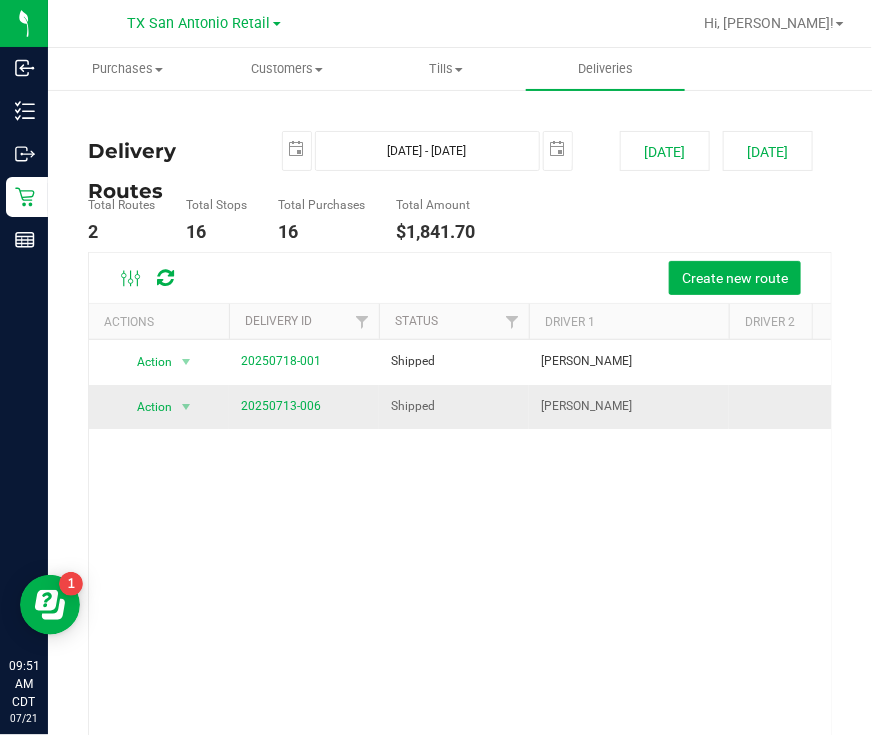 drag, startPoint x: 305, startPoint y: 481, endPoint x: 375, endPoint y: 411, distance: 98.99495 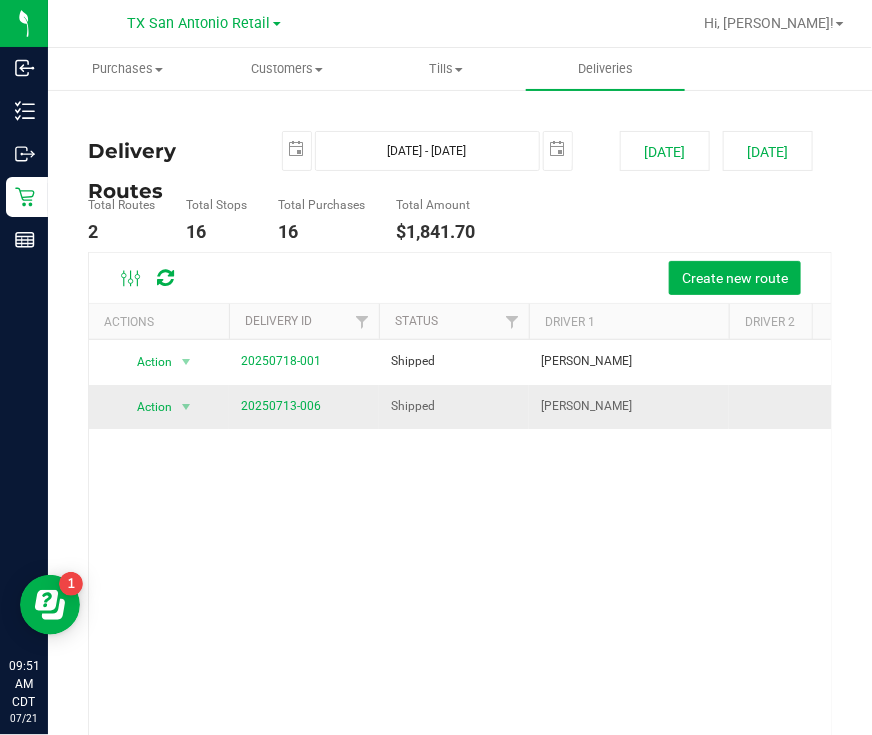 click on "Action Action View Delivery
20250718-001
Shipped Victoria Flores SSZ0194 4 $577.50
Action Action View Delivery
20250713-006
Shipped Victoria Flores SSZ0194 12 $1,264.20" at bounding box center [460, 571] 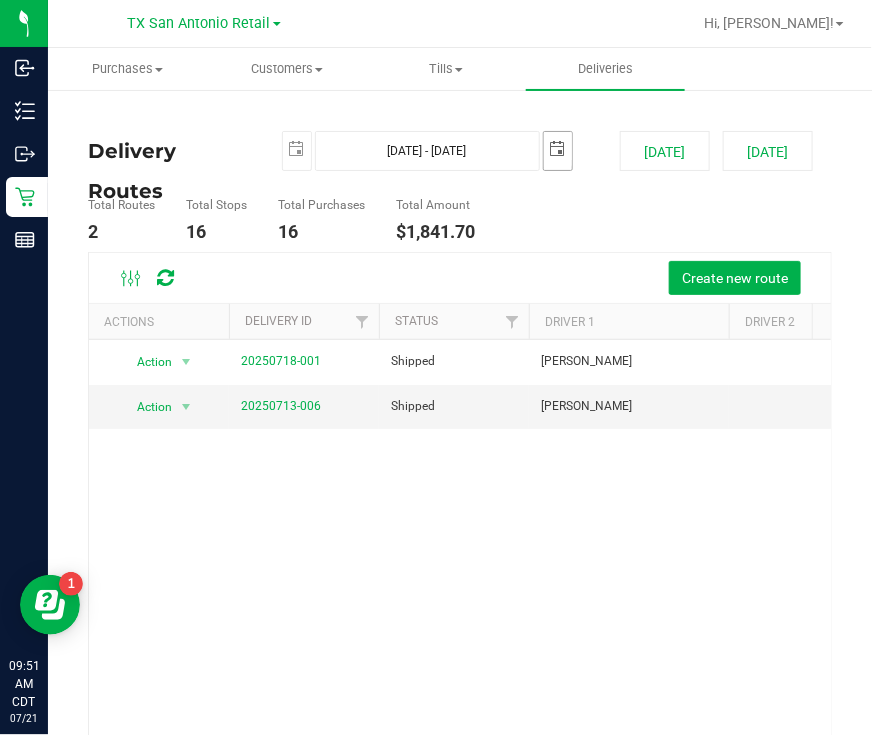 click at bounding box center [558, 149] 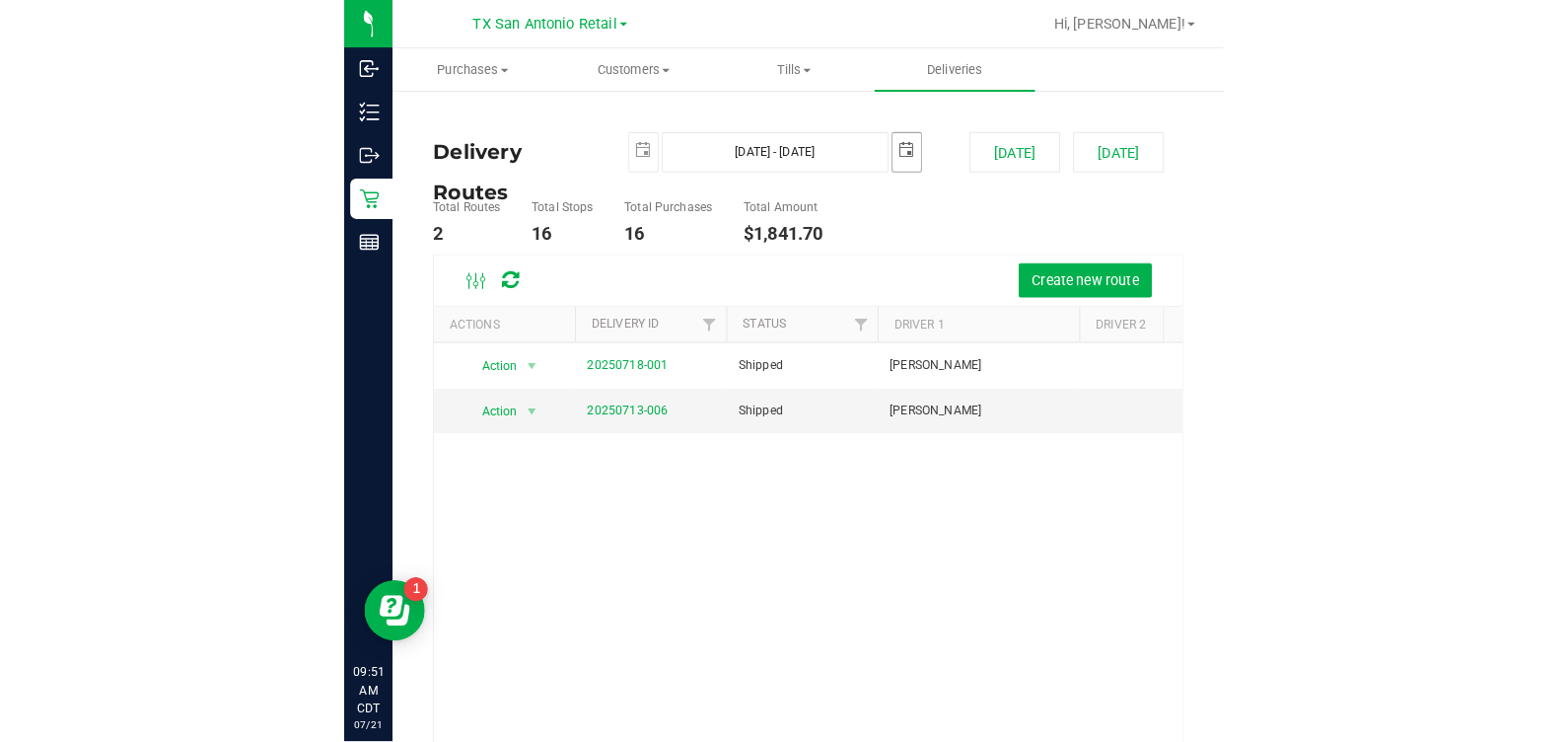 scroll, scrollTop: 0, scrollLeft: 48, axis: horizontal 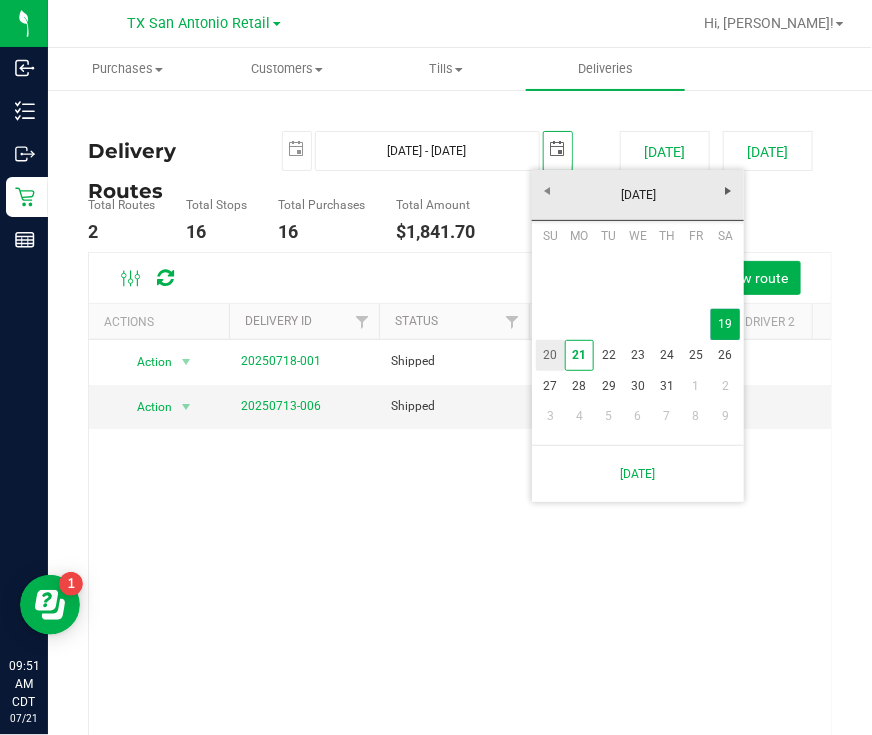 drag, startPoint x: 550, startPoint y: 353, endPoint x: 517, endPoint y: 296, distance: 65.863495 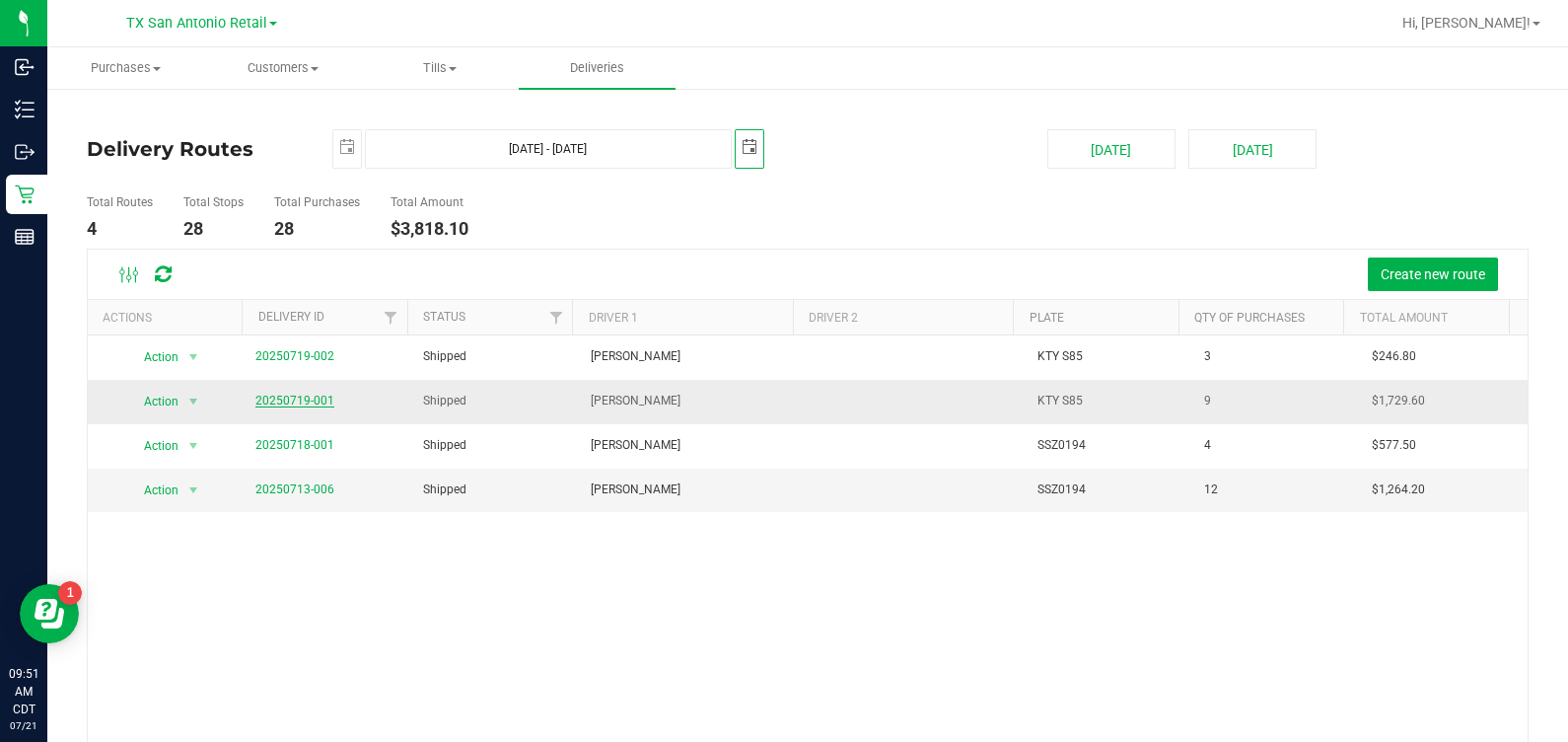 scroll, scrollTop: 0, scrollLeft: 0, axis: both 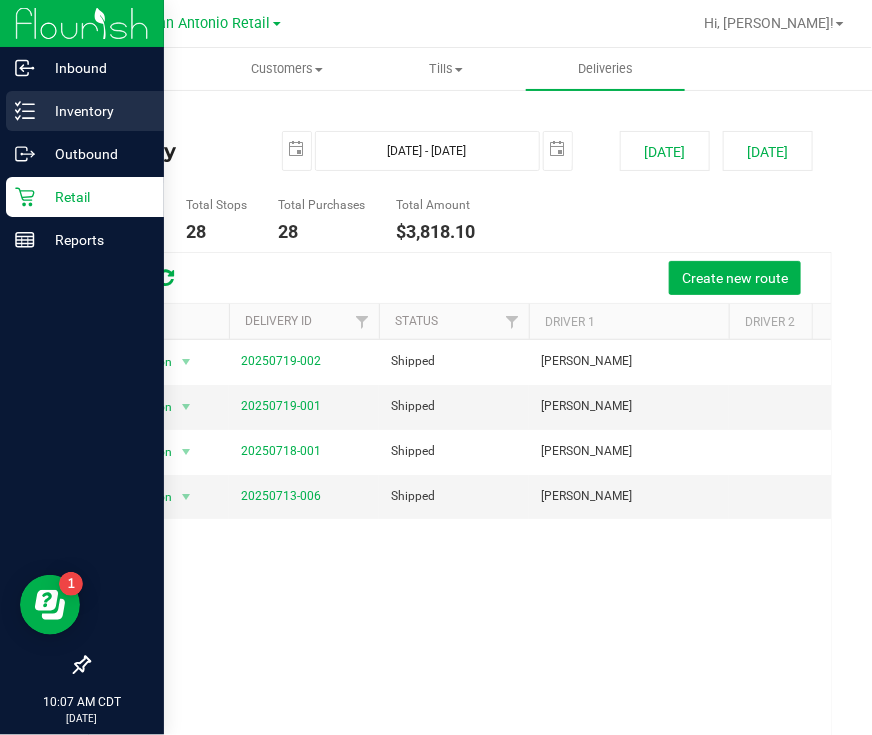 click on "Inventory" at bounding box center (95, 111) 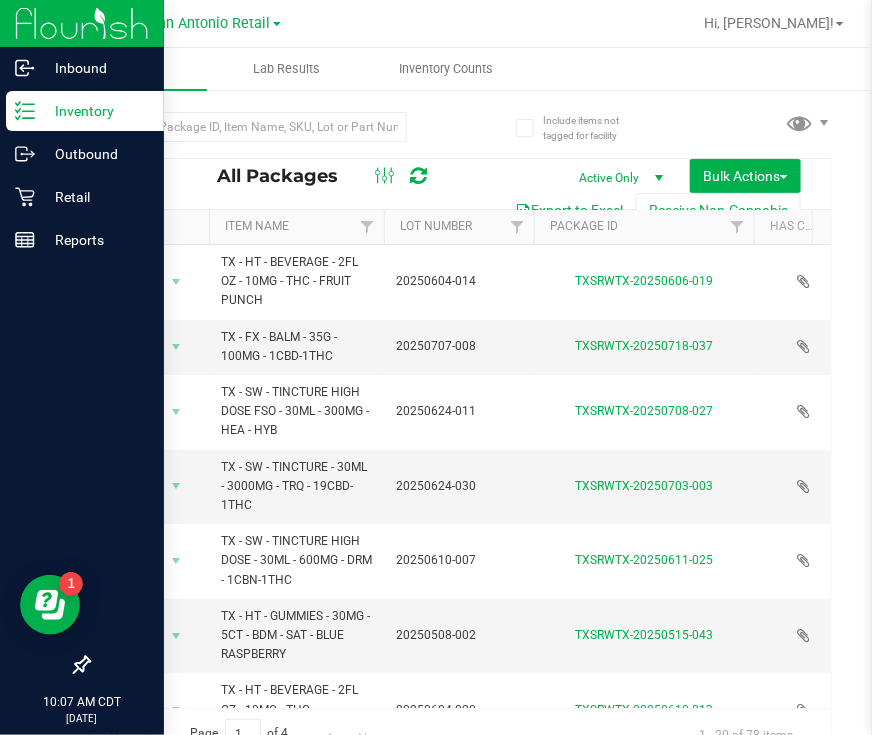 click on "Inventory" at bounding box center [127, 69] 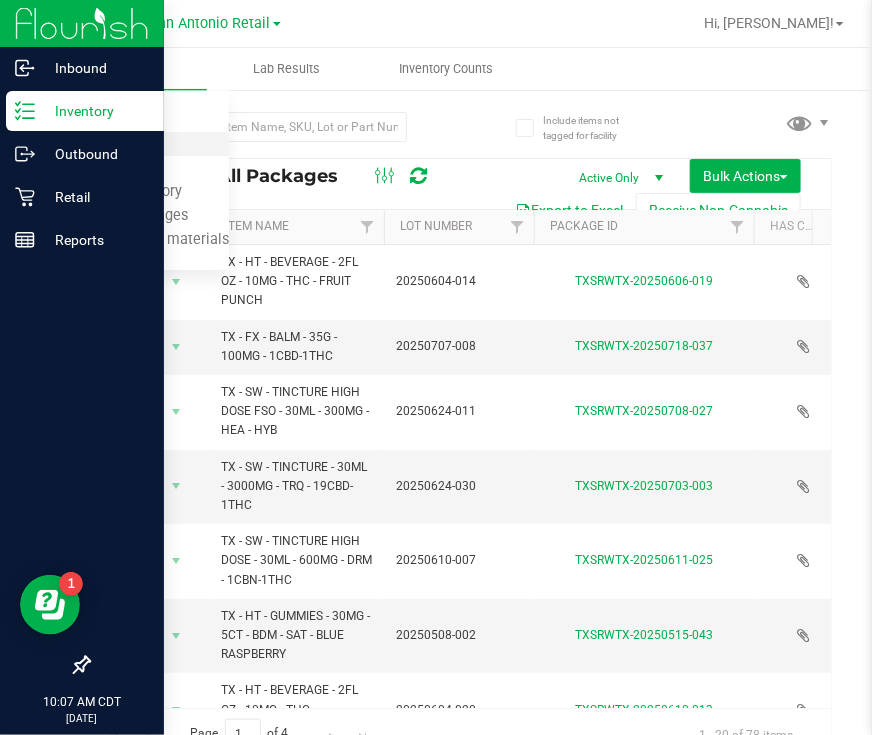 click on "All inventory" at bounding box center [115, 144] 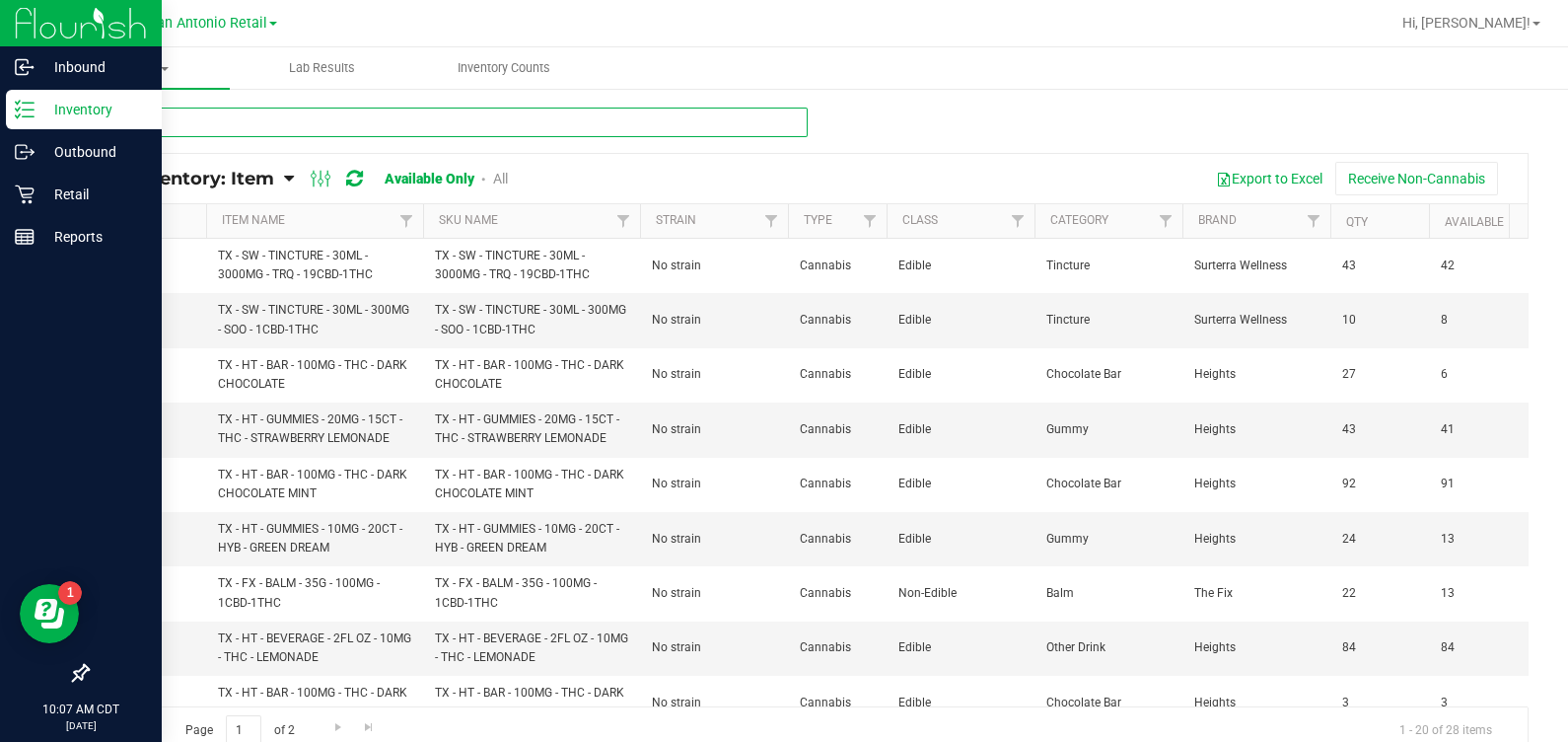 click at bounding box center [447, 122] 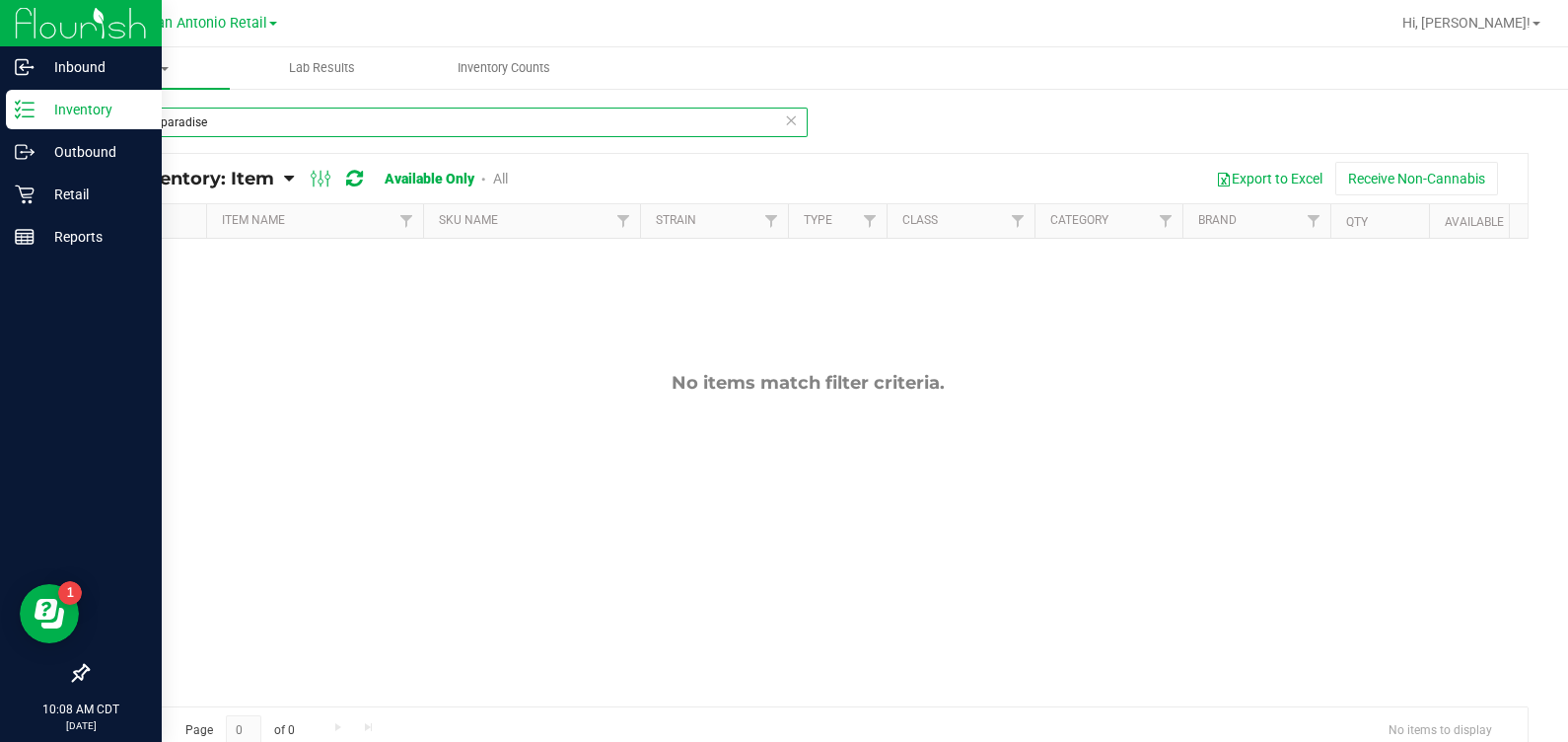 type on "tropical paradise" 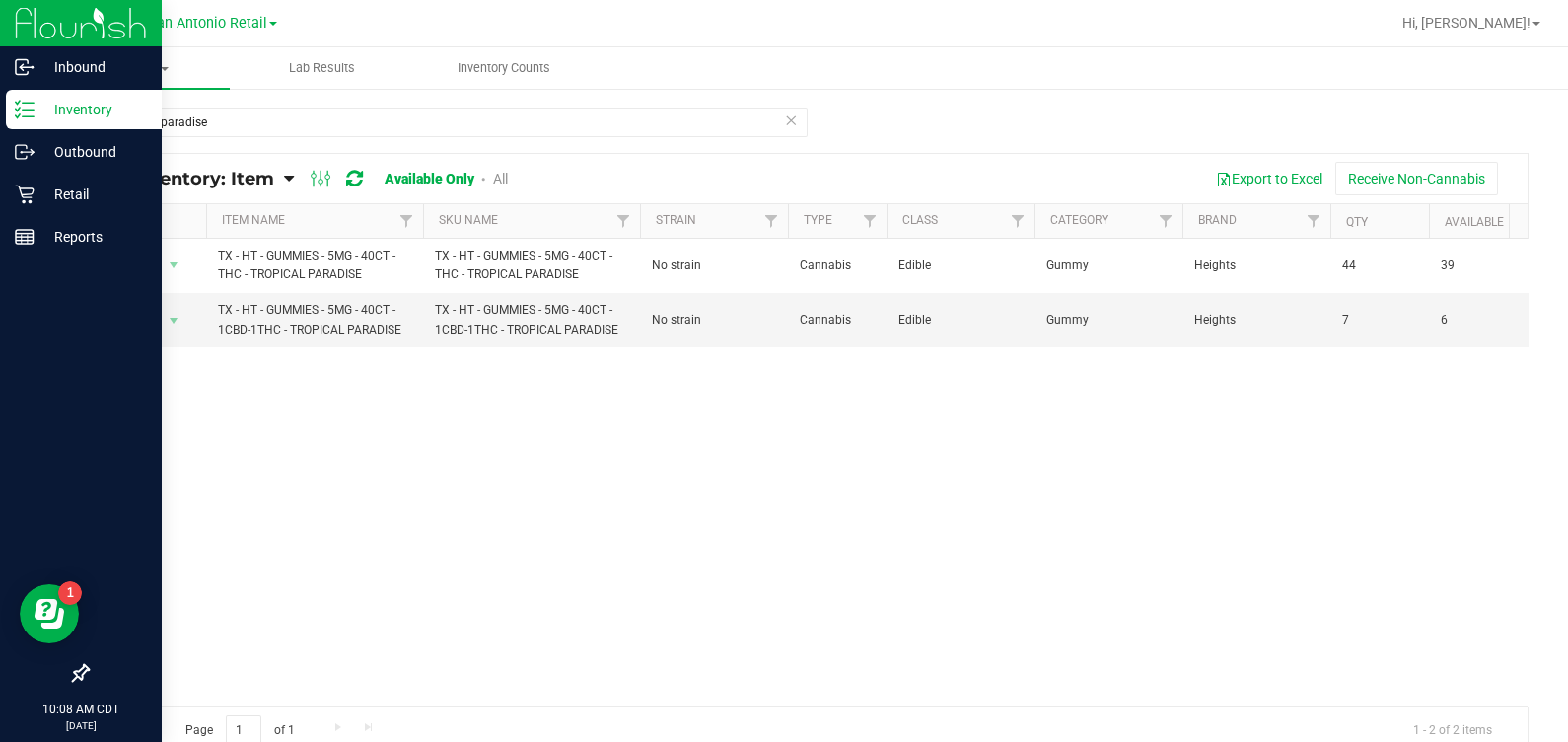 click on "Action Action Global inventory View packages
TX - HT - GUMMIES - 5MG - 40CT - THC - TROPICAL PARADISE
TX - HT - GUMMIES - 5MG - 40CT - THC - TROPICAL PARADISE
No strain
Cannabis
Edible
Gummy
Heights
44 39 5 38 6 5 0
Each
TX HT 5mg Tropical Paradise Gummies (THC) 40ct
1017774
$48.45455 $48.00000 $52.00000 $2,132.00 $1,872.00 $260.00 $52.00000 5
1.83162.96726.1004961.0
Internal
Action Action Global inventory View packages
TX - HT - GUMMIES - 5MG - 40CT - 1CBD-1THC - TROPICAL PARADISE
7" at bounding box center (808, 473) 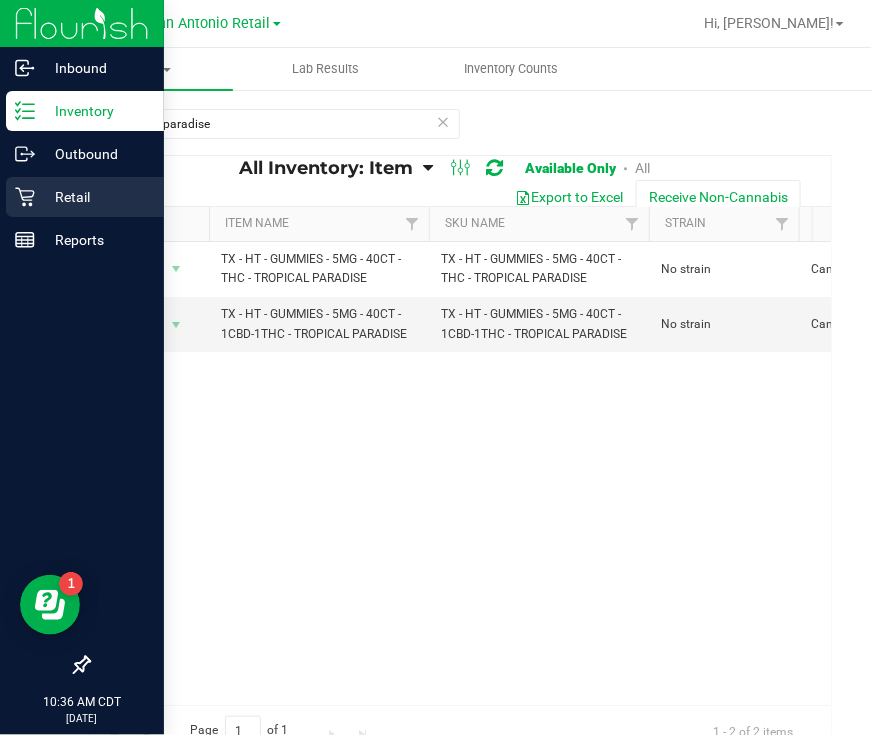 click on "Retail" at bounding box center (95, 197) 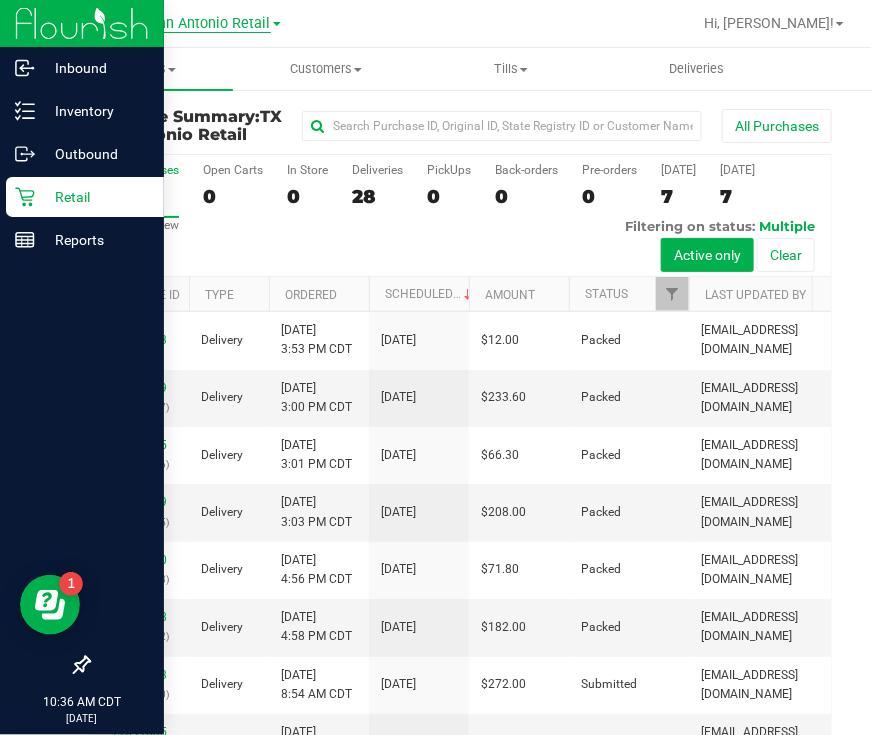 click on "TX San Antonio Retail" at bounding box center (199, 24) 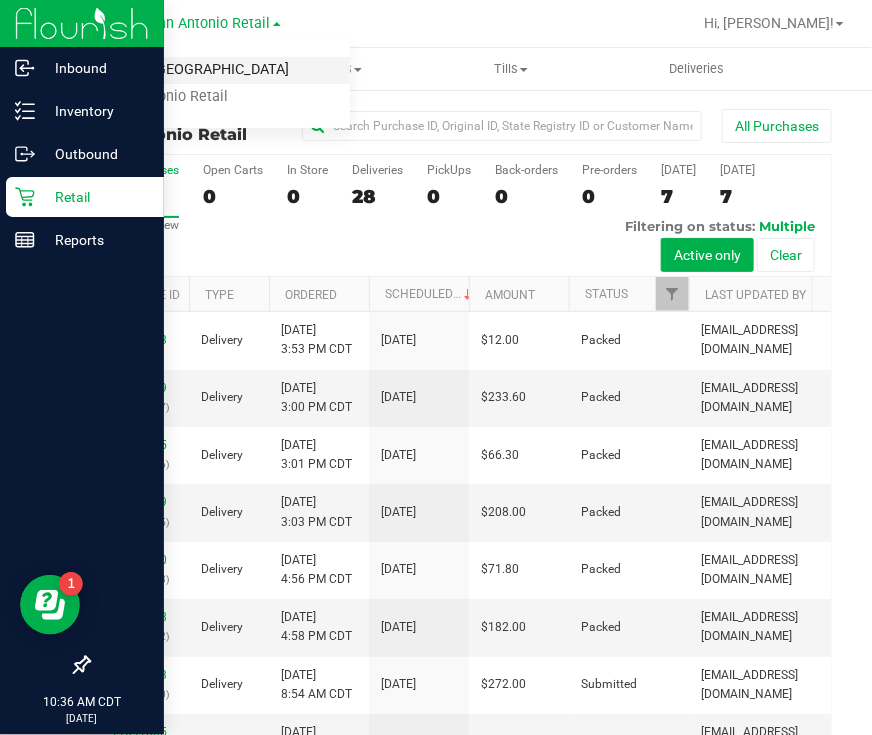 click on "TX Austin [GEOGRAPHIC_DATA]" at bounding box center (204, 70) 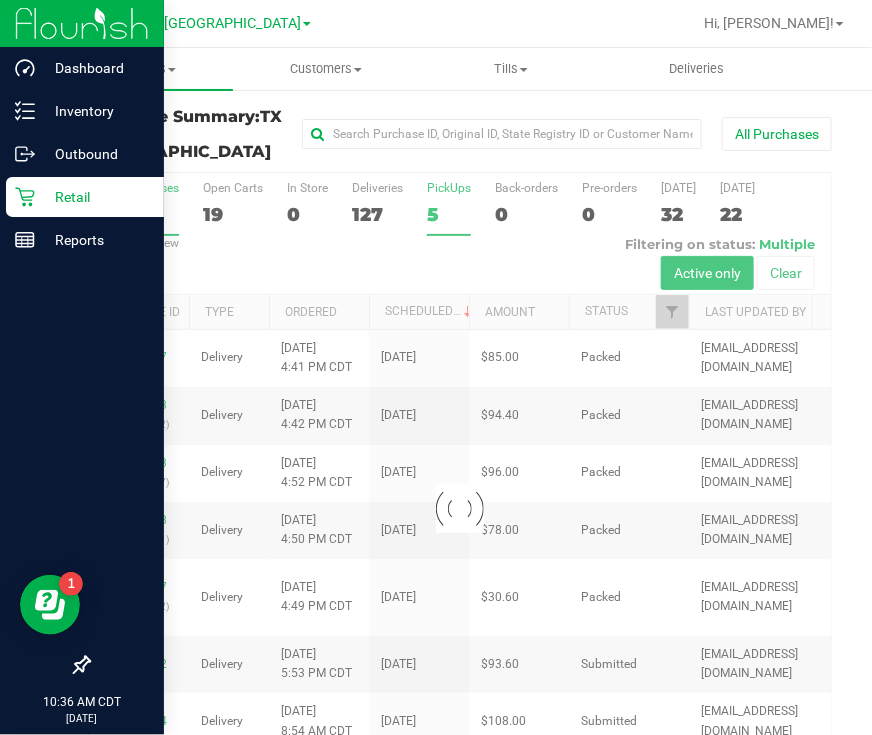 click at bounding box center (460, 509) 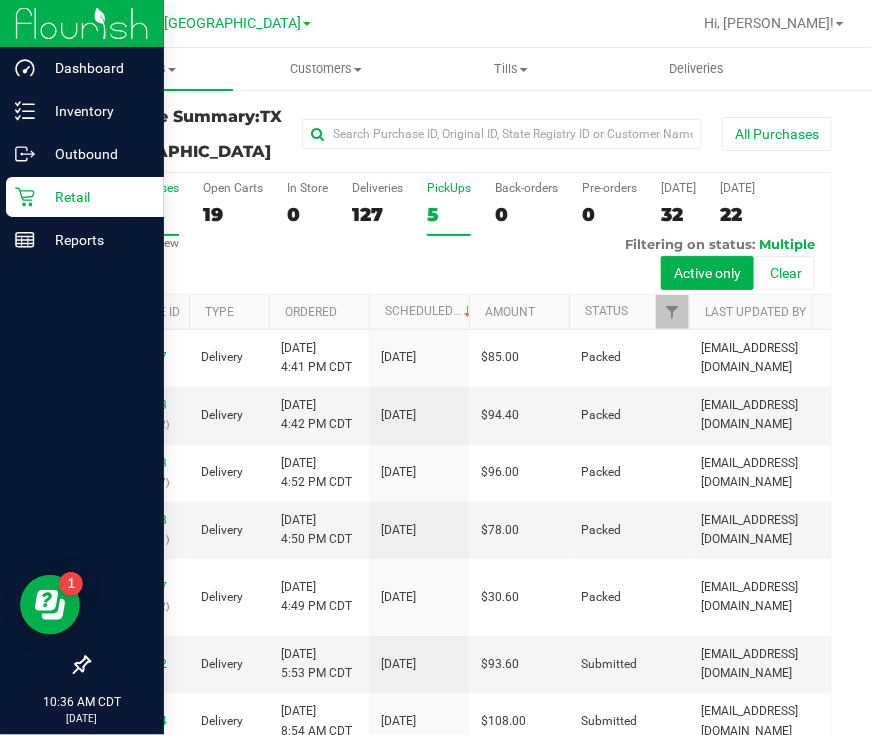 click on "5" at bounding box center [449, 214] 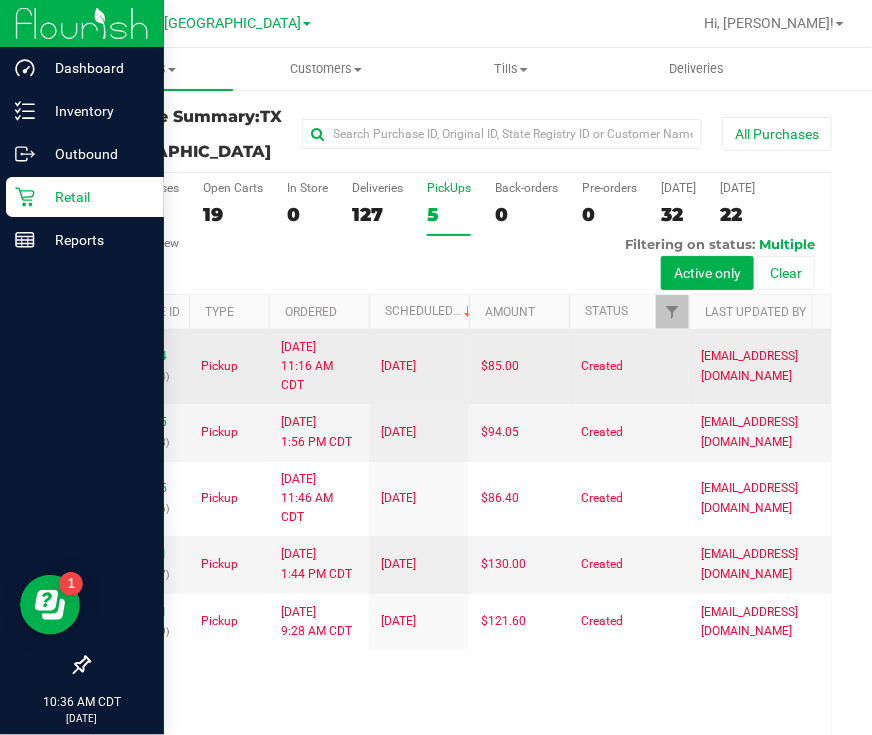 scroll, scrollTop: 113, scrollLeft: 0, axis: vertical 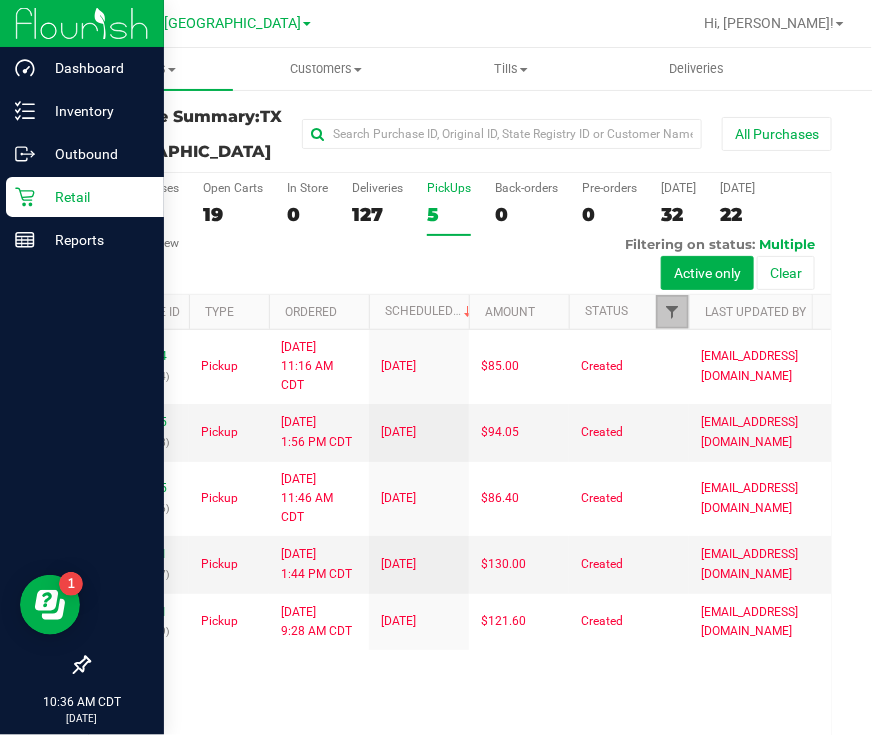 click at bounding box center (672, 312) 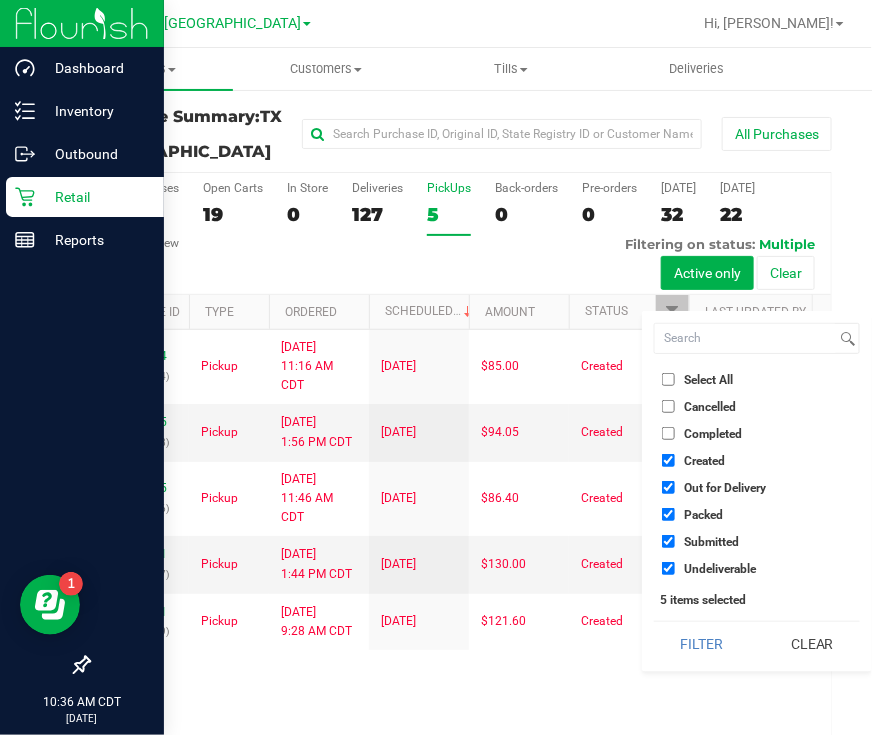 click on "Packed" at bounding box center [703, 515] 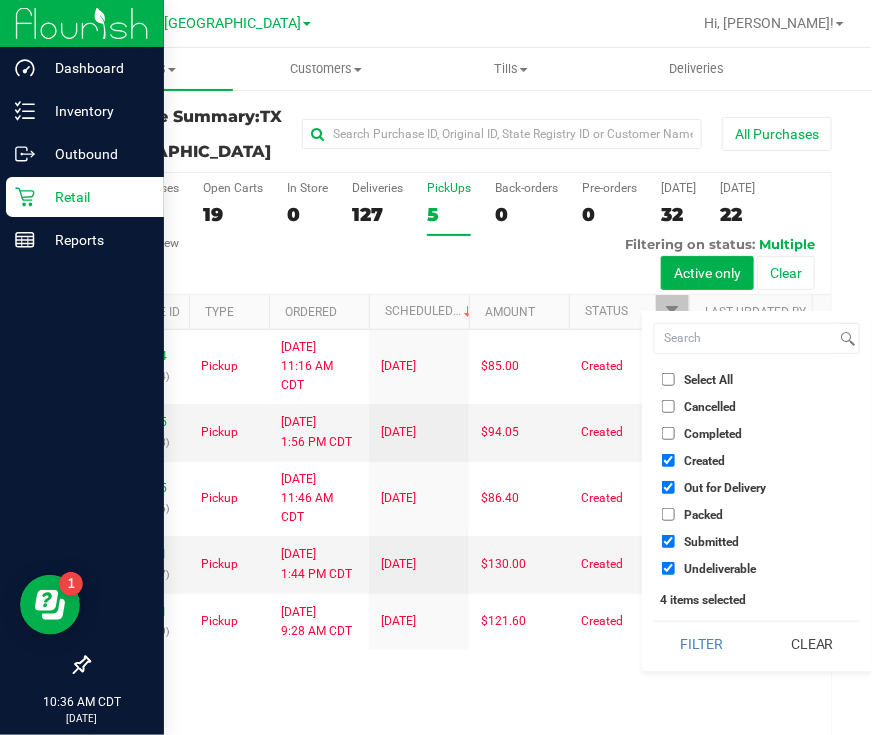drag, startPoint x: 698, startPoint y: 482, endPoint x: 695, endPoint y: 512, distance: 30.149628 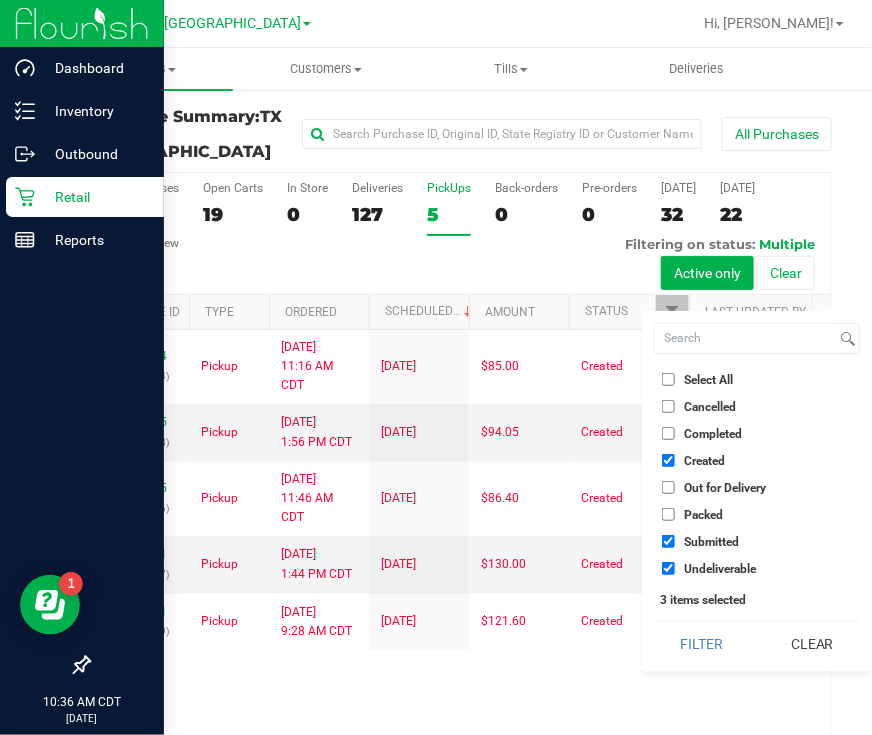 click on "Submitted" at bounding box center (711, 542) 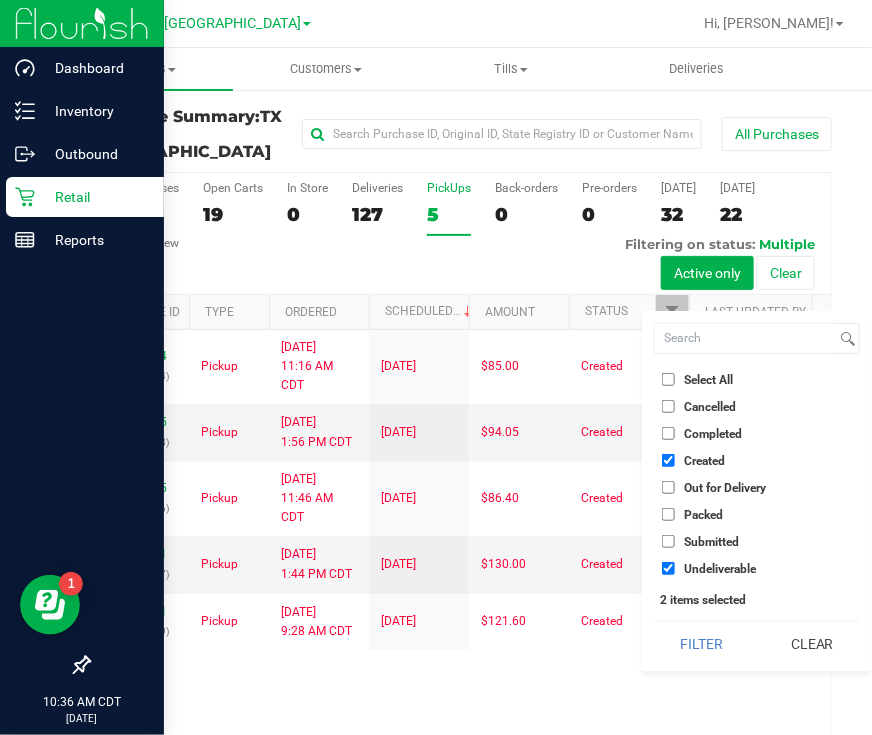 click on "Undeliverable" at bounding box center [720, 569] 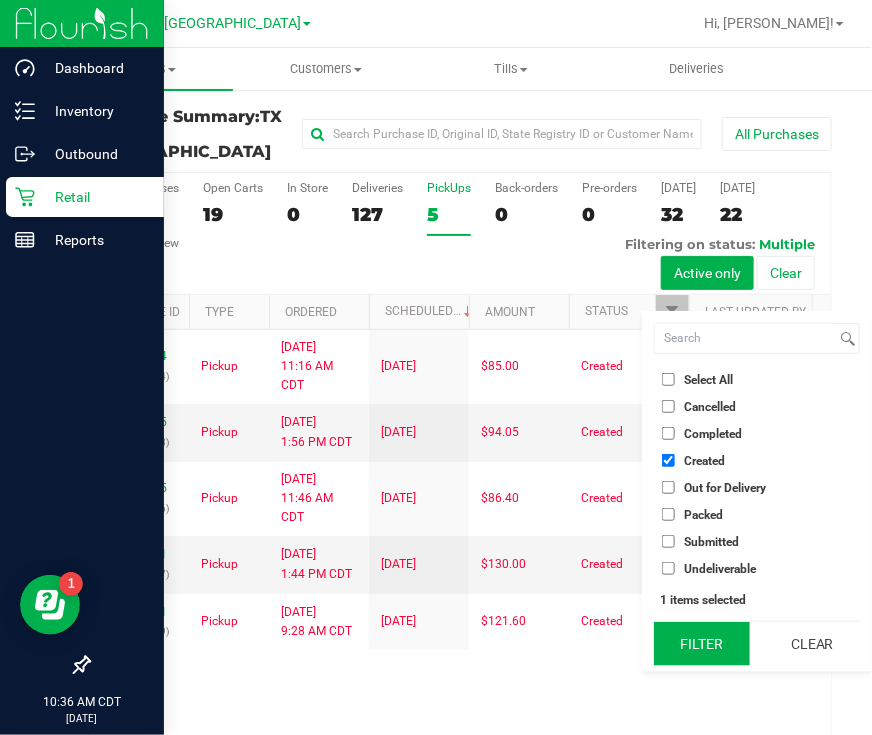 click on "Filter" at bounding box center (702, 644) 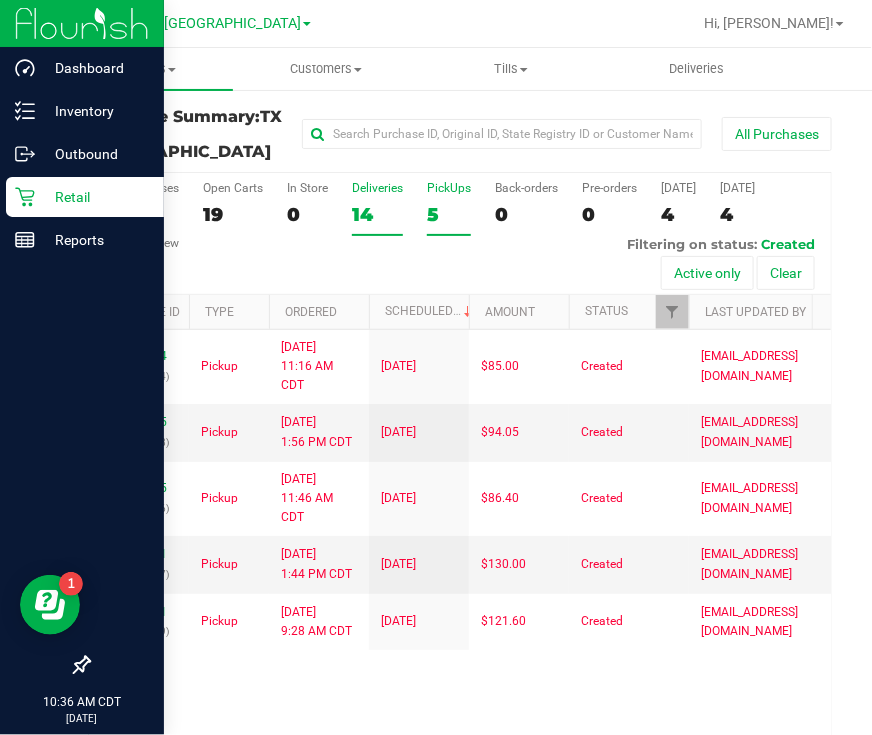 click on "Deliveries" at bounding box center (377, 188) 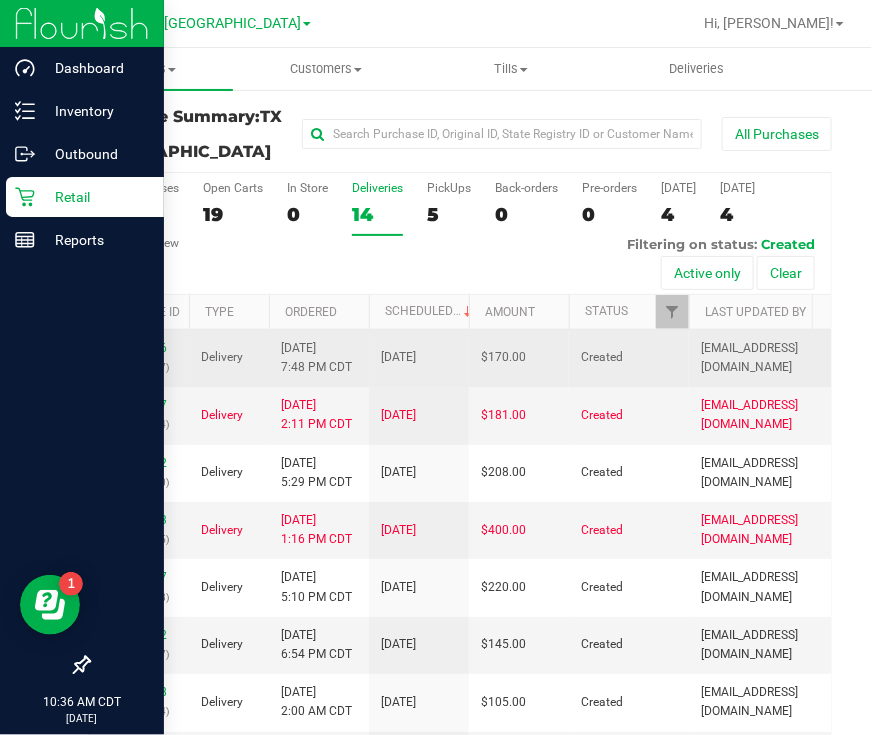 scroll, scrollTop: 113, scrollLeft: 0, axis: vertical 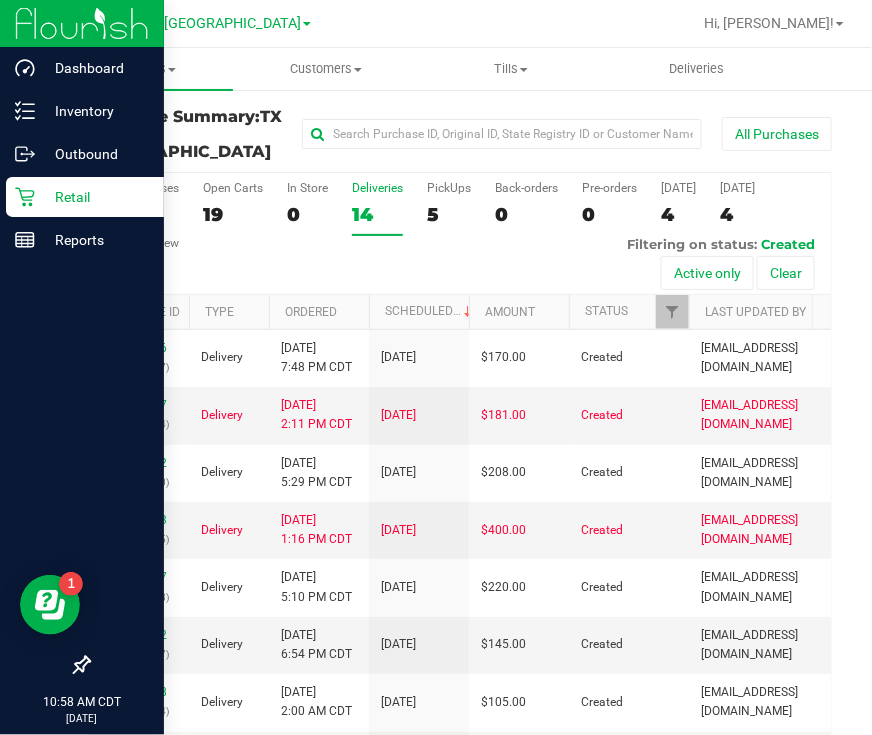 click on "All Purchases
19
Open Carts
19
In Store
0
Deliveries
14
PickUps
5
Back-orders
0
Pre-orders
0
Today
4
Tomorrow
4" at bounding box center [460, 234] 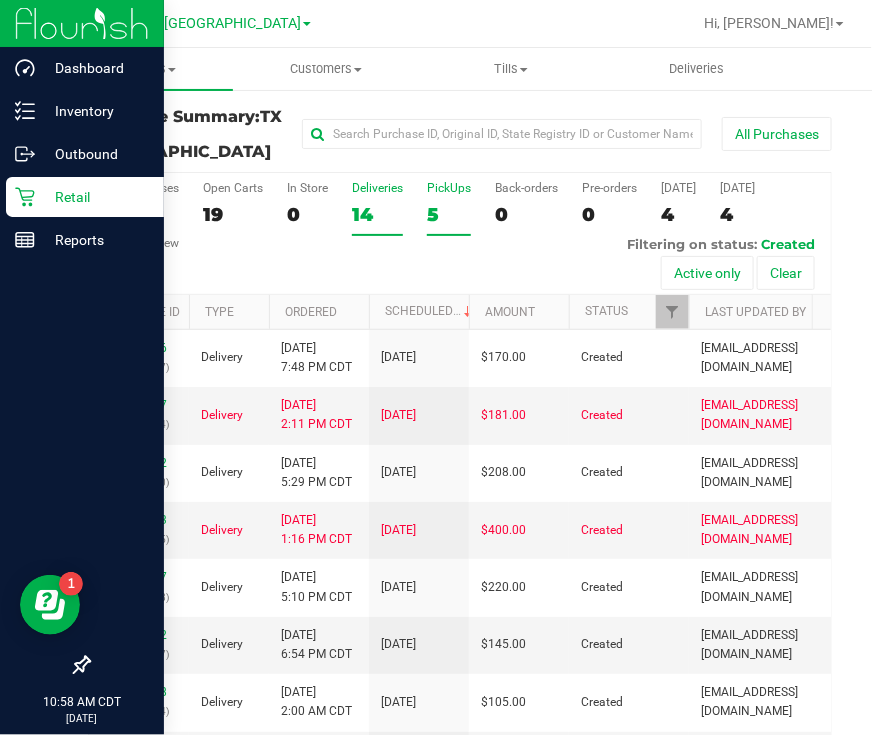 click on "5" at bounding box center [449, 214] 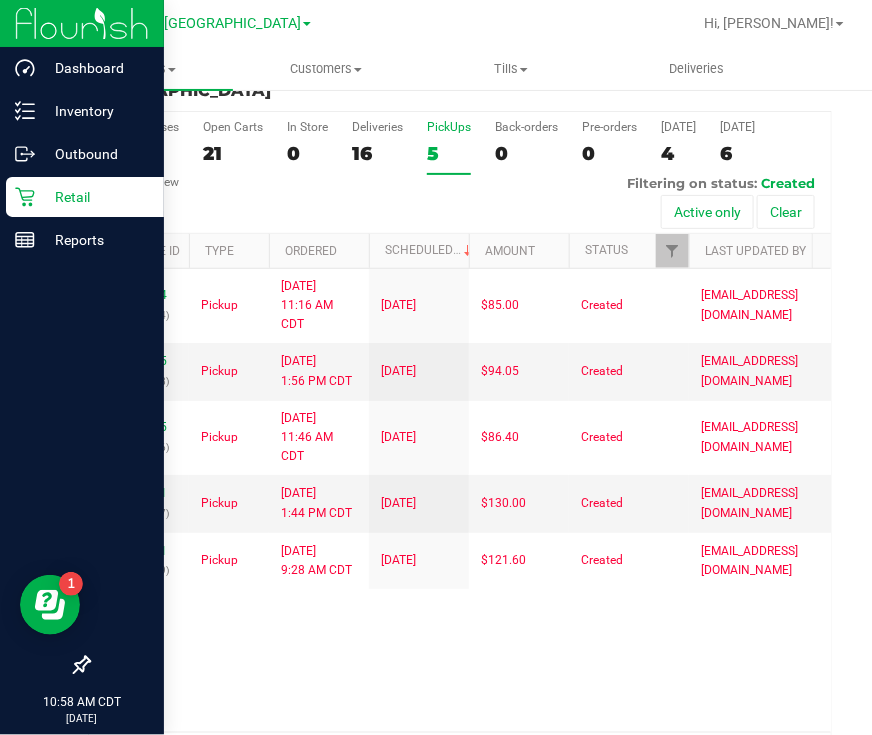 scroll, scrollTop: 113, scrollLeft: 0, axis: vertical 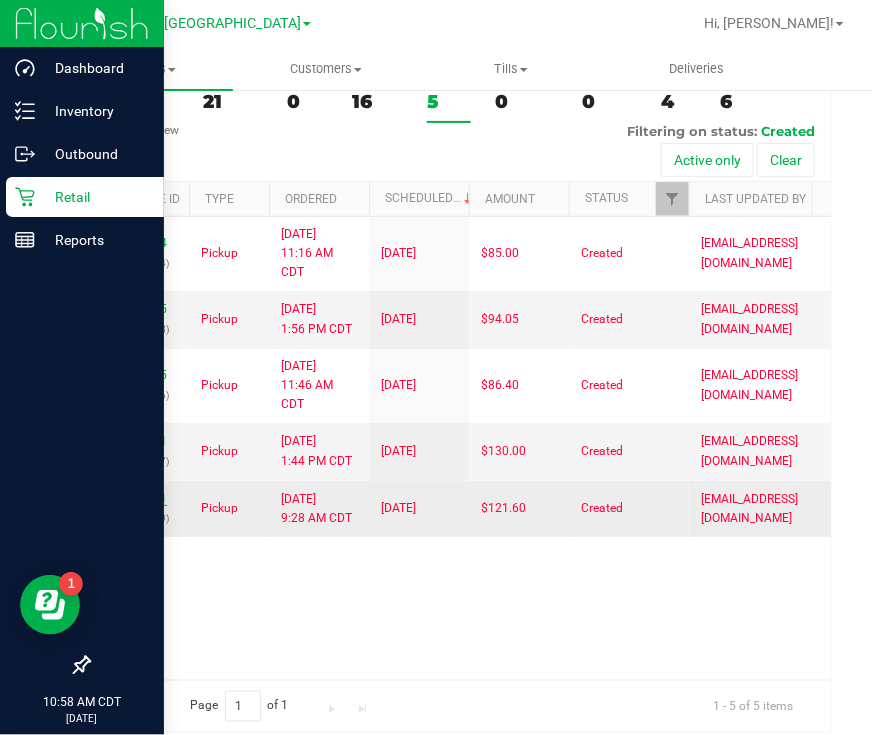 click on "11653531" at bounding box center (139, 499) 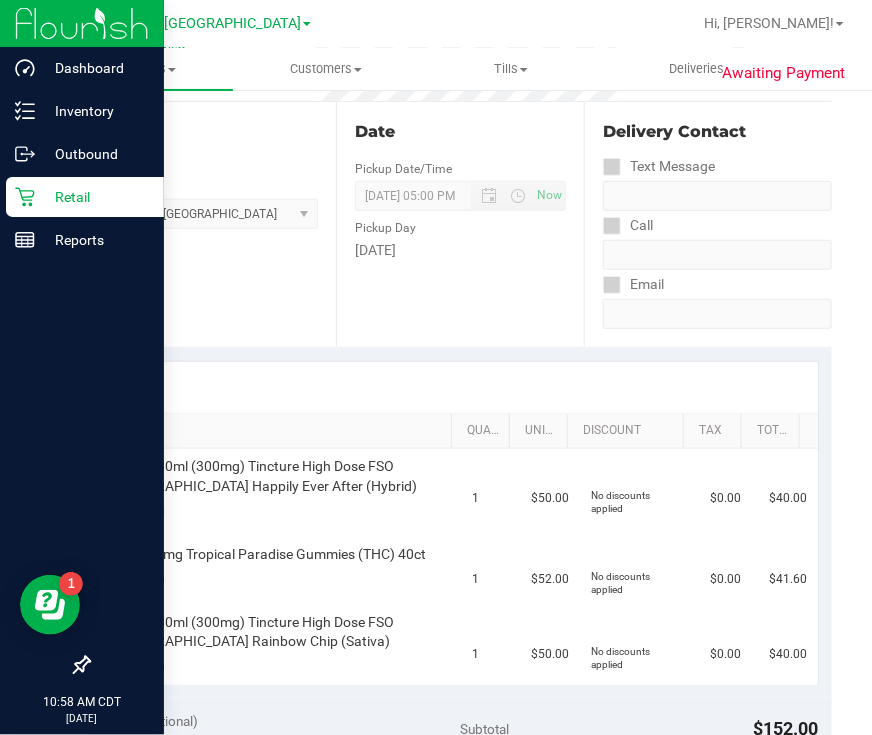 scroll, scrollTop: 0, scrollLeft: 0, axis: both 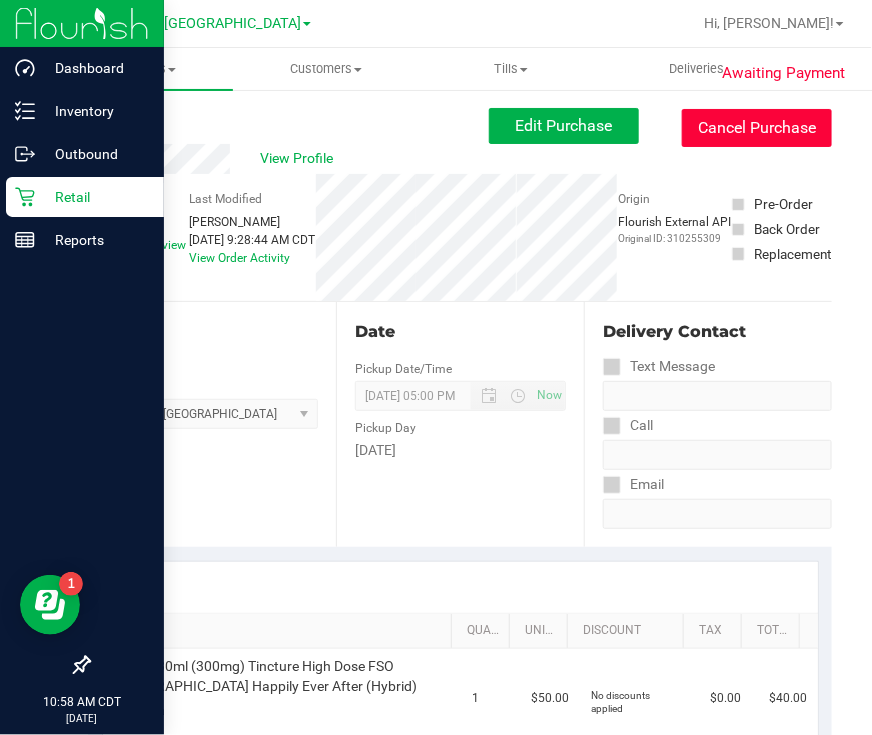 drag, startPoint x: 729, startPoint y: 127, endPoint x: 564, endPoint y: 168, distance: 170.01764 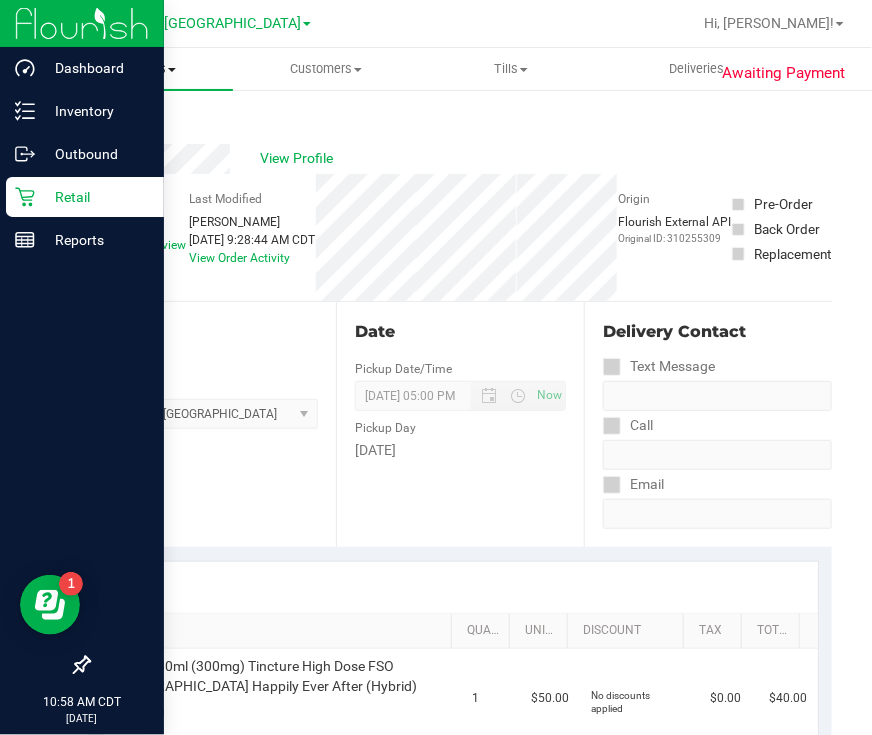 click on "Purchases" at bounding box center [140, 69] 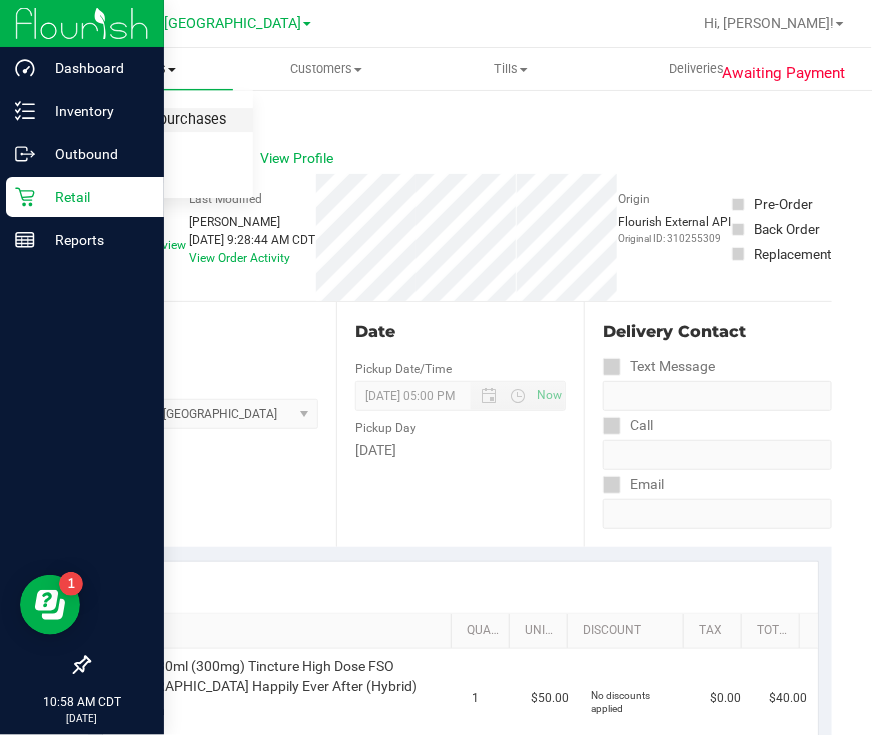 click on "Summary of purchases" at bounding box center (150, 120) 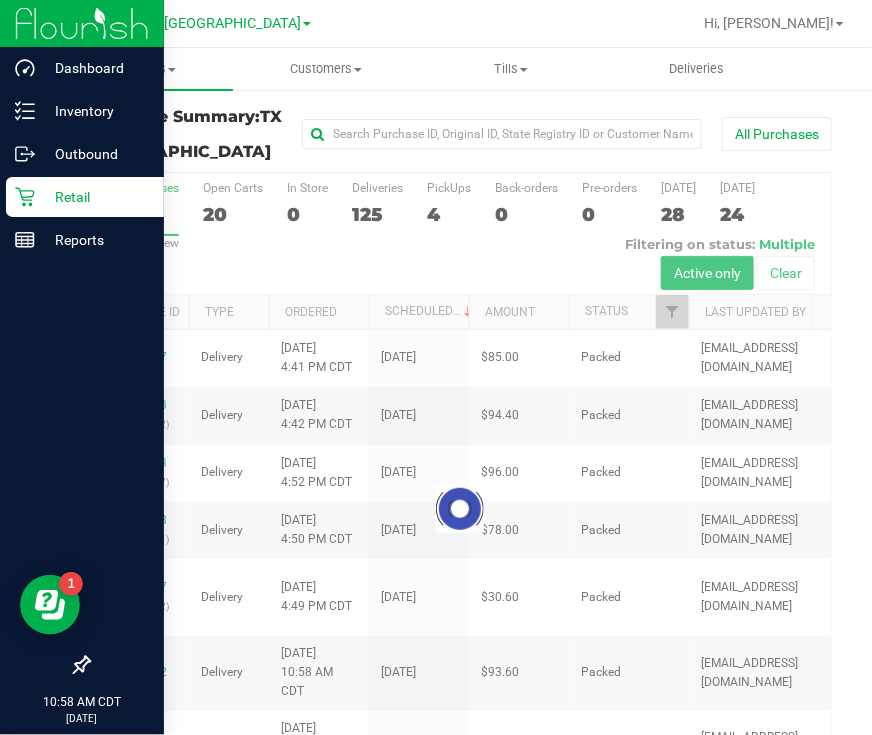 click on "PickUps" at bounding box center (449, 188) 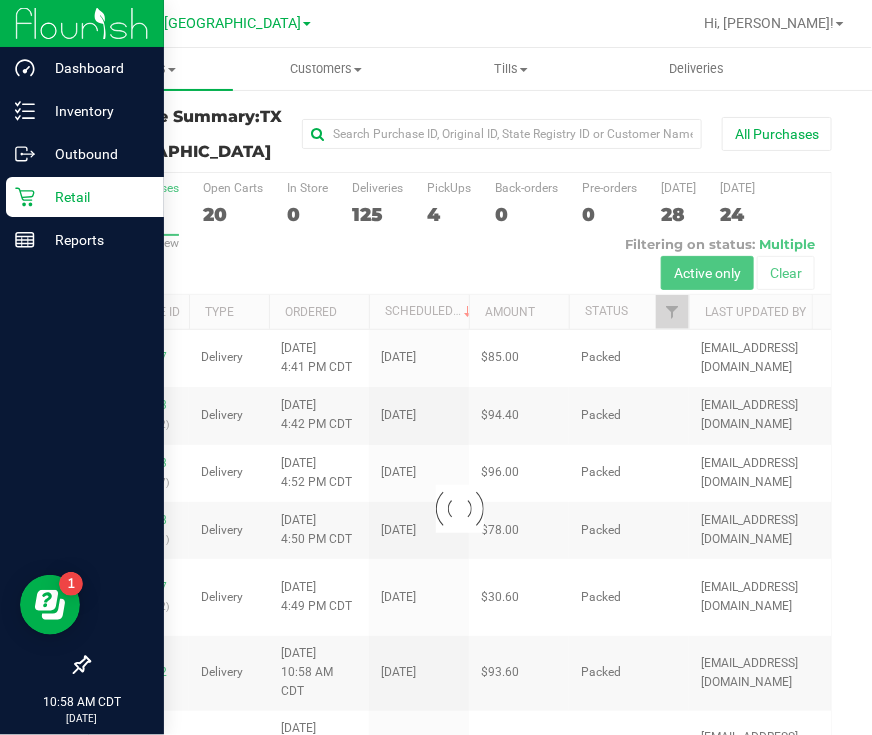 click on "PickUps
4" at bounding box center [0, 0] 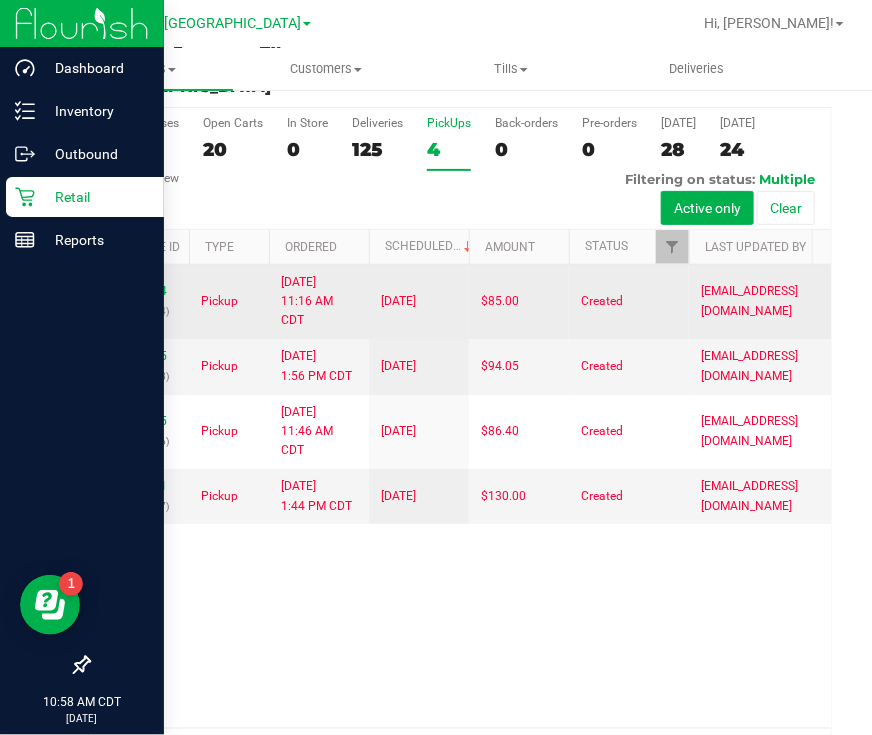 scroll, scrollTop: 113, scrollLeft: 0, axis: vertical 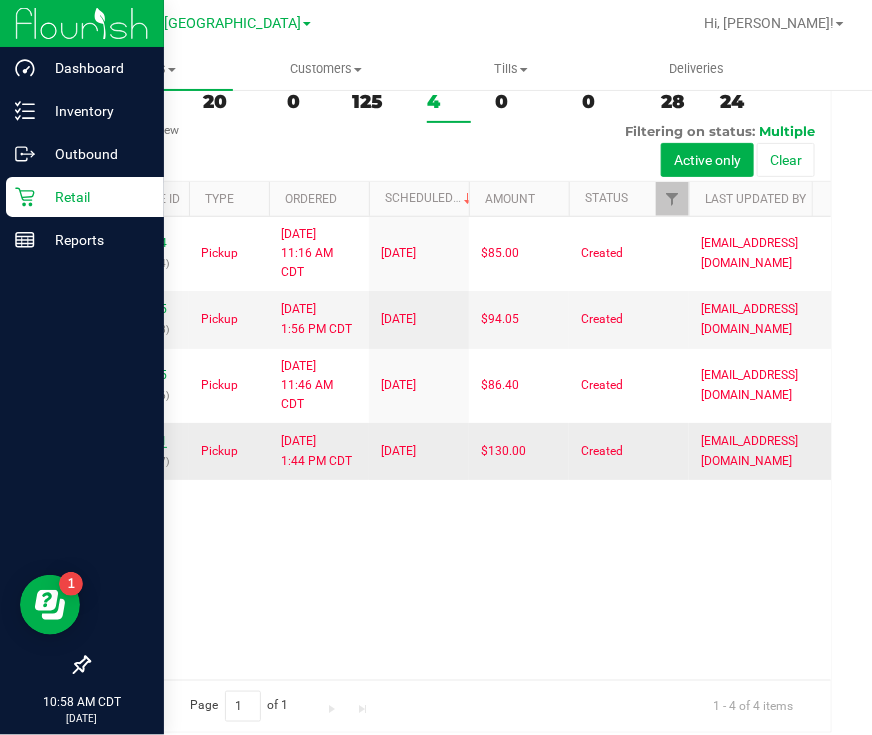 click on "11648541" at bounding box center (139, 441) 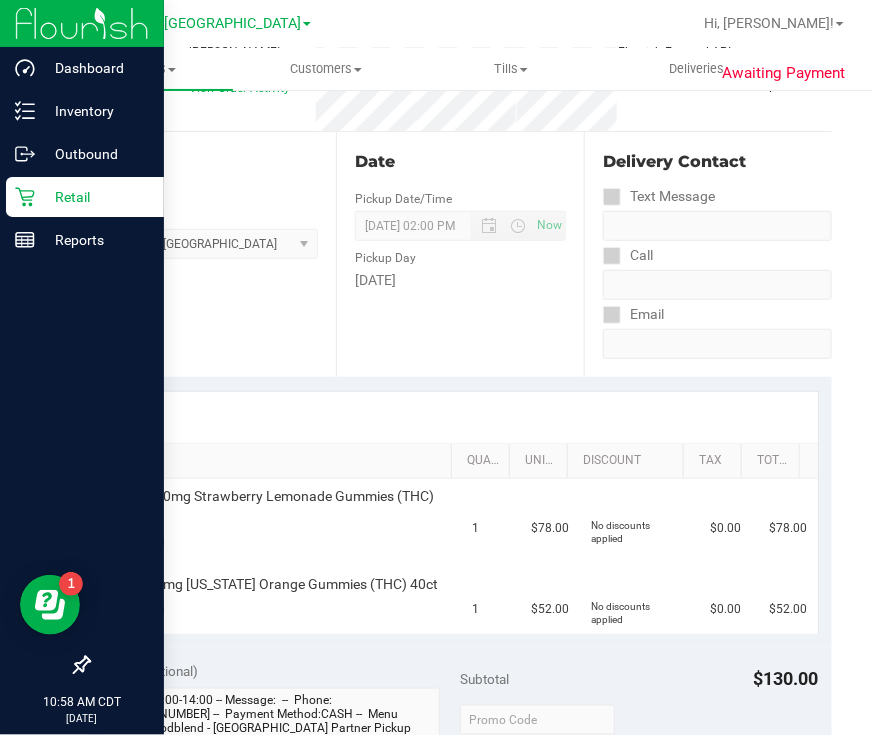 scroll, scrollTop: 0, scrollLeft: 0, axis: both 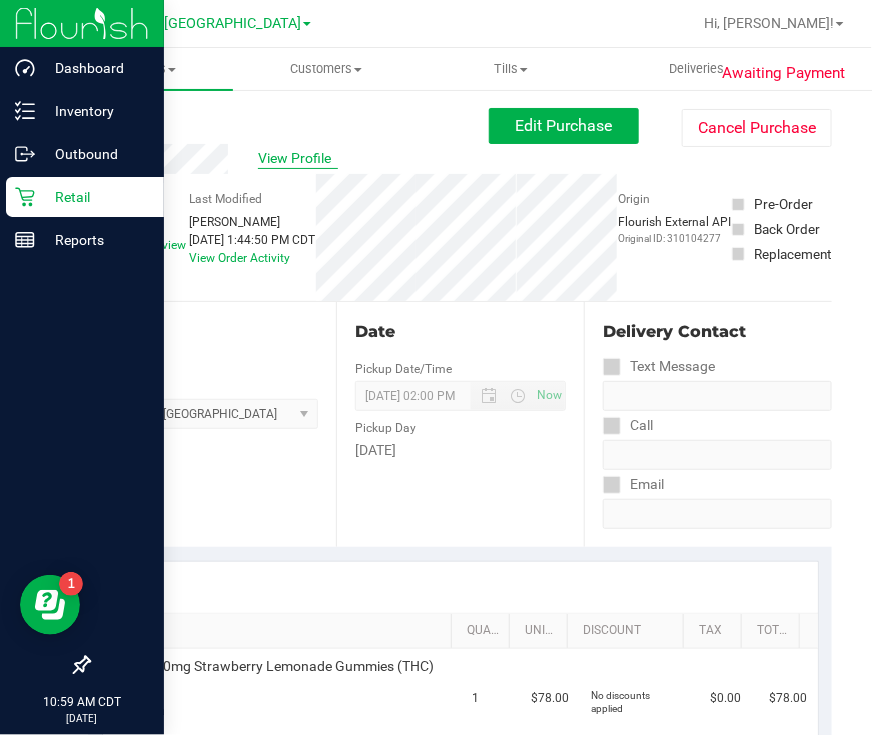 click on "View Profile" at bounding box center [298, 158] 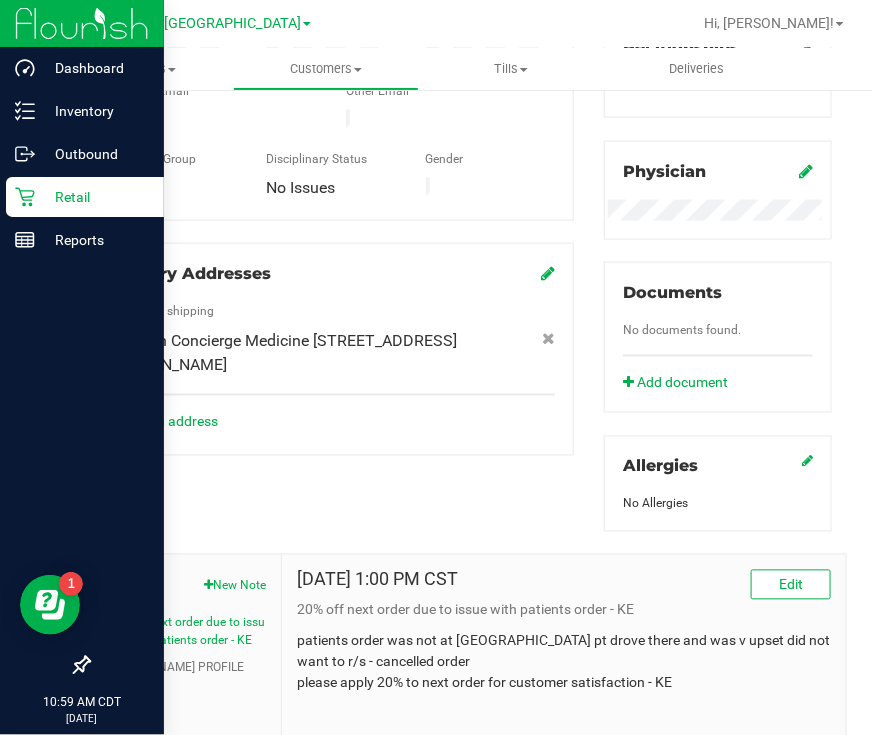 scroll, scrollTop: 745, scrollLeft: 0, axis: vertical 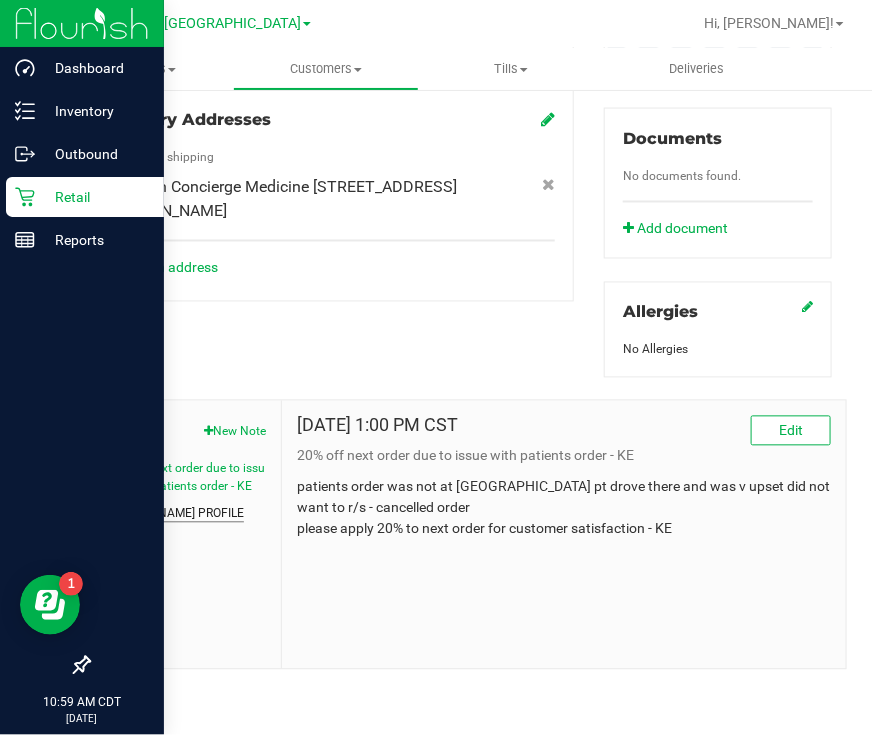 click on "CURT PROFILE" at bounding box center (174, 514) 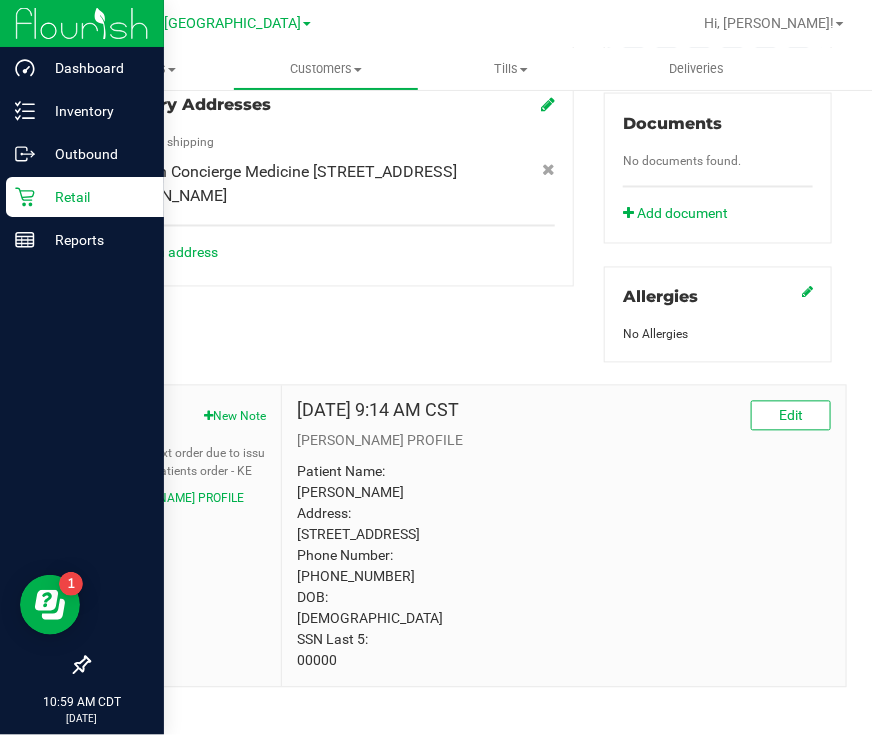 click on "Patient Name:
KEVIN BARNES
Address:
6 Winter Wheat Pl
Spring, TX, 77381
Phone Number:
(317) 242-9449
DOB:
08/16/1981
SSN Last 5:
00000" at bounding box center (564, 567) 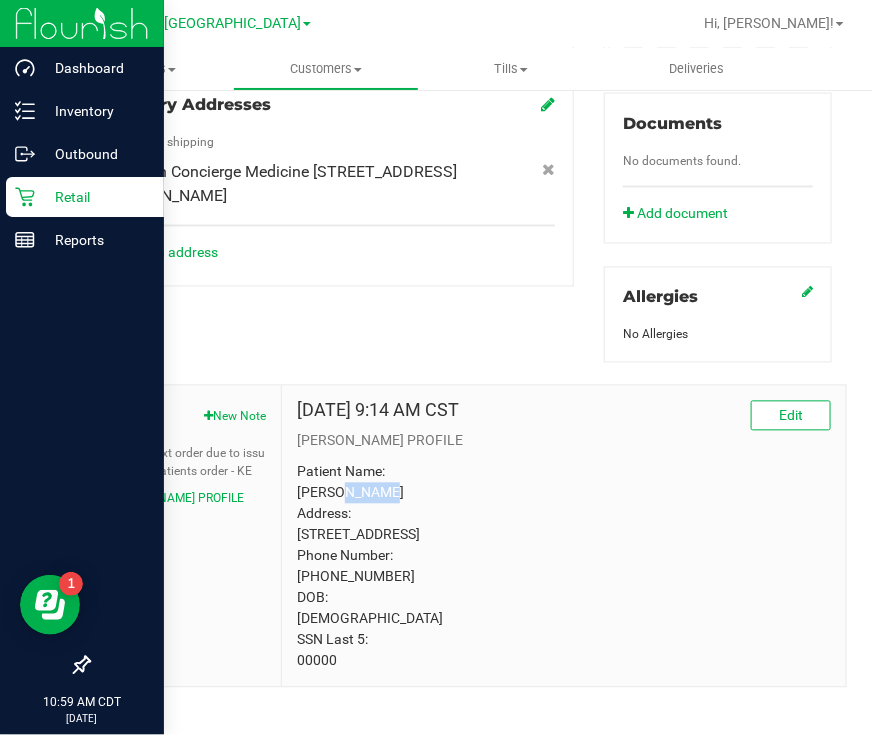 click on "Patient Name:
KEVIN BARNES
Address:
6 Winter Wheat Pl
Spring, TX, 77381
Phone Number:
(317) 242-9449
DOB:
08/16/1981
SSN Last 5:
00000" at bounding box center (564, 567) 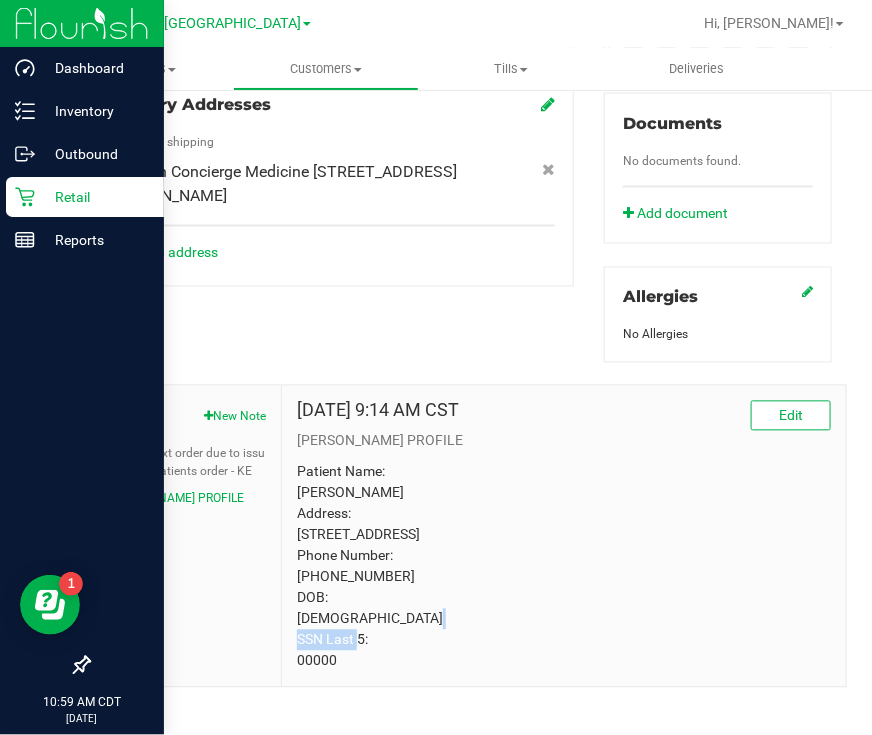 drag, startPoint x: 368, startPoint y: 654, endPoint x: 286, endPoint y: 651, distance: 82.05486 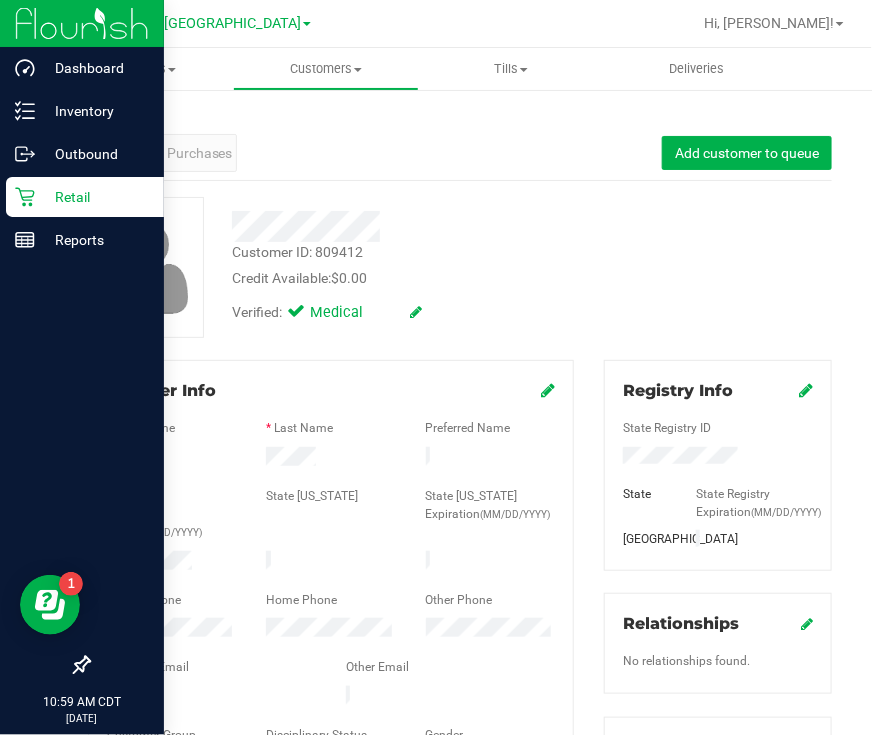 scroll, scrollTop: 0, scrollLeft: 0, axis: both 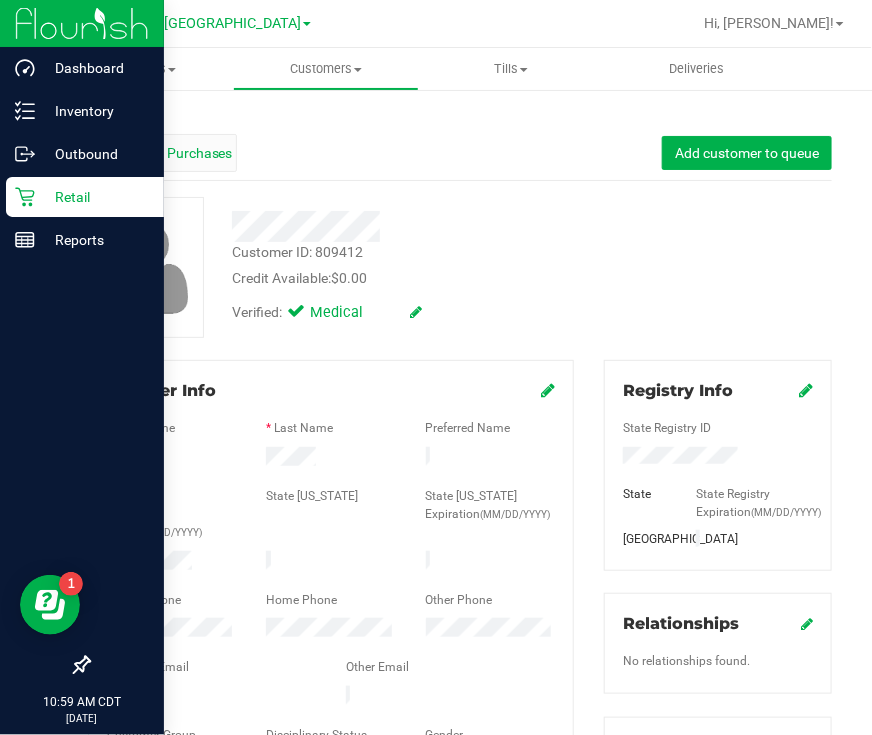 click on "Purchases" at bounding box center (199, 153) 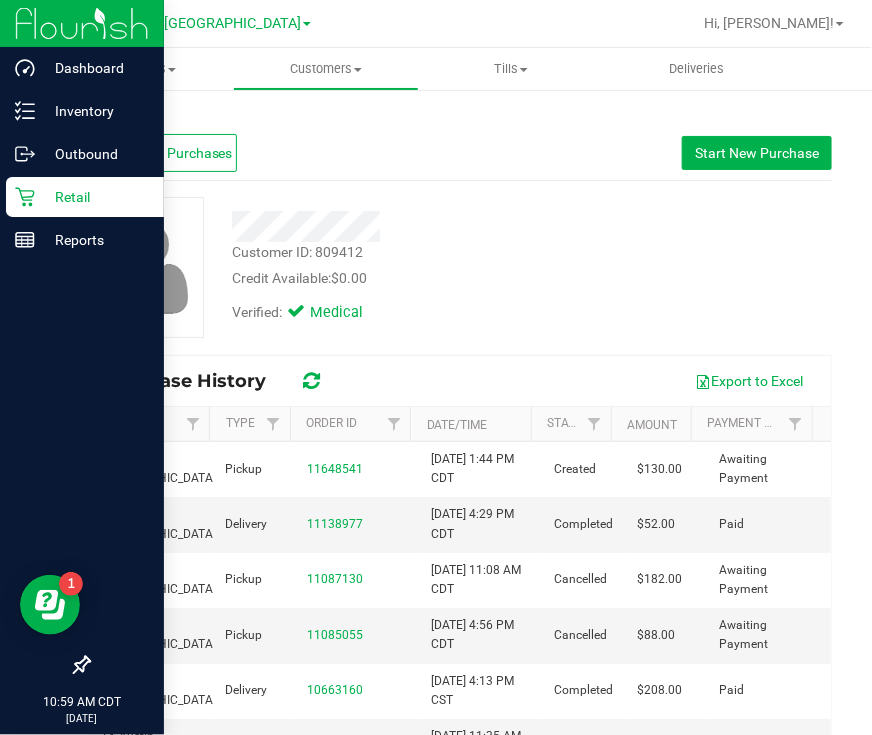 click on "Profile" at bounding box center [125, 153] 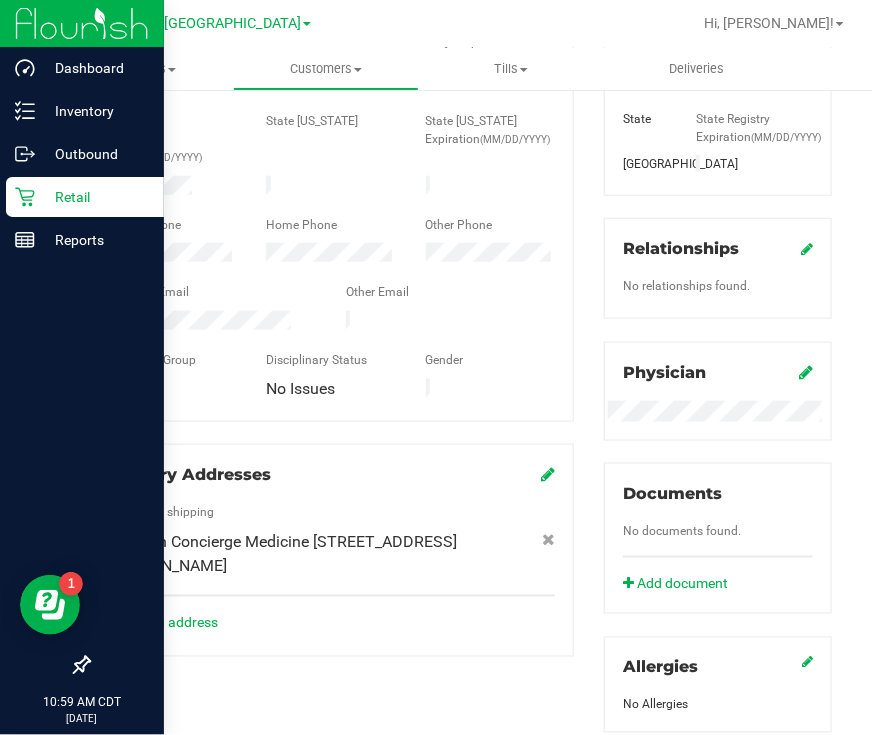 scroll, scrollTop: 745, scrollLeft: 0, axis: vertical 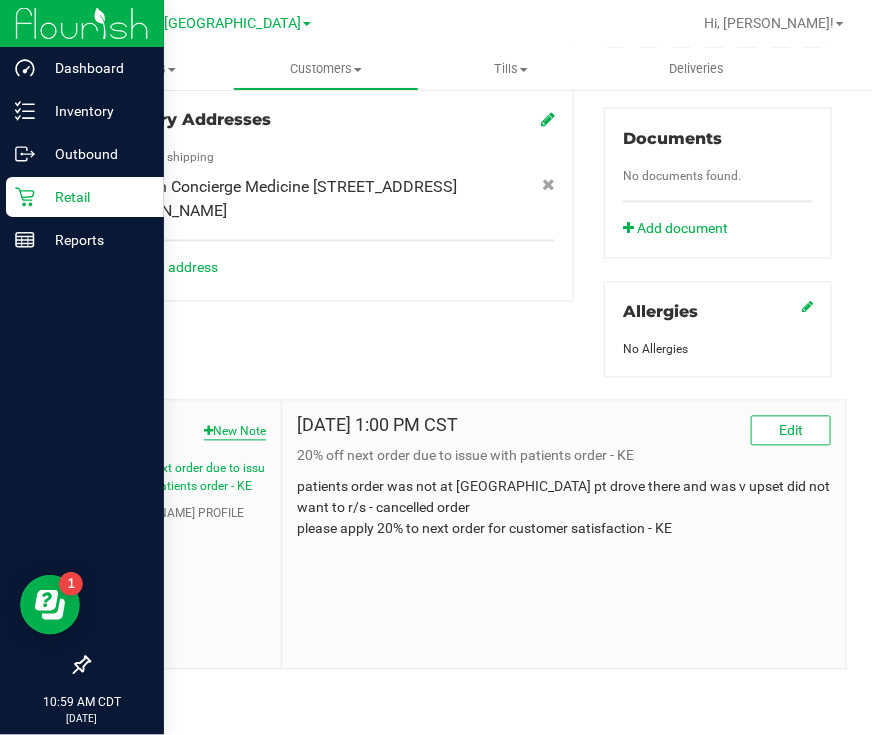 click on "New Note" at bounding box center [235, 432] 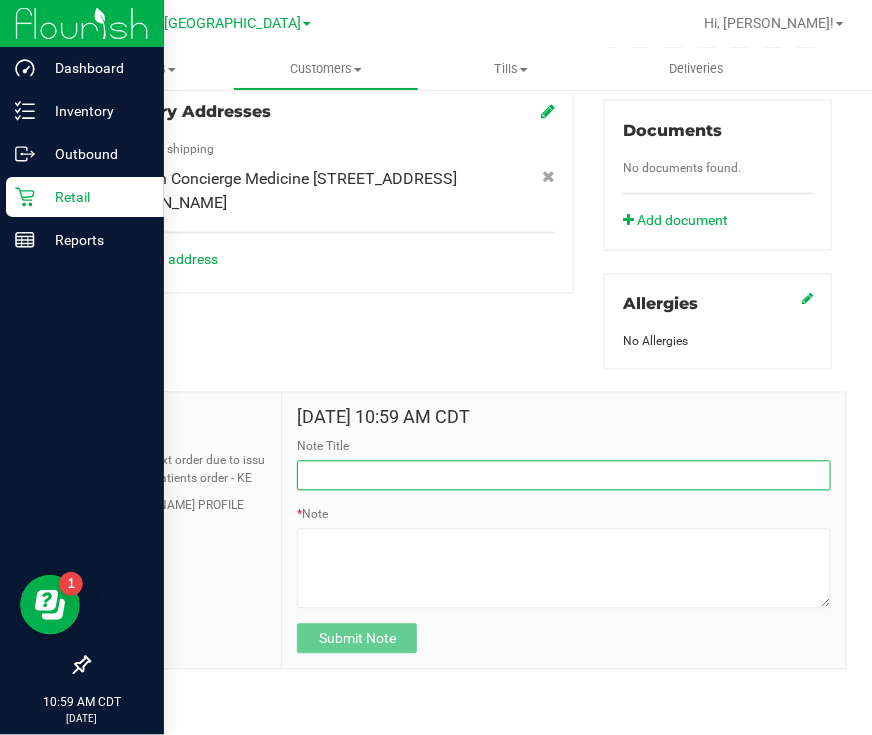 click on "Note Title" at bounding box center [564, 476] 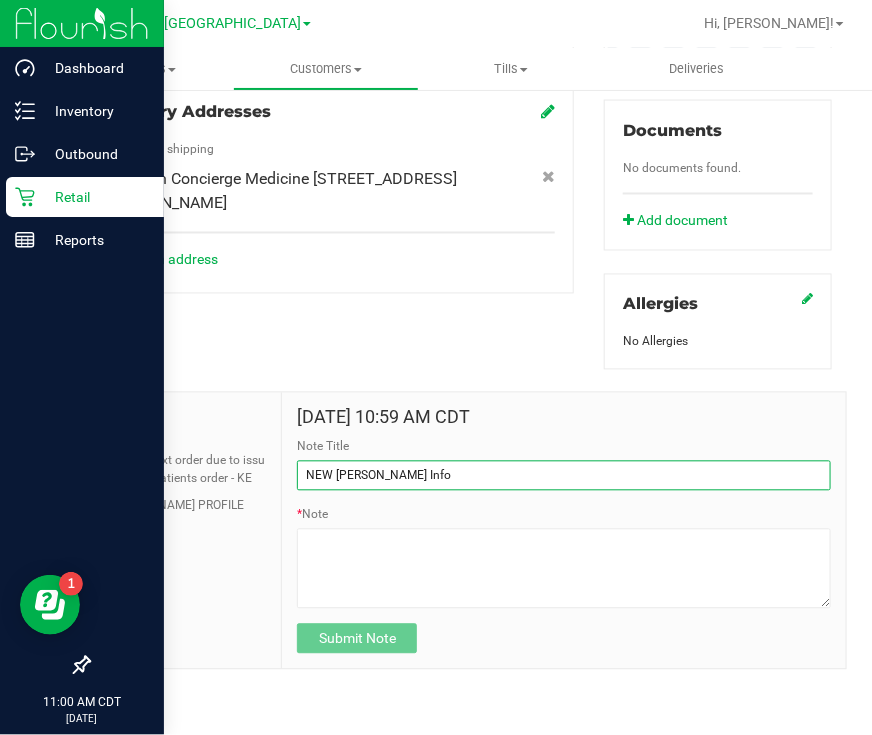 type on "NEW Curt Info" 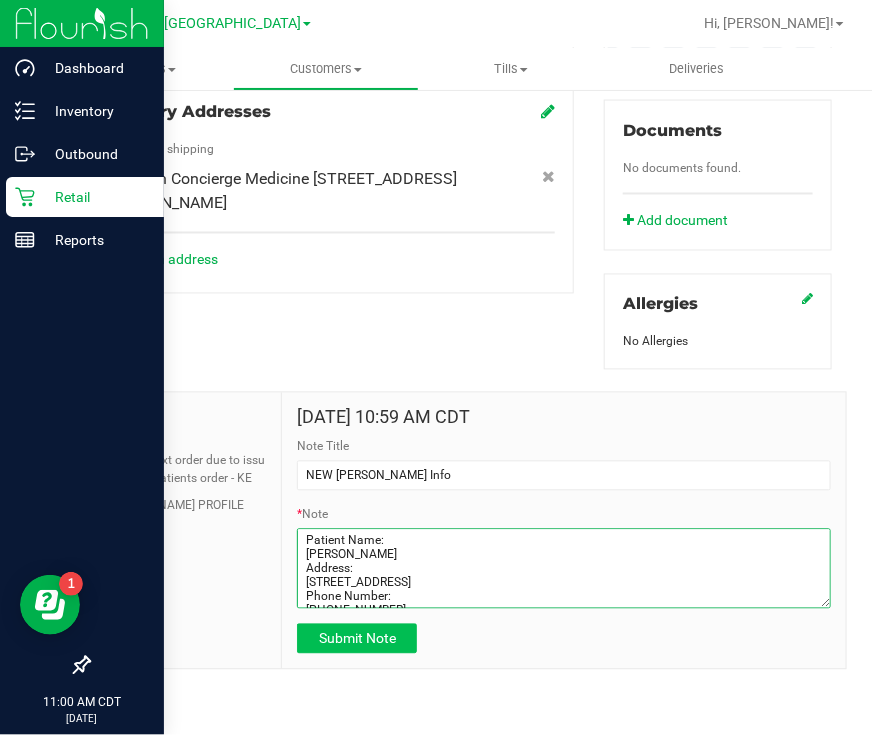 type on "Patient Name:
Kevin Barnes
Address:
6 WINTER WHEAT PL
SPRING, TX, 77381
Phone Number:
(317) 242-9449
DOB:
08/16/1981
SSN Last 5:
11111" 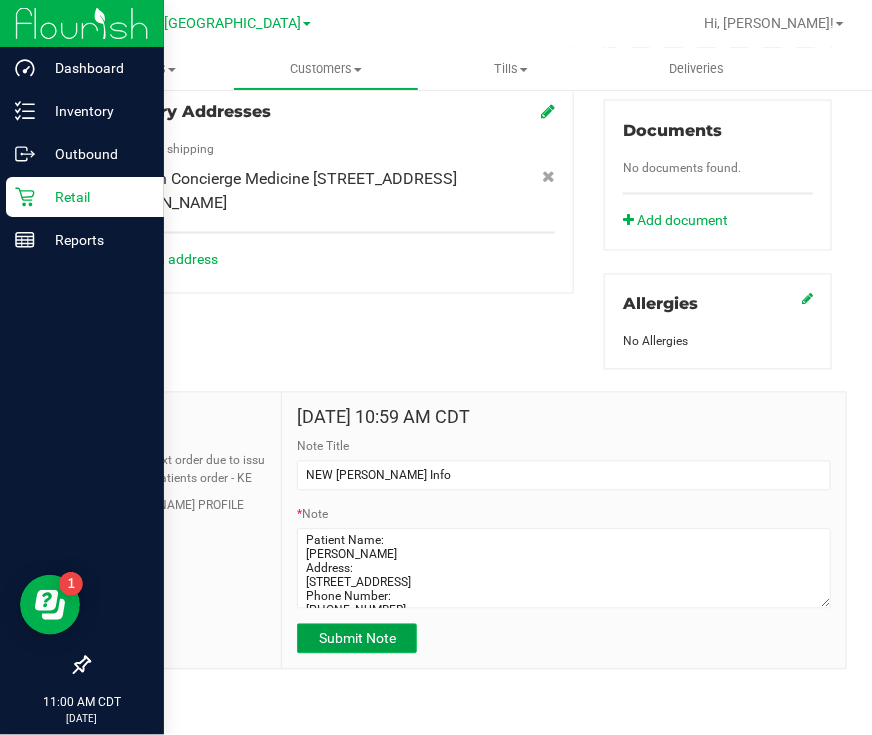 click on "Submit Note" at bounding box center (357, 639) 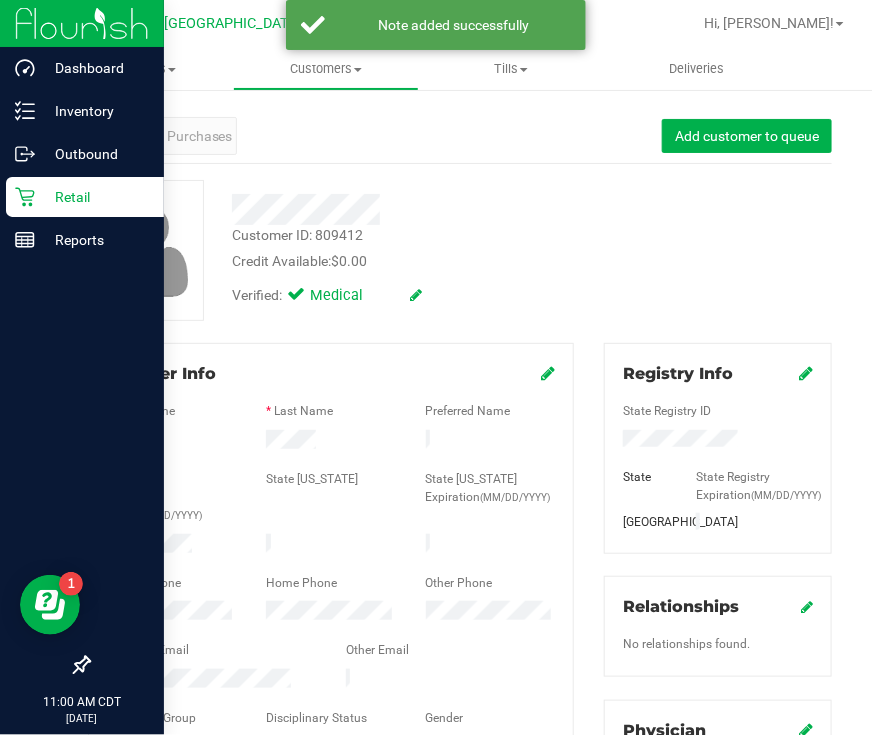 scroll, scrollTop: 0, scrollLeft: 0, axis: both 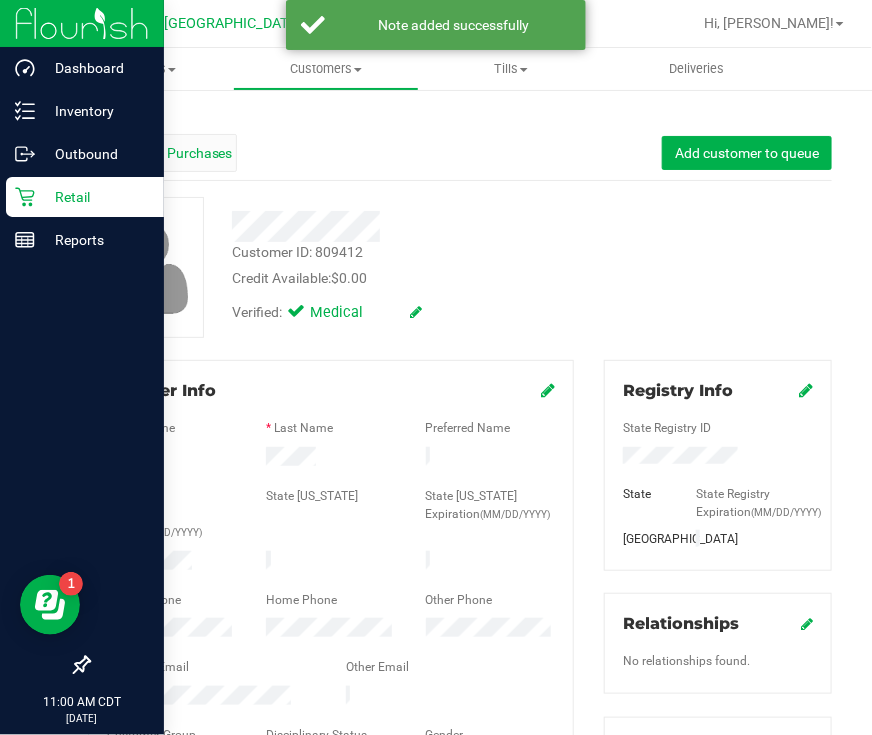 click on "Purchases" at bounding box center [200, 153] 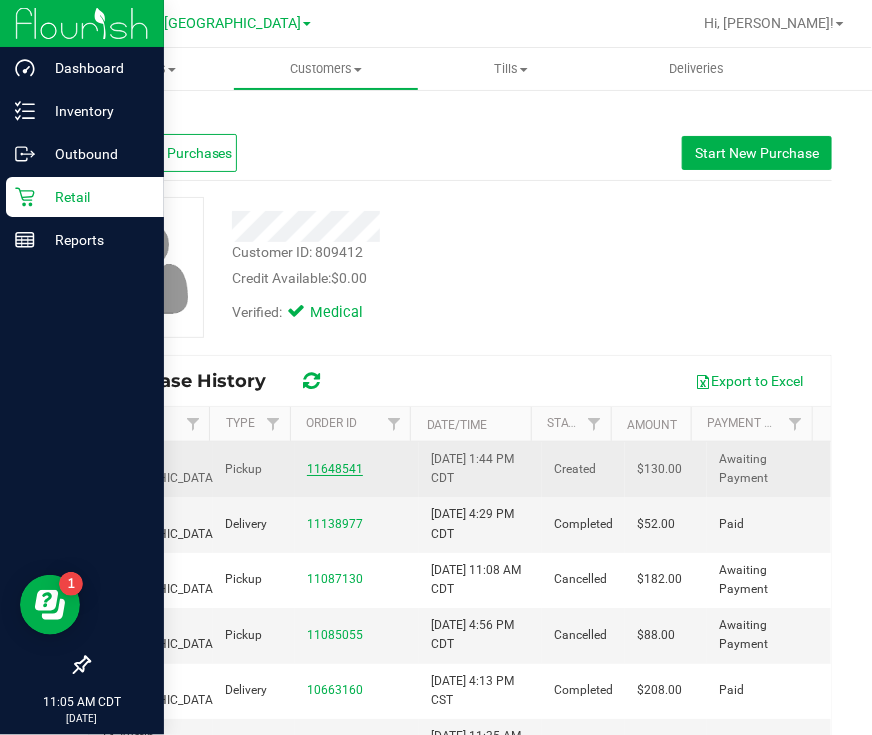 click on "11648541" at bounding box center [335, 469] 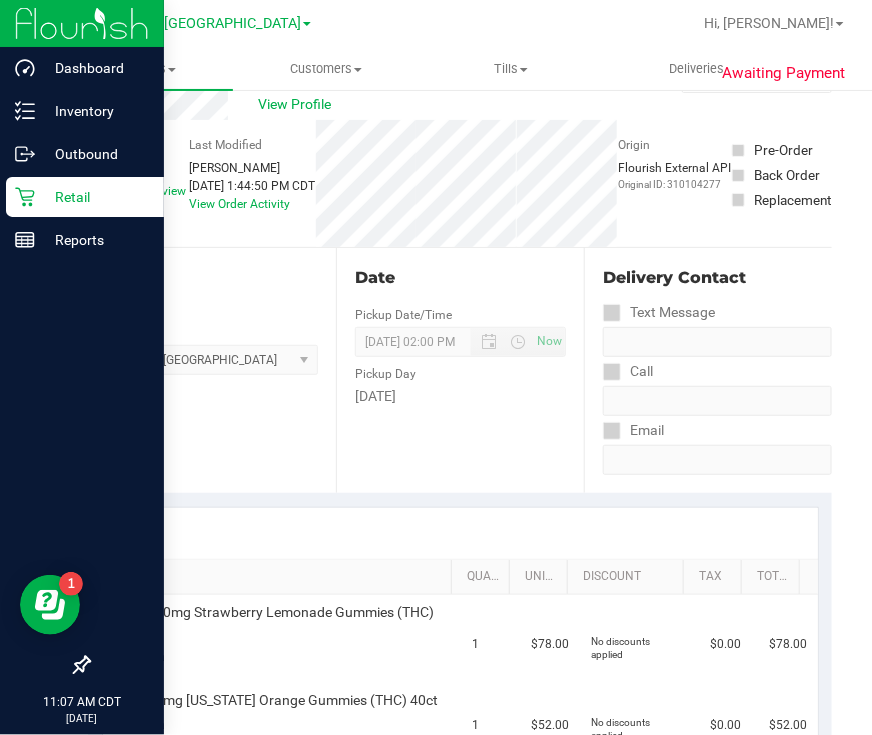 scroll, scrollTop: 0, scrollLeft: 0, axis: both 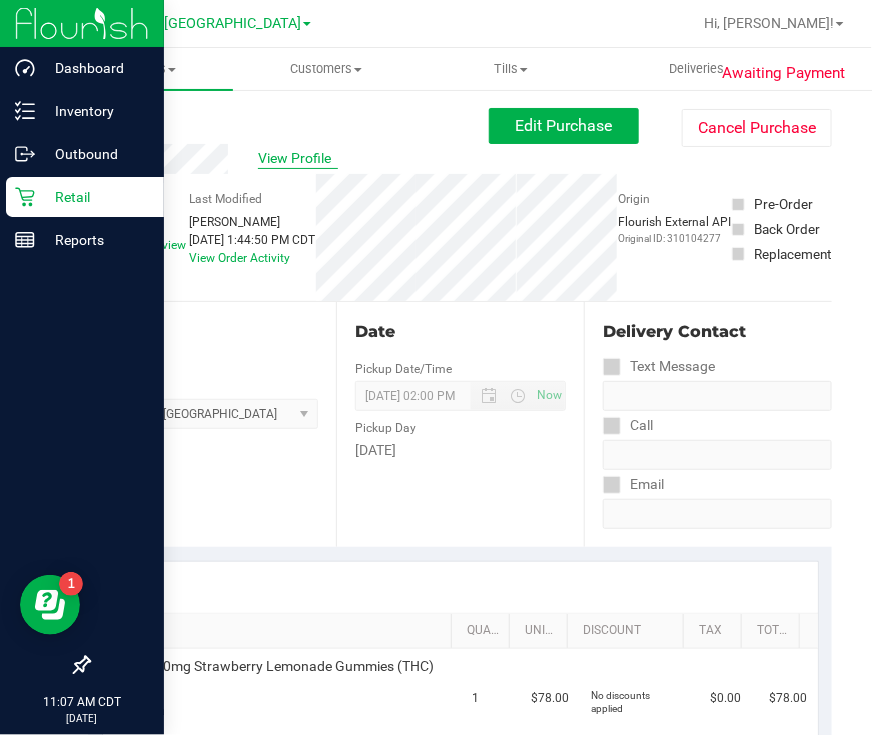 click on "View Profile" at bounding box center [298, 158] 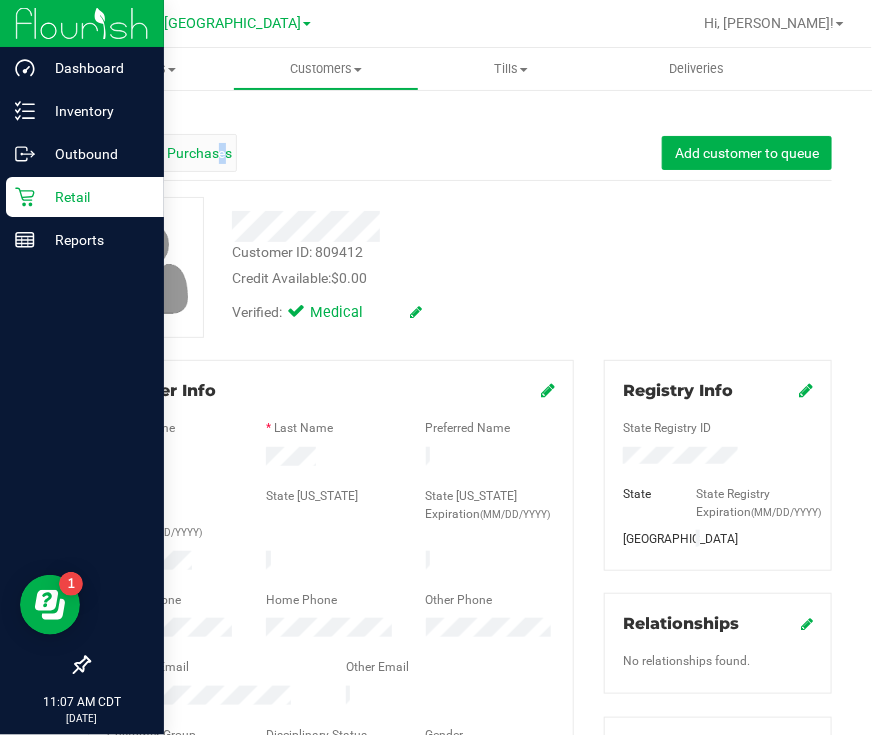 click on "Purchases" at bounding box center [200, 153] 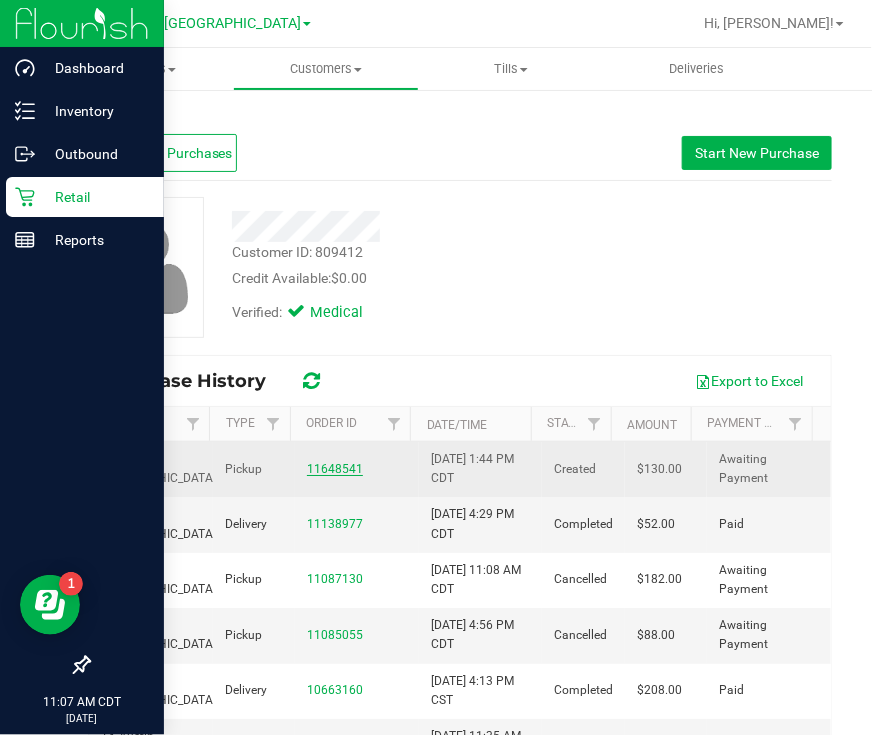 click on "11648541" at bounding box center (335, 469) 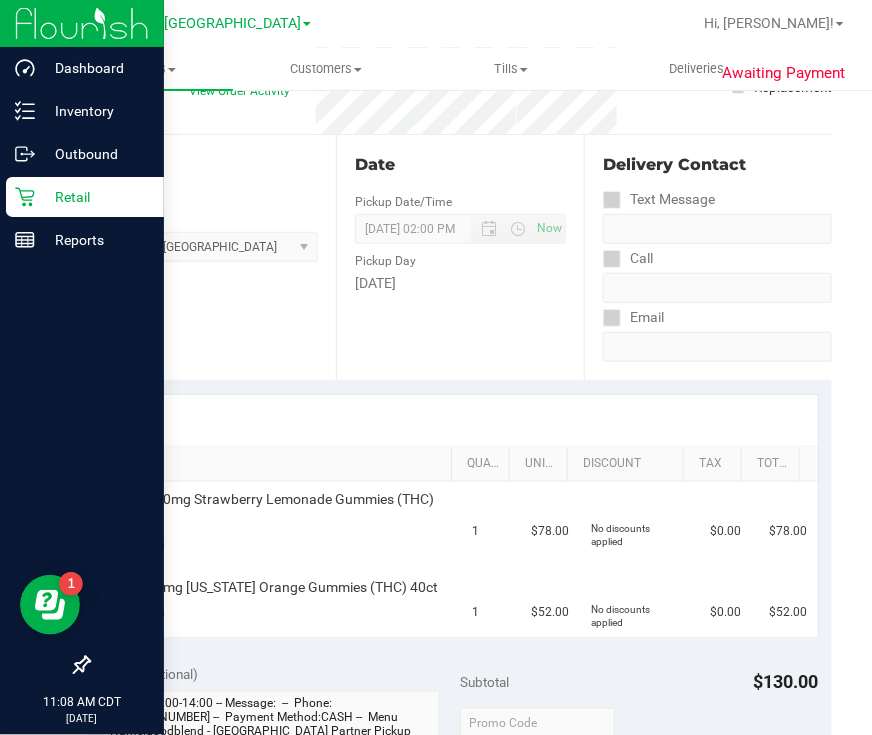 scroll, scrollTop: 0, scrollLeft: 0, axis: both 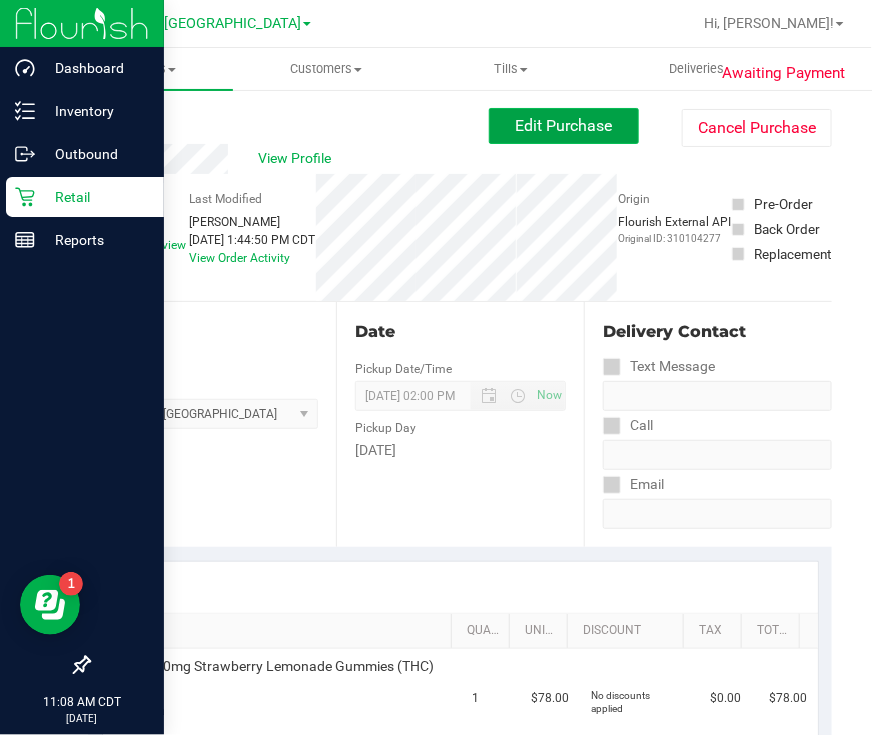 click on "Edit Purchase" at bounding box center [564, 125] 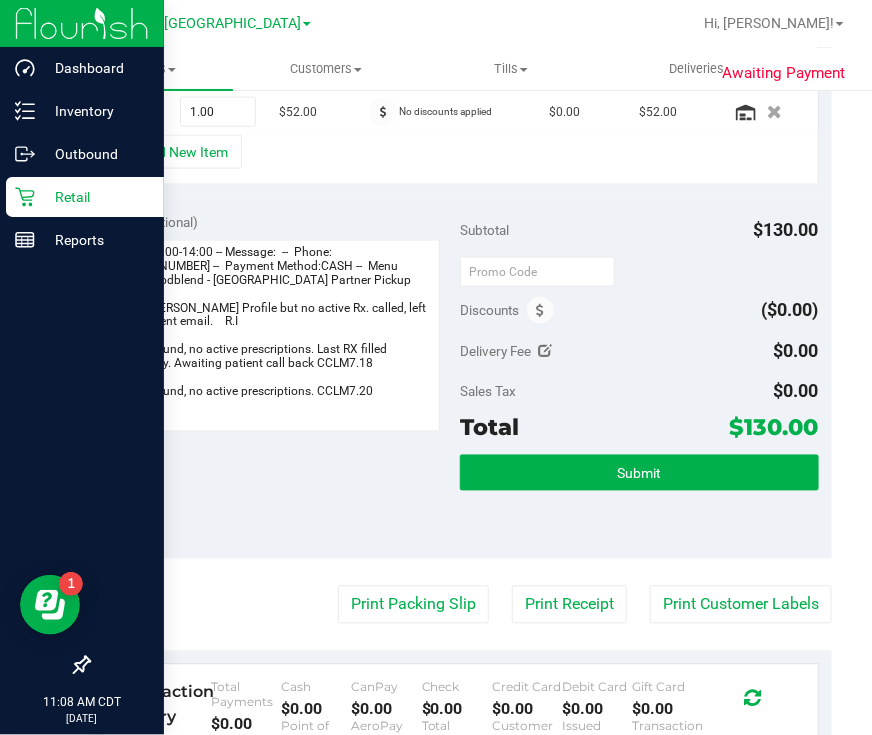 scroll, scrollTop: 625, scrollLeft: 0, axis: vertical 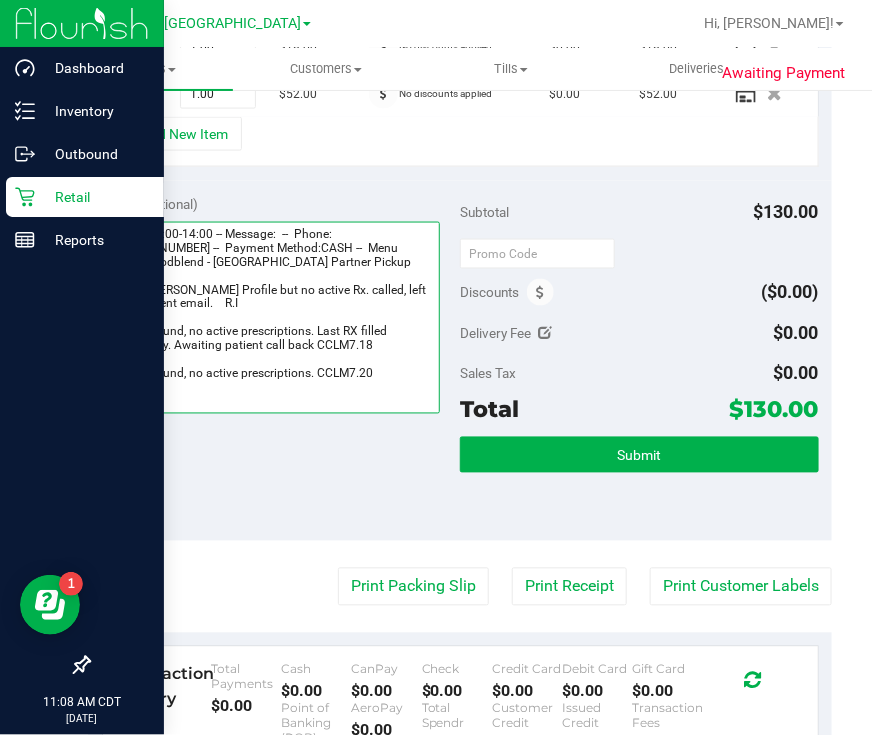 click at bounding box center (271, 318) 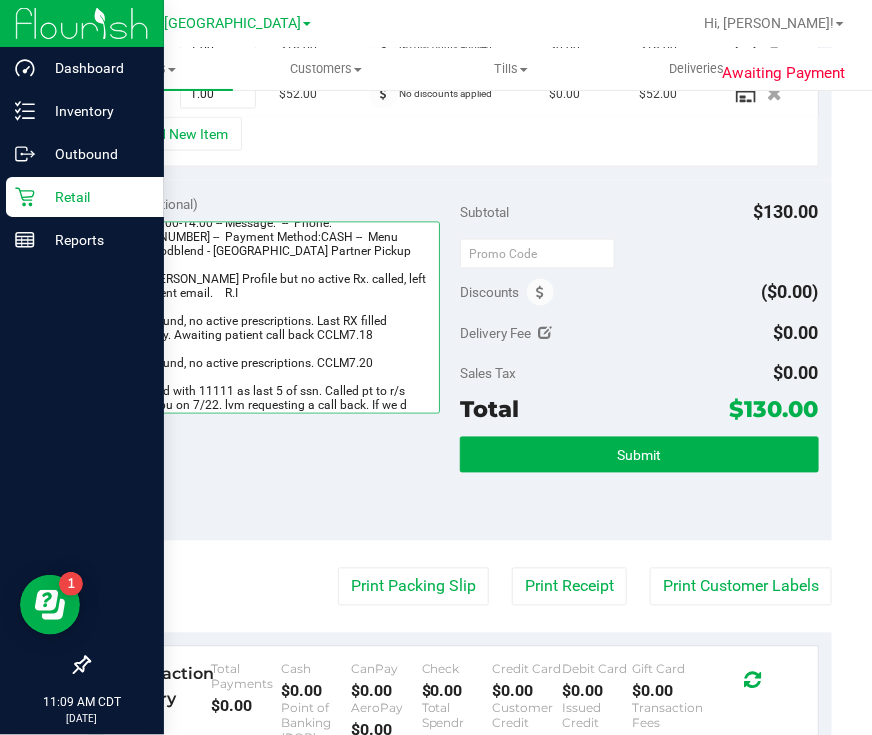 scroll, scrollTop: 26, scrollLeft: 0, axis: vertical 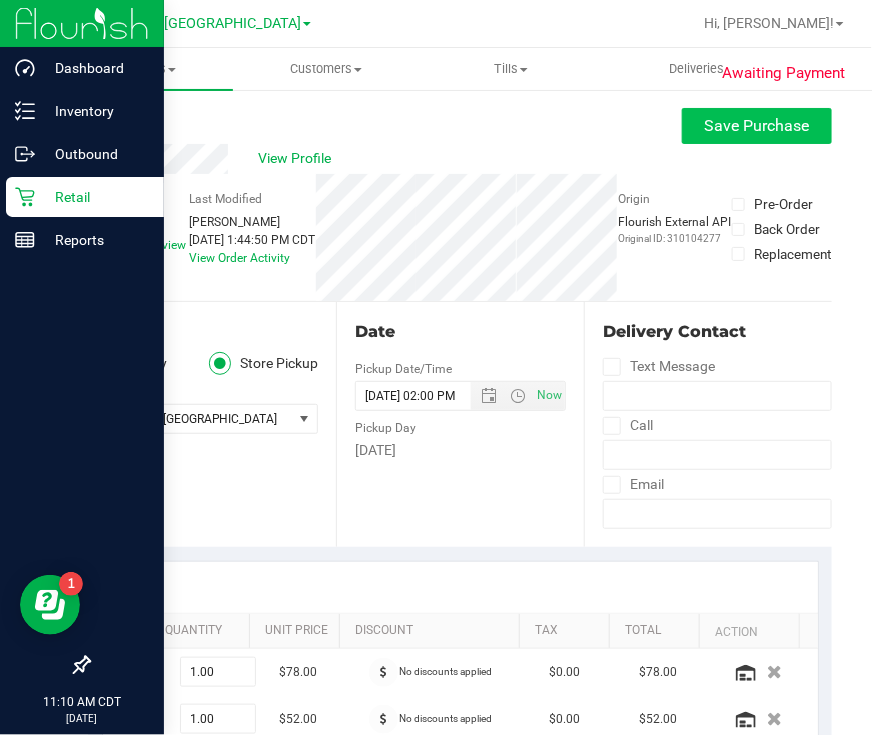 type on "Monday 07/21/2025 10:00-14:00 -- Message:  --  Phone:3172429449 --  Payment Method:CASH --  Menu Name:goodblend - Houston Partner Pickup
Found CURT Profile but no active Rx. called, left vm and sent email.    R.I
Patient found, no active prescriptions. Last RX filled completely. Awaiting patient call back CCLM7.18
Patient found, no active prescriptions. CCLM7.20
**RX found with 11111 as last 5 of ssn. Called pt to r/s order for pu on 7/22. lvm requesting a call back. If we do not hear back, ok to cancel at eod. -rg" 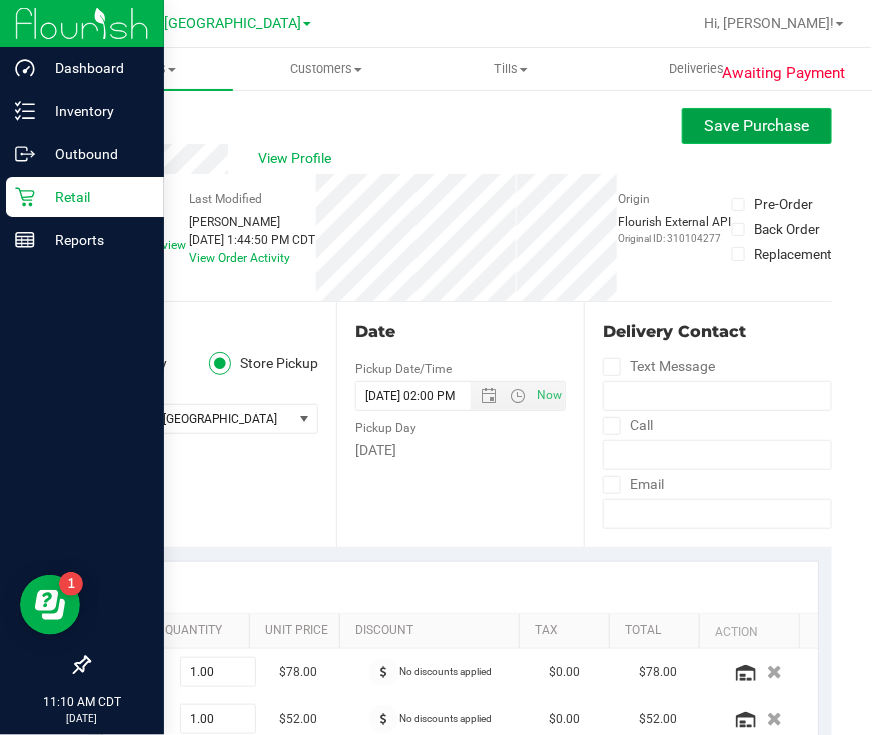 click on "Save Purchase" at bounding box center [757, 125] 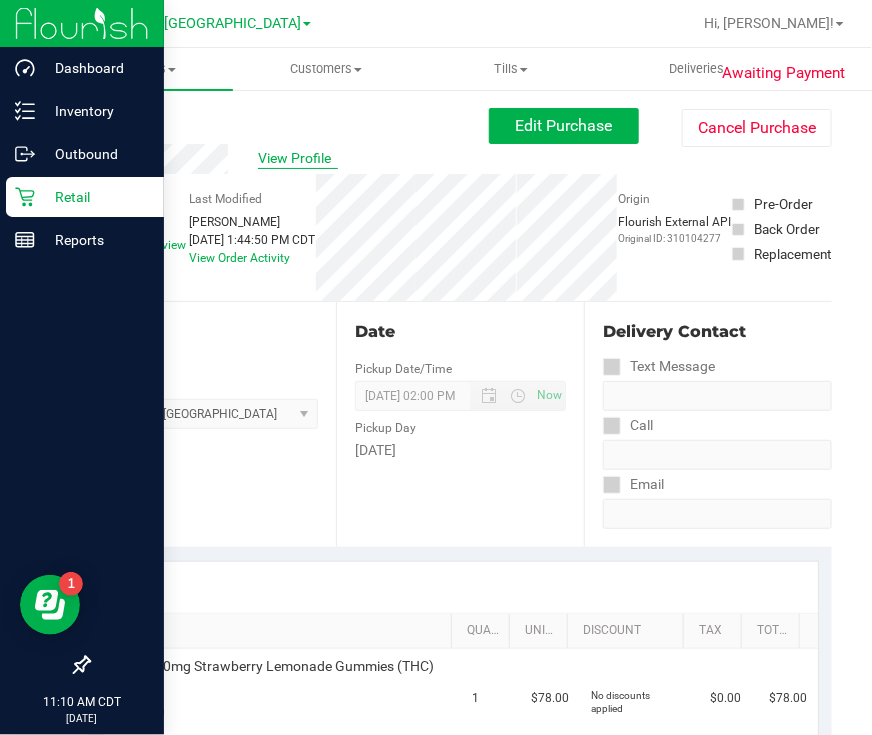 click on "View Profile" at bounding box center (298, 158) 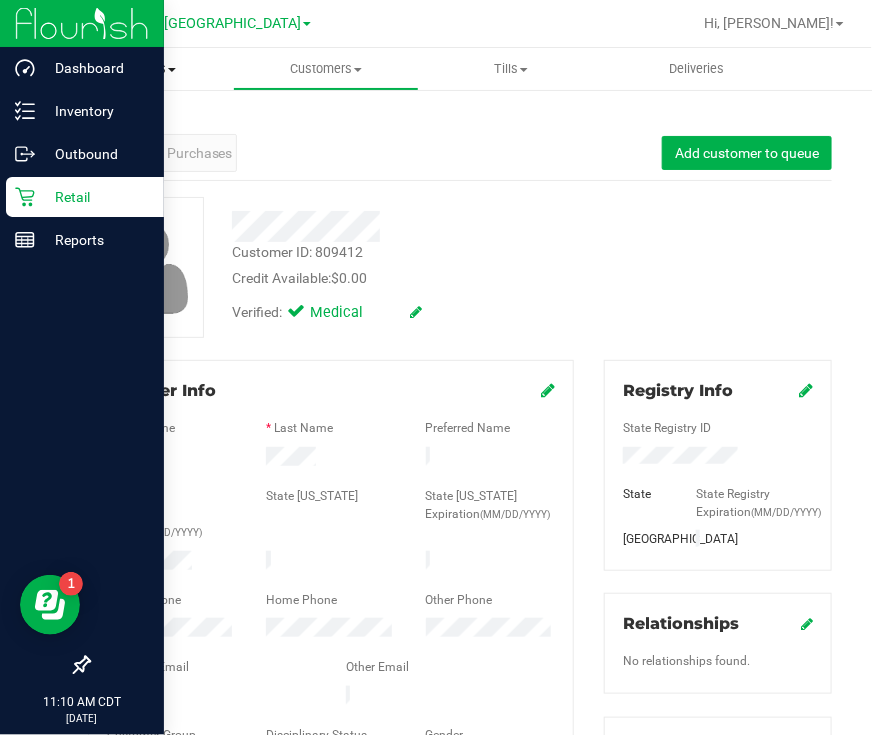 click on "Purchases" at bounding box center [140, 69] 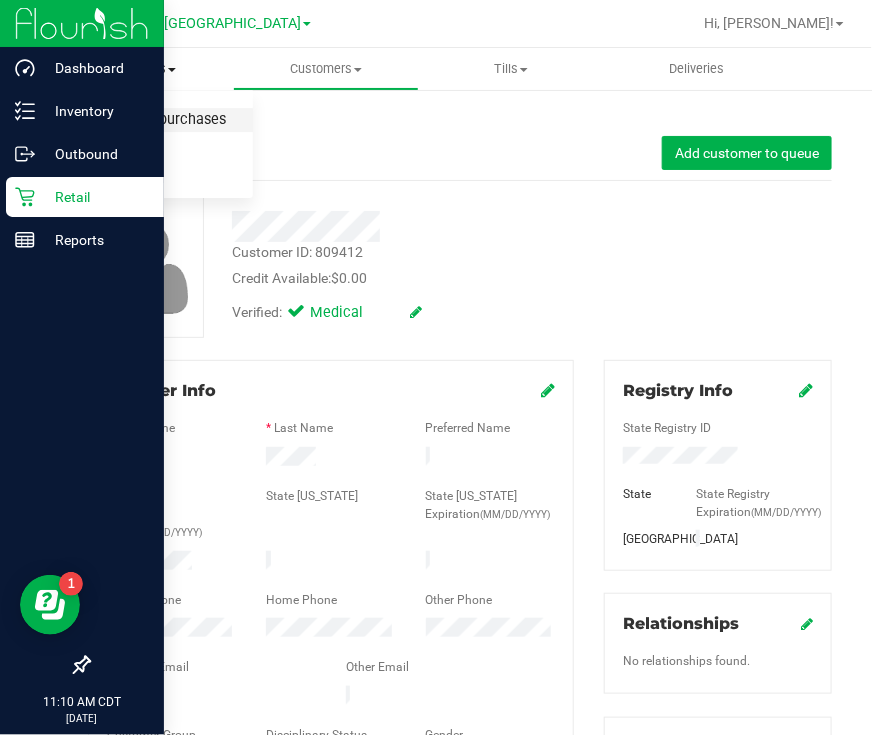 click on "Summary of purchases" at bounding box center [150, 120] 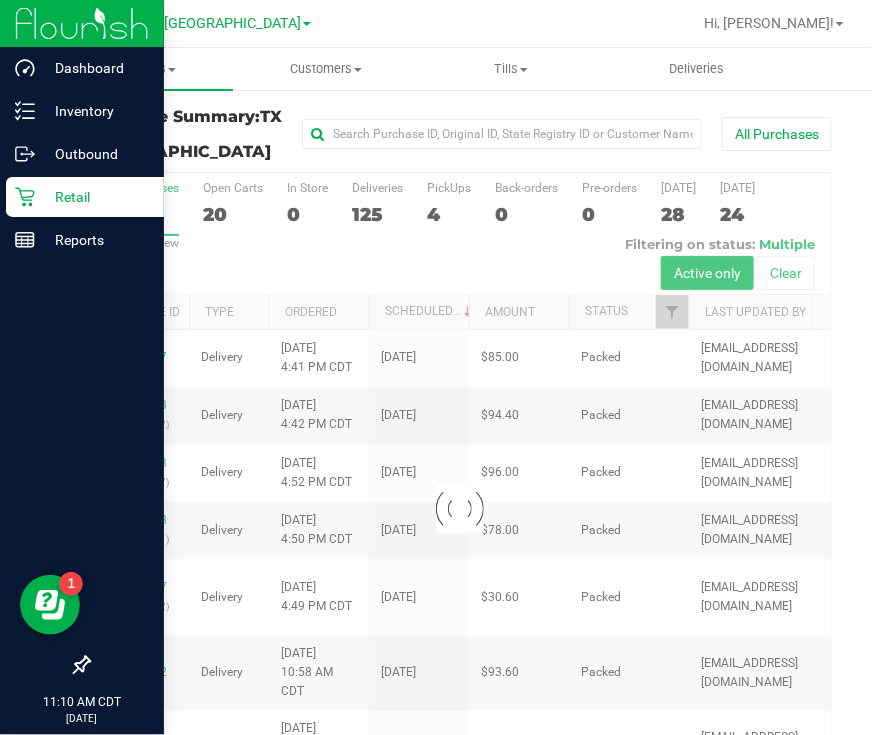 click at bounding box center [460, 509] 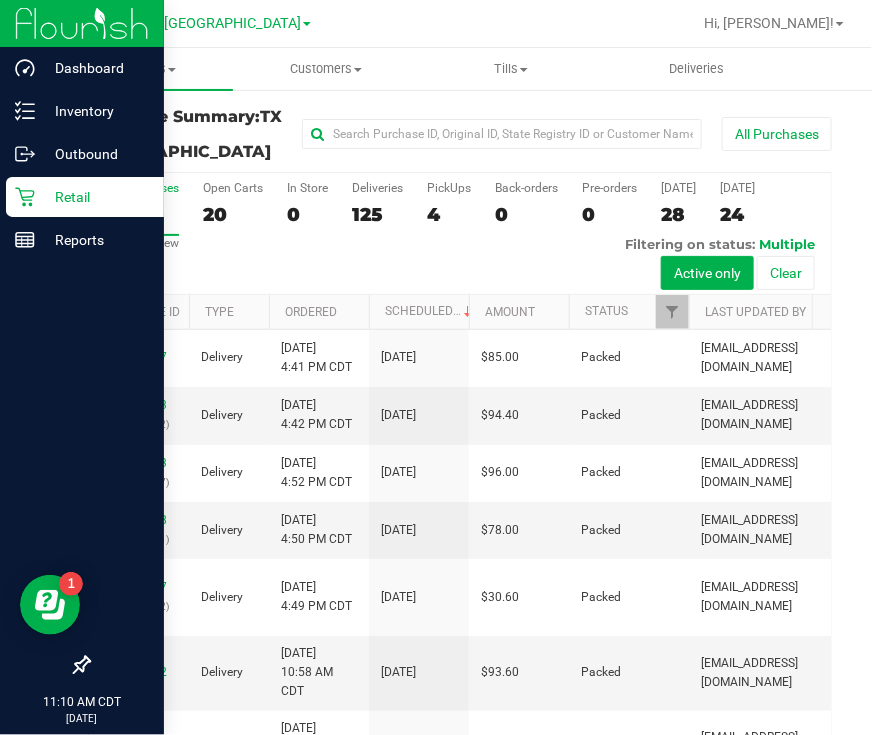 click on "All Purchases
129
Open Carts
20
In Store
0
Deliveries
125
PickUps
4
Back-orders
0
Pre-orders
0
Today
28
Tomorrow
24" at bounding box center [460, 234] 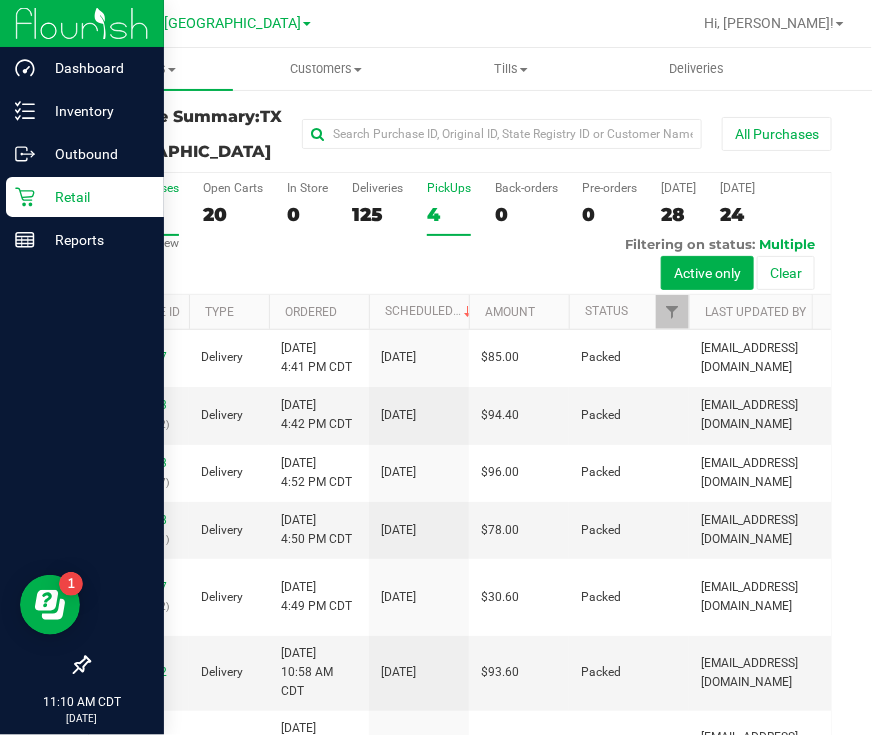 click on "PickUps" at bounding box center [449, 188] 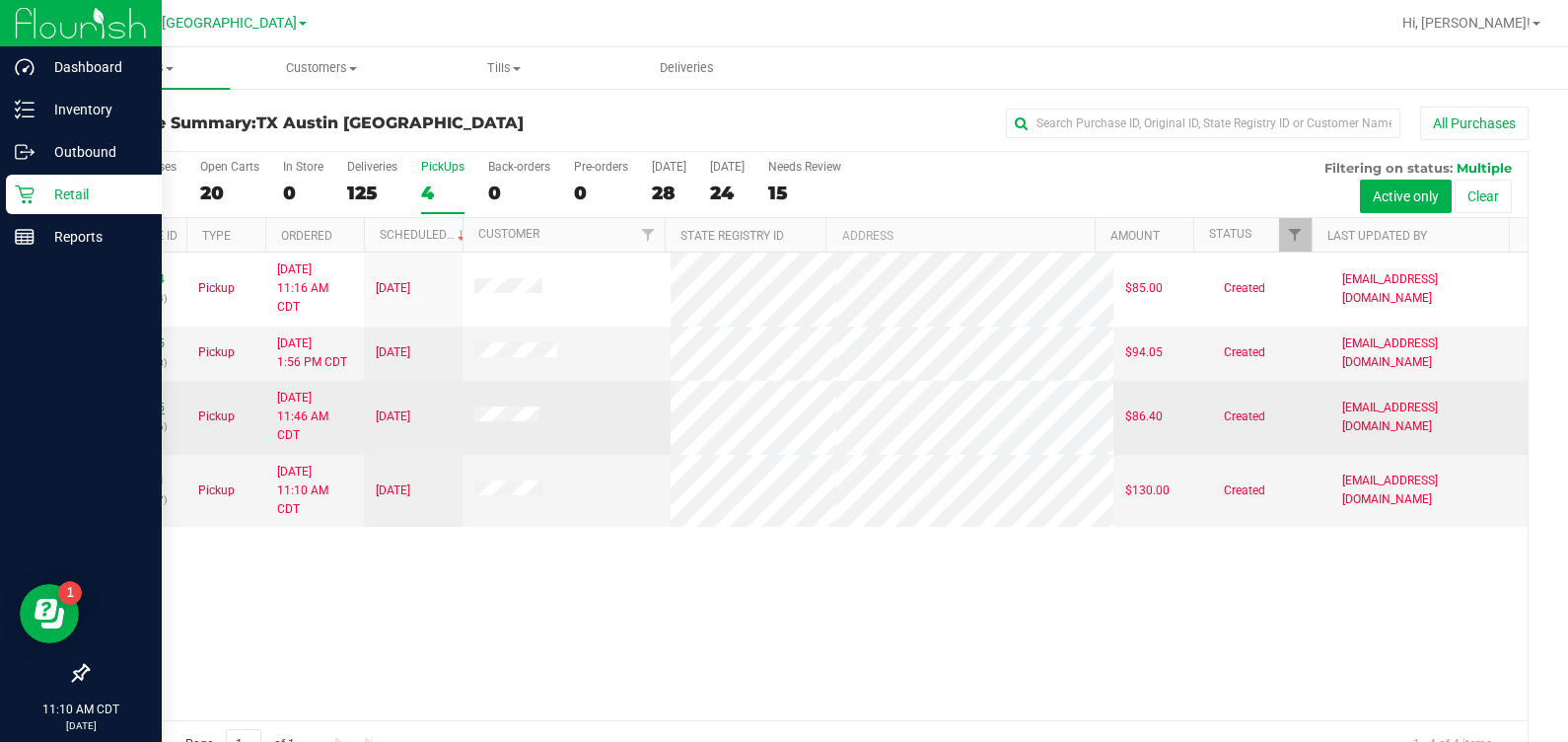 click on "11659155" at bounding box center (137, 408) 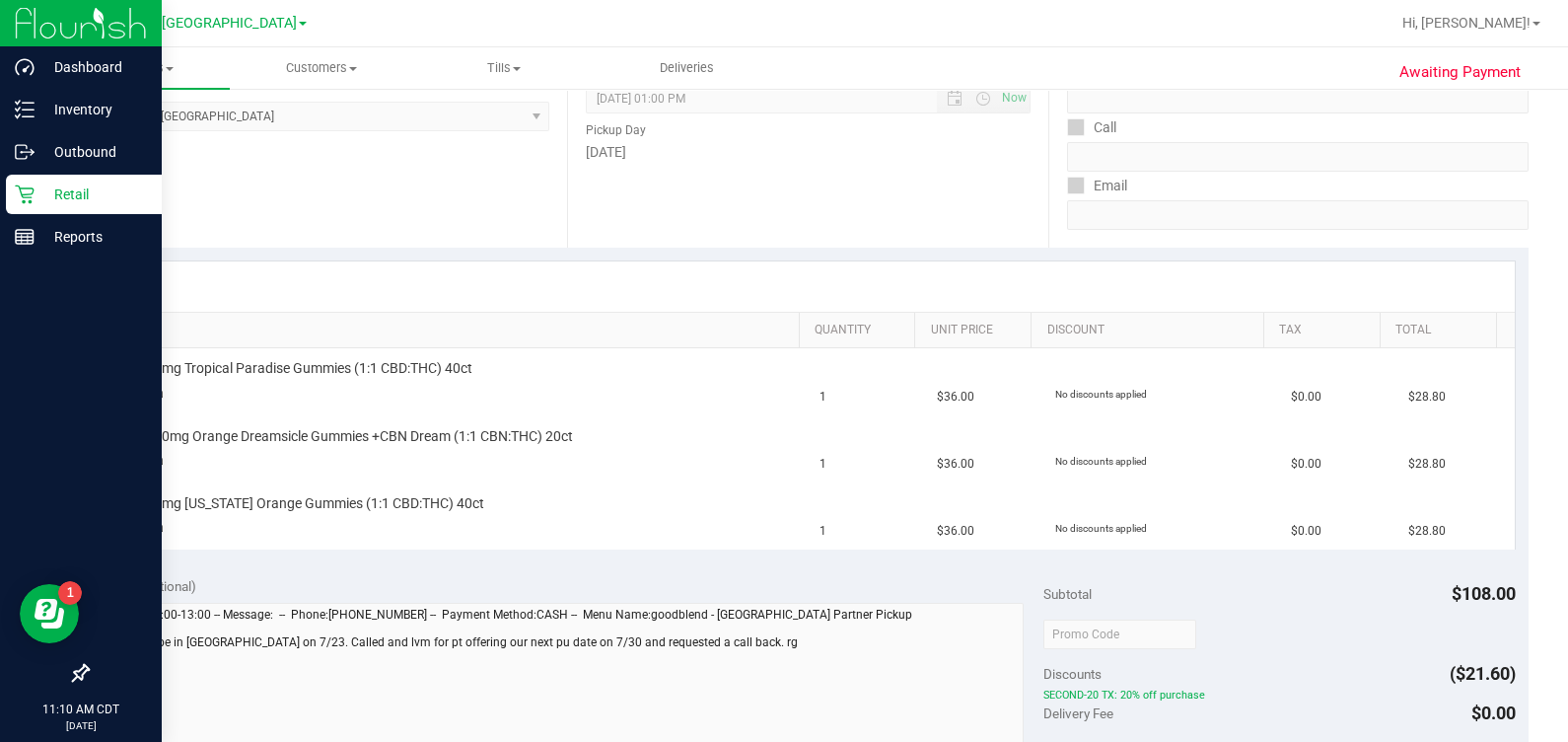 scroll, scrollTop: 0, scrollLeft: 0, axis: both 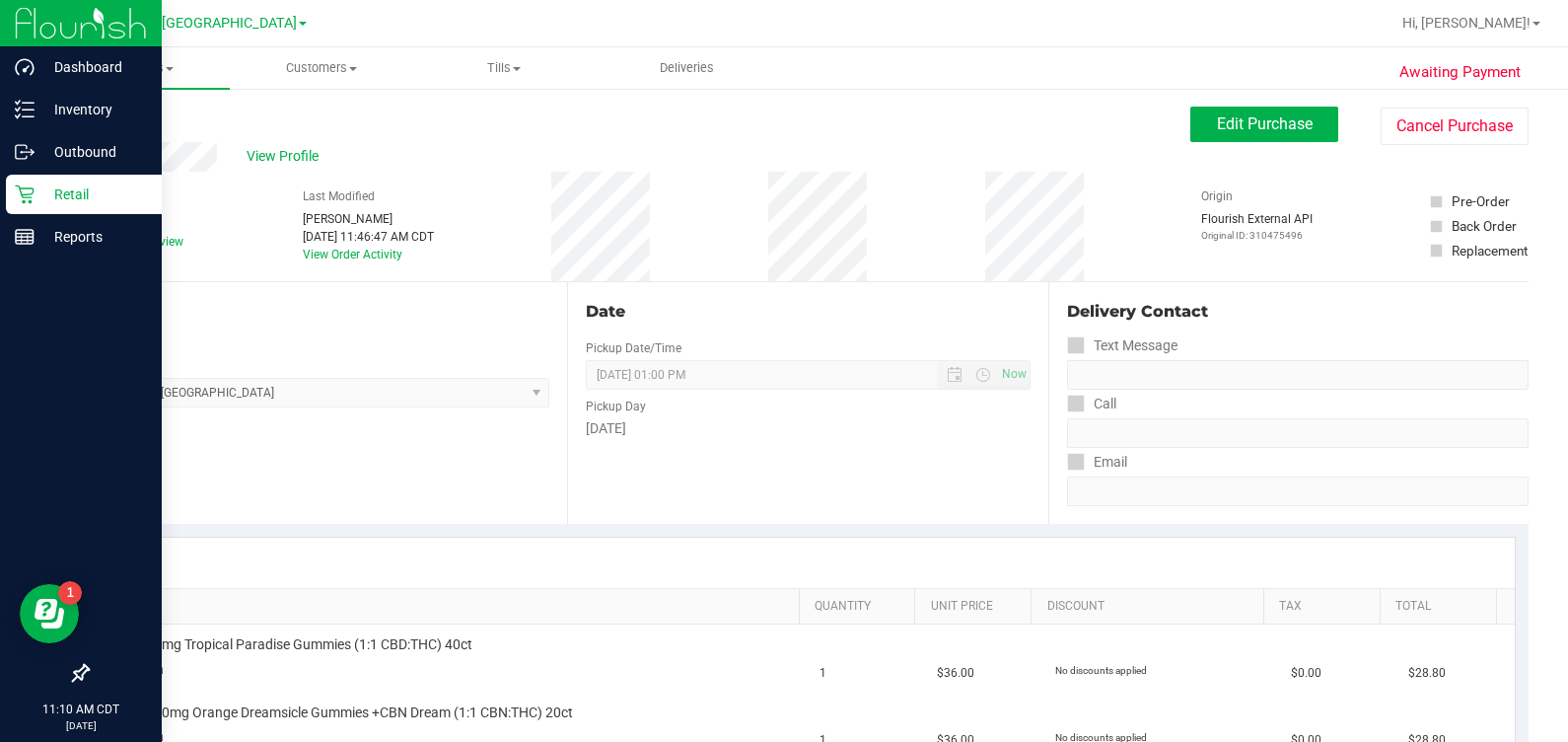 click on "Date
Pickup Date/Time
07/23/2025
Now
07/23/2025 01:00 PM
Now
Pickup Day
Wednesday" at bounding box center (807, 403) 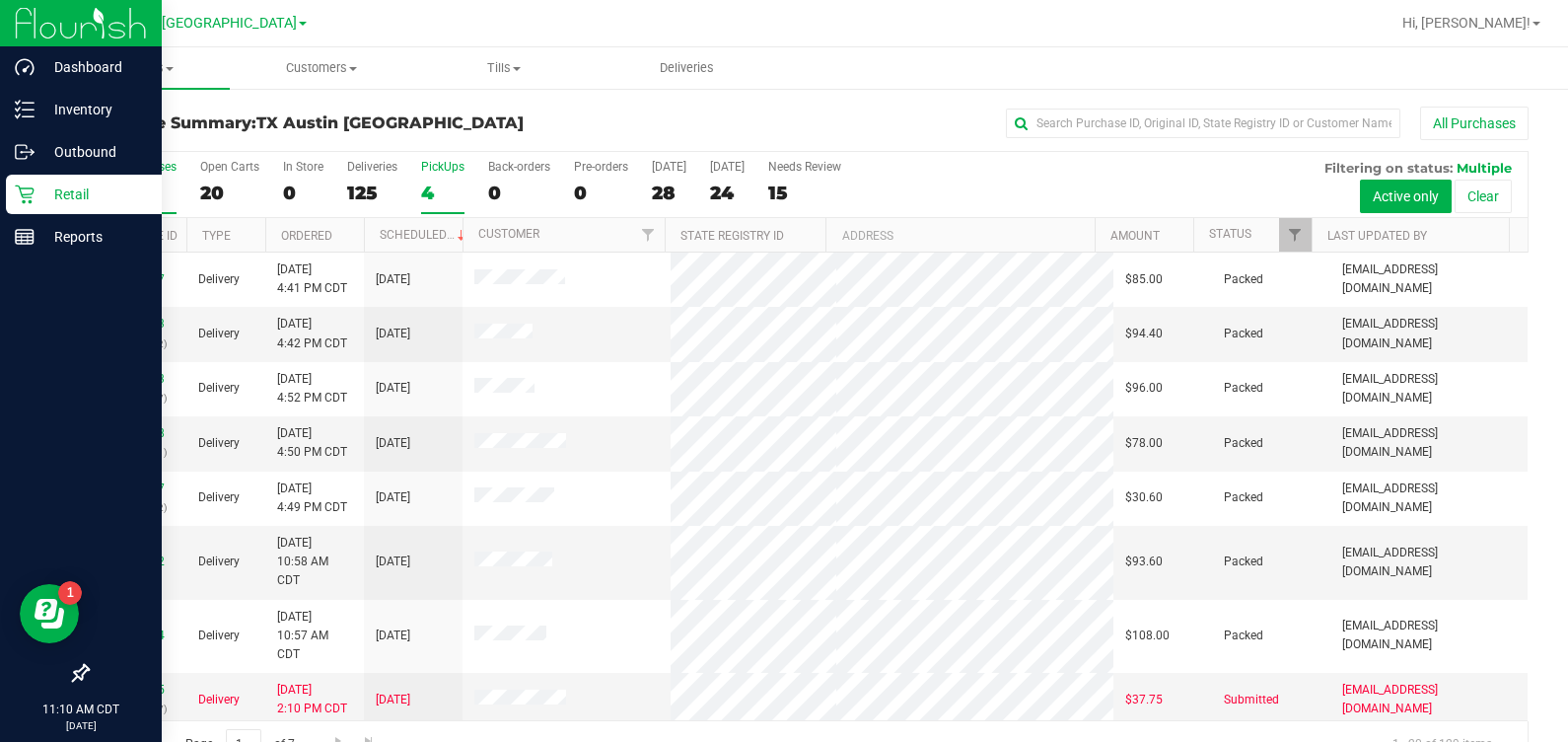 click on "PickUps
4" at bounding box center [443, 186] 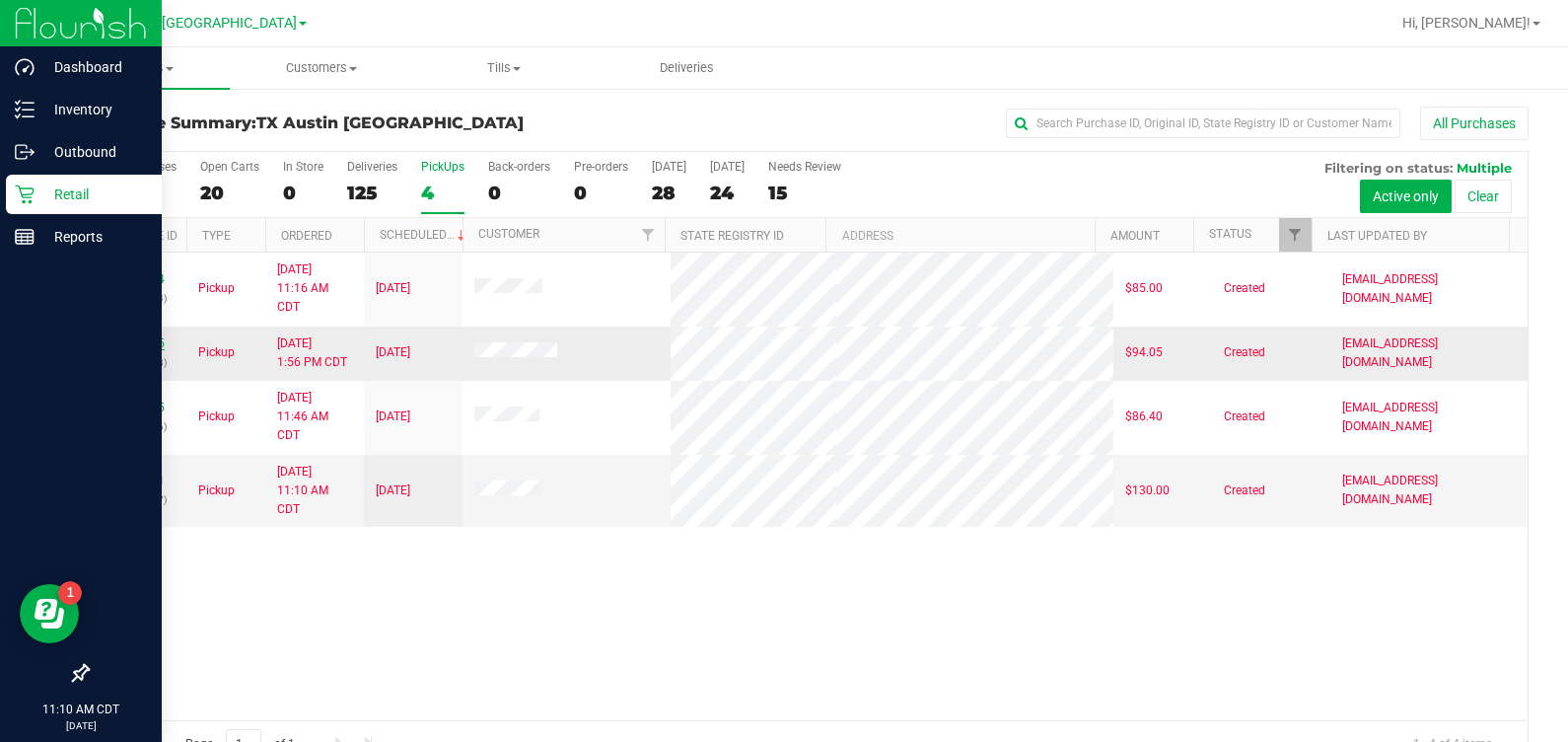 click on "11659865" at bounding box center [137, 343] 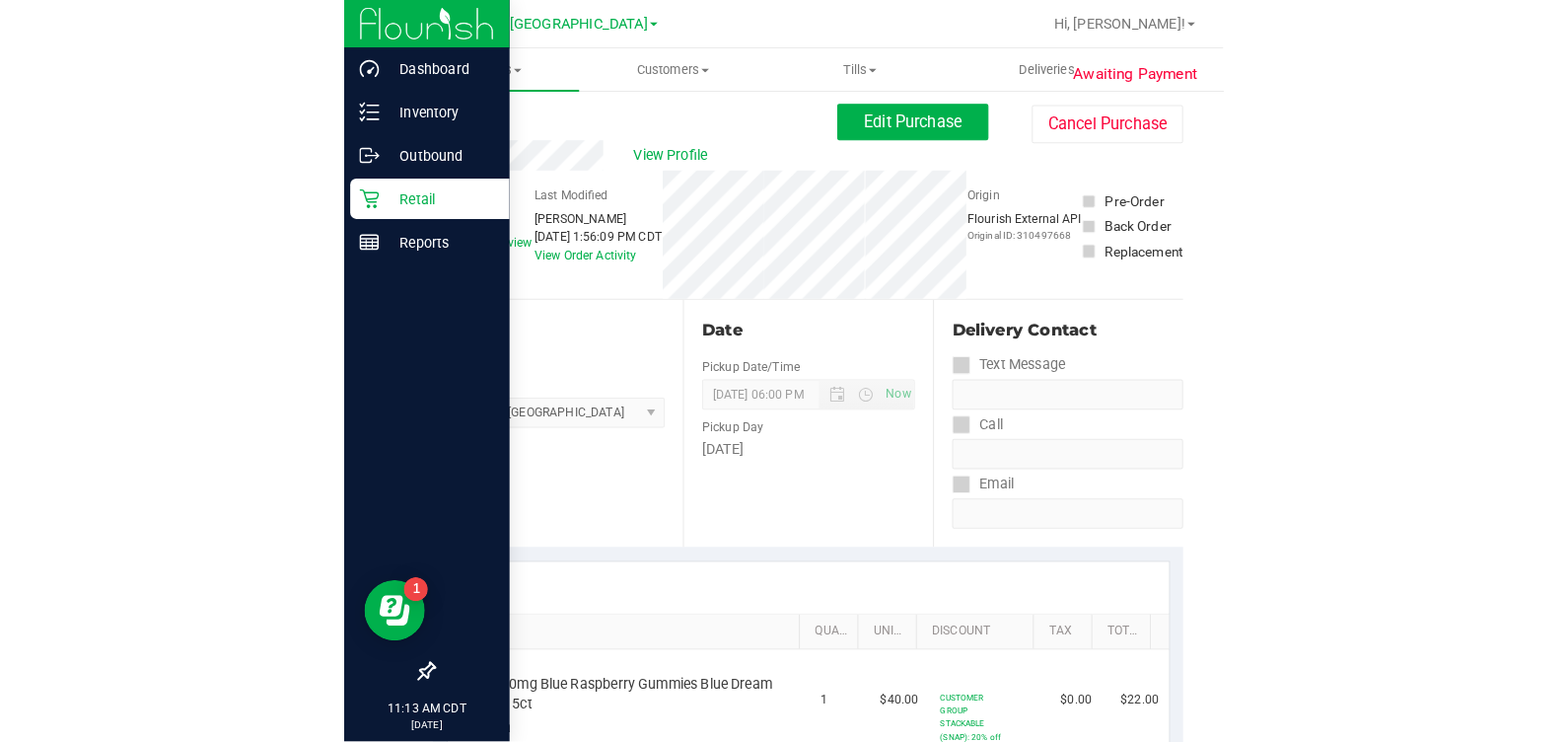scroll, scrollTop: 0, scrollLeft: 0, axis: both 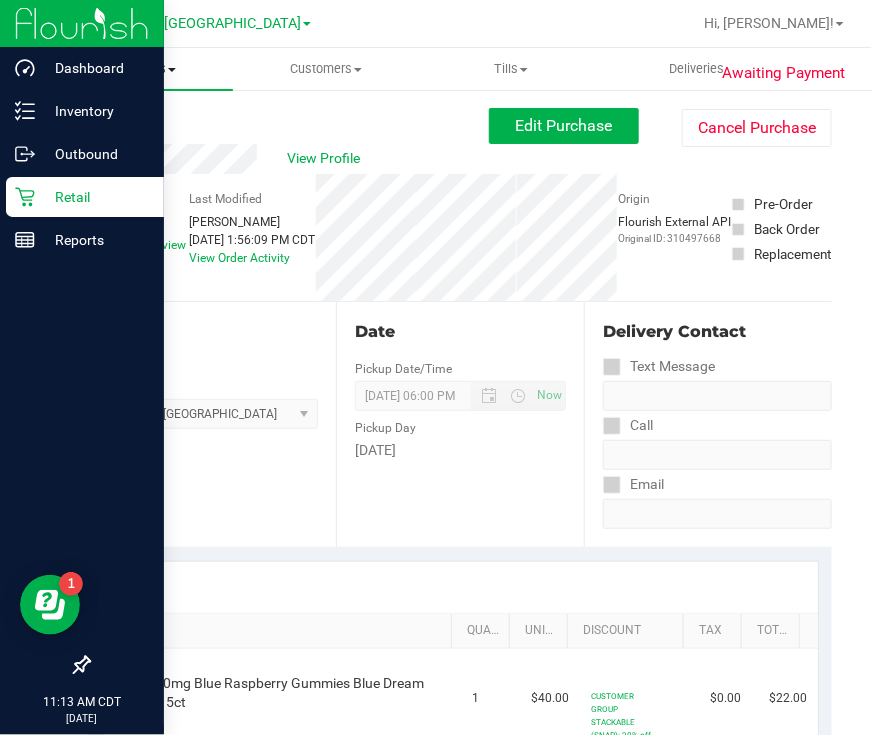 click on "Purchases" at bounding box center [140, 69] 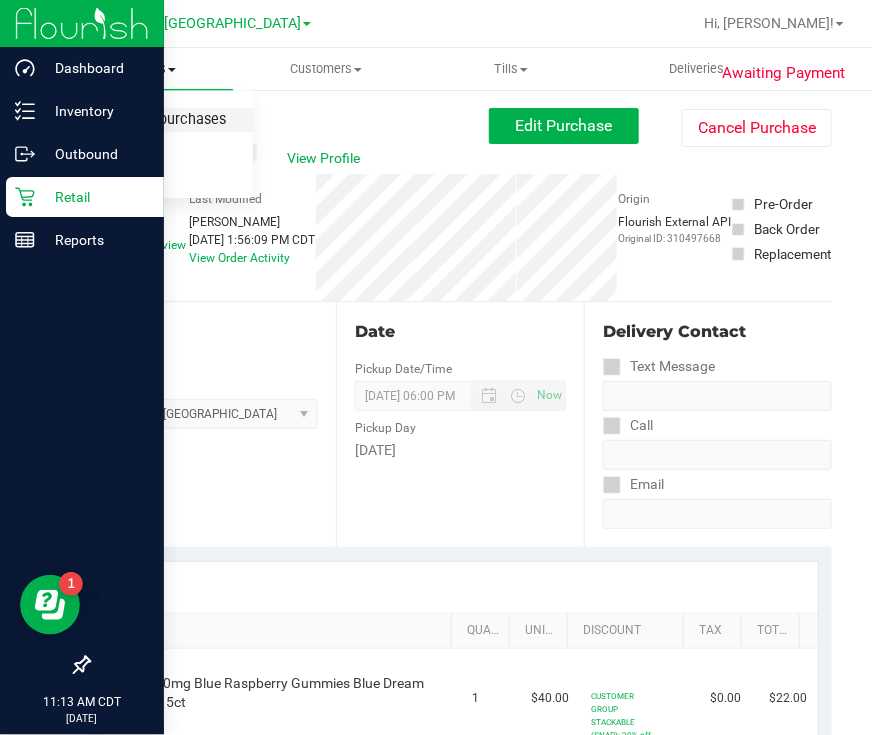 click on "Summary of purchases" at bounding box center (150, 120) 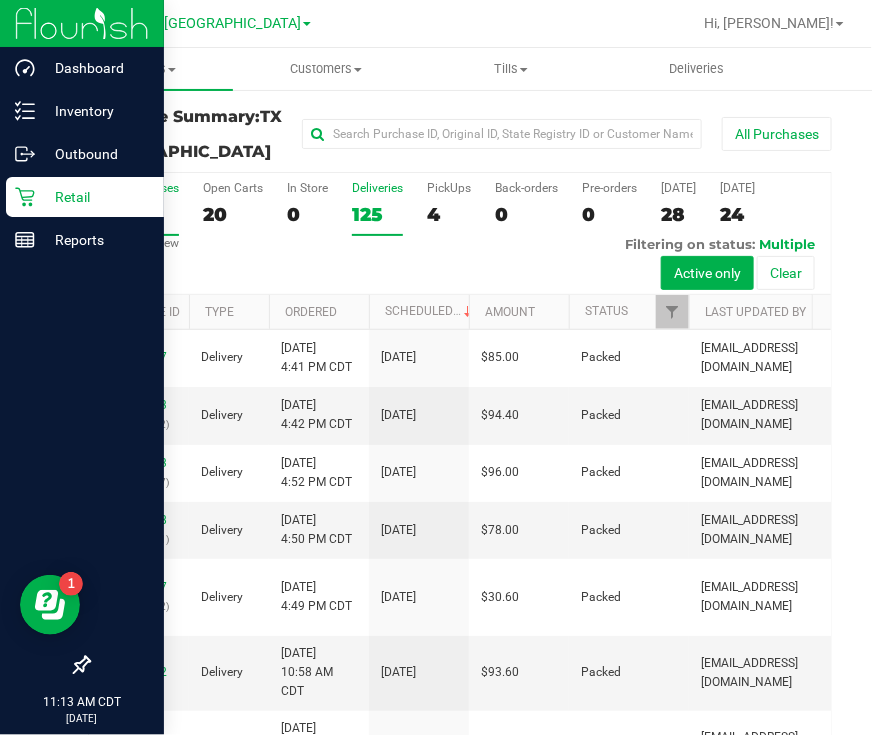 click on "Deliveries
125" at bounding box center (377, 208) 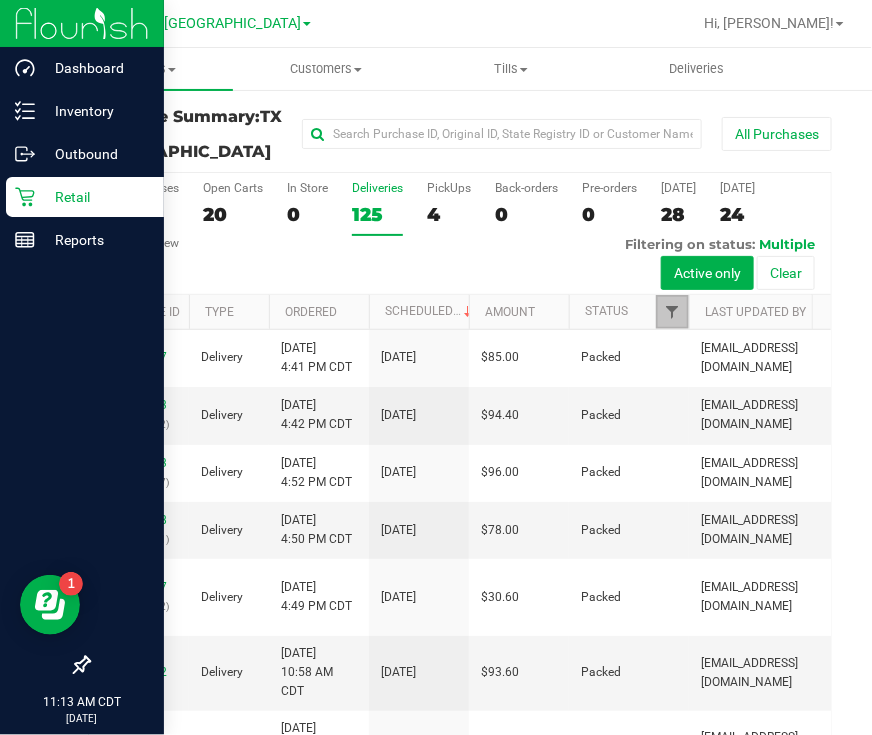 click at bounding box center (672, 312) 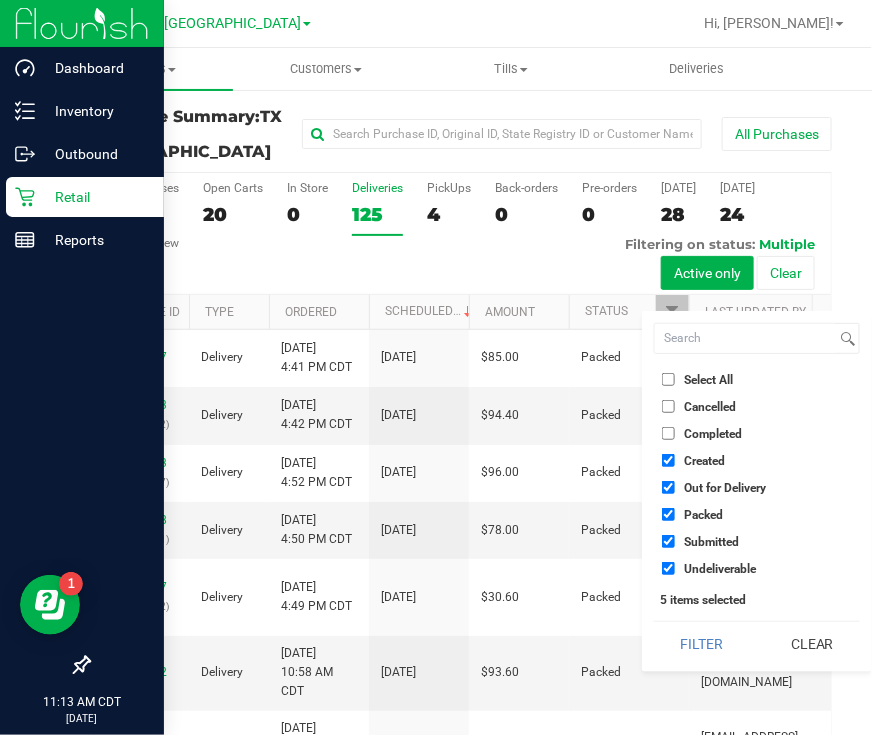 click on "Out for Delivery" at bounding box center (668, 487) 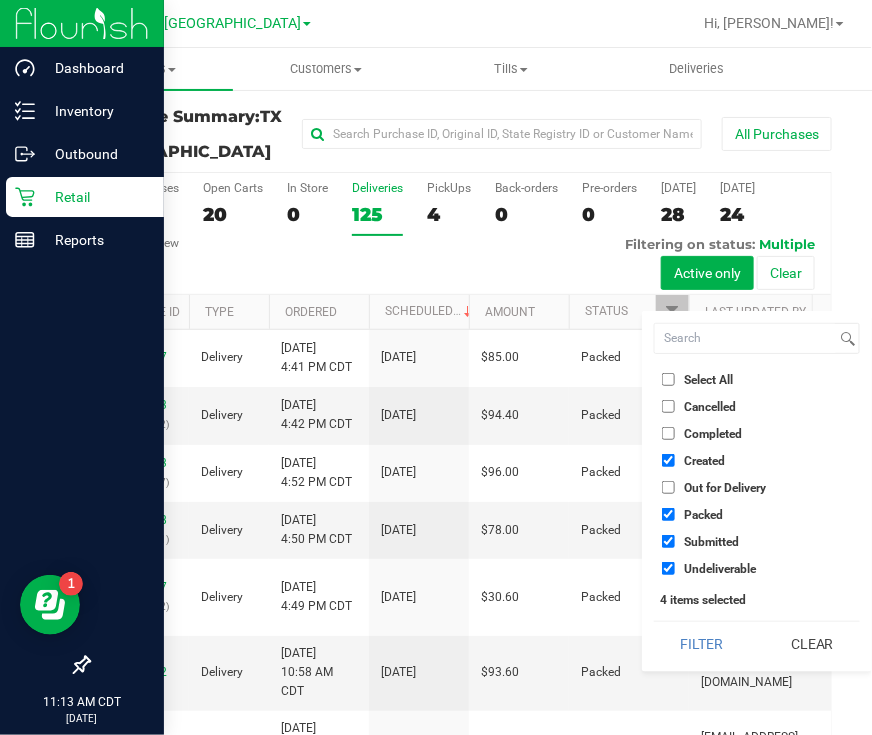 click on "Packed" at bounding box center (668, 514) 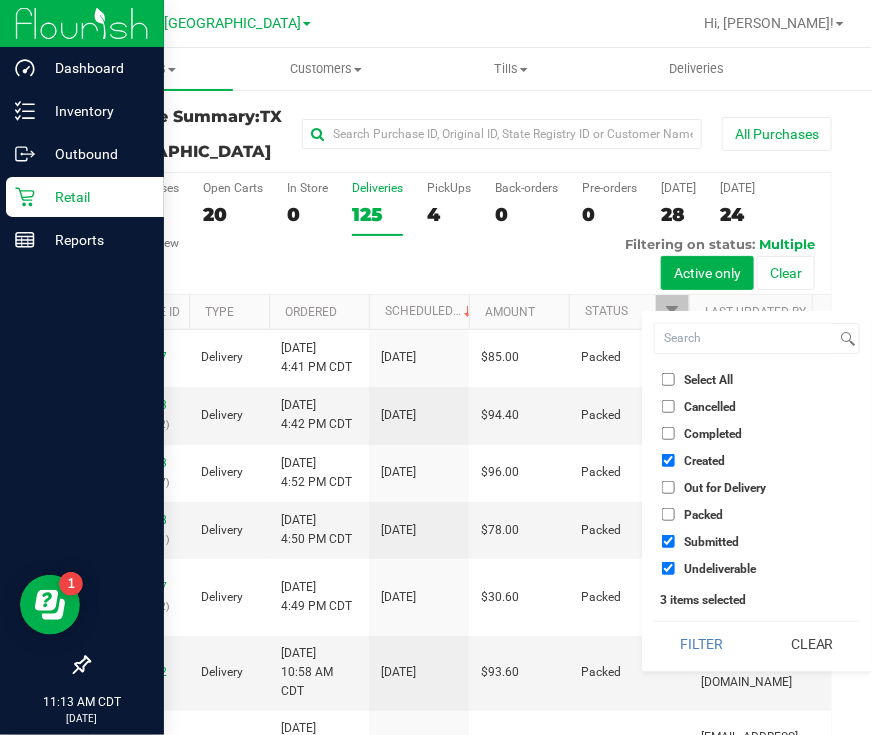 click on "Submitted" at bounding box center [668, 541] 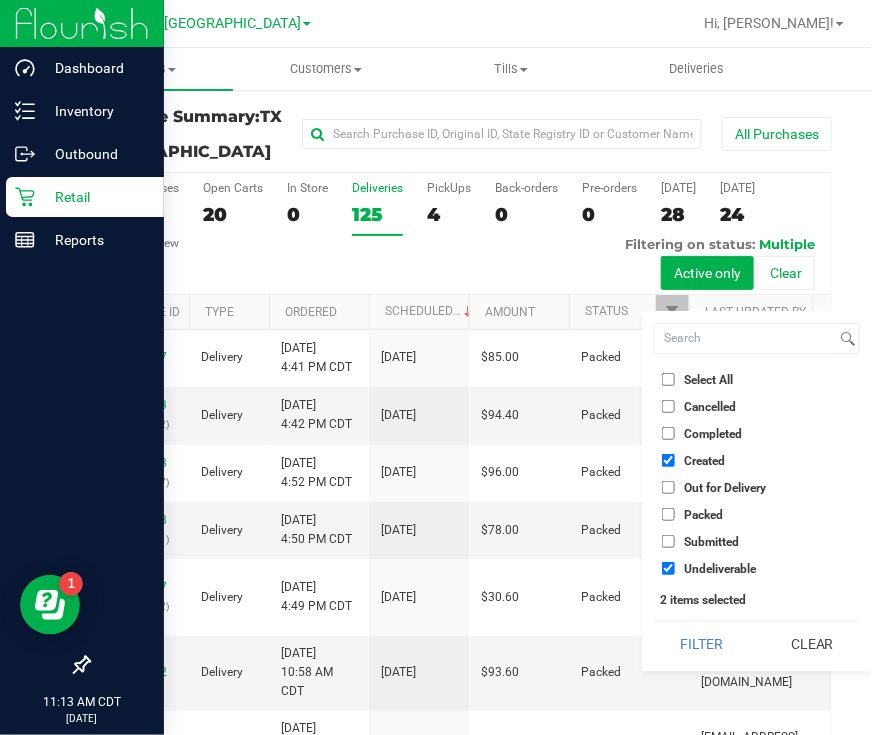 click on "Undeliverable" at bounding box center [668, 568] 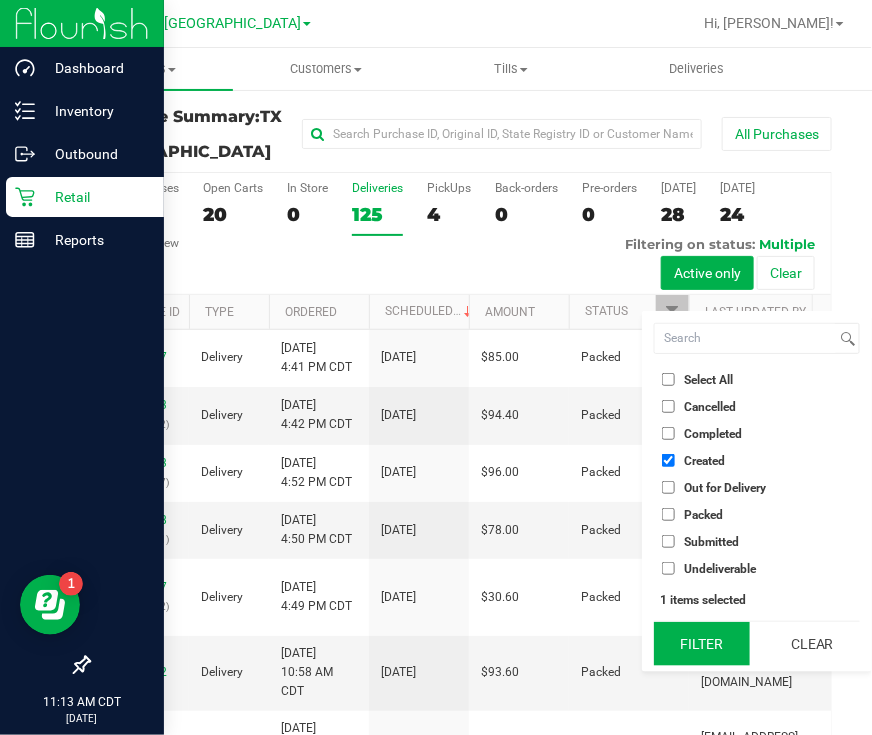 click on "Filter" at bounding box center [702, 644] 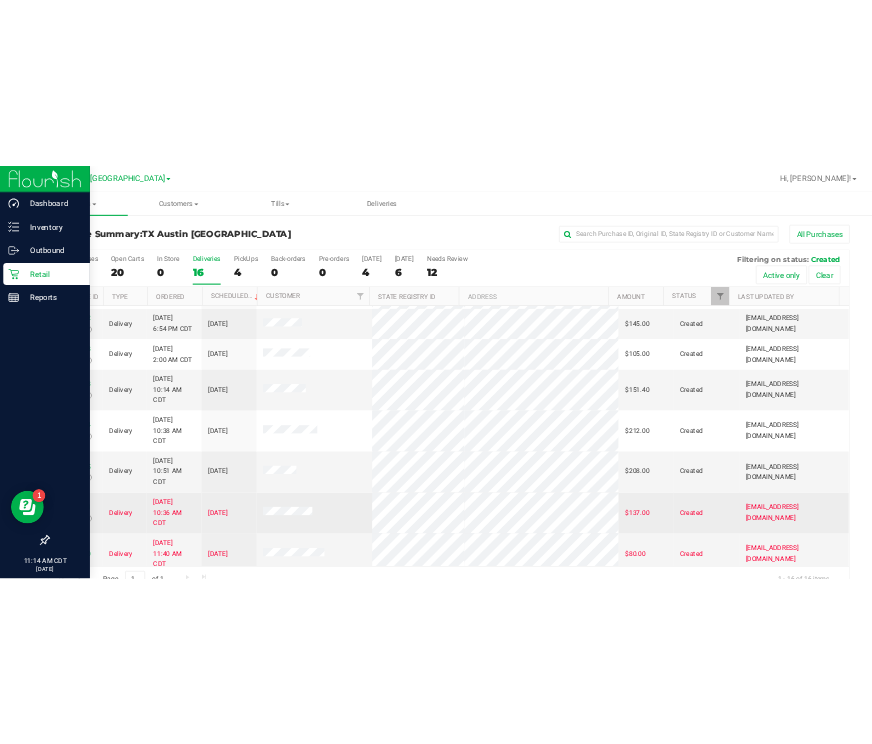 scroll, scrollTop: 254, scrollLeft: 0, axis: vertical 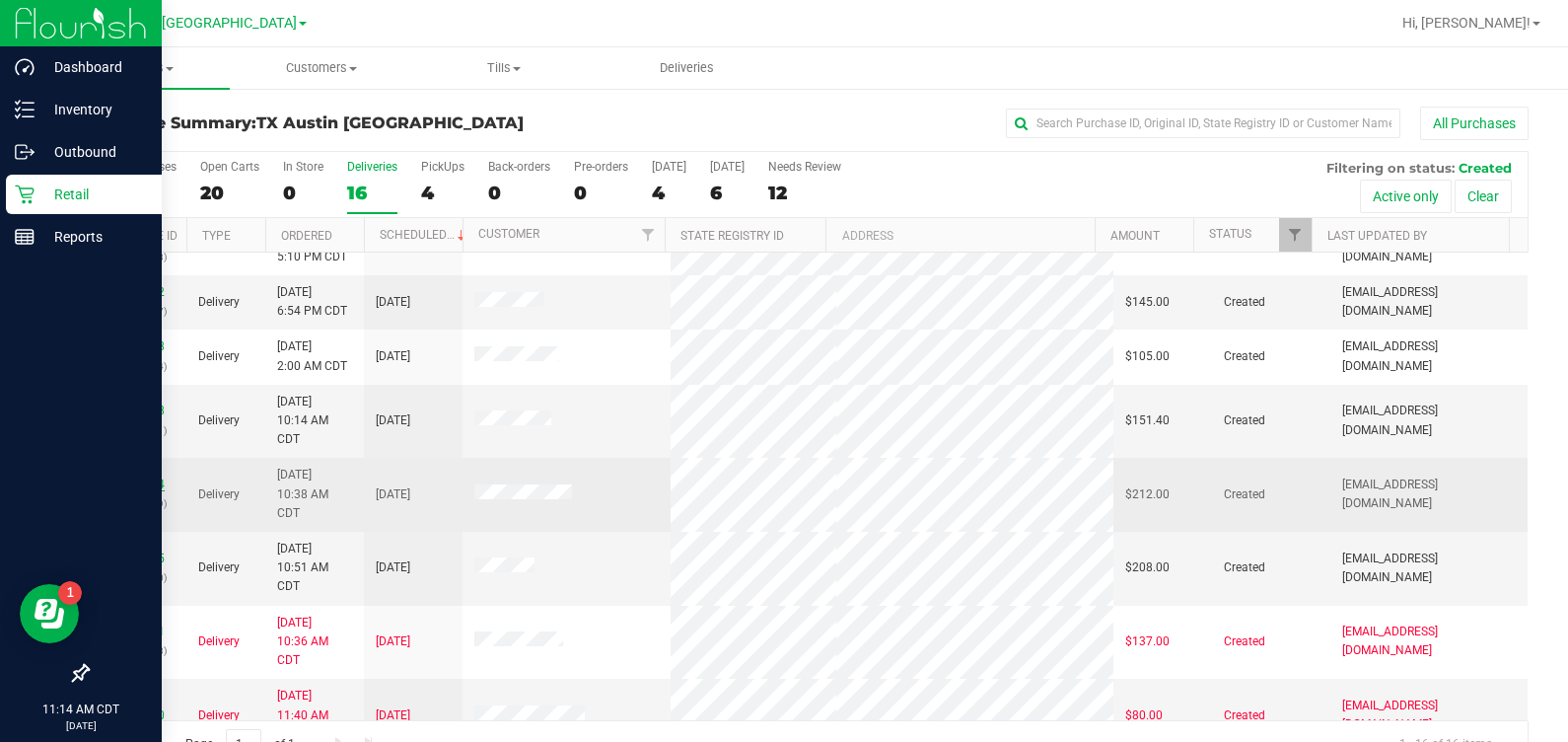 click on "11664334" at bounding box center [137, 484] 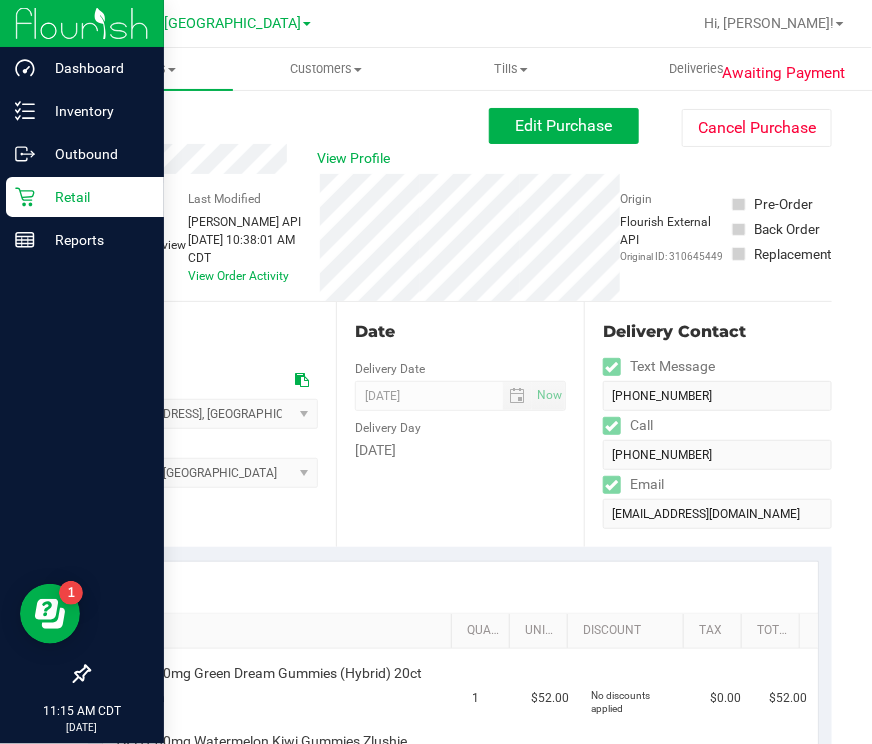 click on "View Profile" at bounding box center [288, 159] 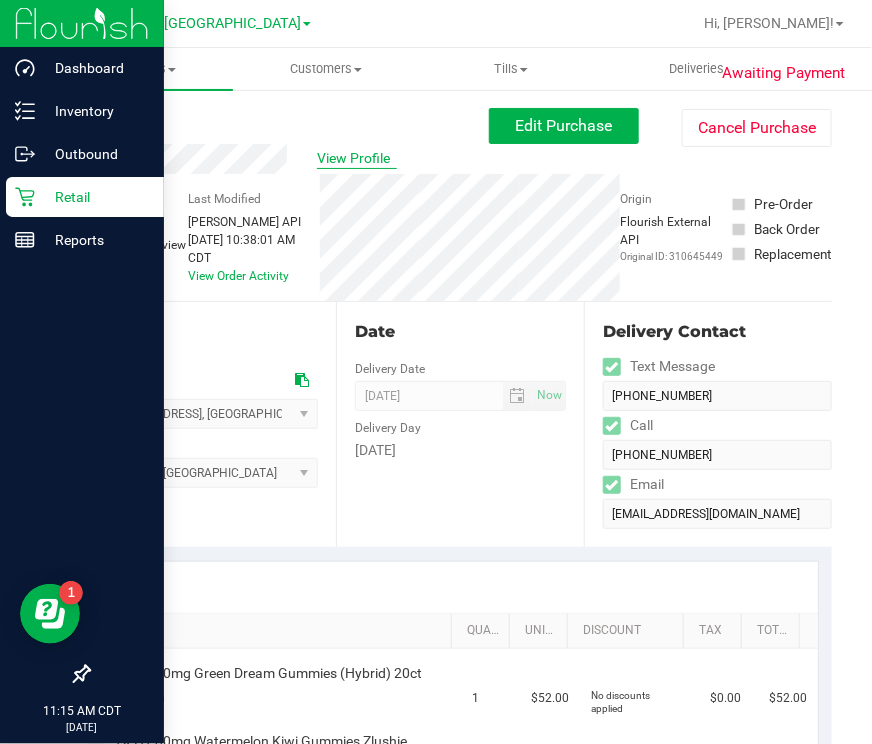 click on "View Profile" at bounding box center [357, 158] 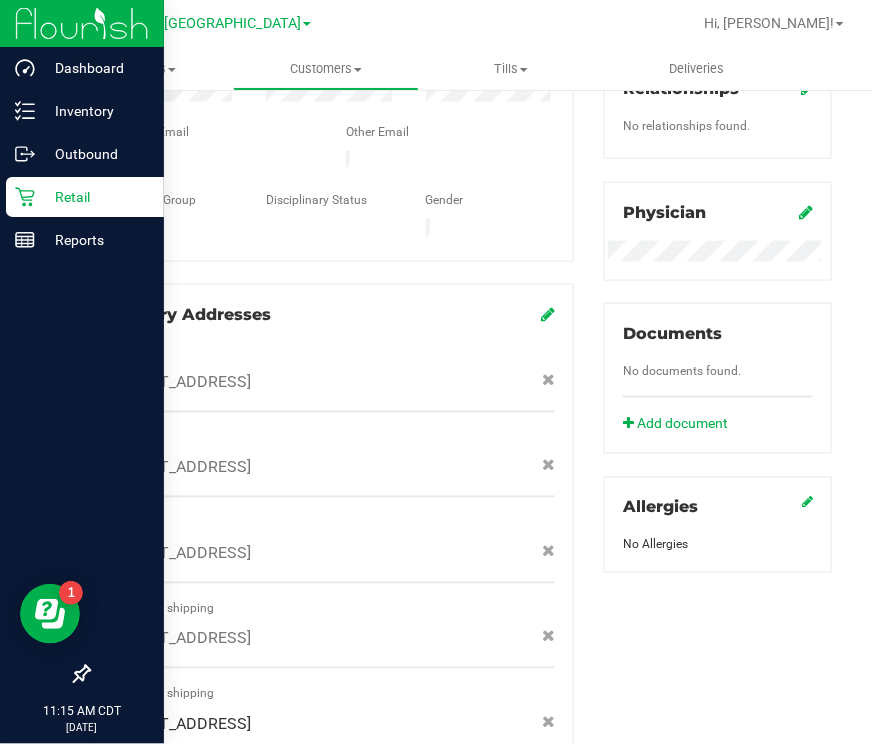 scroll, scrollTop: 921, scrollLeft: 0, axis: vertical 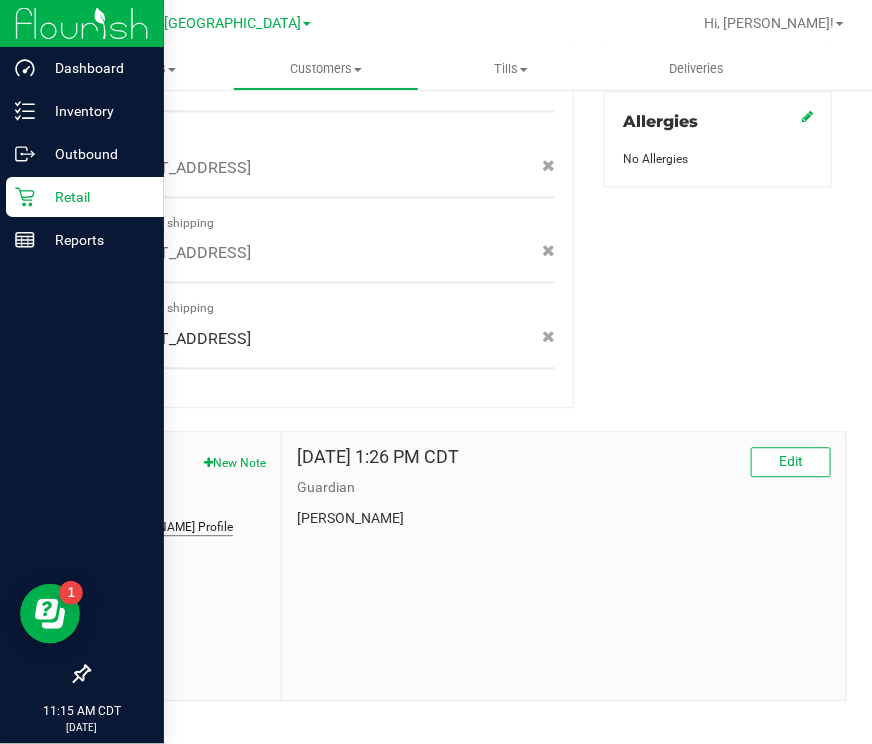 click on "CURT Profile" at bounding box center [168, 527] 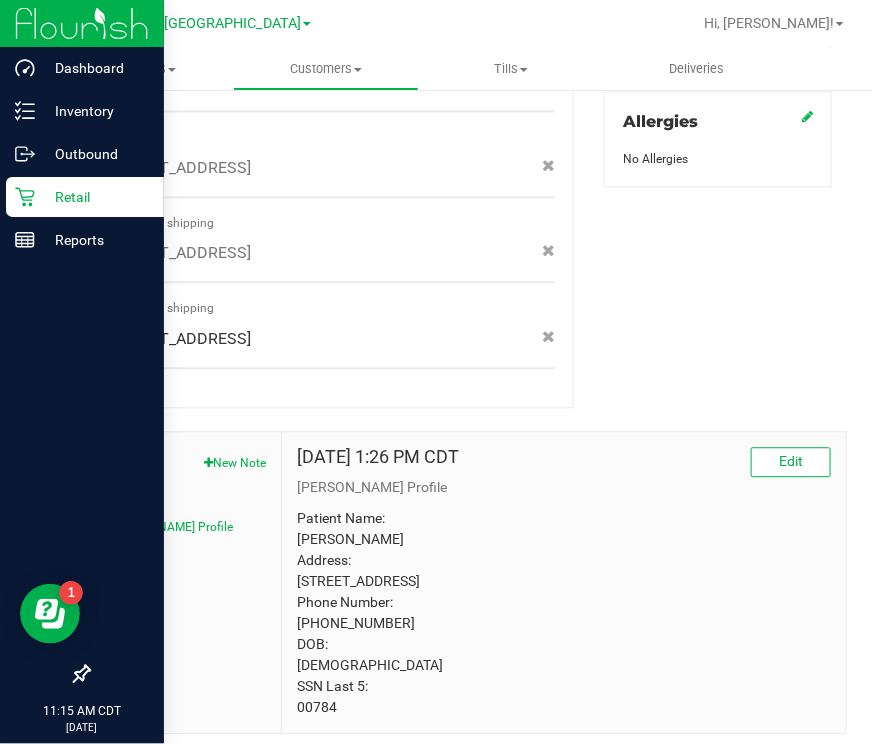 click on "Patient Name:
Jeannette Zurovec
Address:
9 Encinitas Drive
Johnson City, TX, 78636
Phone Number:
(830) 385-1604
DOB:
12/11/1955
SSN Last 5:
00784" at bounding box center [564, 613] 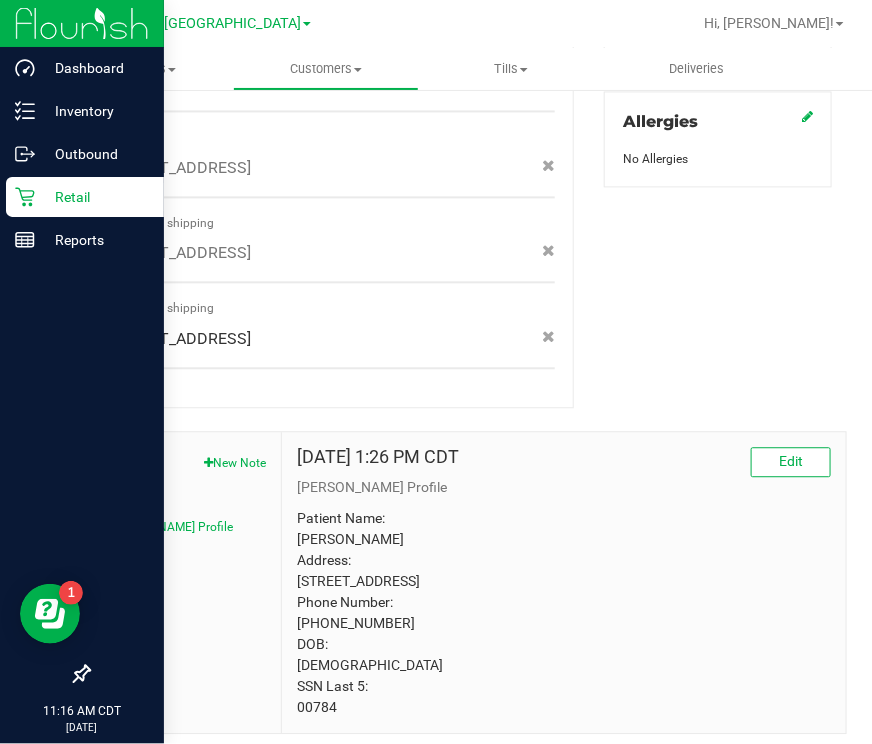 click on "Patient Name:
Jeannette Zurovec
Address:
9 Encinitas Drive
Johnson City, TX, 78636
Phone Number:
(830) 385-1604
DOB:
12/11/1955
SSN Last 5:
00784" at bounding box center [564, 613] 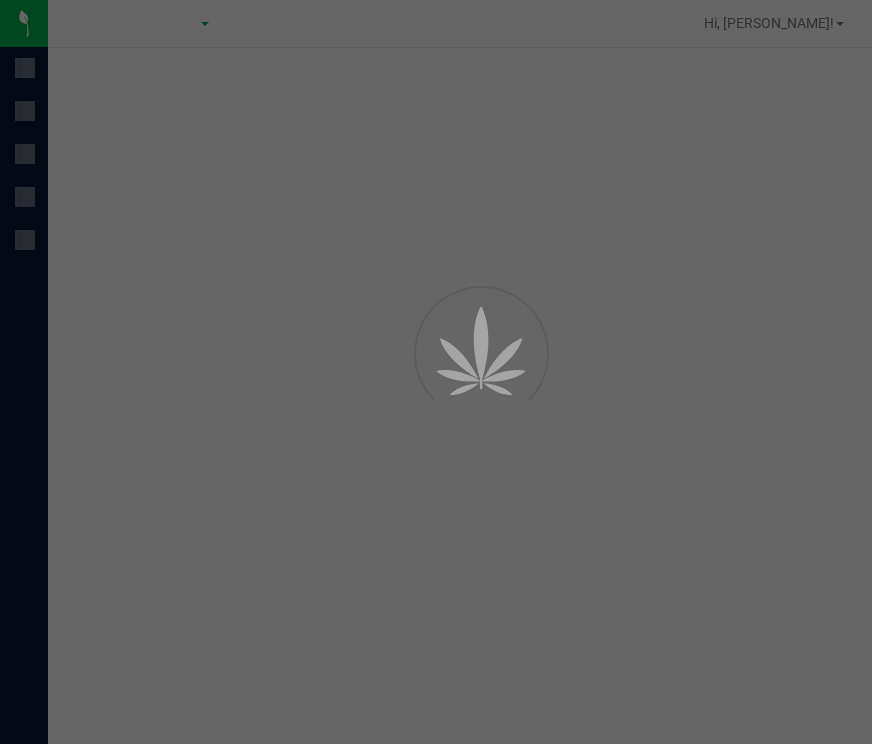 scroll, scrollTop: 0, scrollLeft: 0, axis: both 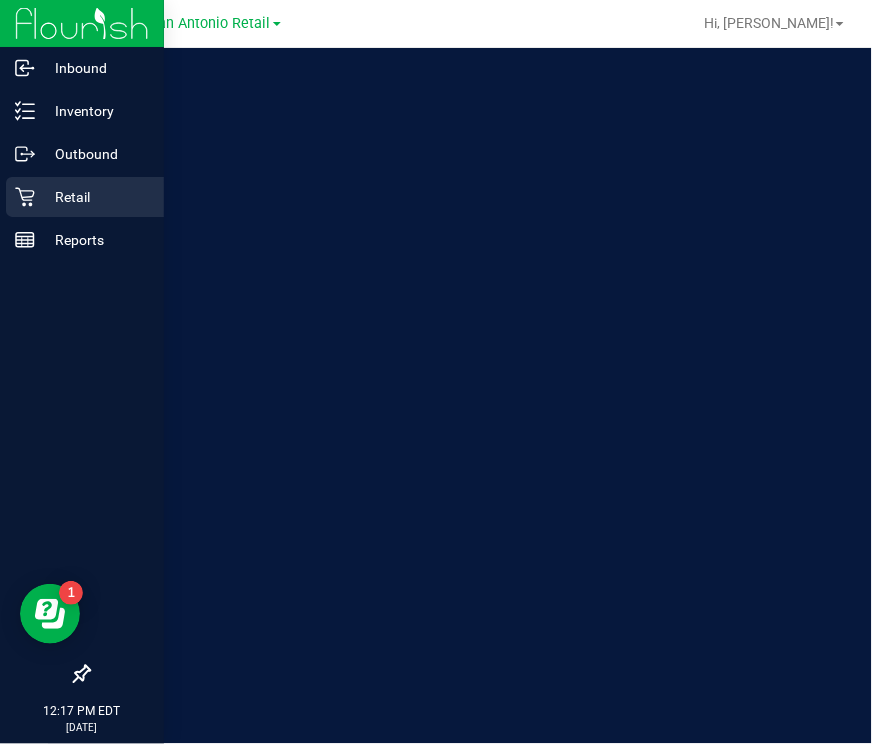 click 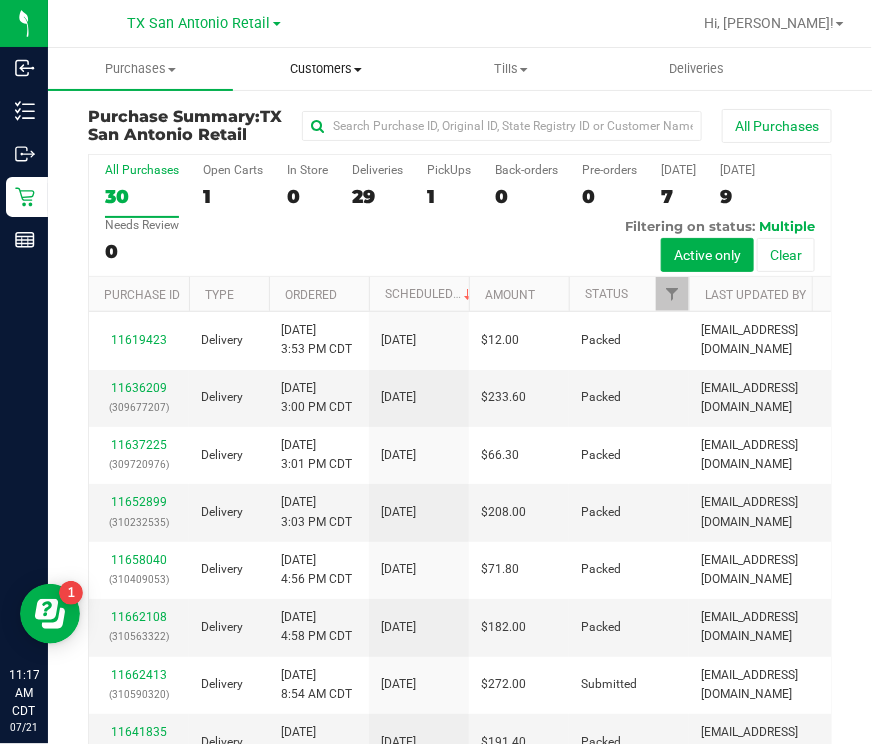 click on "Customers
All customers
Add a new customer
All physicians" at bounding box center [325, 69] 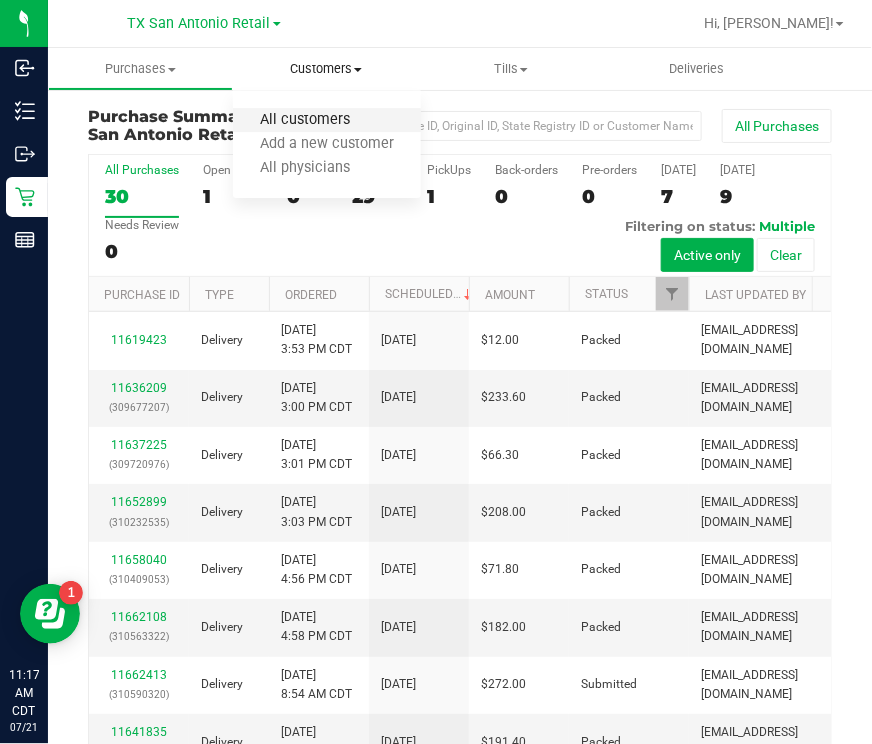 click on "All customers" at bounding box center [305, 120] 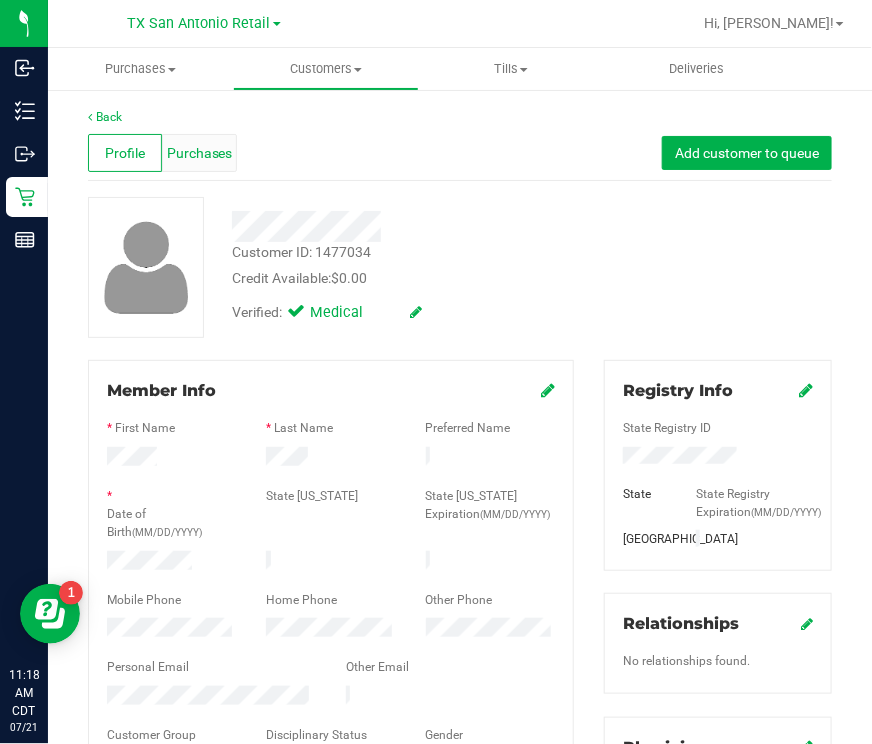 click on "Purchases" at bounding box center (200, 153) 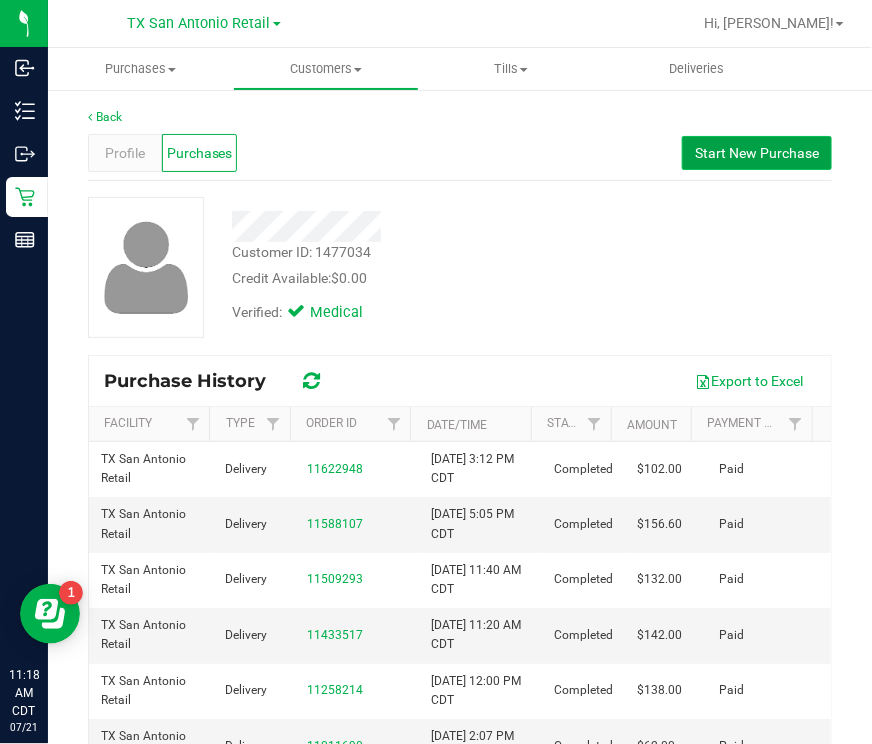 click on "Start New Purchase" at bounding box center [757, 153] 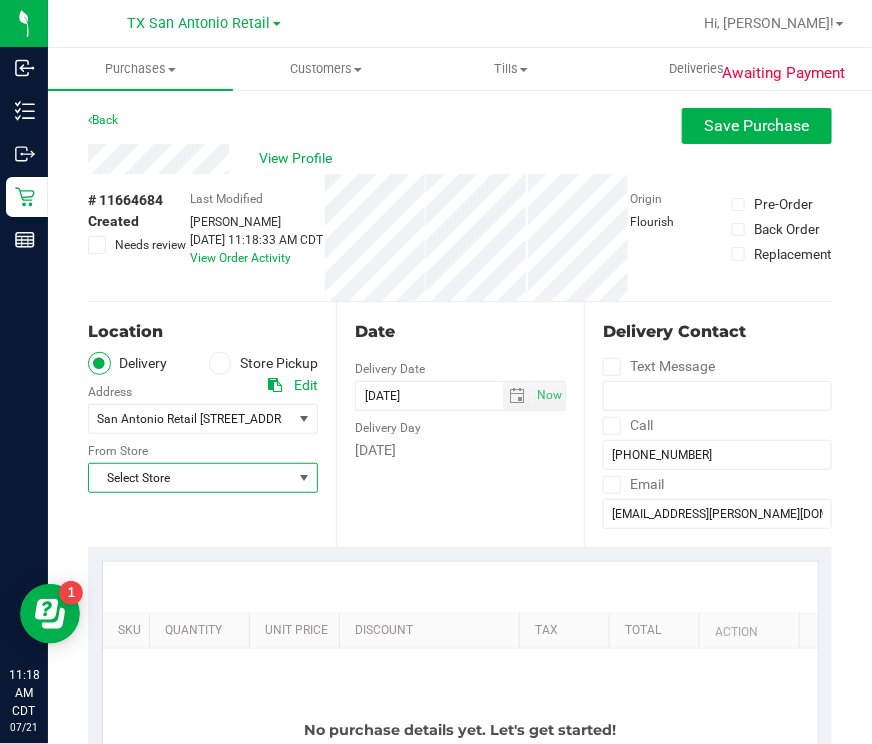 click on "Select Store" at bounding box center (190, 478) 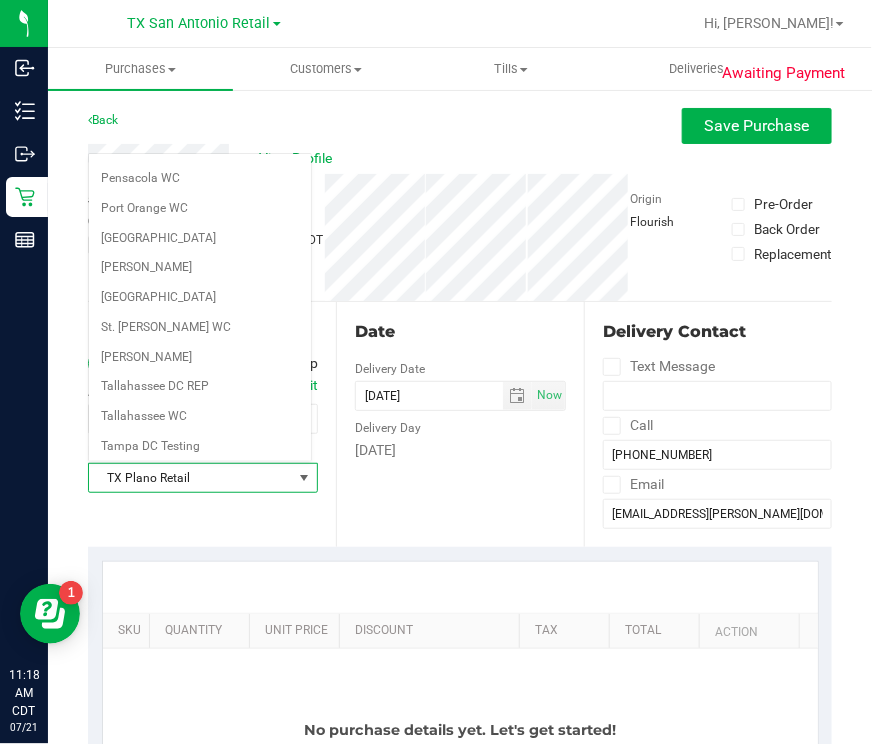 scroll, scrollTop: 1285, scrollLeft: 0, axis: vertical 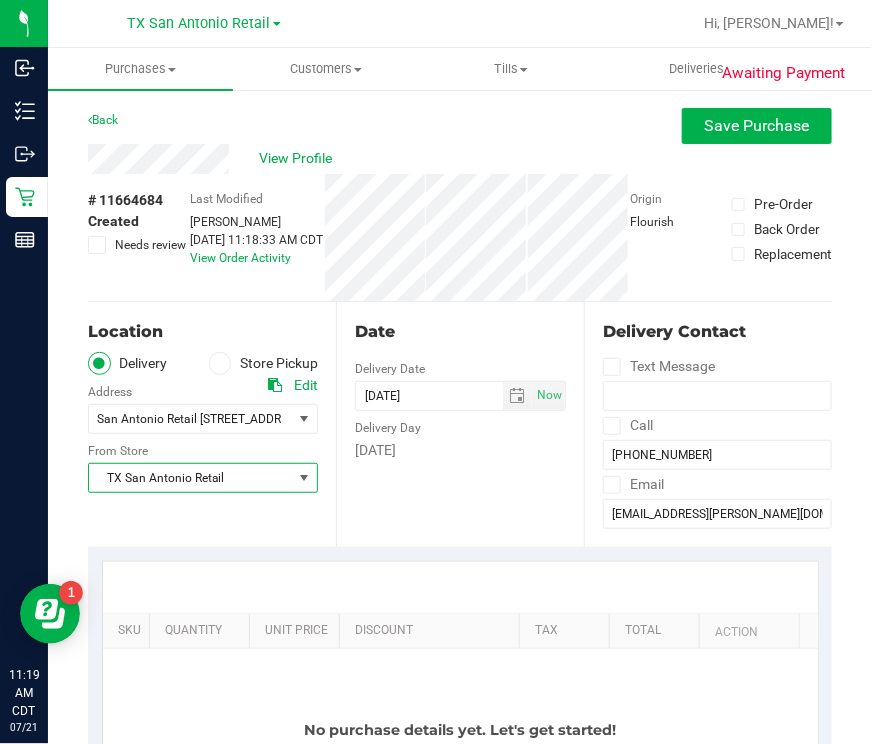 click on "View Profile" at bounding box center [460, 159] 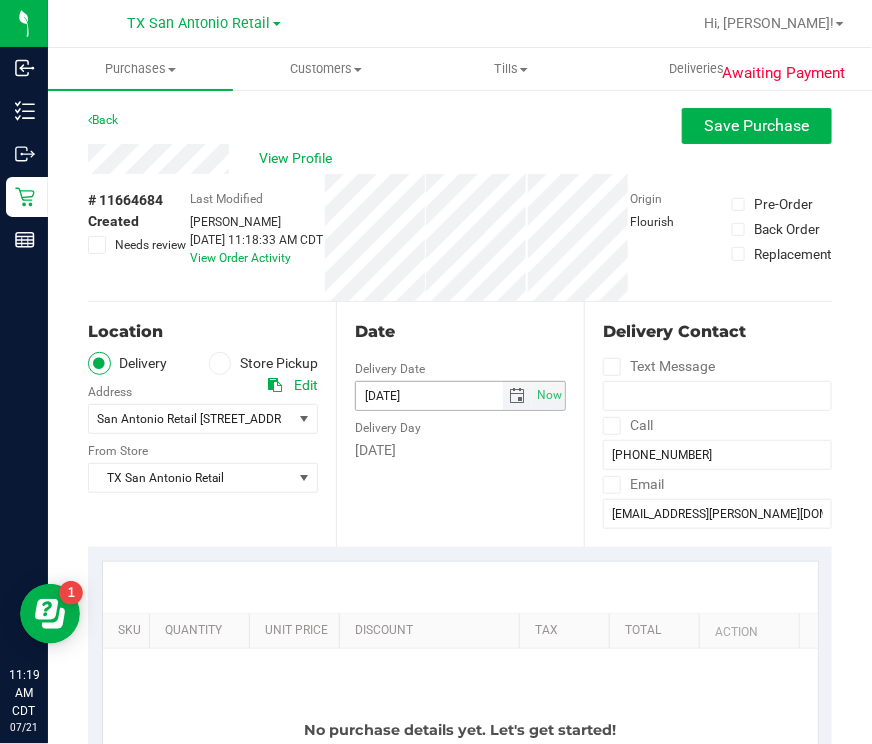 click at bounding box center (517, 396) 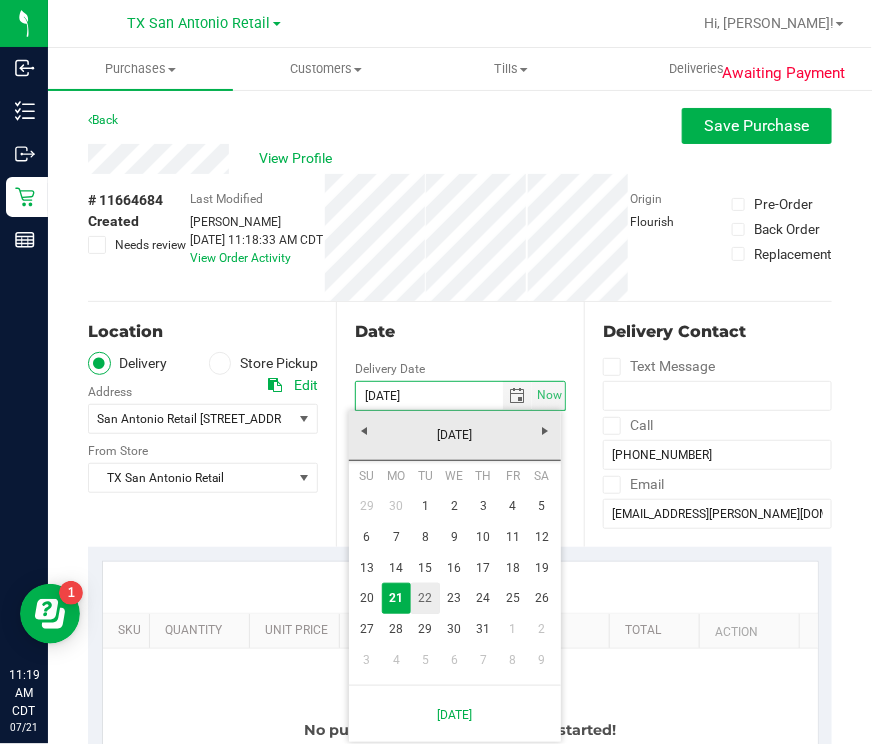 click on "22" at bounding box center (425, 598) 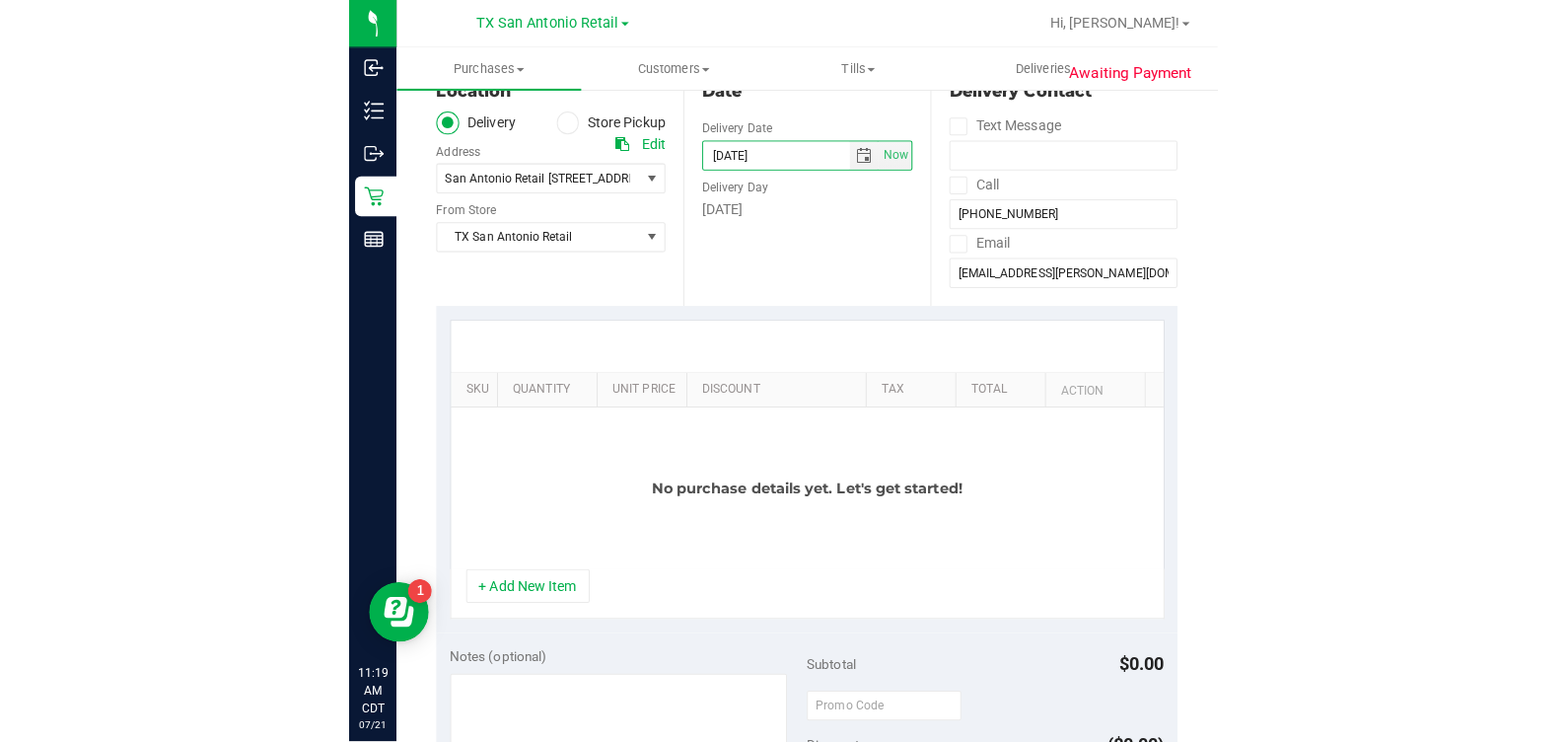 scroll, scrollTop: 370, scrollLeft: 0, axis: vertical 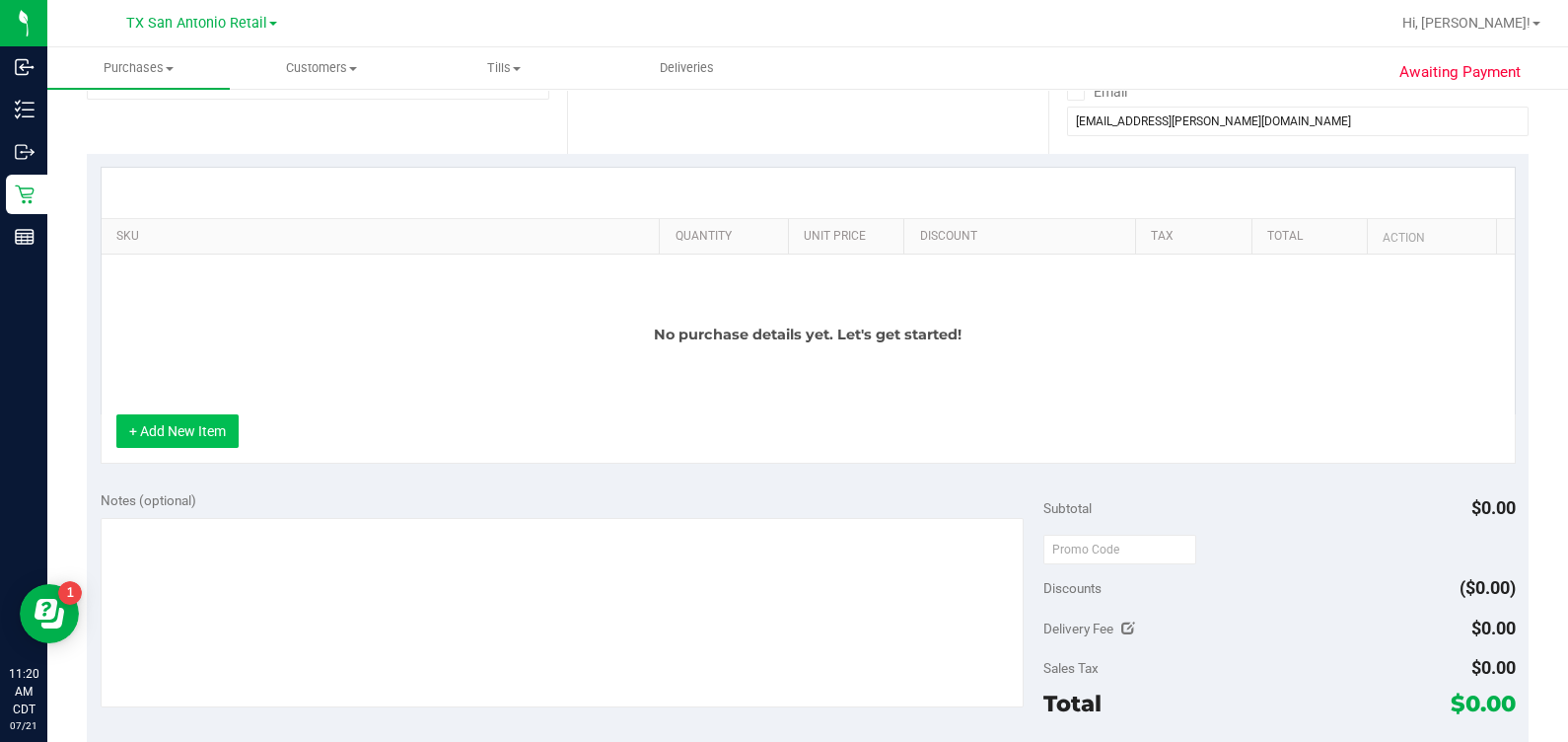 click on "+ Add New Item" at bounding box center [178, 431] 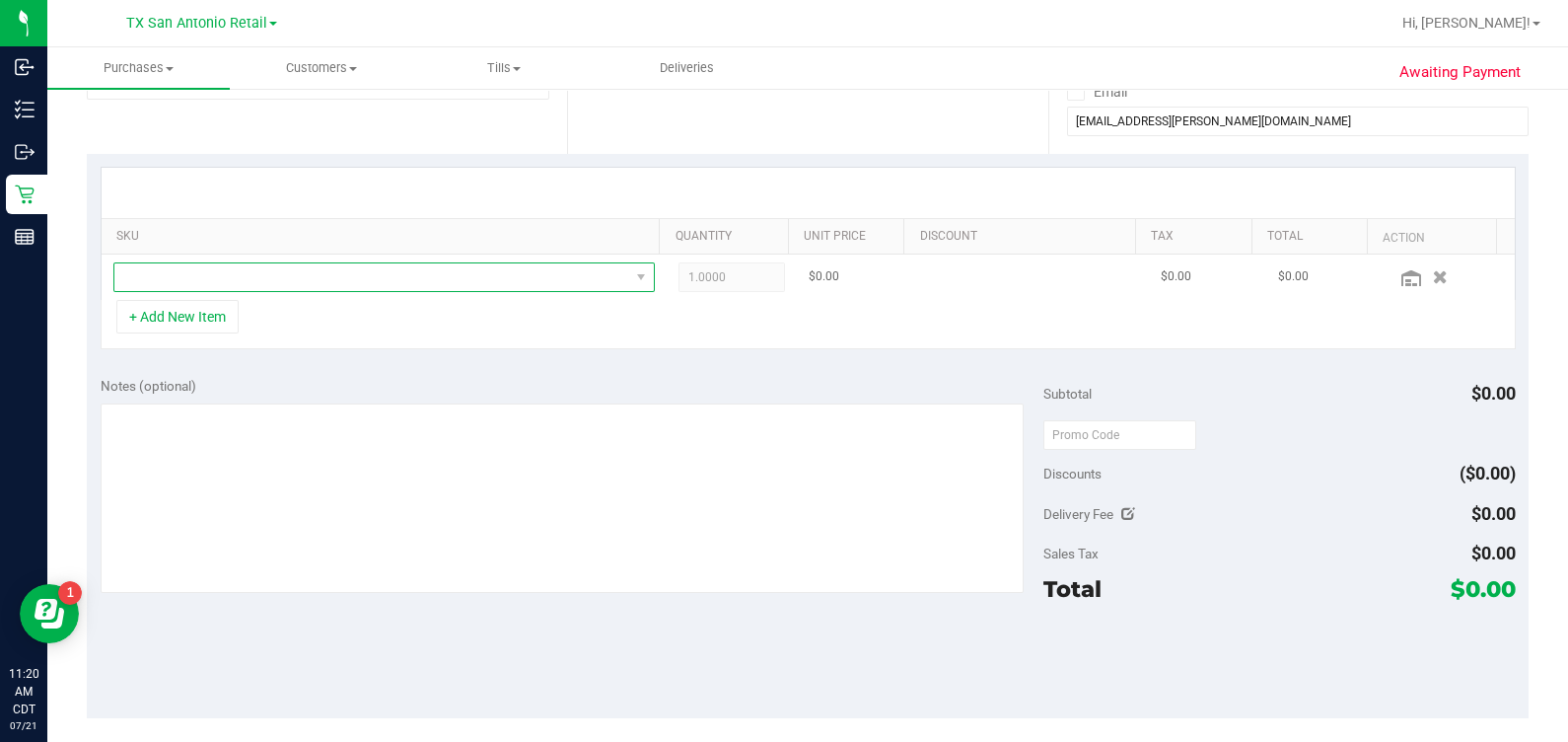 click at bounding box center (372, 277) 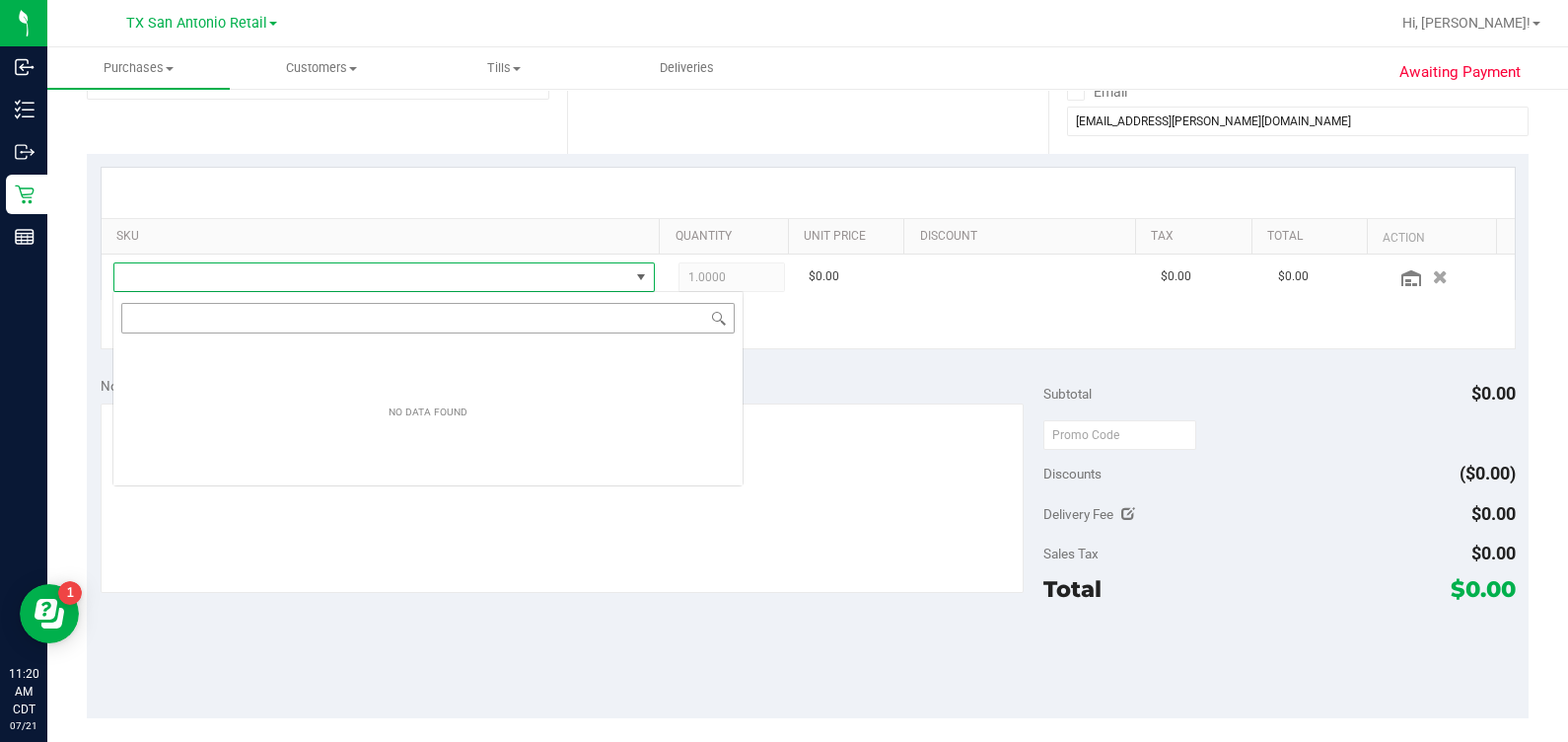 scroll, scrollTop: 98640, scrollLeft: 98089, axis: both 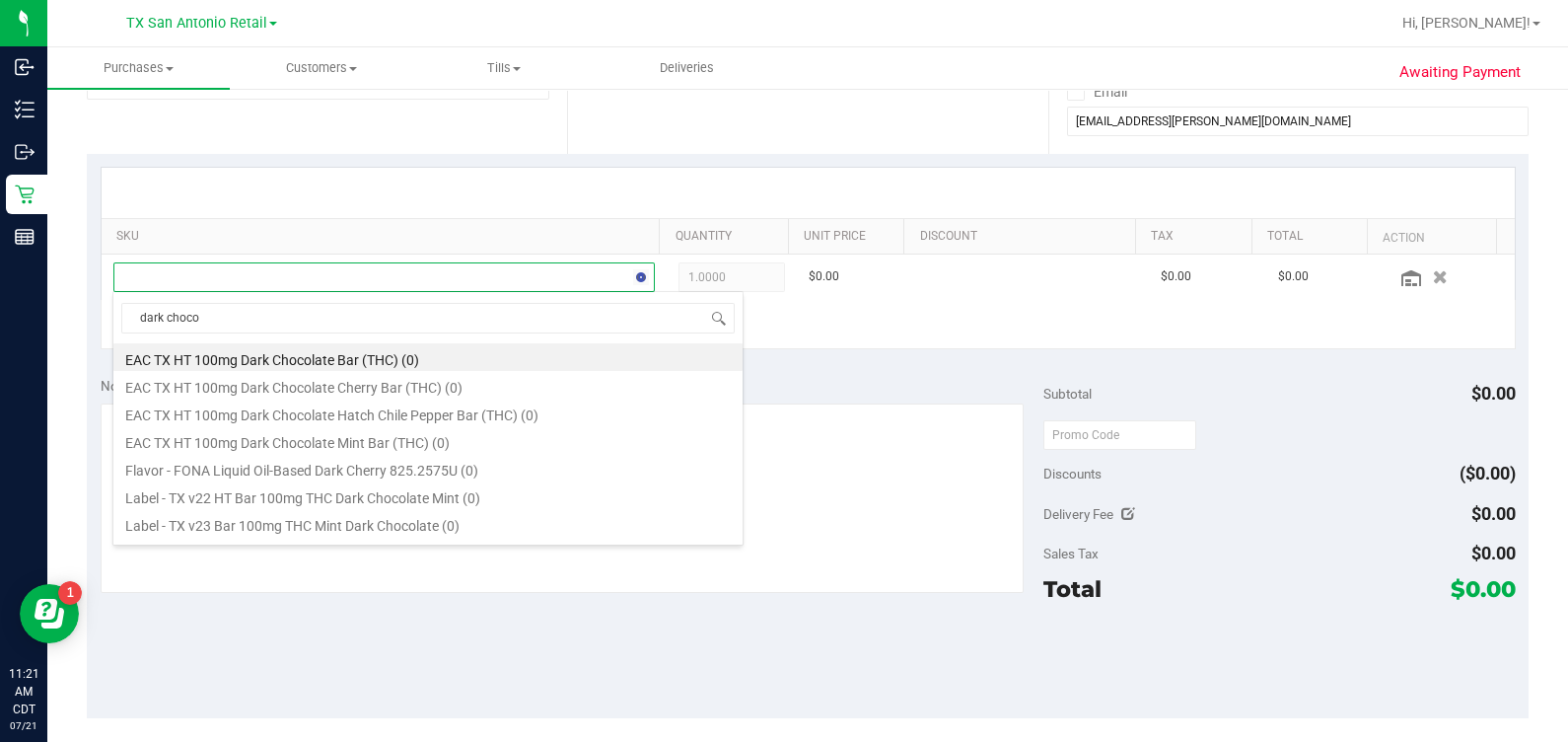 type on "dark chocol" 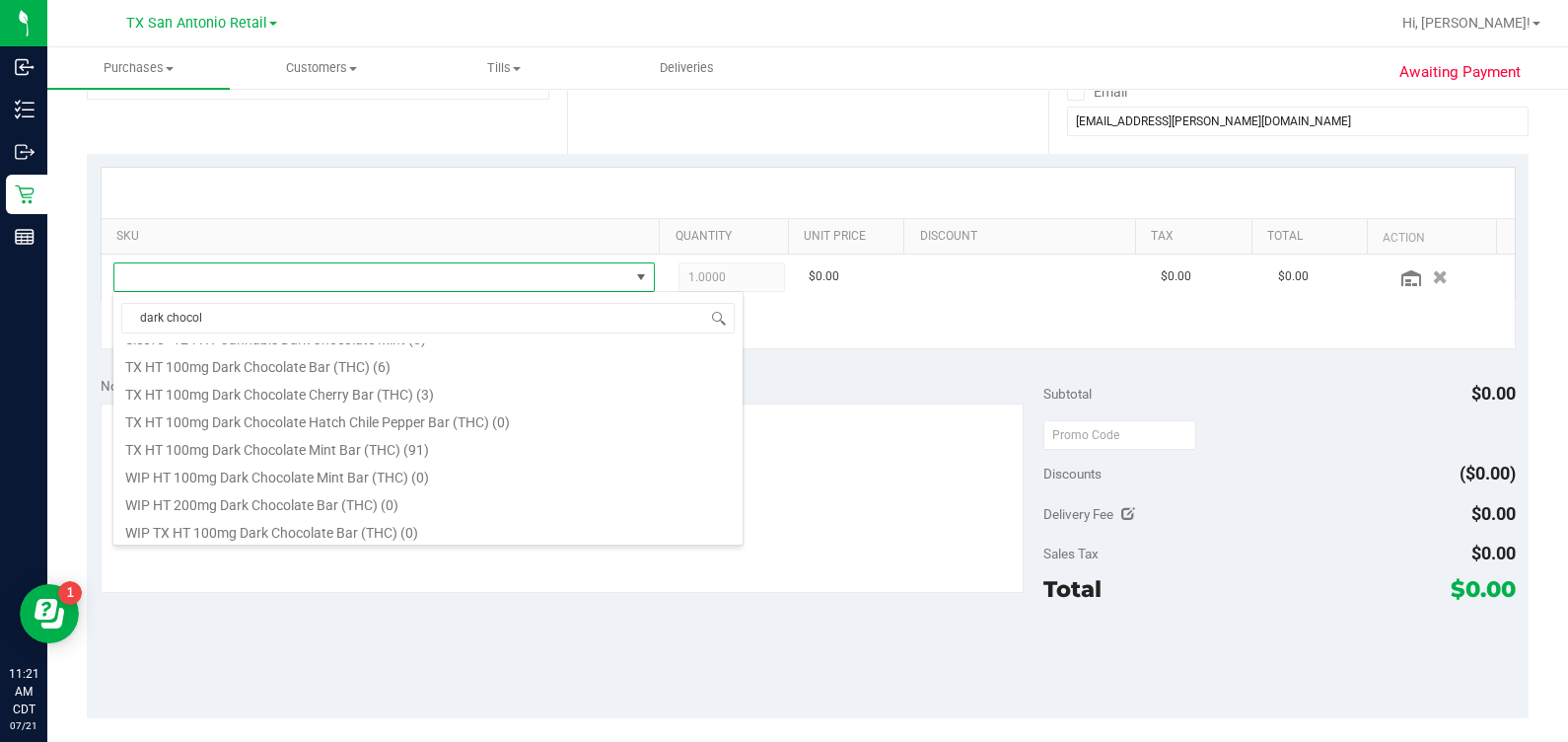 scroll, scrollTop: 315, scrollLeft: 0, axis: vertical 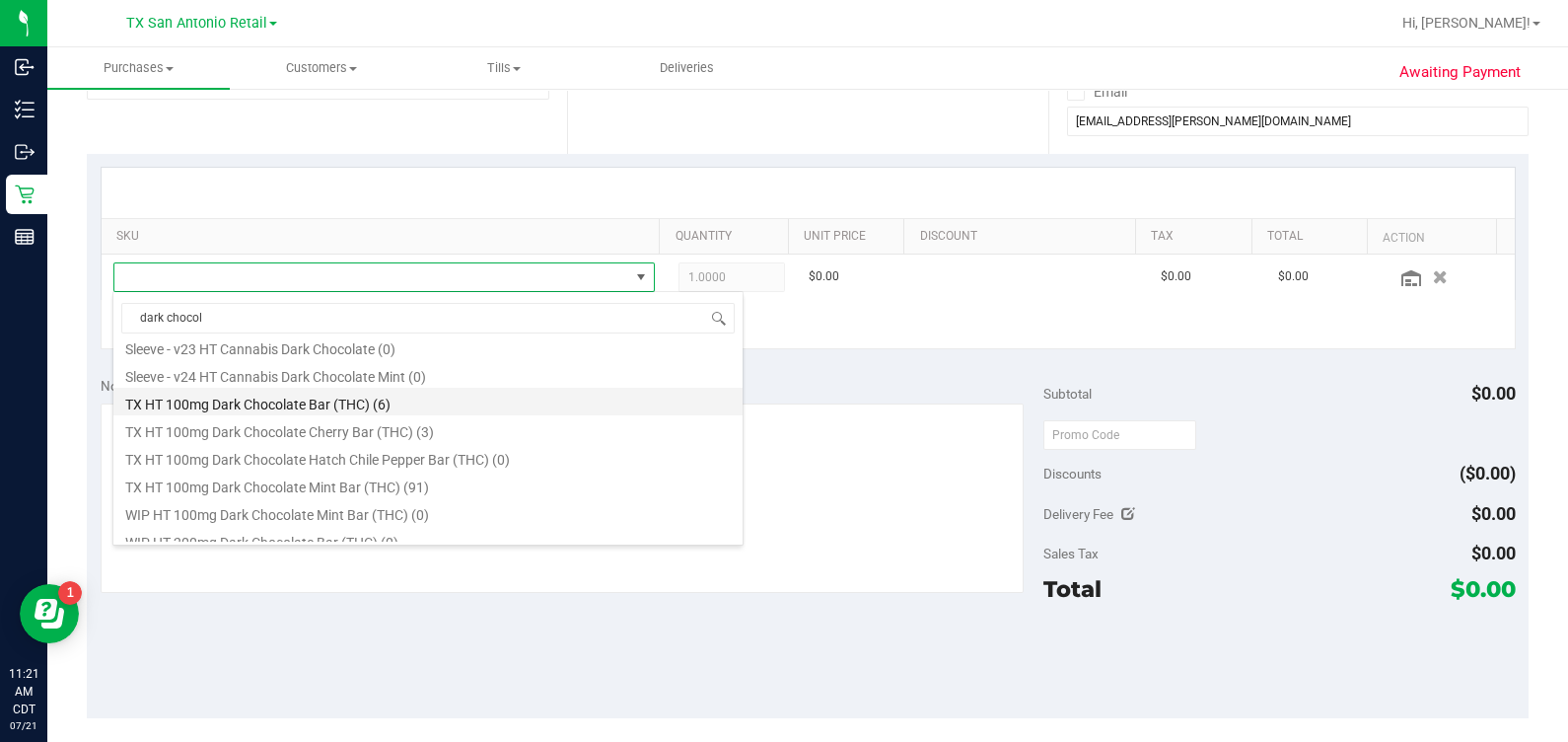 click on "TX HT 100mg Dark Chocolate Bar (THC) (6)" at bounding box center [428, 402] 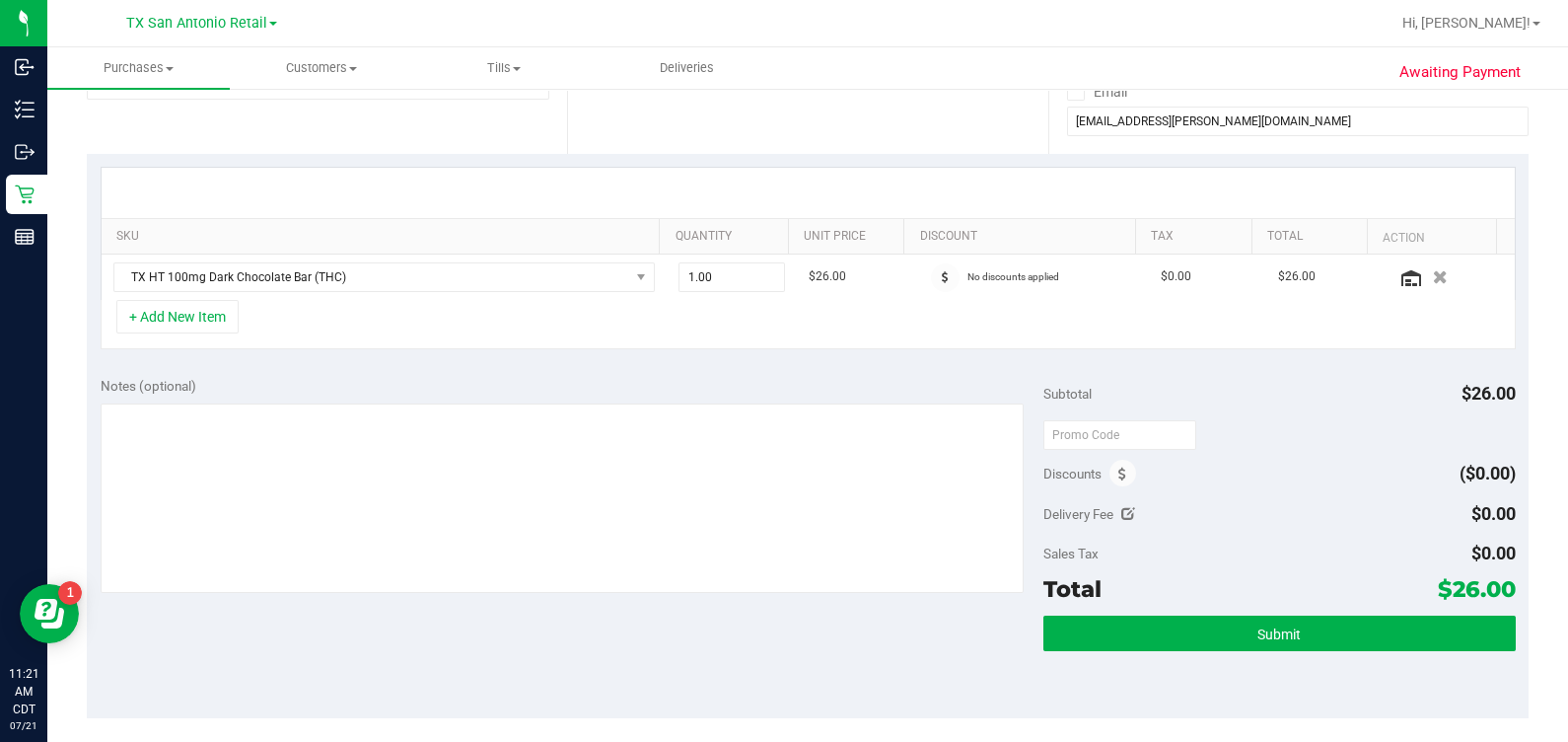 click on "SKU Quantity Unit Price Discount Tax Total Action
TX HT 100mg Dark Chocolate Bar (THC)
1.00 1
$26.00
No discounts applied
$0.00
$26.00
+ Add New Item" at bounding box center (808, 259) 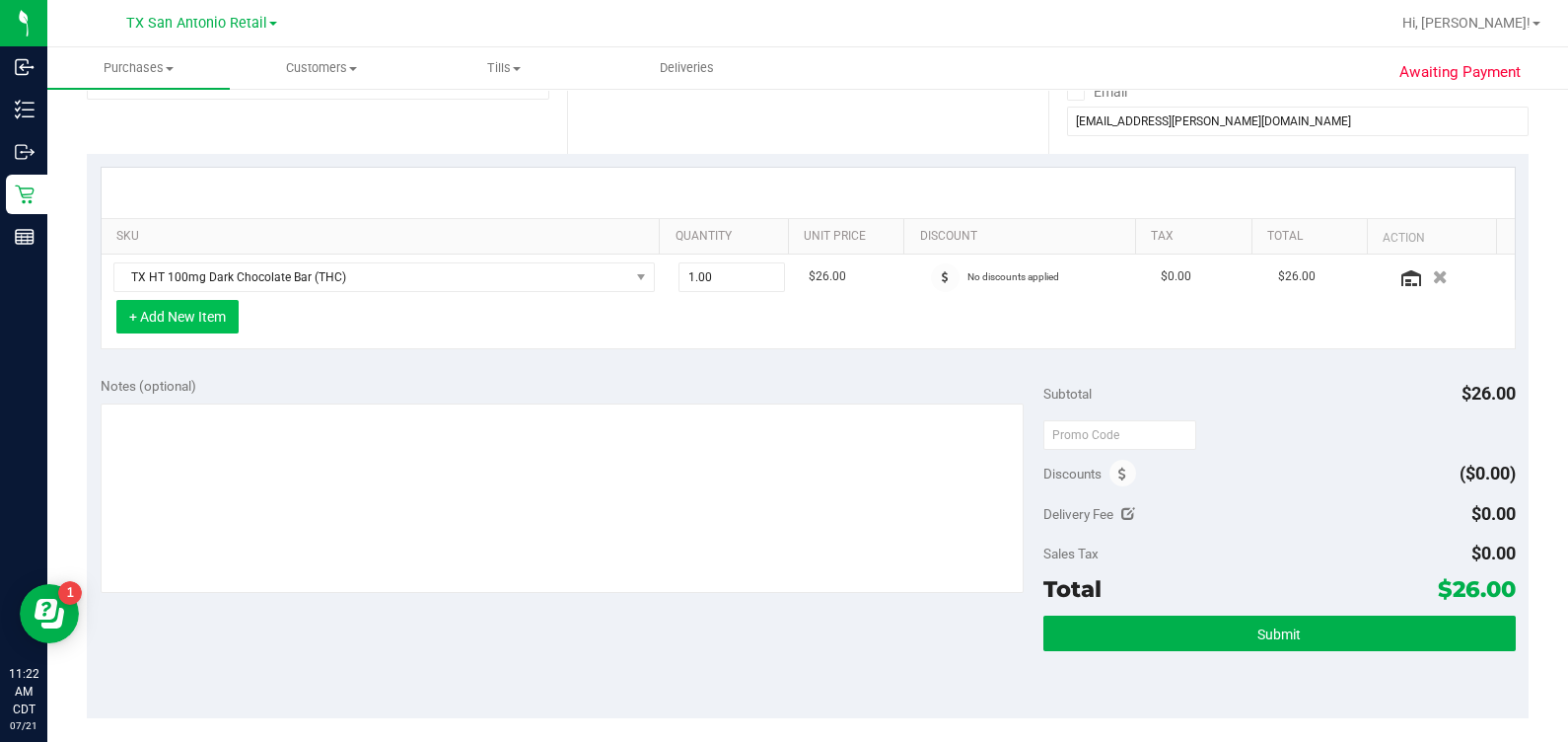 click on "+ Add New Item" at bounding box center [178, 317] 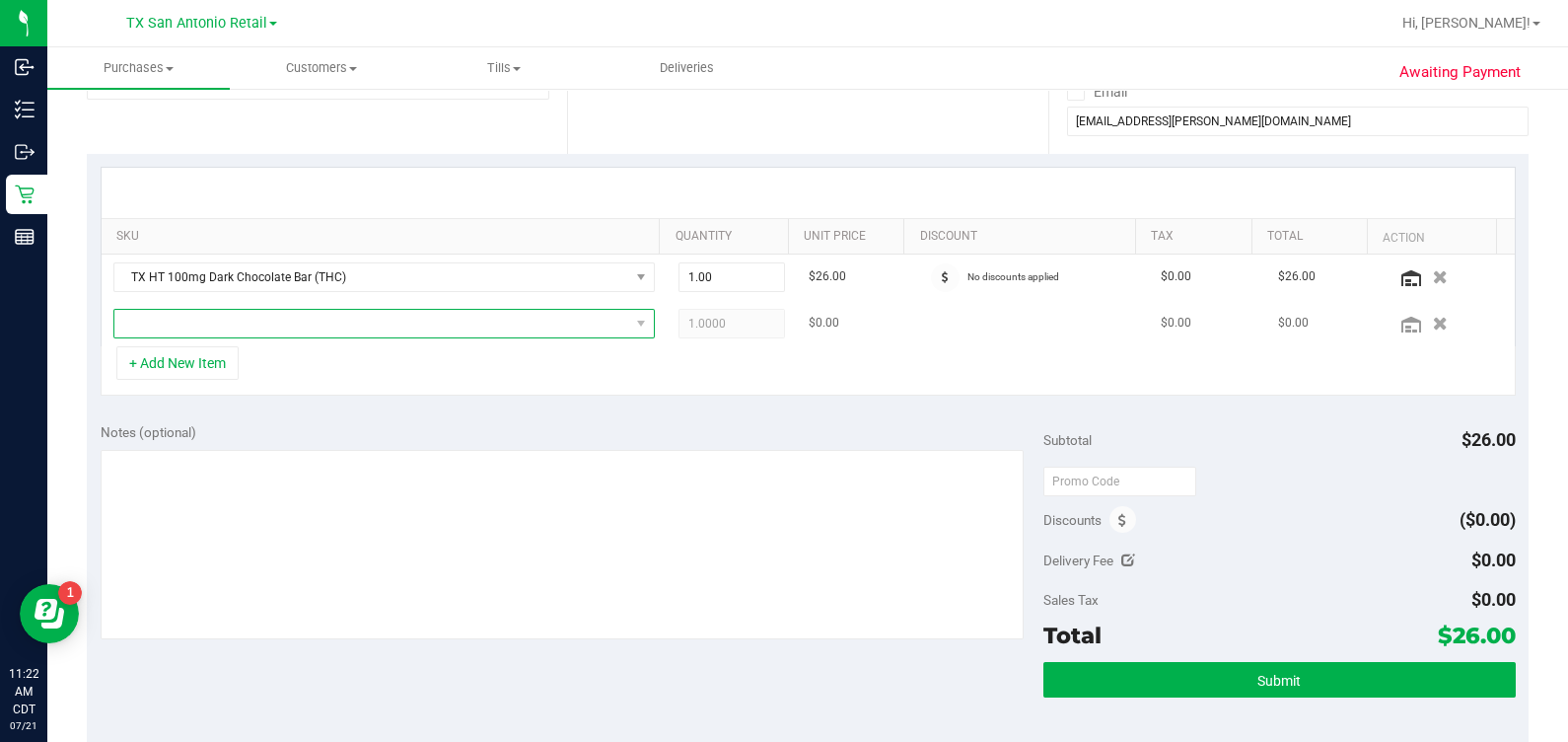 click at bounding box center [372, 324] 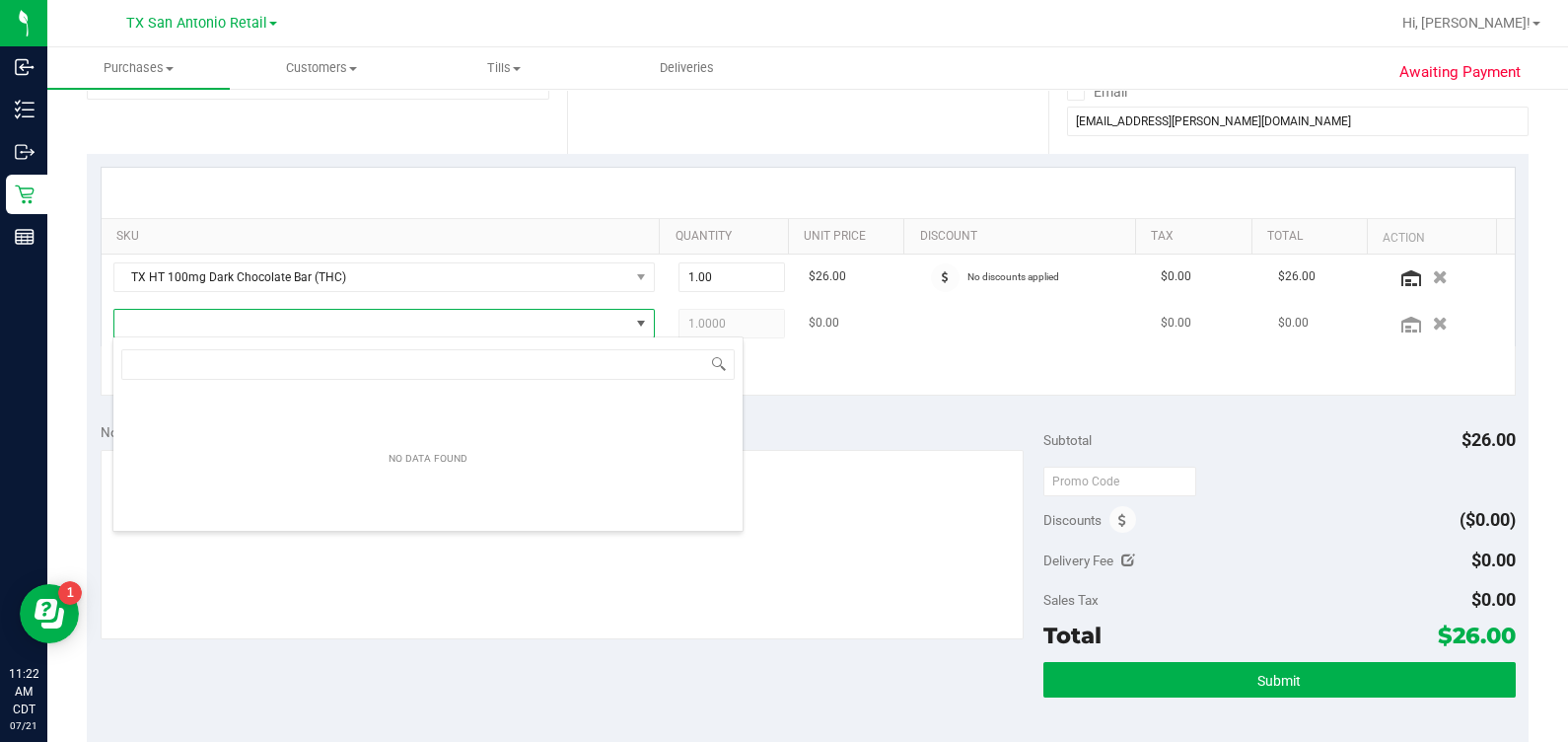 scroll, scrollTop: 98640, scrollLeft: 98089, axis: both 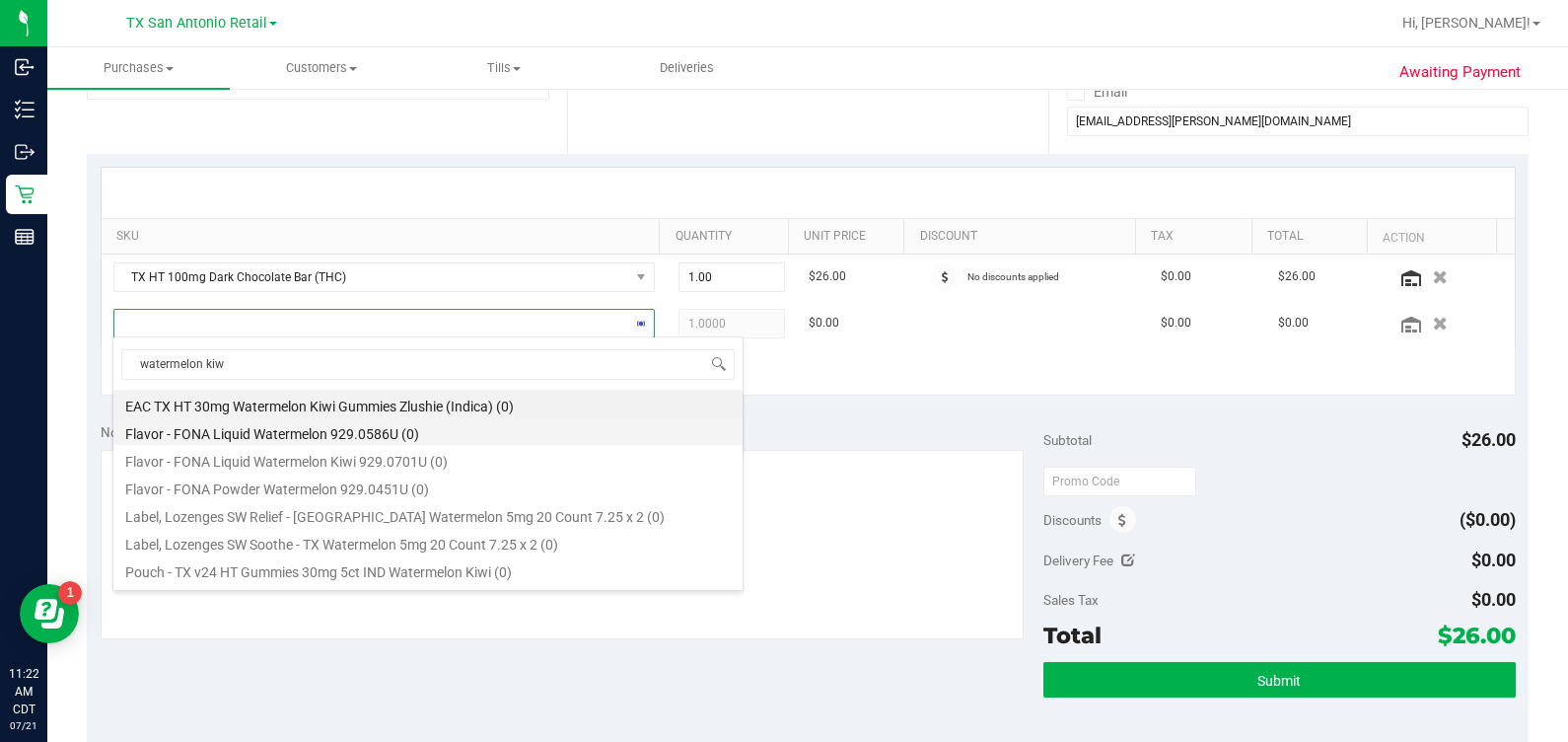 type on "watermelon kiwi" 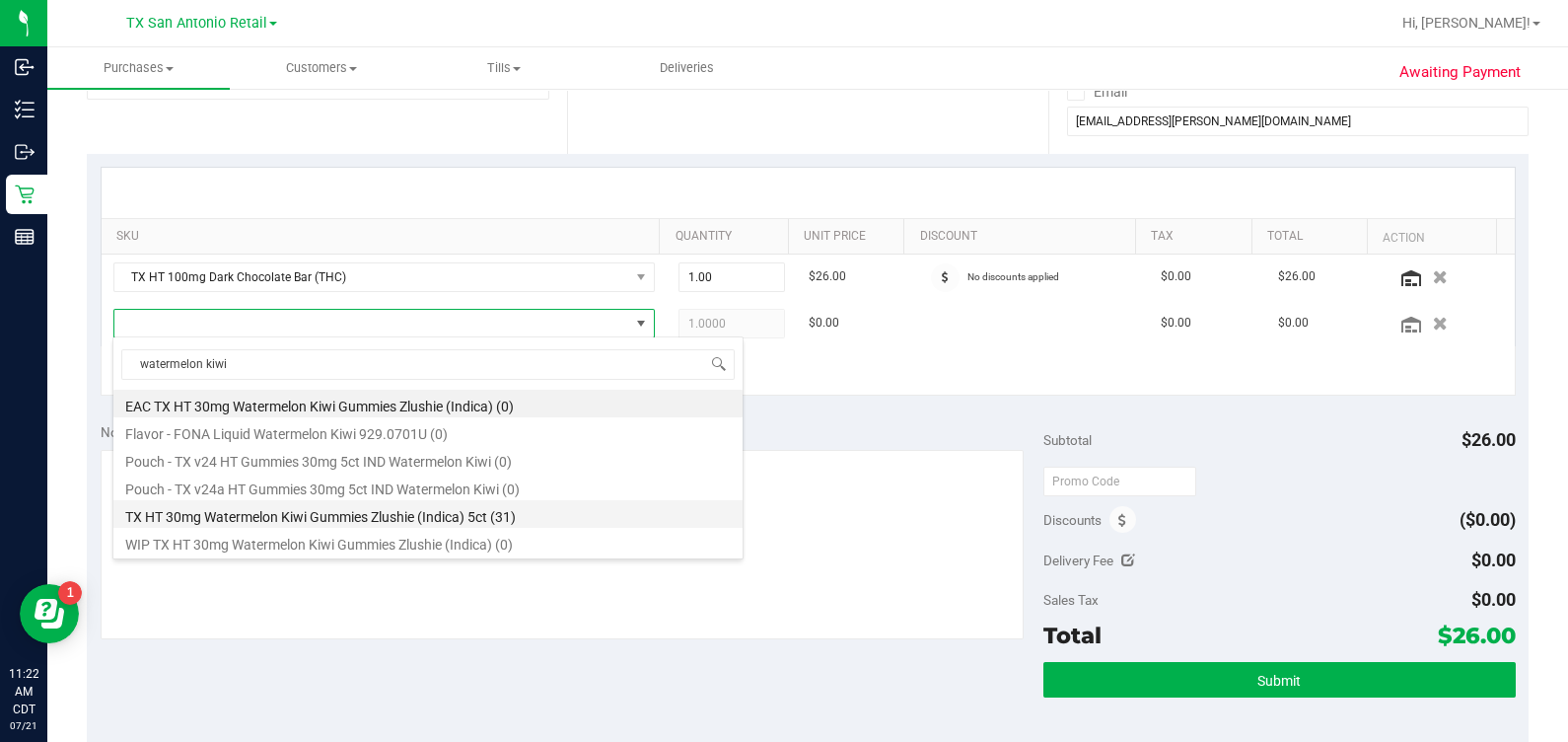 click on "TX HT 30mg Watermelon Kiwi Gummies Zlushie (Indica) 5ct (31)" at bounding box center [428, 514] 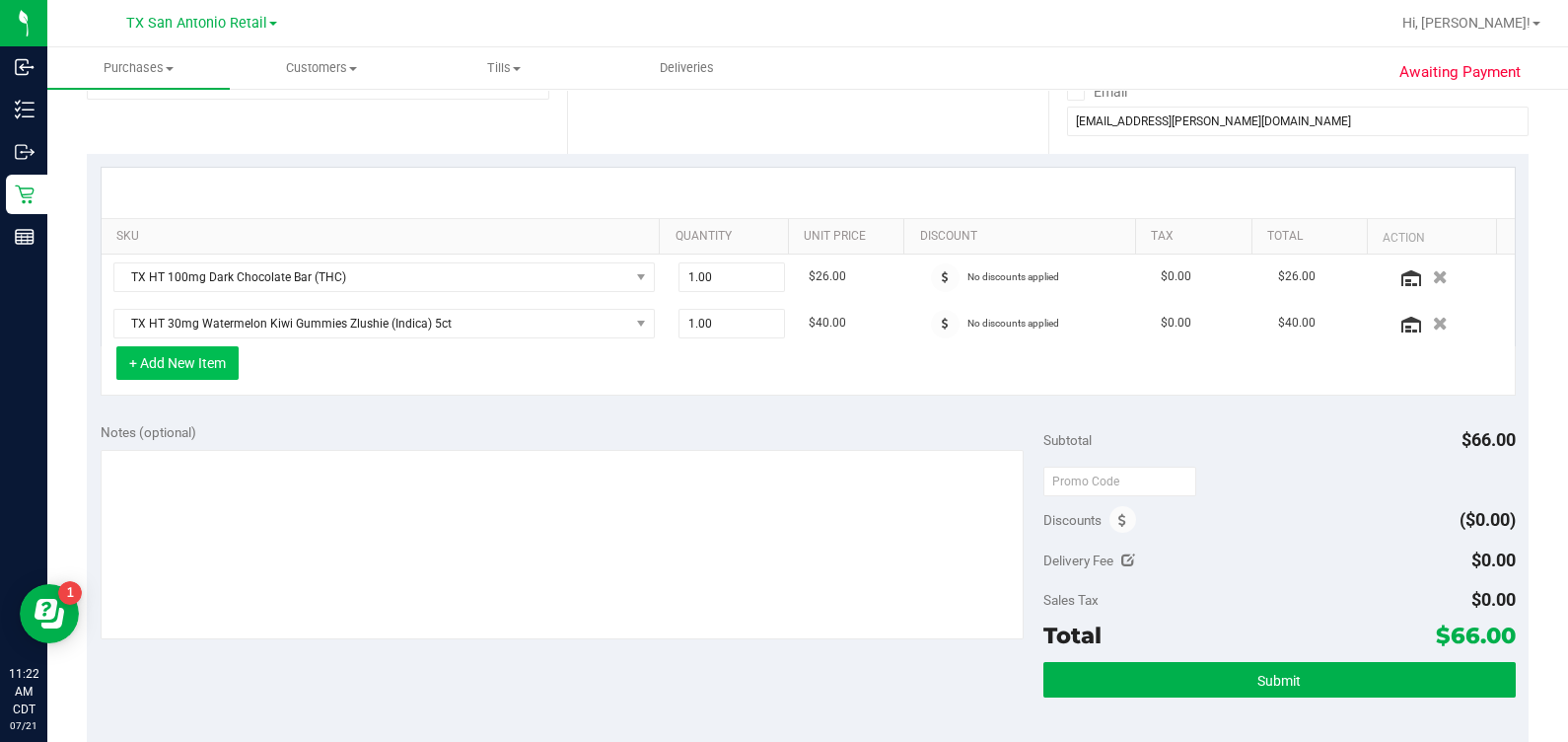 click on "+ Add New Item" at bounding box center (178, 363) 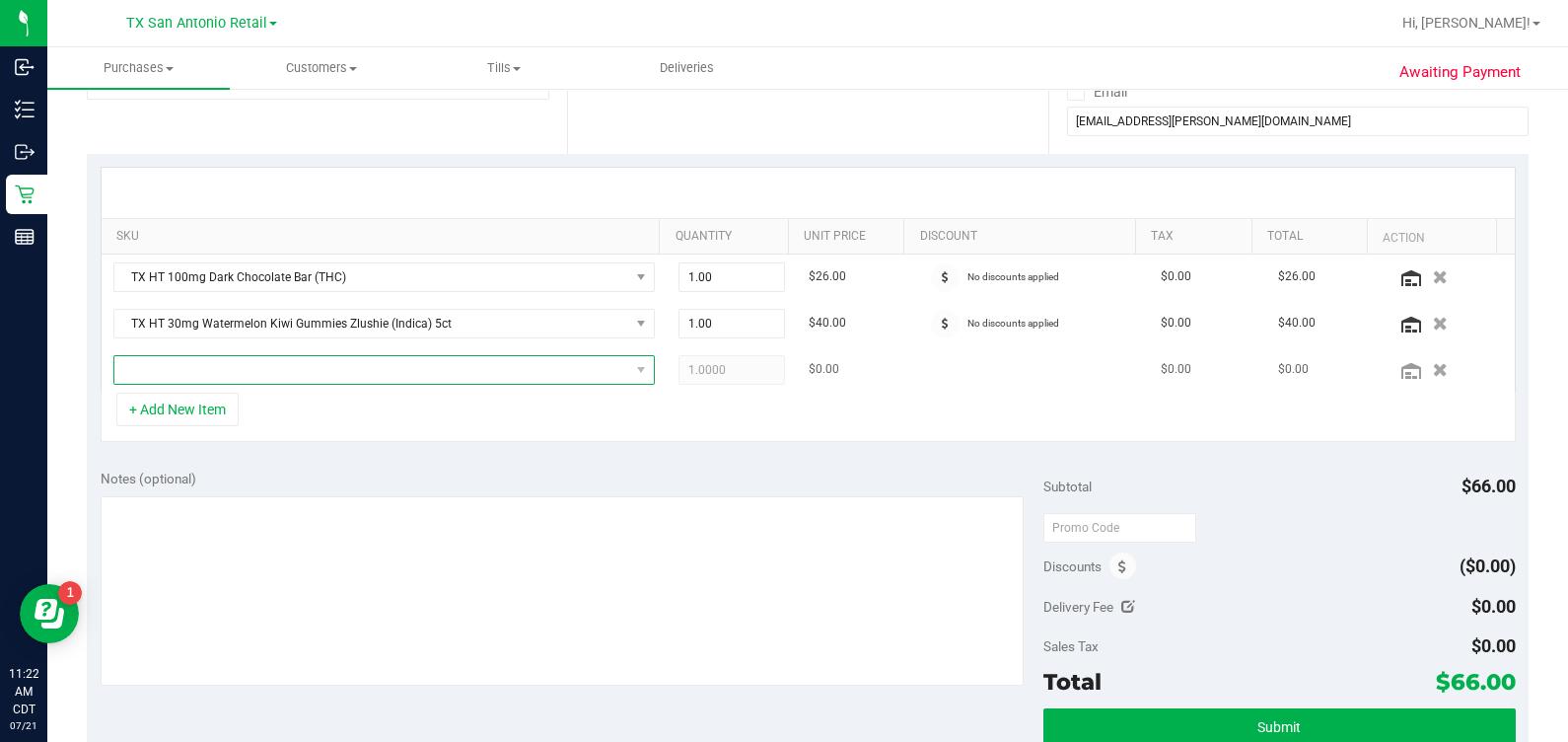 click at bounding box center [372, 370] 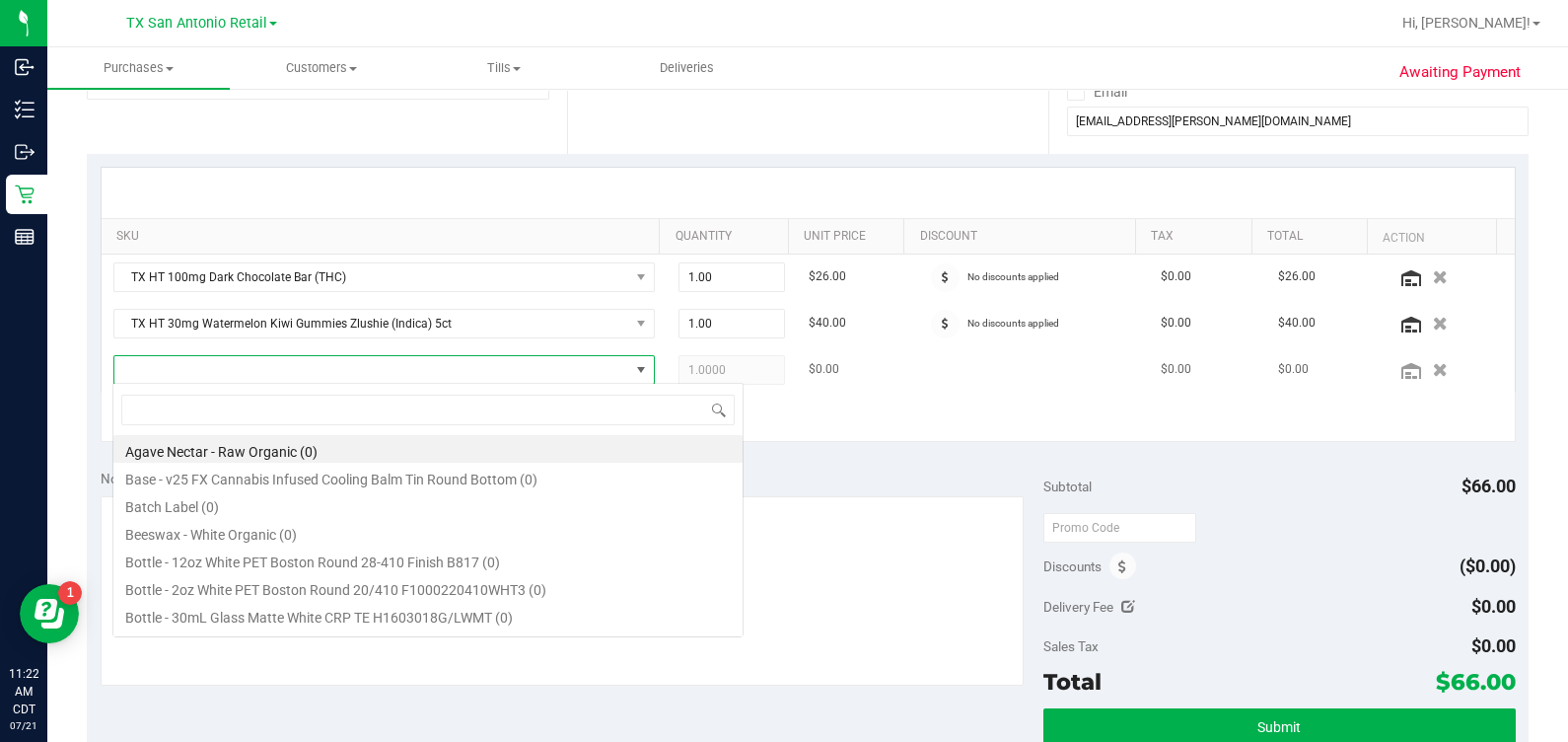scroll, scrollTop: 98640, scrollLeft: 98089, axis: both 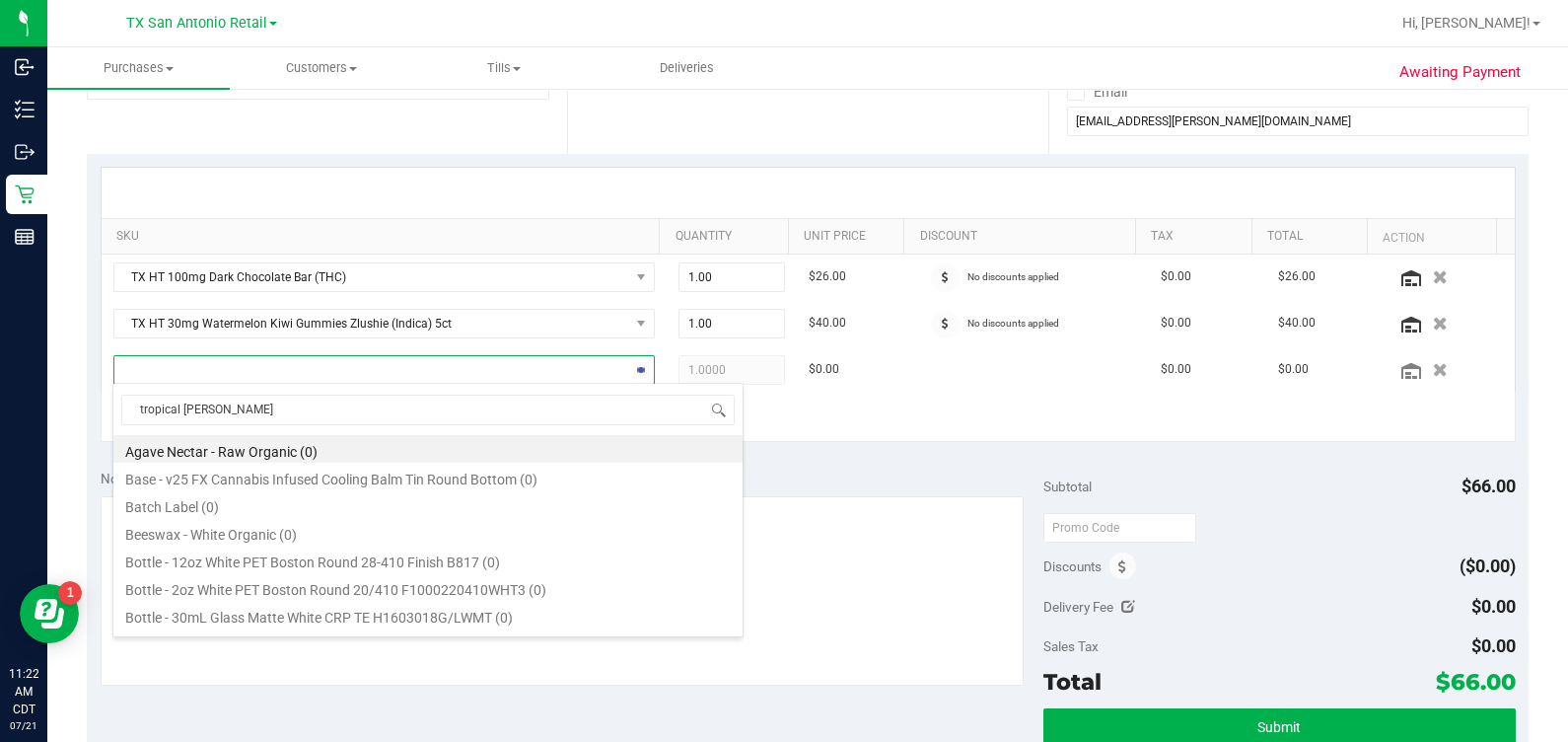 type on "tropical paradise" 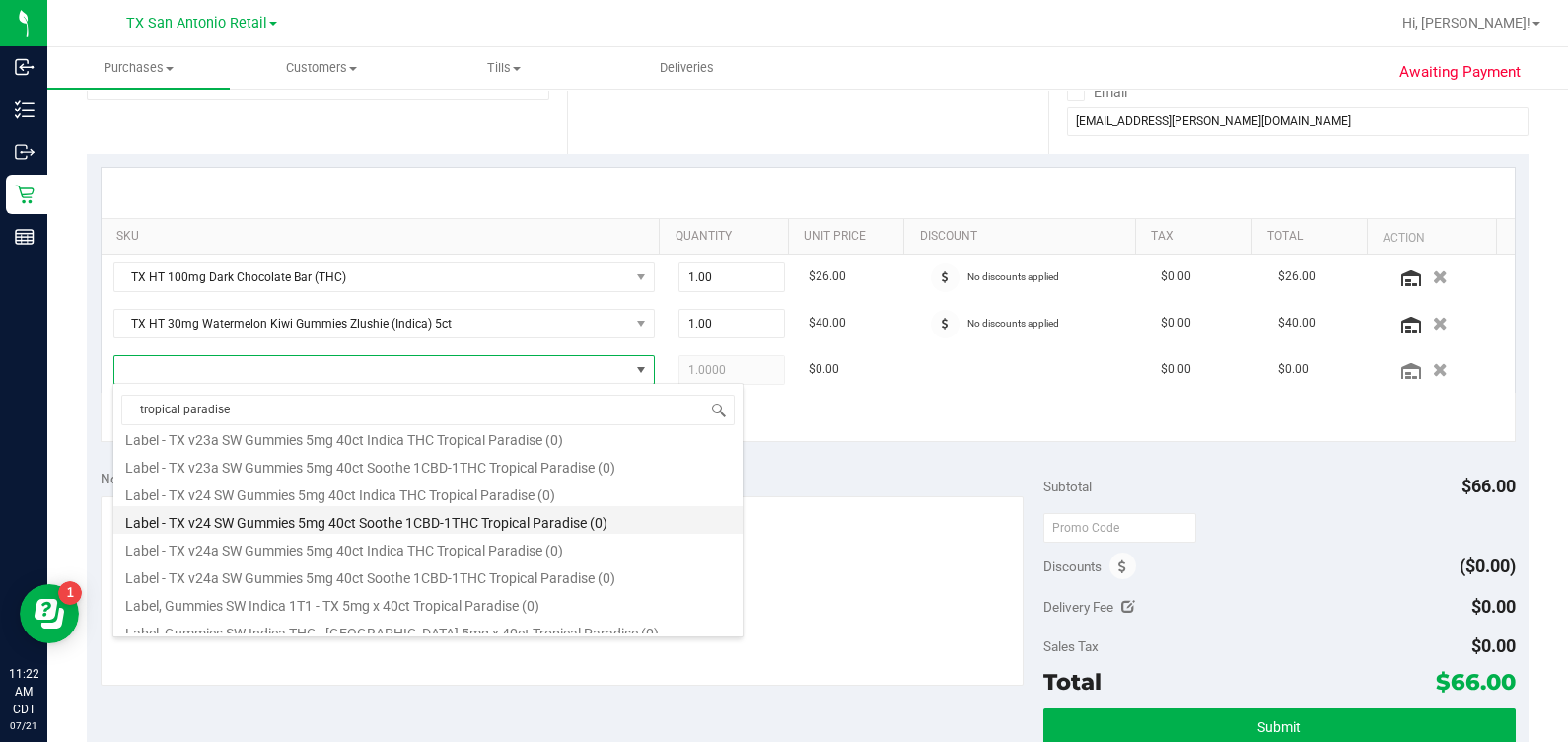 scroll, scrollTop: 246, scrollLeft: 0, axis: vertical 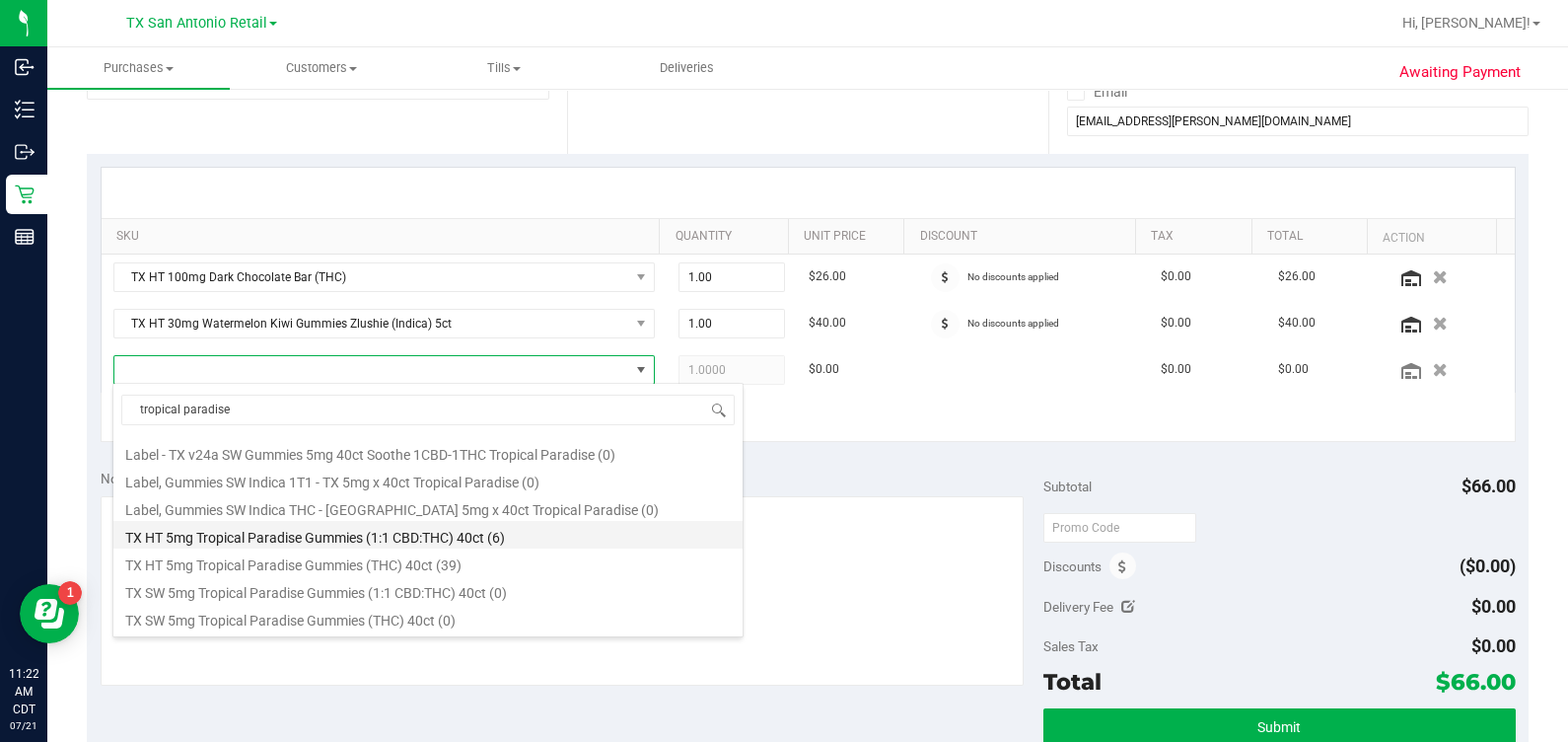click on "TX HT 5mg Tropical Paradise Gummies (1:1 CBD:THC) 40ct (6)" at bounding box center [428, 535] 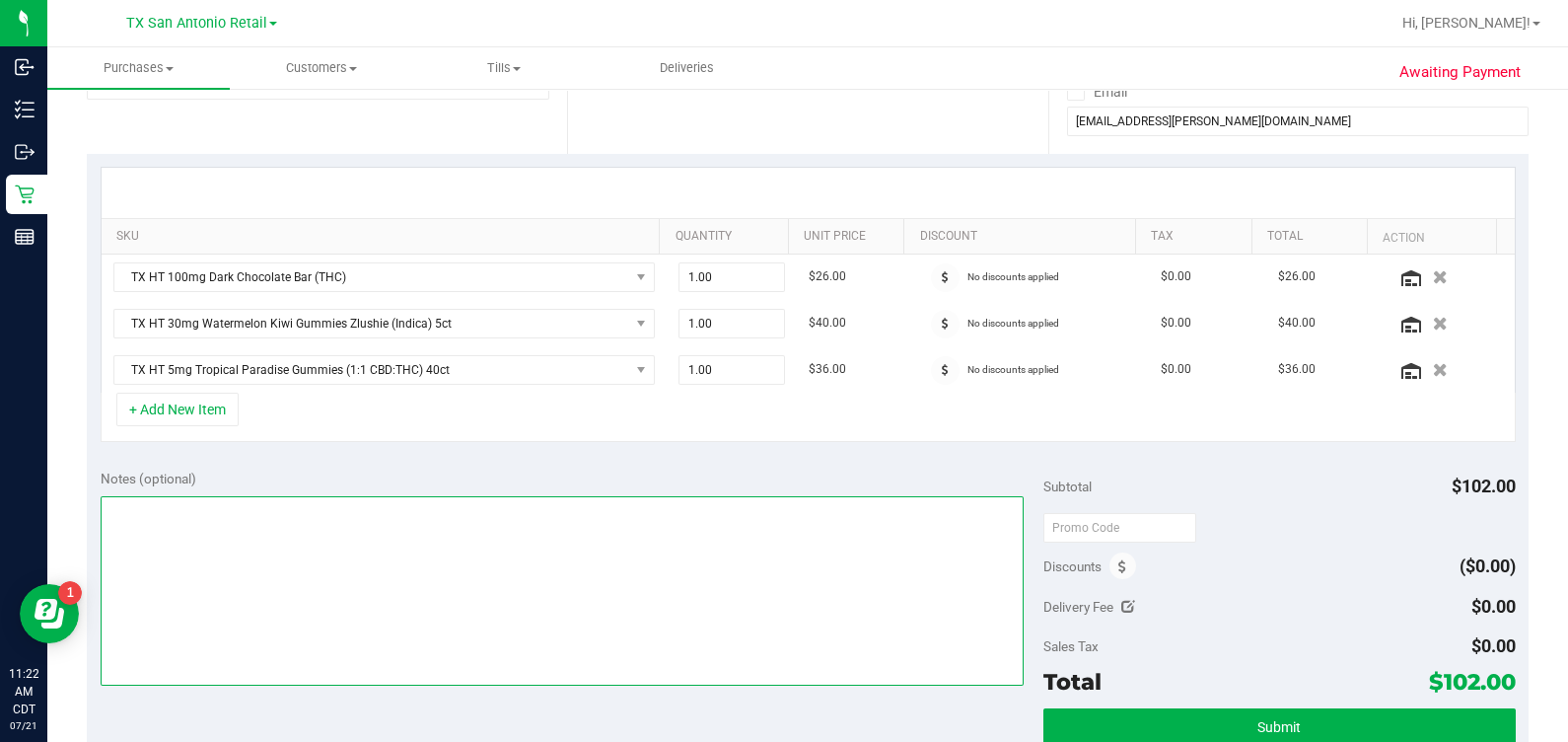 click at bounding box center [562, 591] 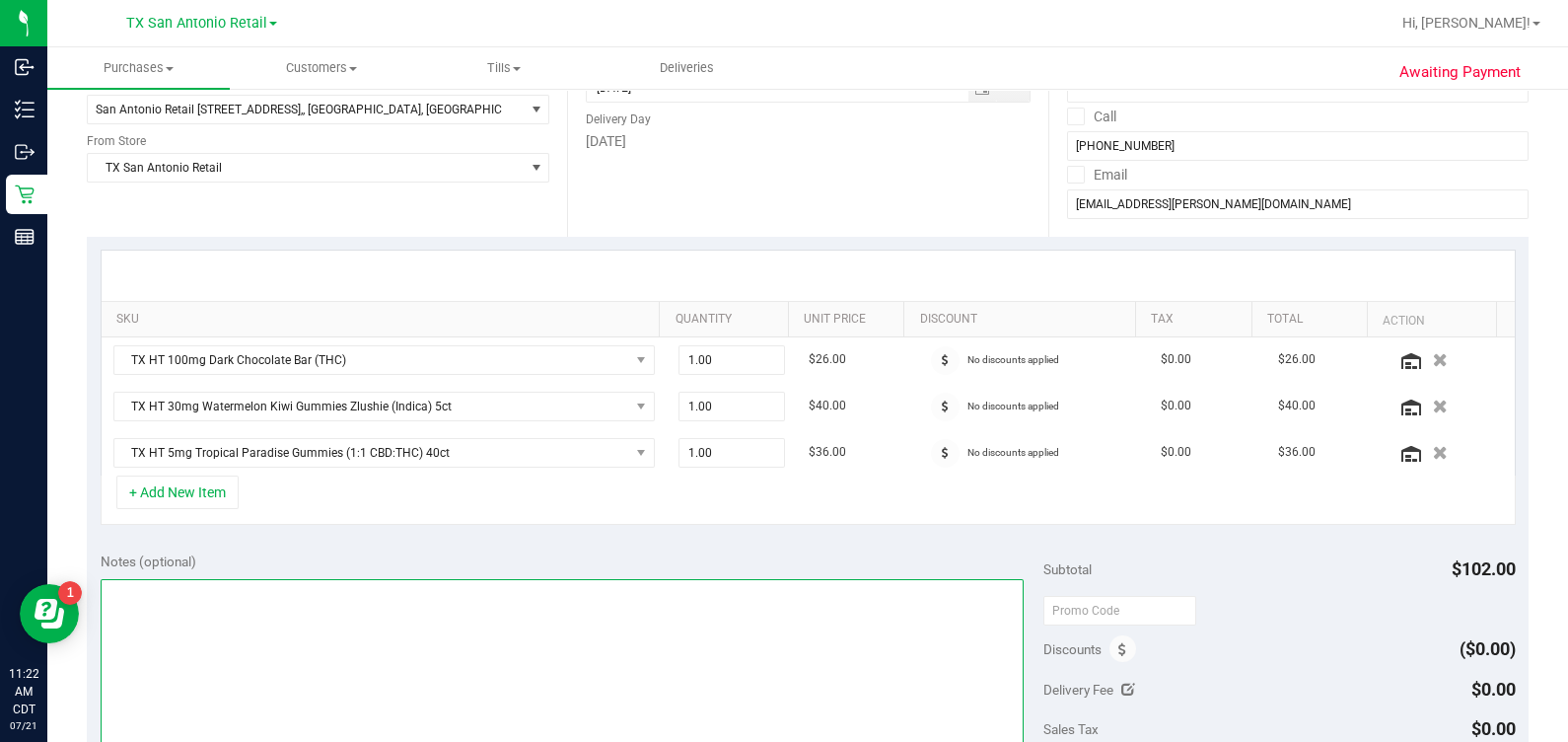 scroll, scrollTop: 370, scrollLeft: 0, axis: vertical 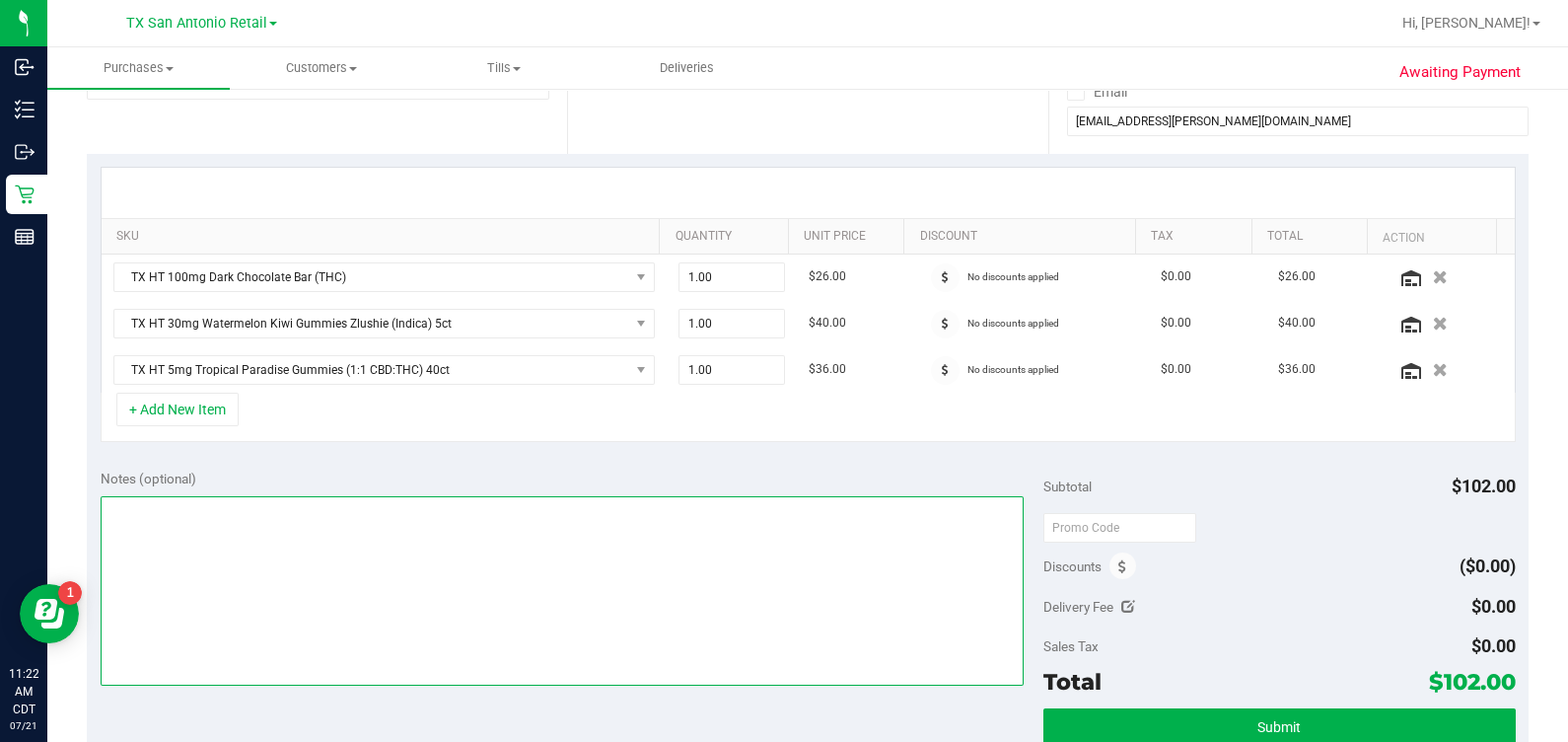 drag, startPoint x: 363, startPoint y: 615, endPoint x: 348, endPoint y: 613, distance: 15.132746 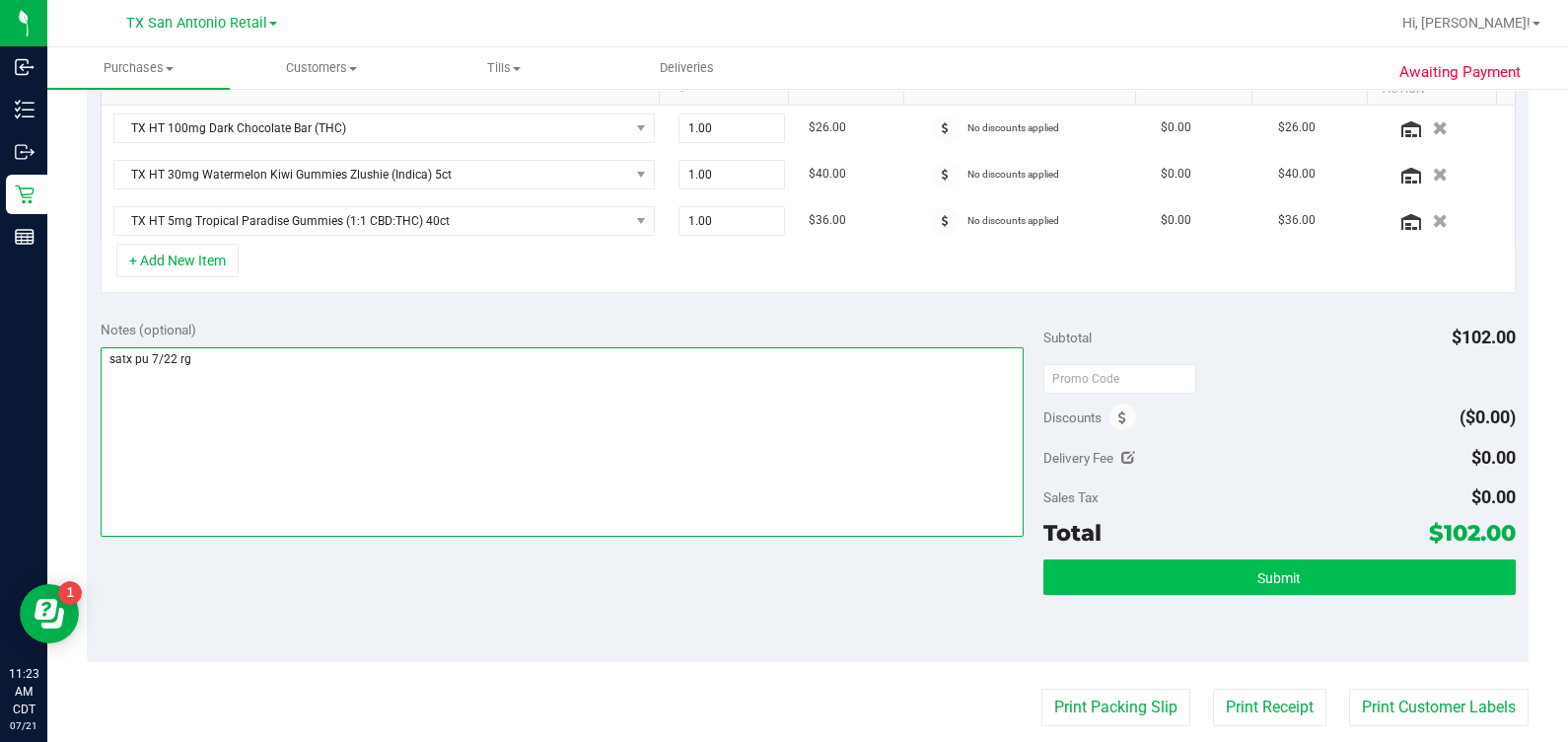 scroll, scrollTop: 617, scrollLeft: 0, axis: vertical 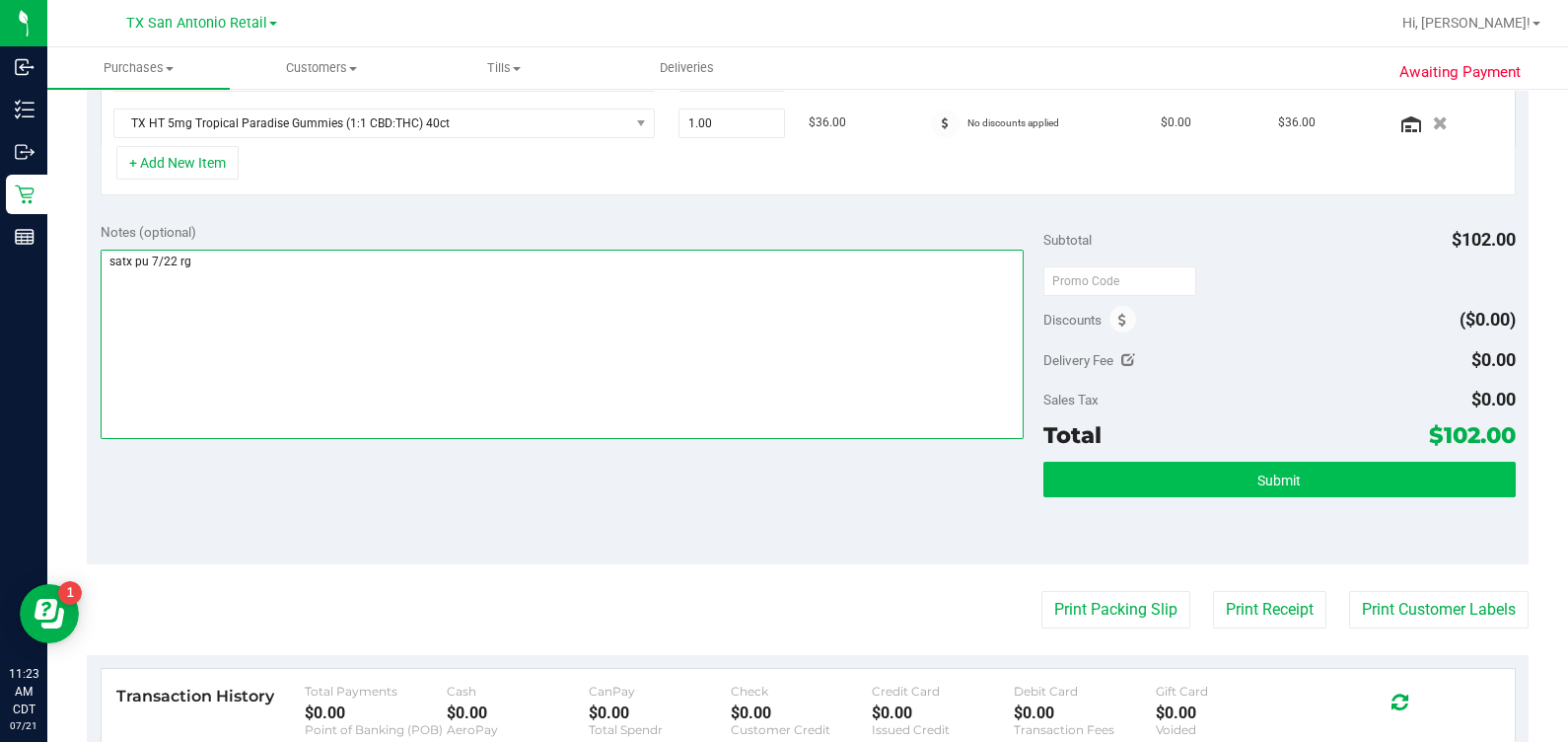 type on "satx pu 7/22 rg" 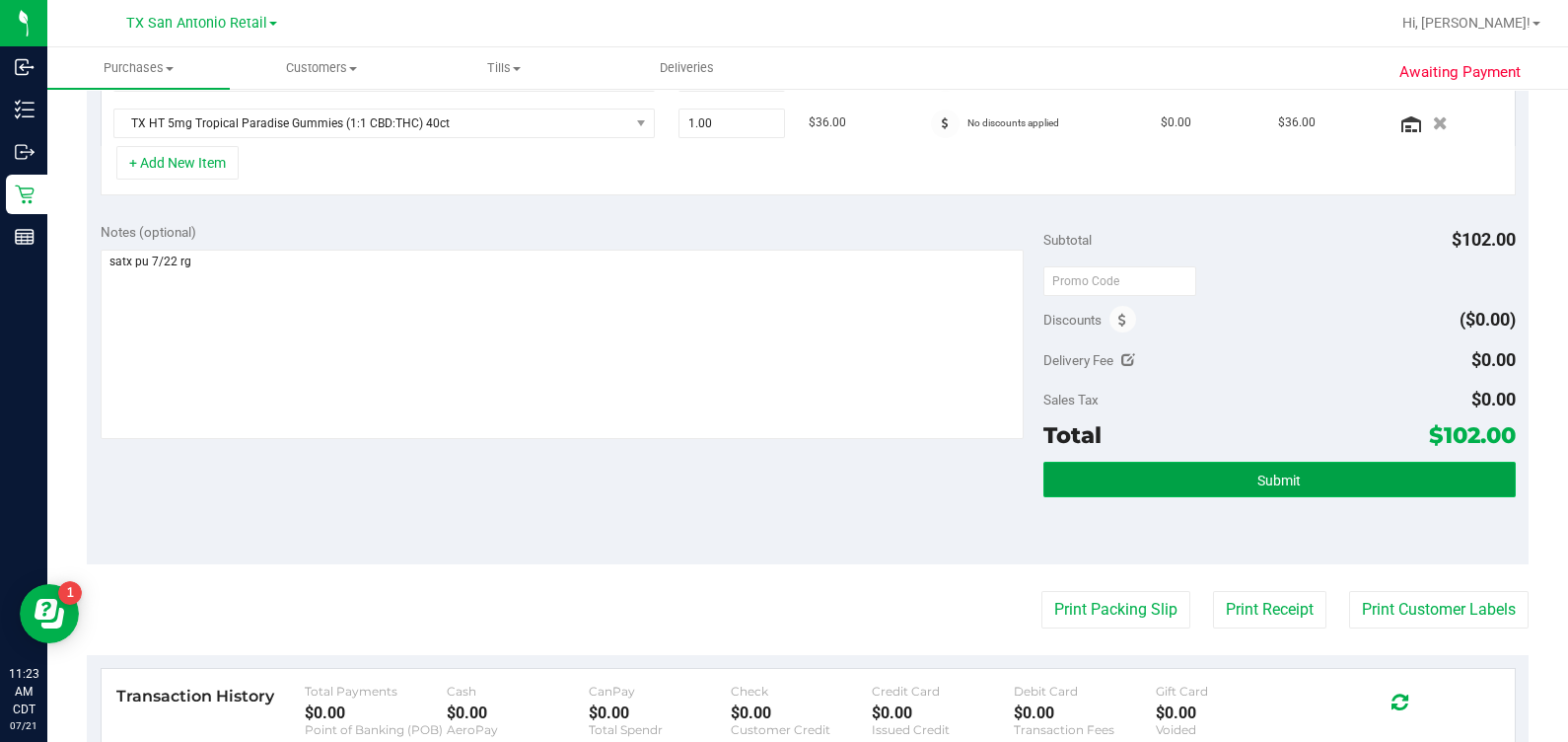 click on "Submit" at bounding box center [1279, 480] 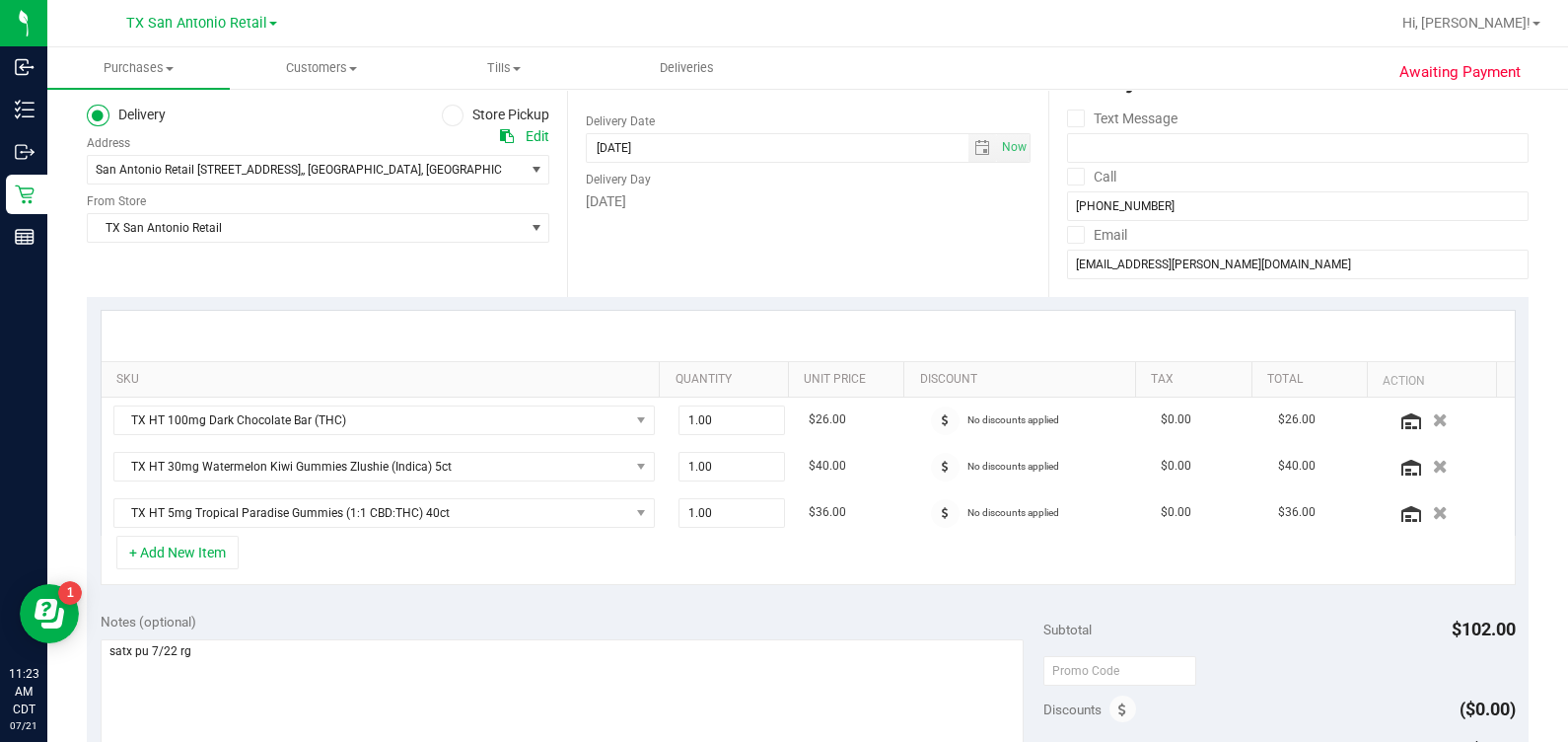 scroll, scrollTop: 0, scrollLeft: 0, axis: both 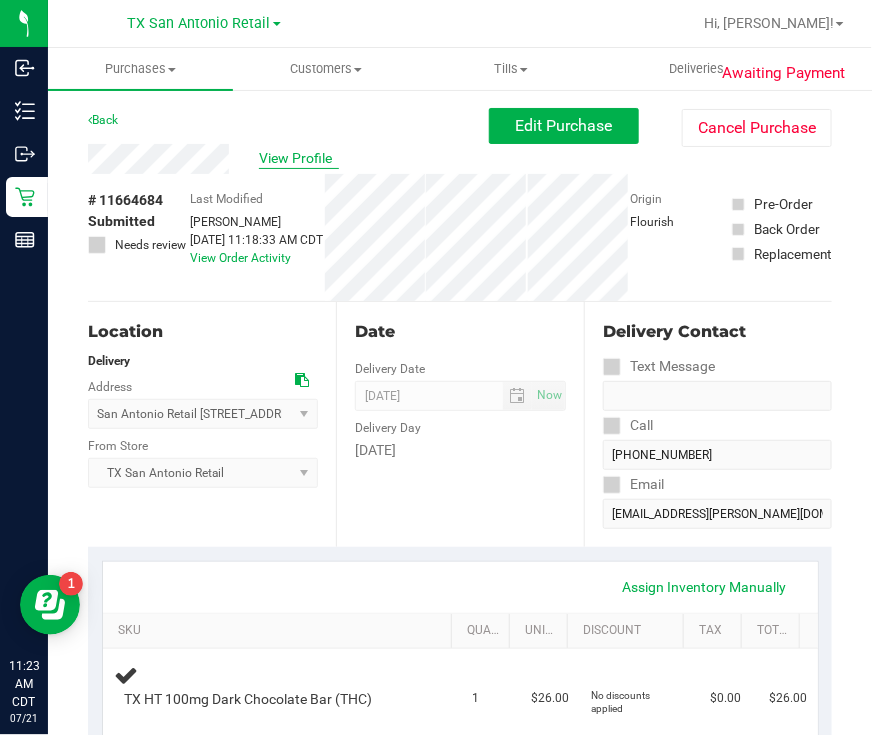 click on "View Profile" at bounding box center (299, 158) 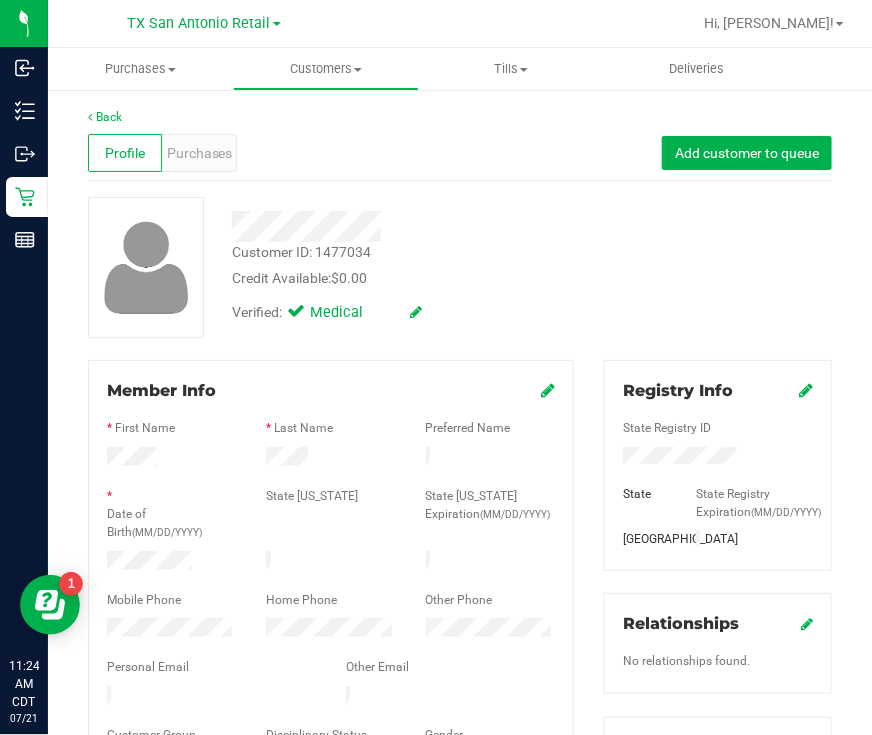 drag, startPoint x: 120, startPoint y: 292, endPoint x: 167, endPoint y: 282, distance: 48.052055 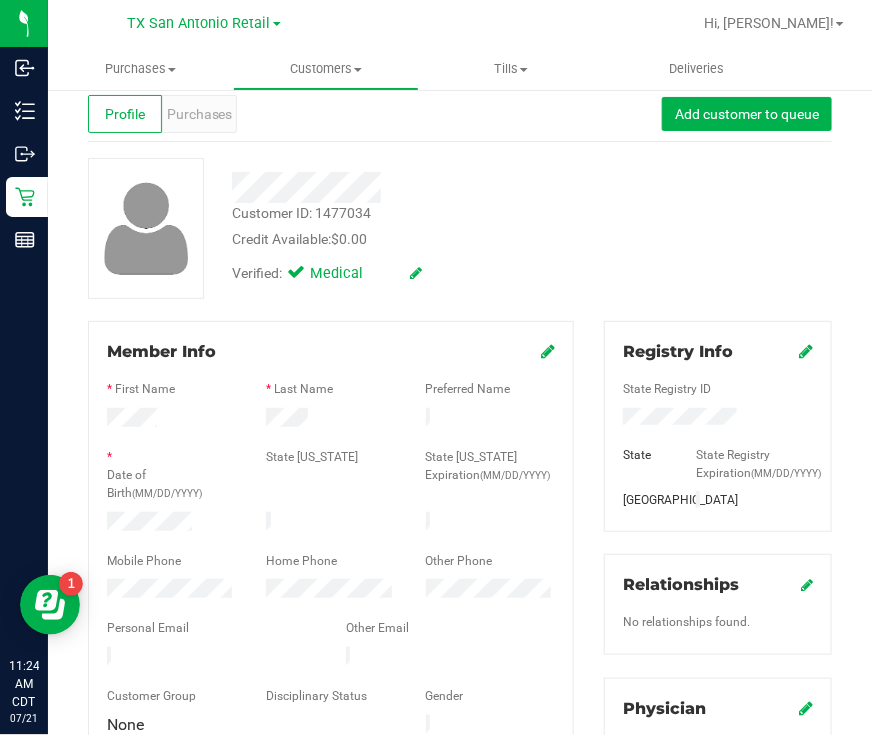 scroll, scrollTop: 0, scrollLeft: 0, axis: both 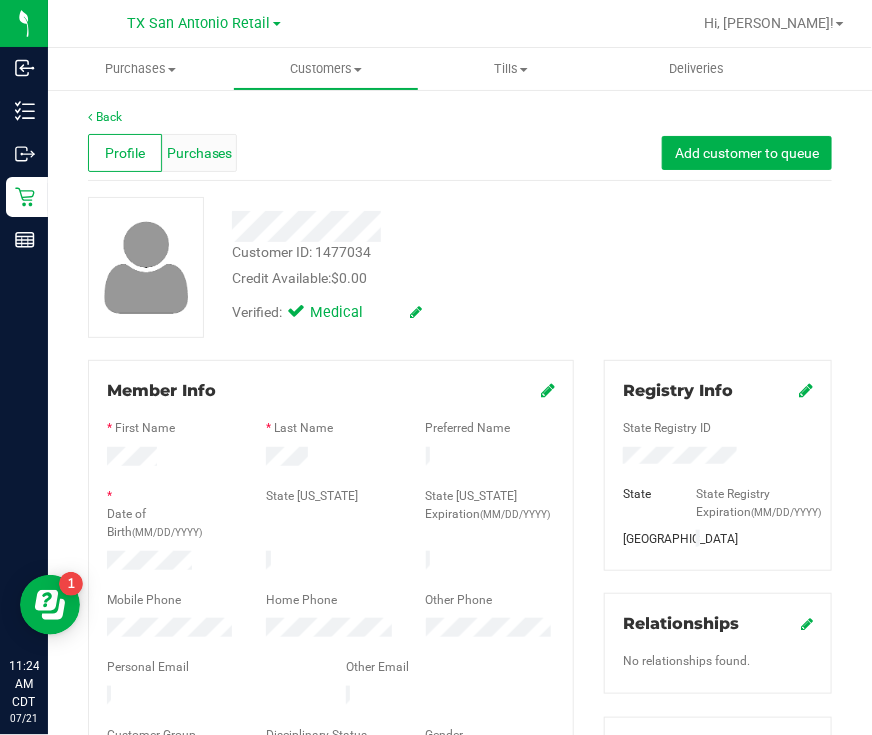 click on "Purchases" at bounding box center [200, 153] 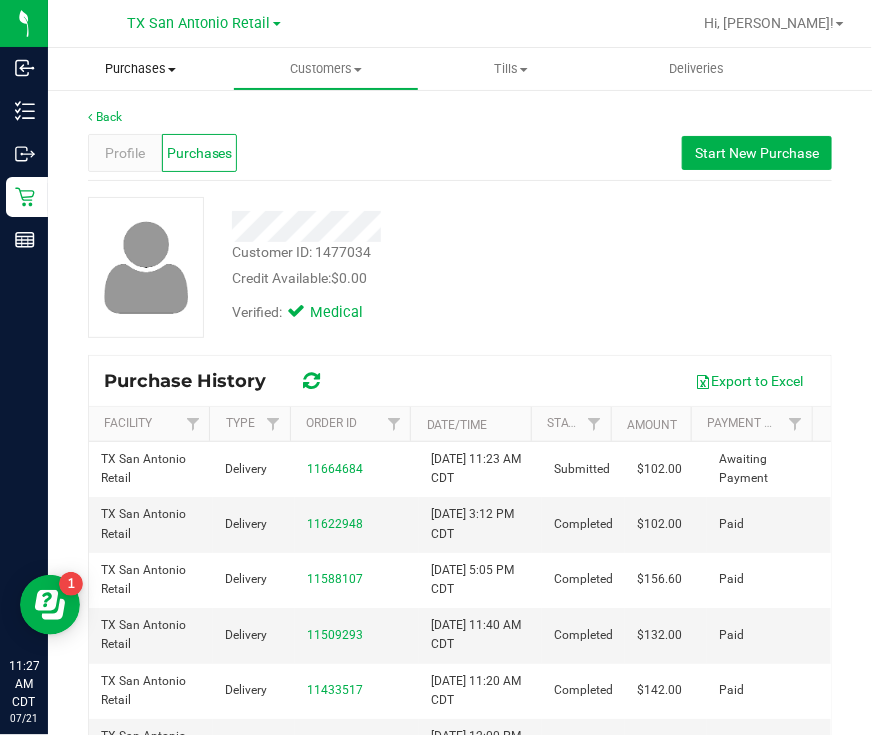 click on "Purchases" at bounding box center (140, 69) 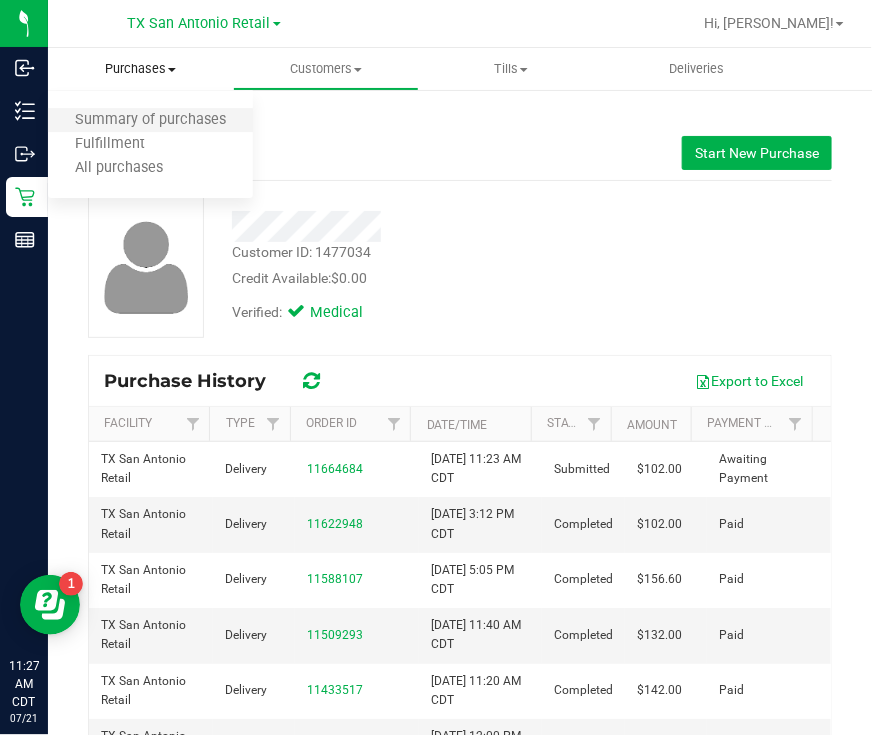 click on "Summary of purchases" at bounding box center [150, 120] 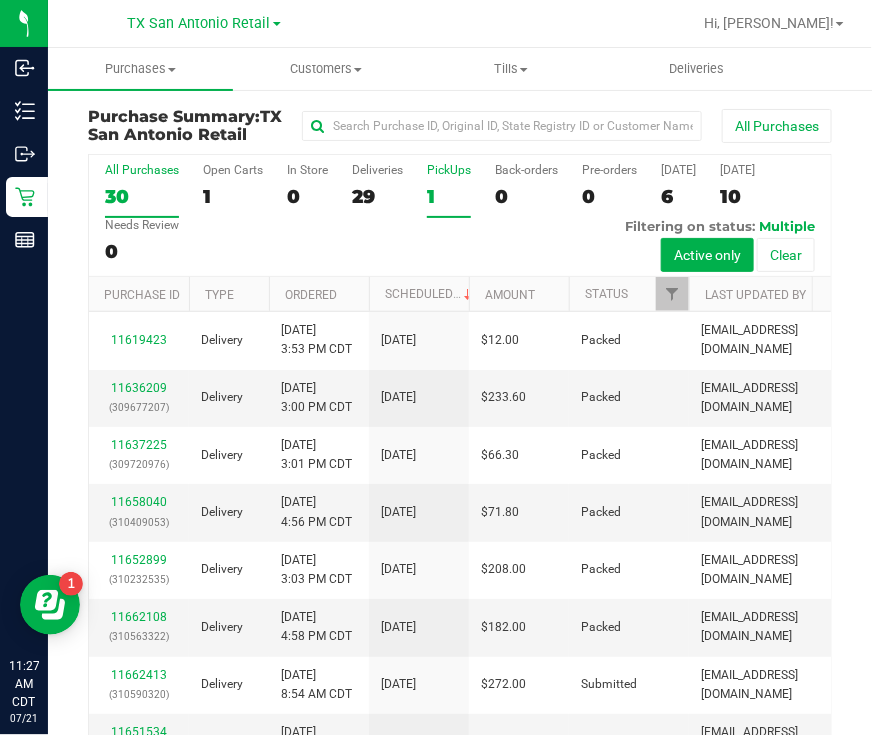 click on "PickUps
1" at bounding box center (449, 190) 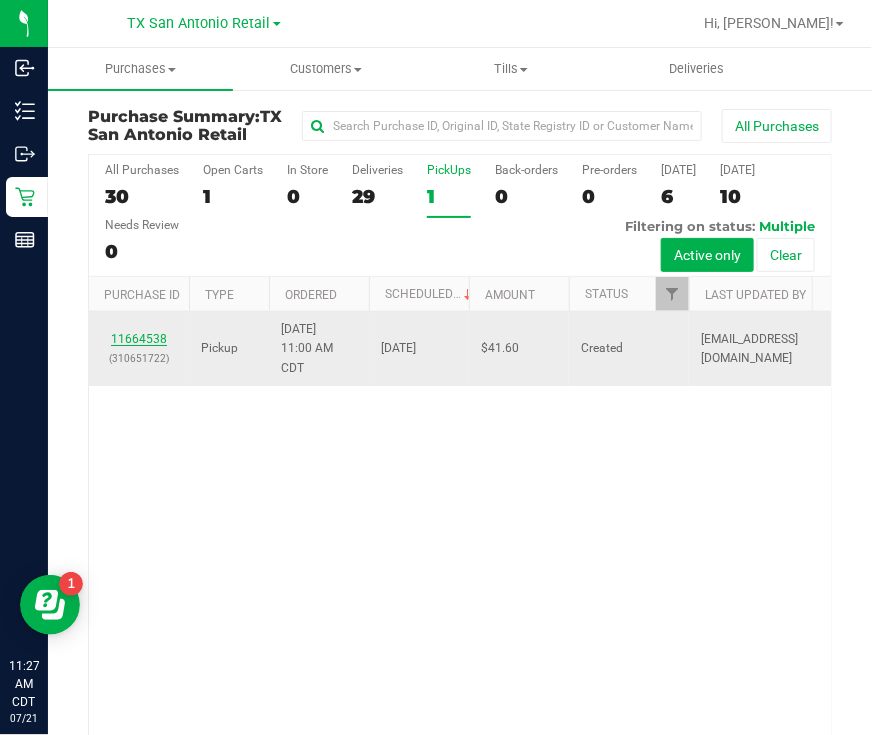 click on "11664538" at bounding box center [139, 339] 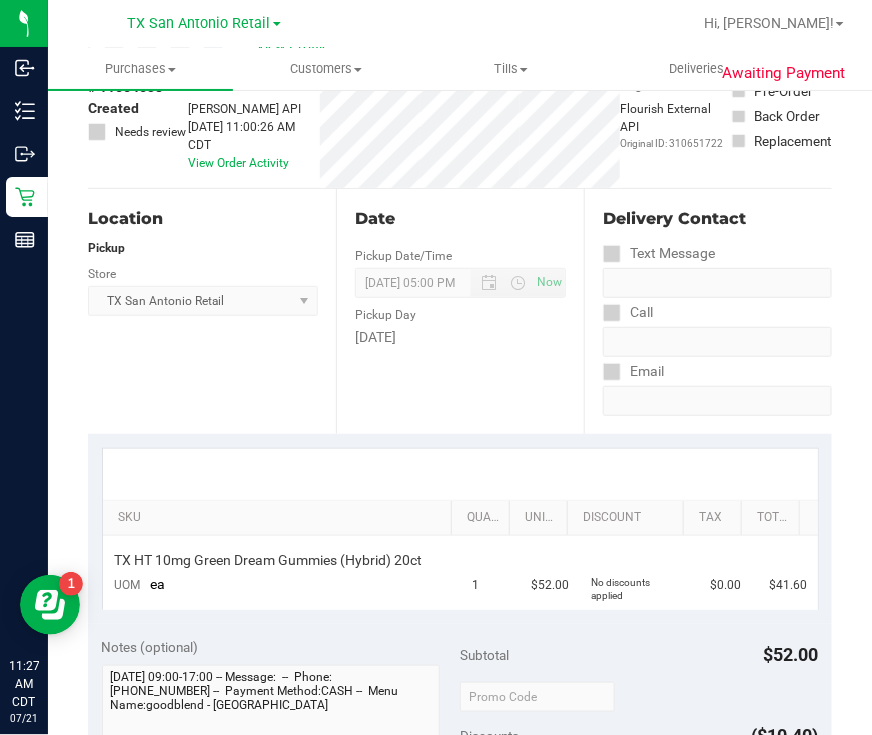 scroll, scrollTop: 0, scrollLeft: 0, axis: both 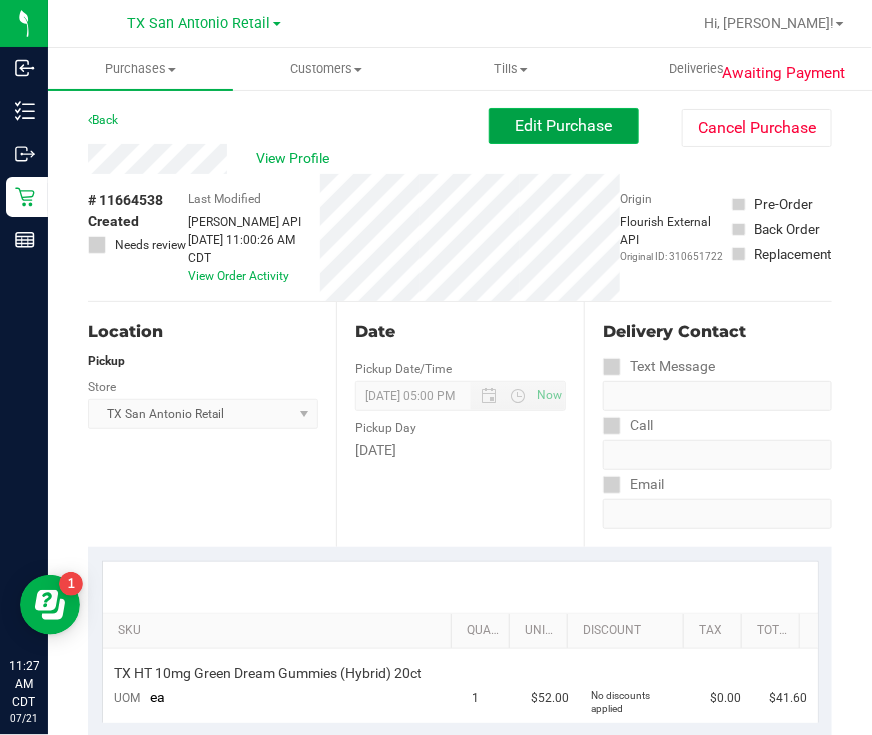 click on "Edit Purchase" at bounding box center [564, 125] 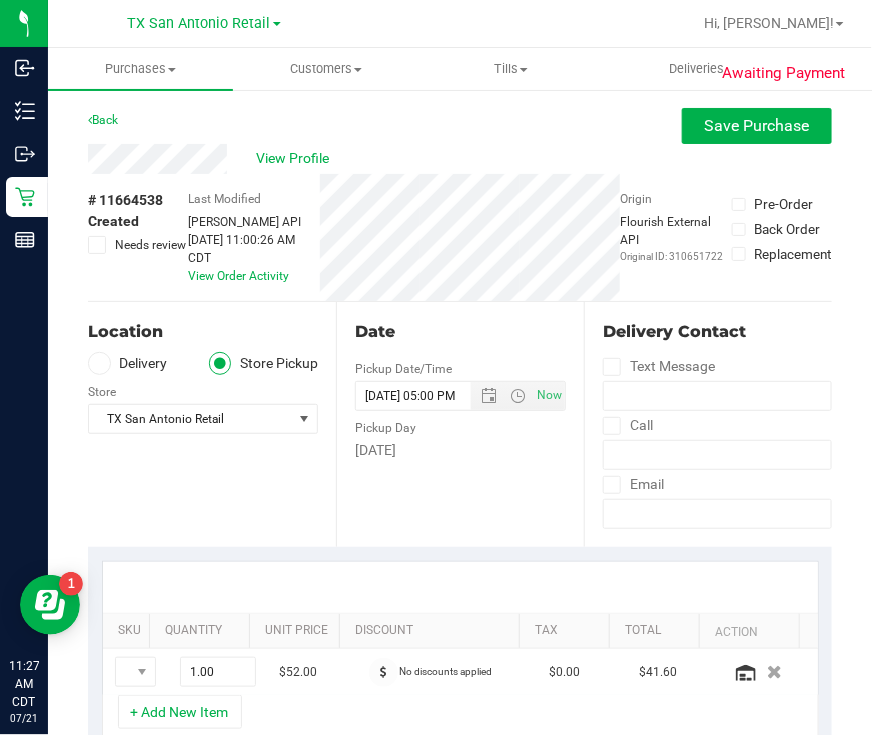 click on "Delivery" at bounding box center [128, 363] 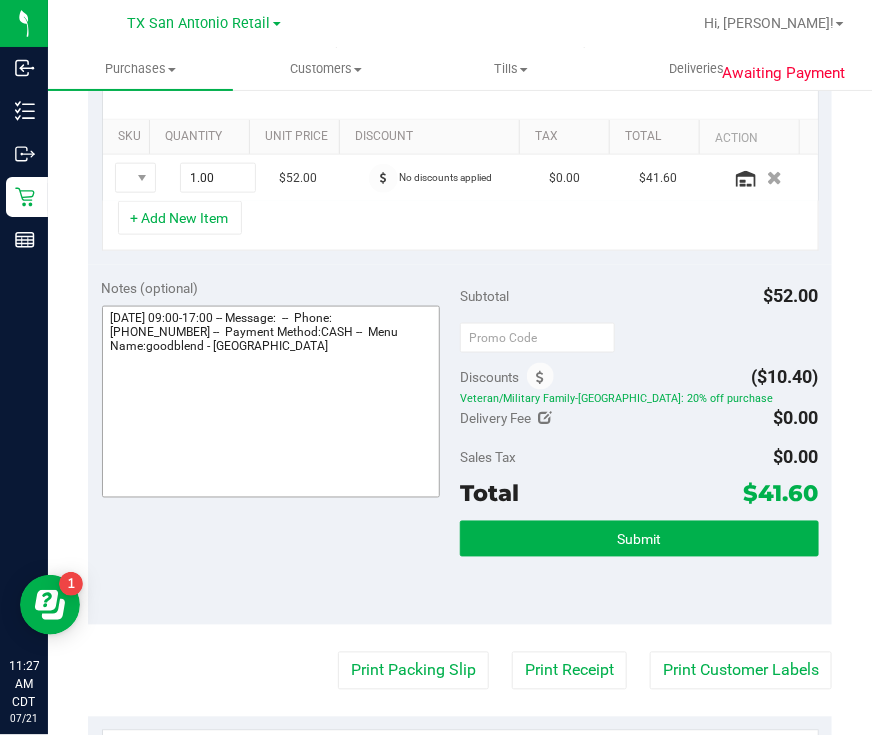 scroll, scrollTop: 499, scrollLeft: 0, axis: vertical 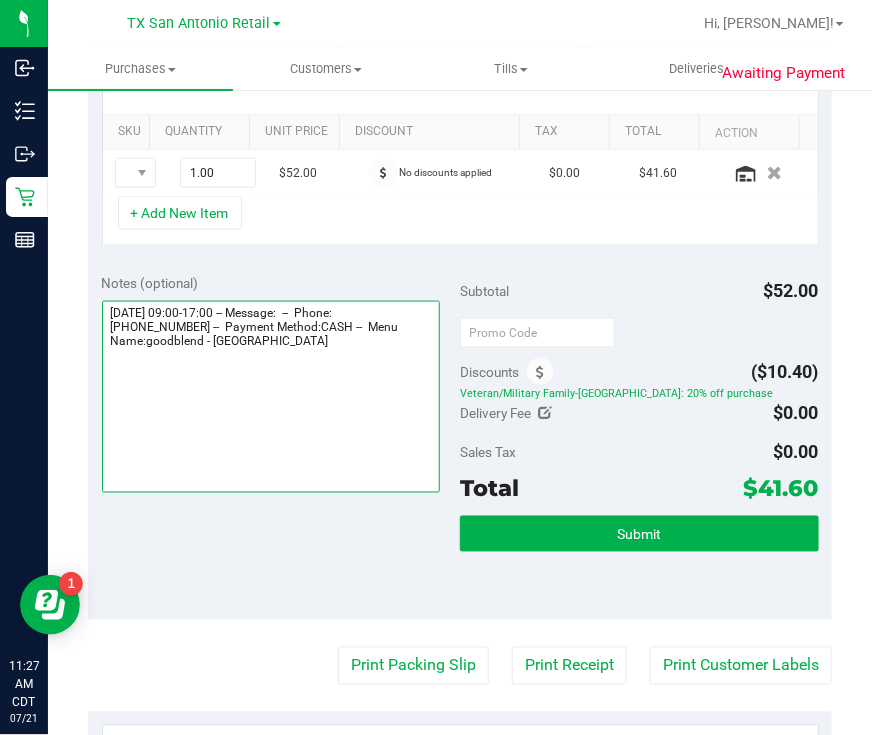 click at bounding box center [271, 397] 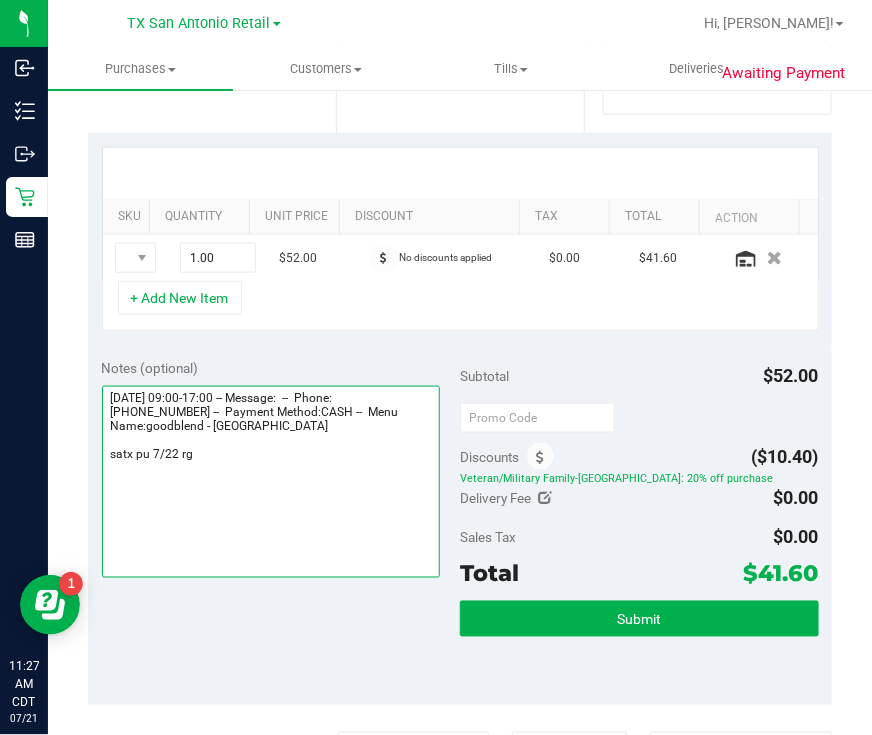 scroll, scrollTop: 375, scrollLeft: 0, axis: vertical 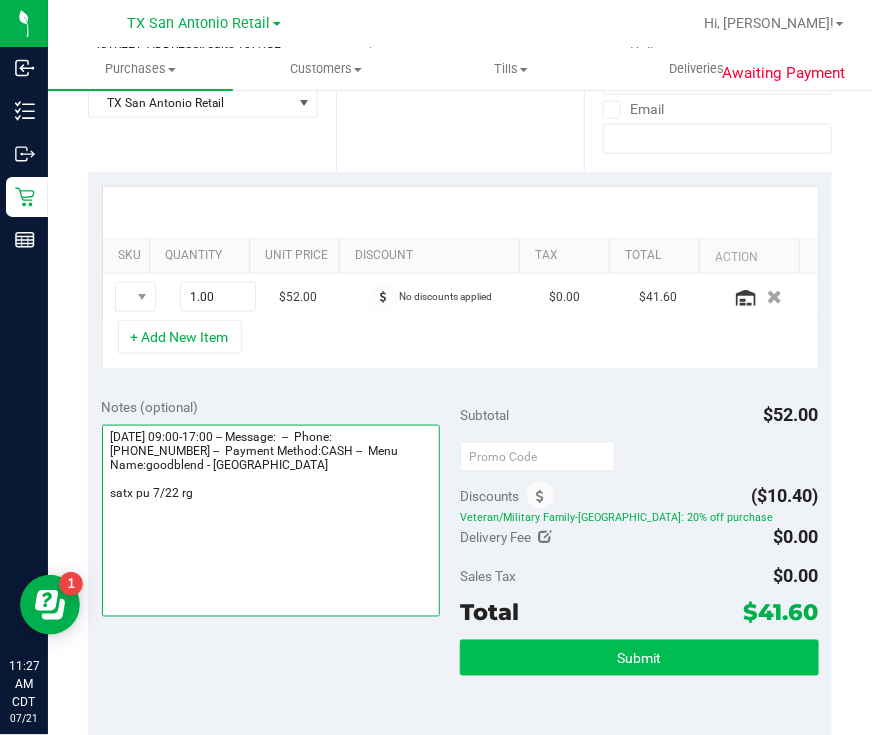 type on "Tuesday 07/22/2025 09:00-17:00 -- Message:  --  Phone:3612494443 --  Payment Method:CASH --  Menu Name:goodblend - San Antonio
satx pu 7/22 rg" 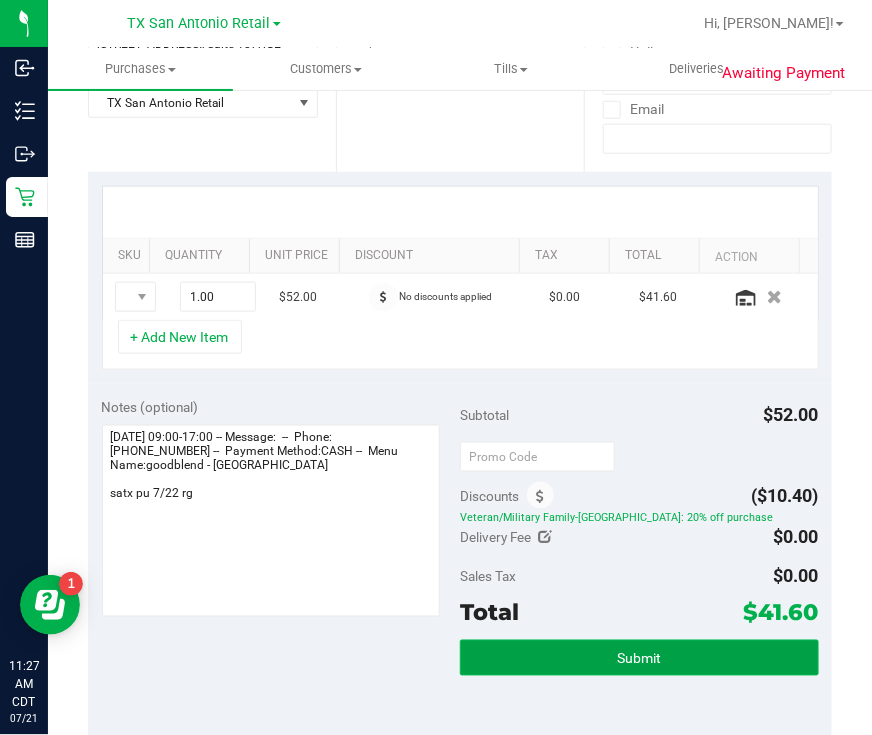 click on "Submit" at bounding box center (639, 658) 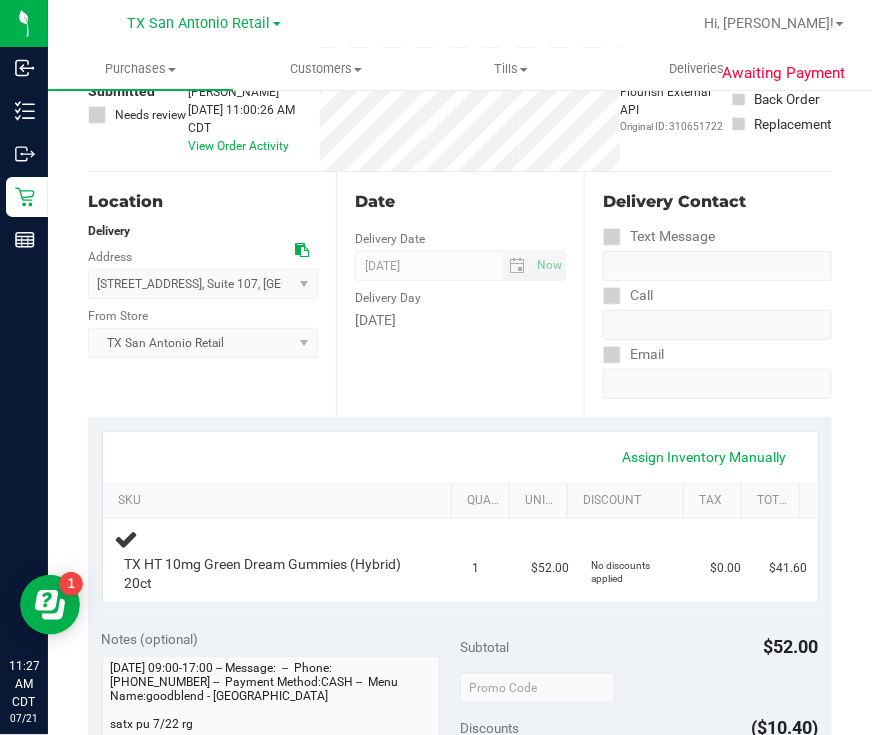 scroll, scrollTop: 0, scrollLeft: 0, axis: both 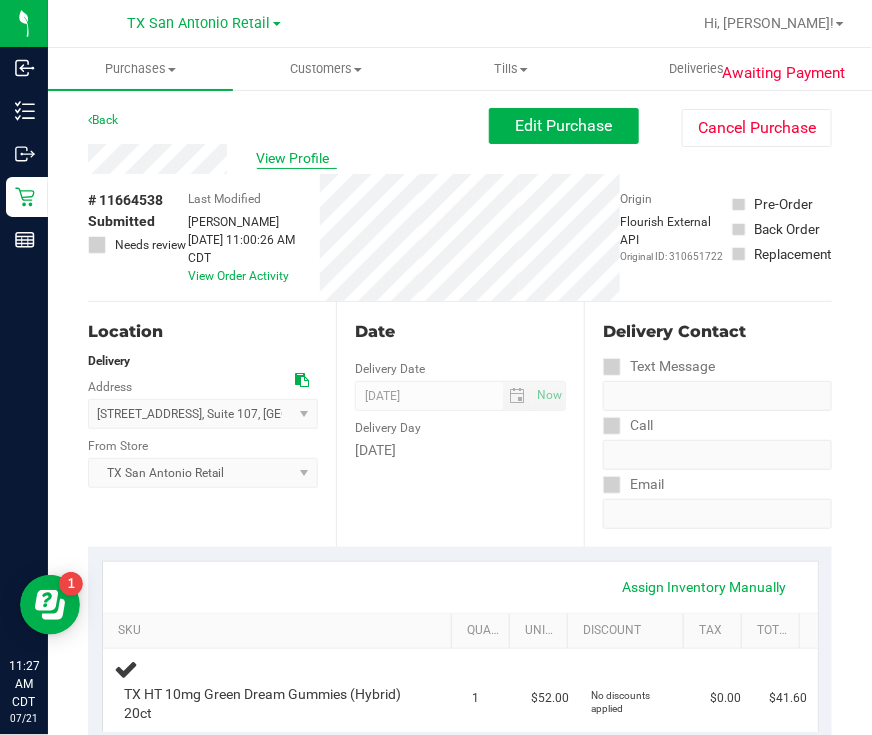 click on "View Profile" at bounding box center [297, 158] 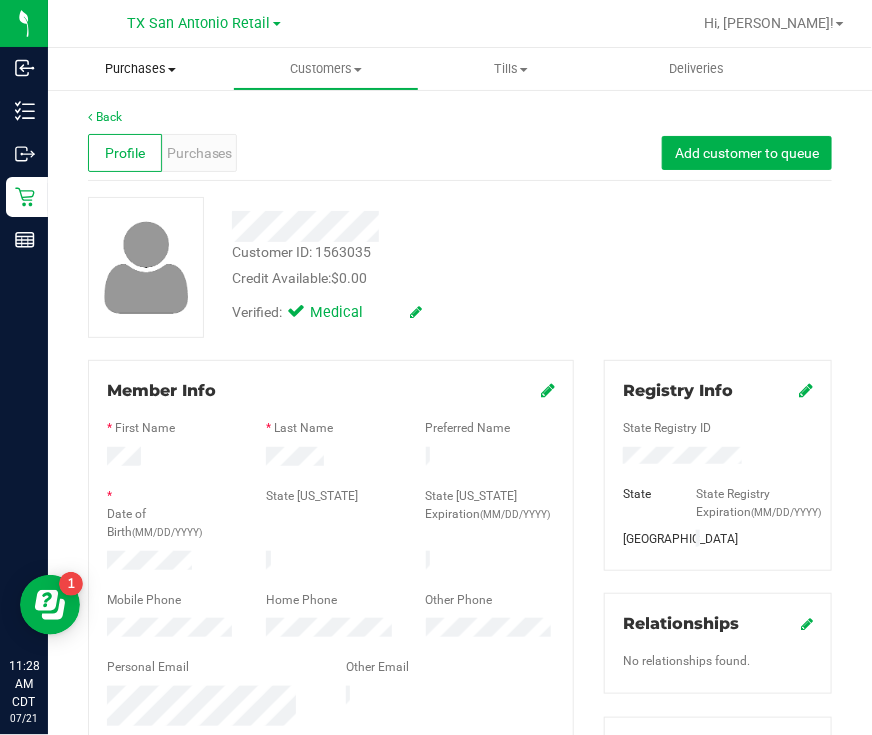 click on "Purchases
Summary of purchases
Fulfillment
All purchases" at bounding box center [140, 69] 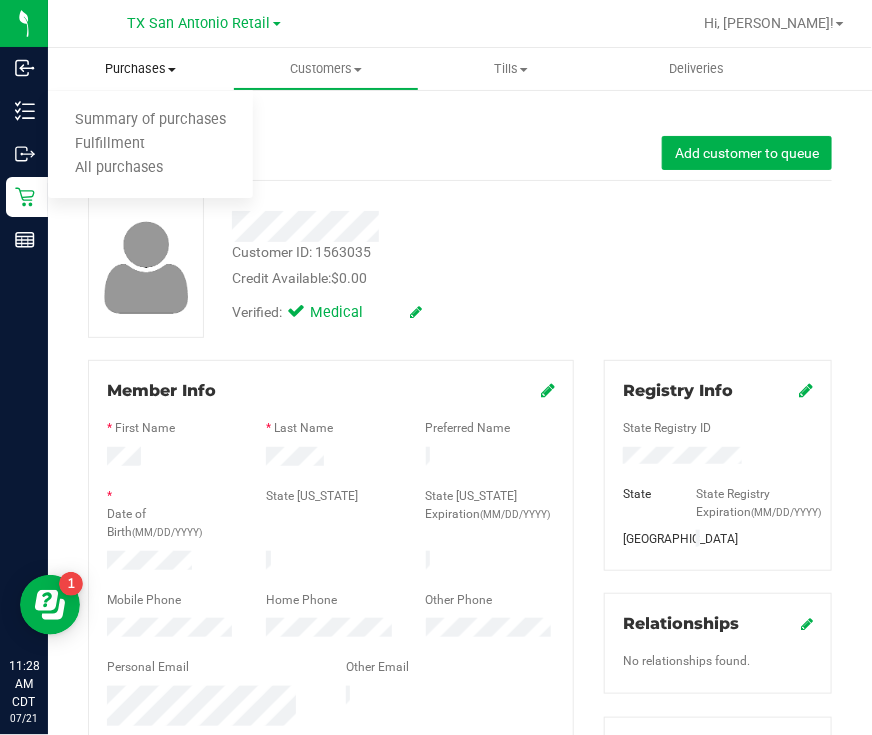 click on "Purchases" at bounding box center [140, 69] 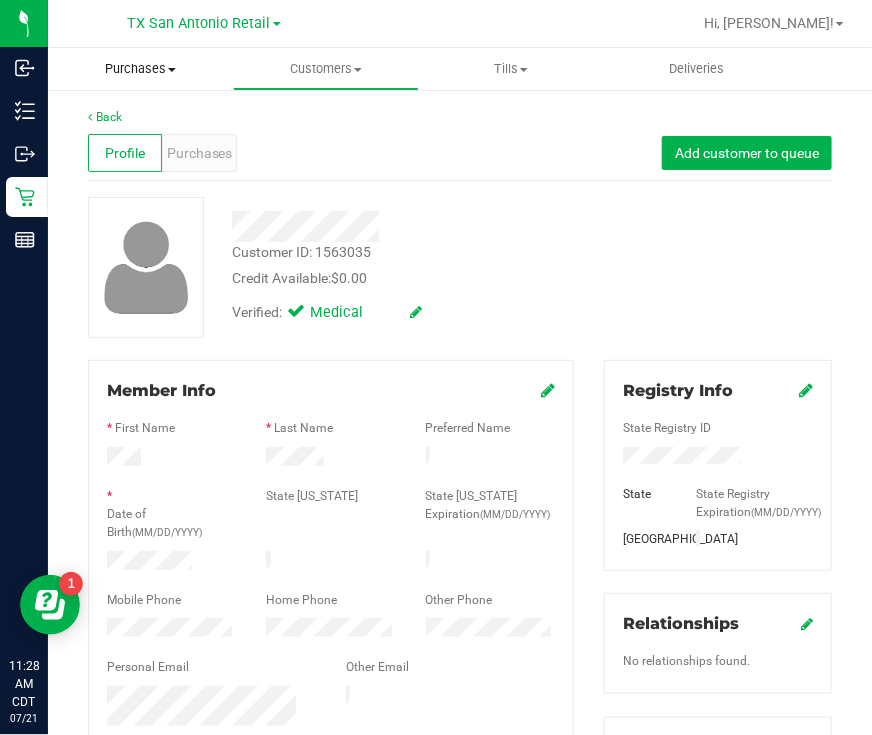 click on "Purchases" at bounding box center [140, 69] 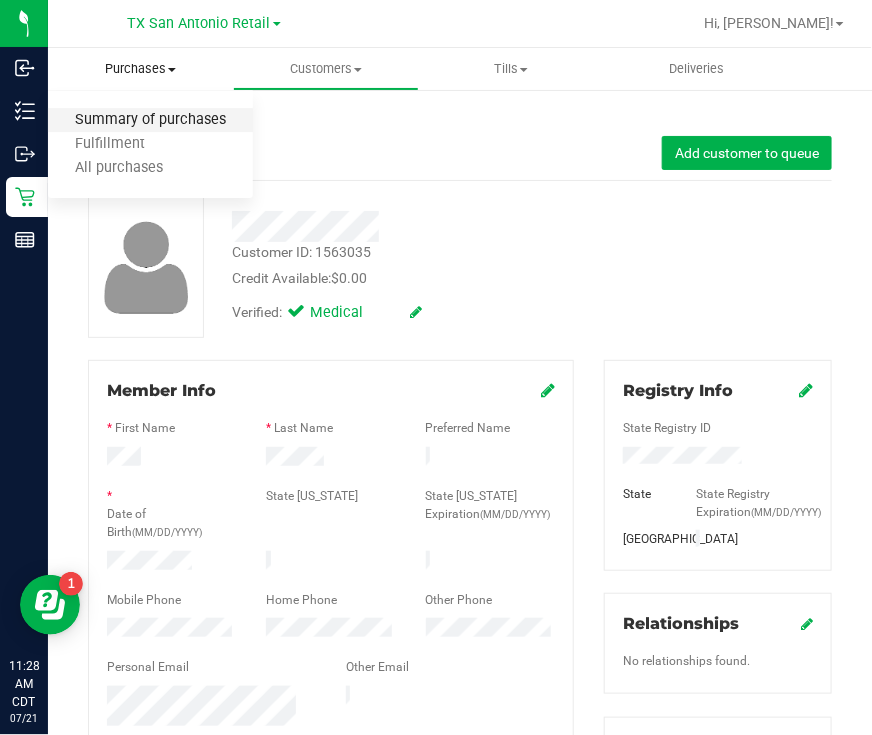 click on "Summary of purchases" at bounding box center (150, 120) 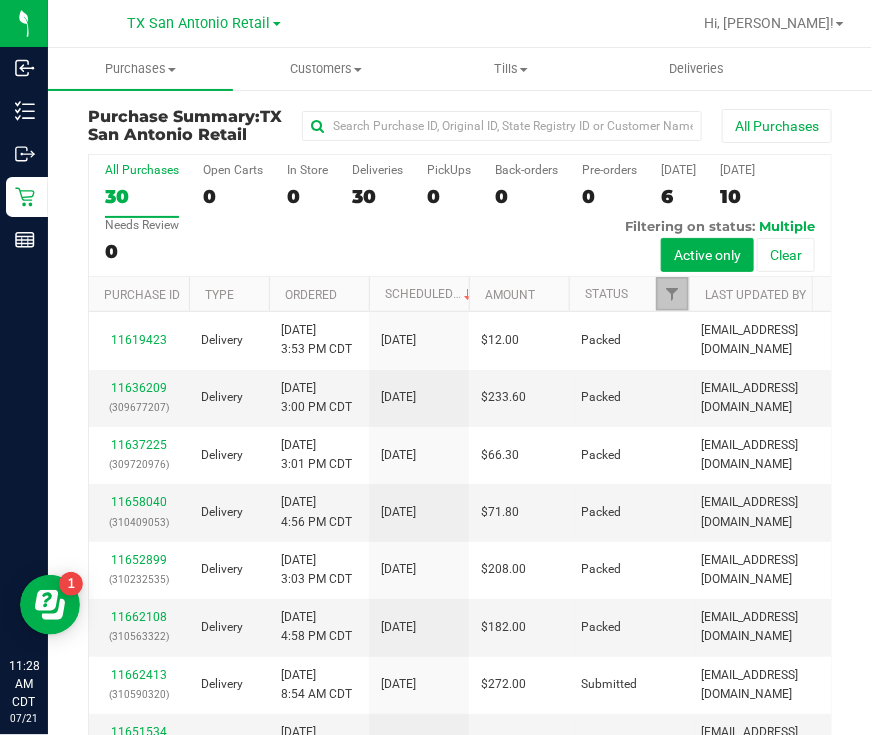 click at bounding box center [672, 294] 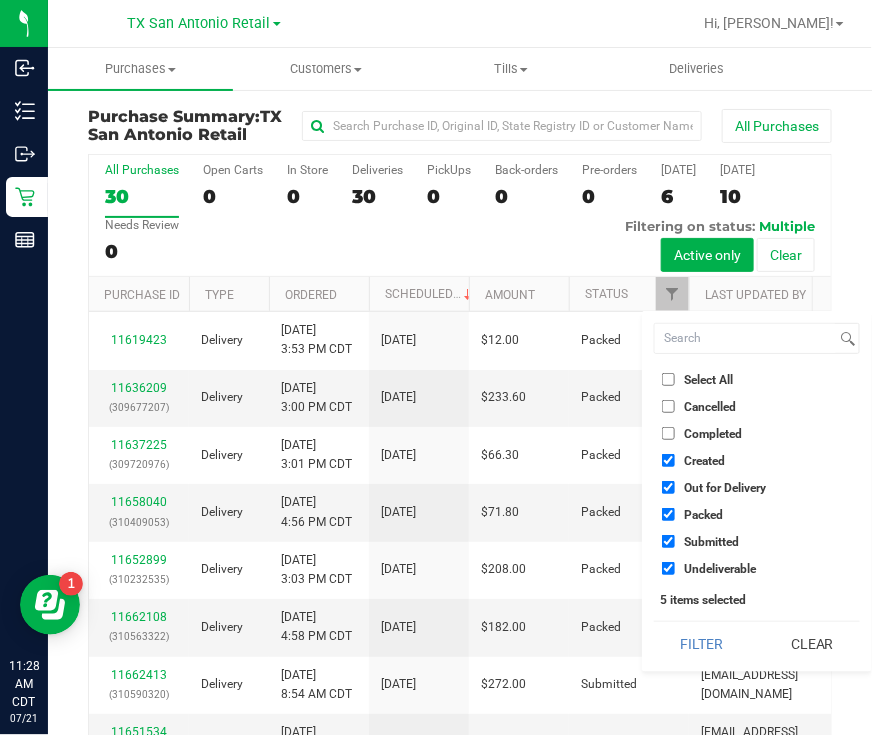 click on "Out for Delivery" at bounding box center (725, 488) 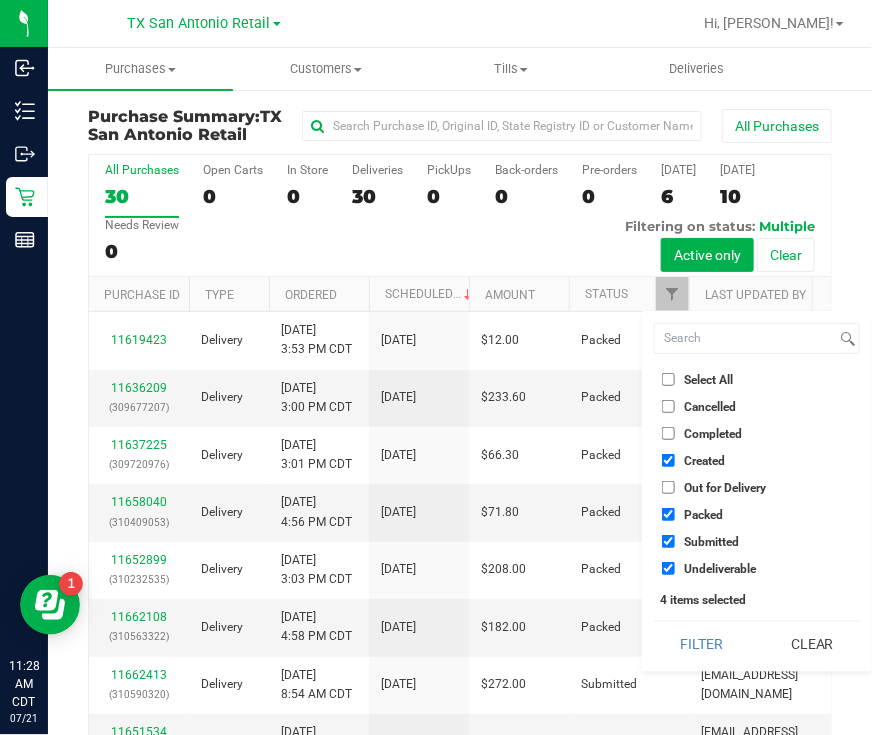 click on "Packed" at bounding box center [703, 515] 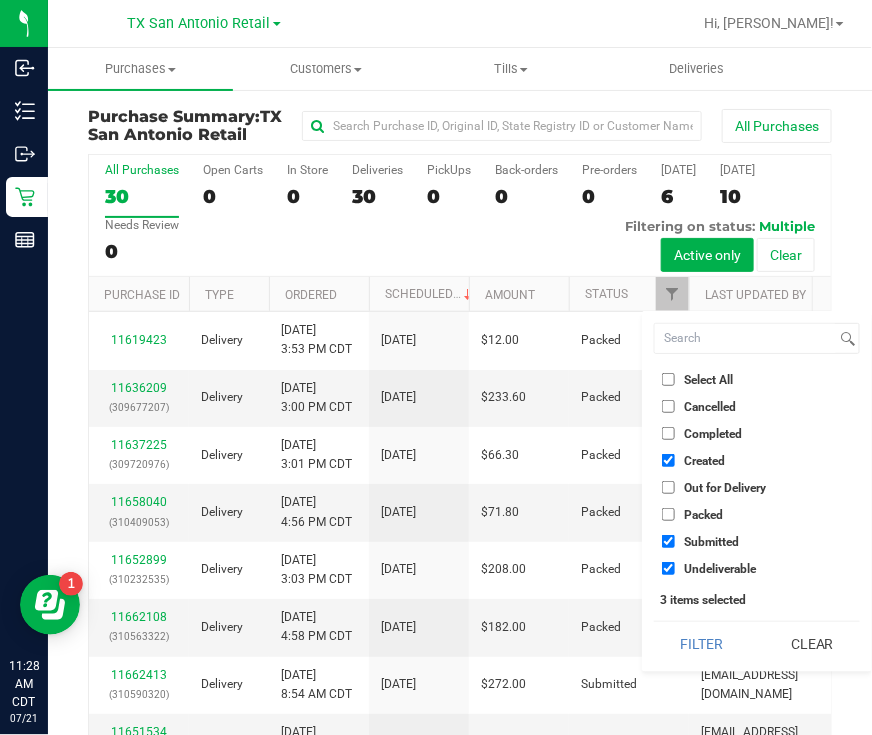 click on "Submitted" at bounding box center (711, 542) 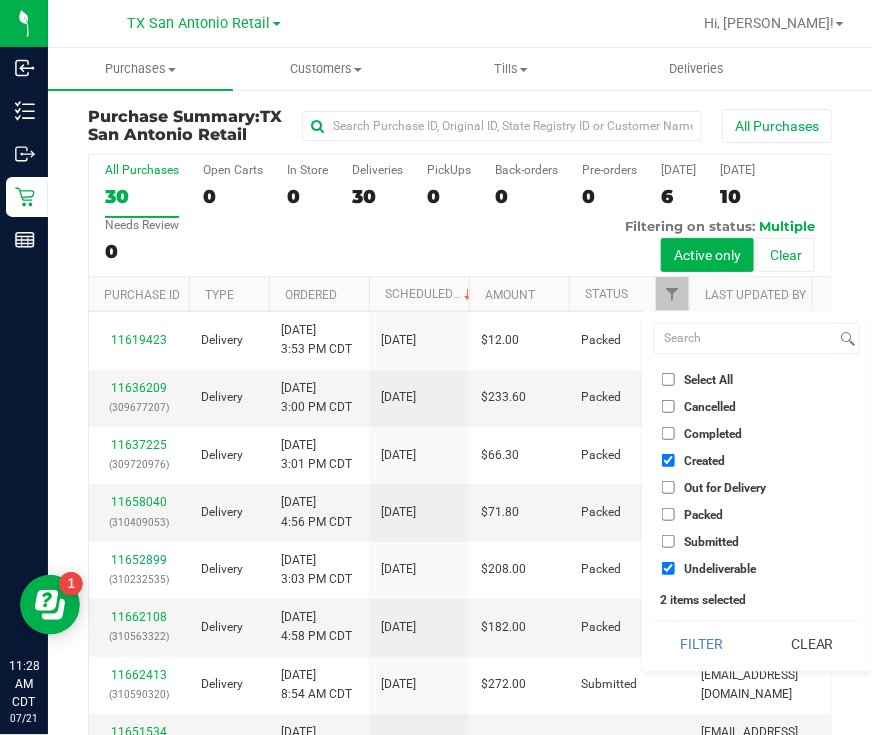 click on "Undeliverable" at bounding box center [720, 569] 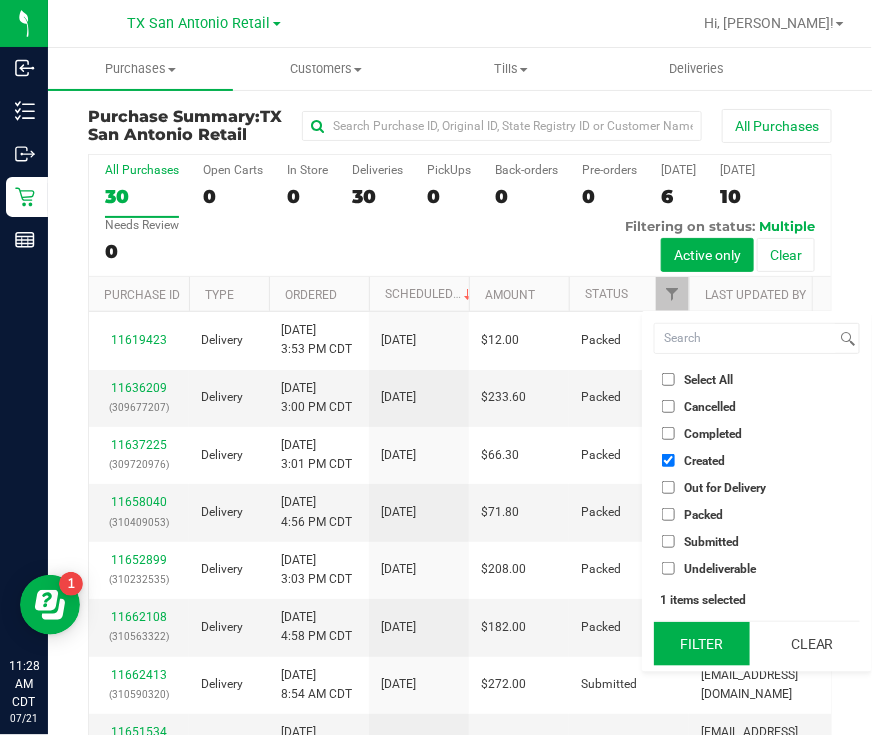 click on "Filter" at bounding box center [702, 644] 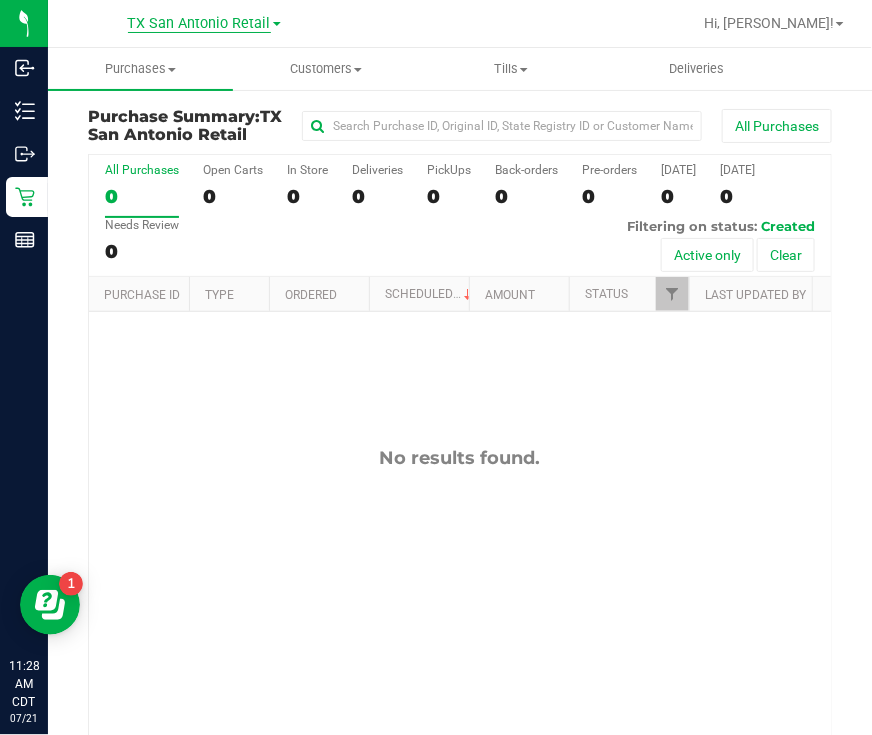 click on "TX San Antonio Retail" at bounding box center (199, 24) 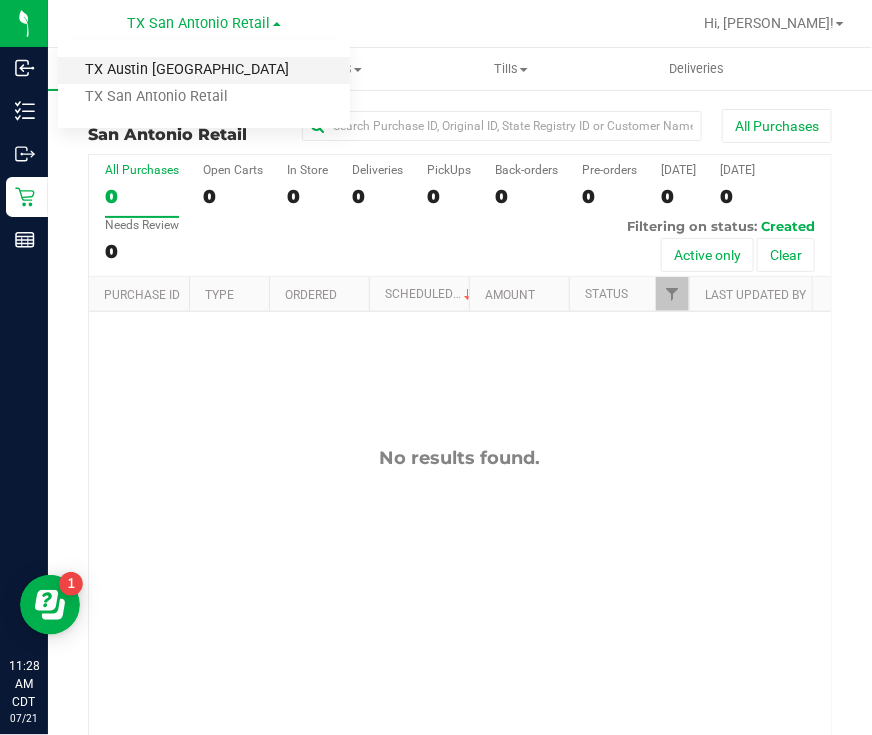 click on "TX Austin [GEOGRAPHIC_DATA]" at bounding box center (204, 70) 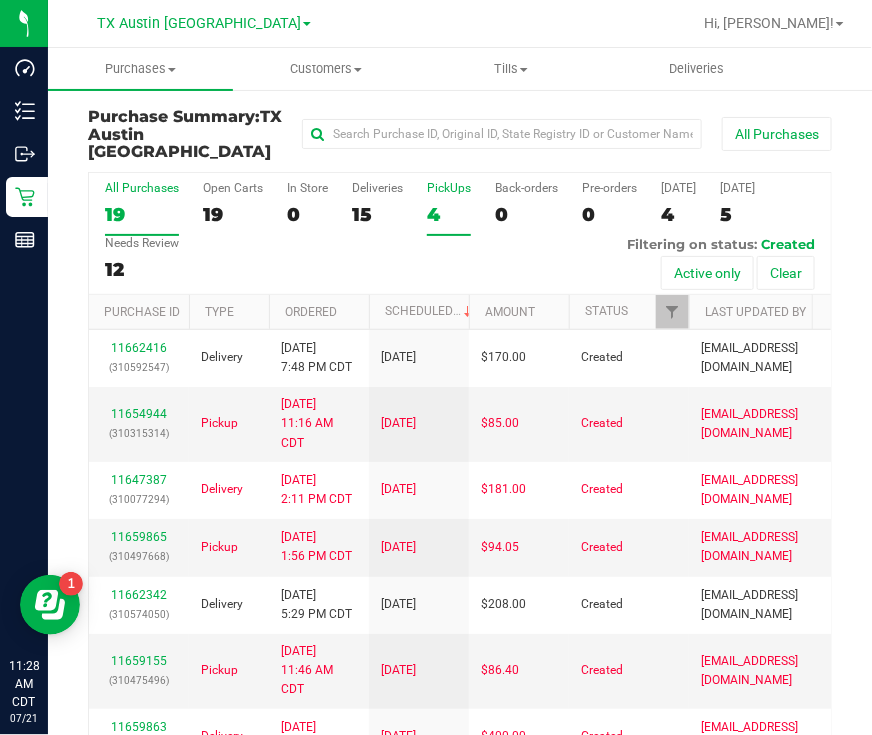 click on "4" at bounding box center (449, 214) 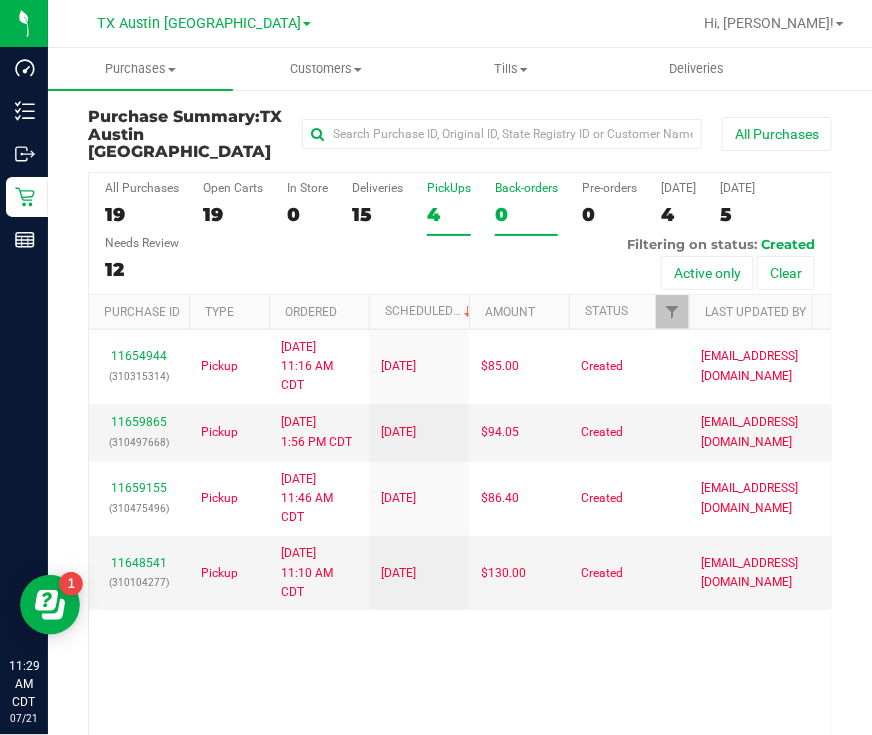 scroll, scrollTop: 113, scrollLeft: 0, axis: vertical 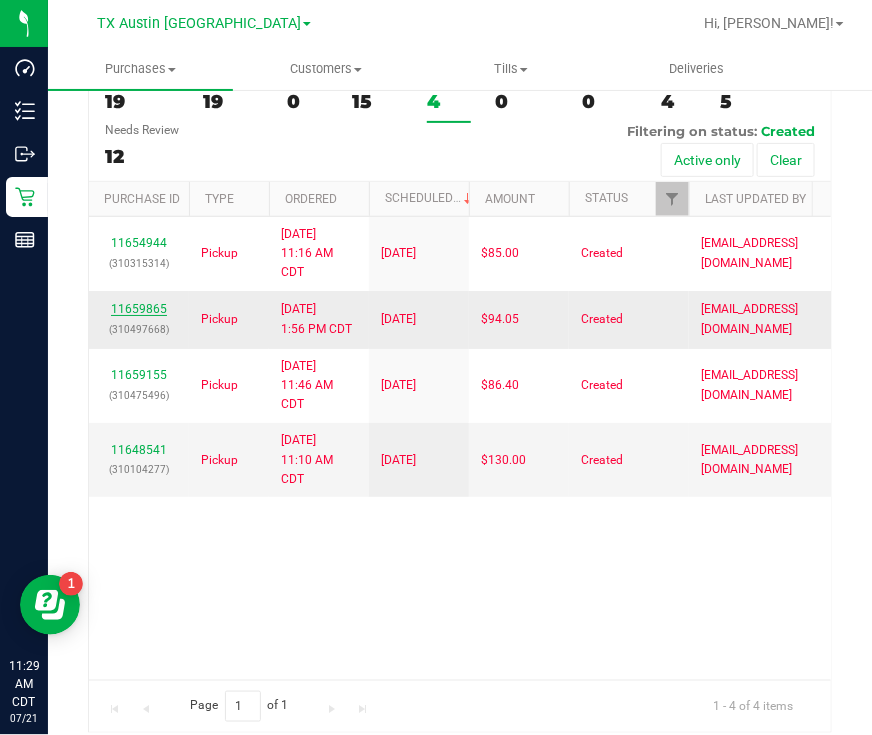 click on "11659865" at bounding box center (139, 309) 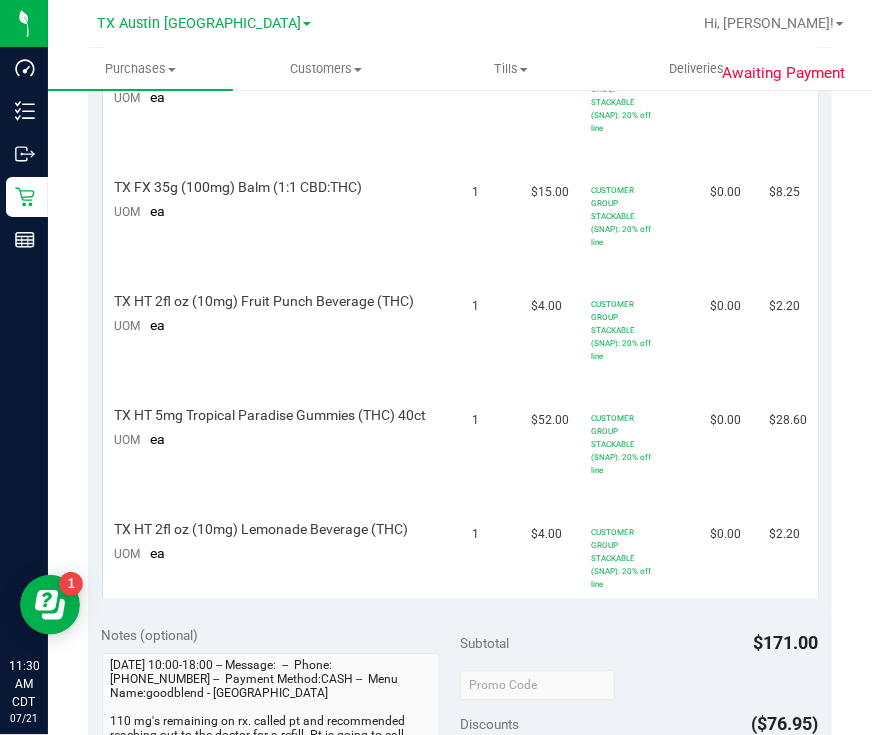 scroll, scrollTop: 375, scrollLeft: 0, axis: vertical 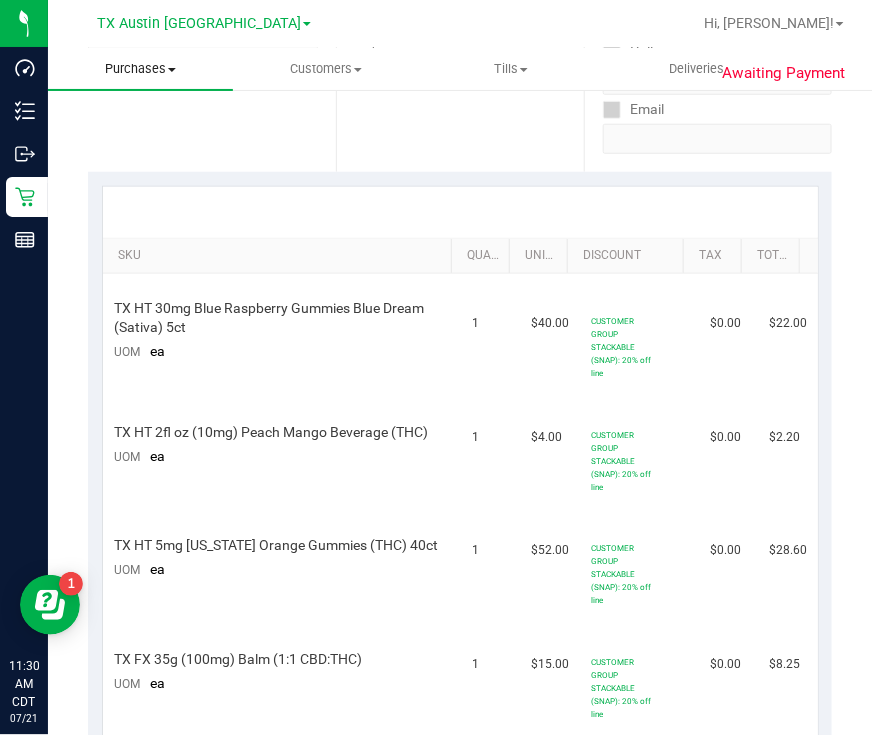 click on "Purchases" at bounding box center (140, 69) 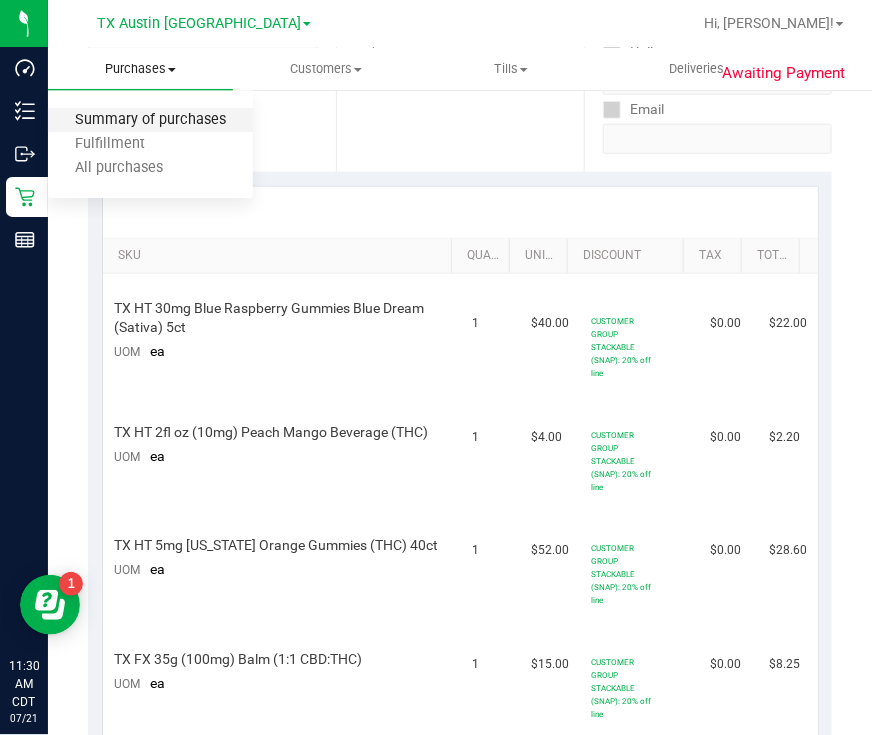 click on "Summary of purchases" at bounding box center (150, 120) 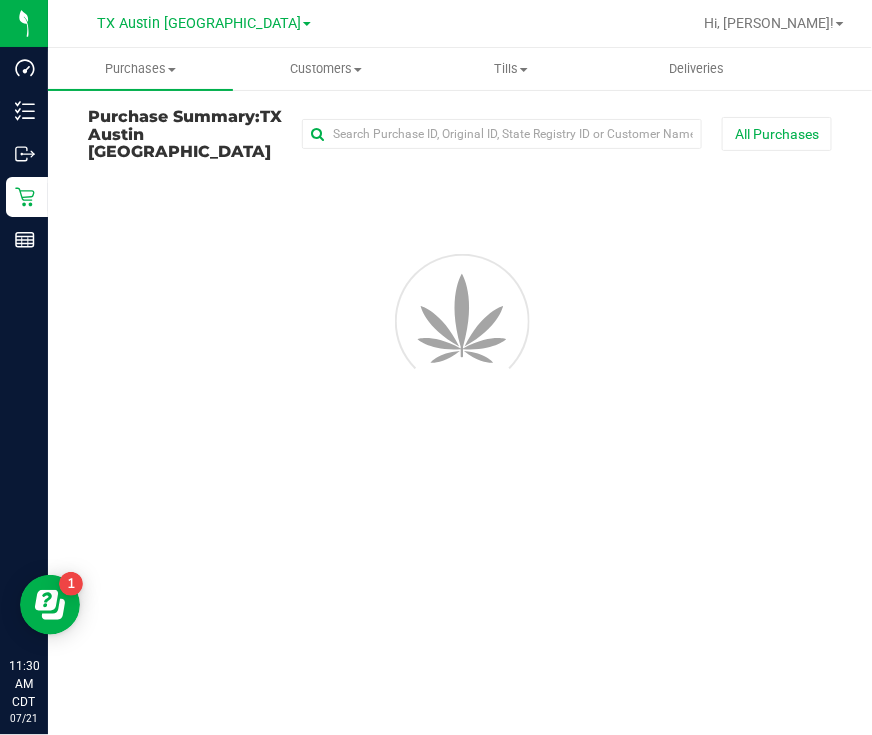 scroll, scrollTop: 0, scrollLeft: 0, axis: both 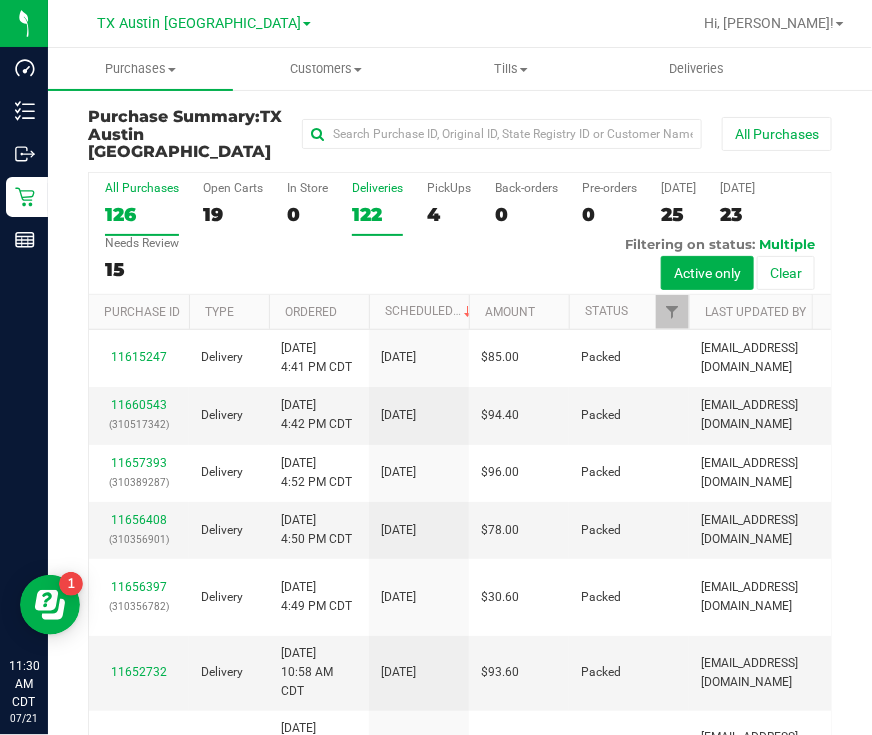 click on "Deliveries
122" at bounding box center (377, 208) 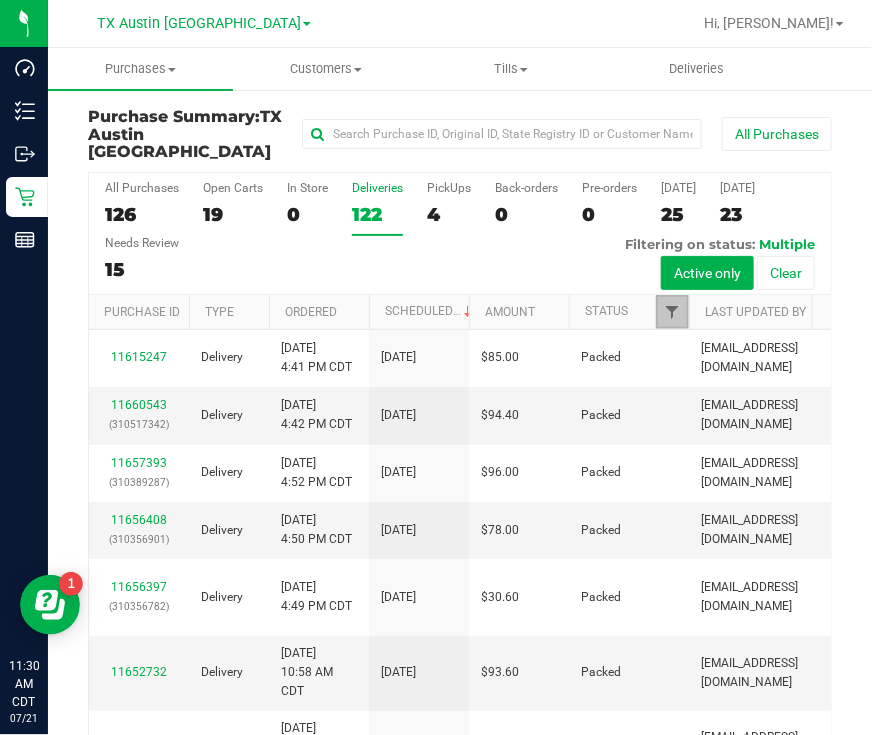 click at bounding box center [672, 312] 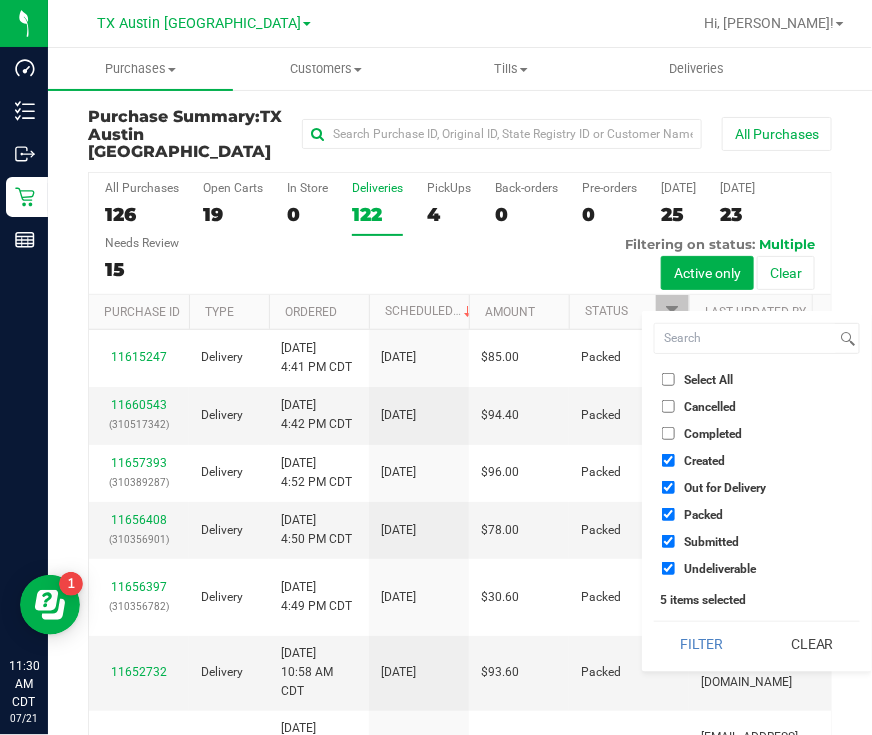 click on "Out for Delivery" at bounding box center [725, 488] 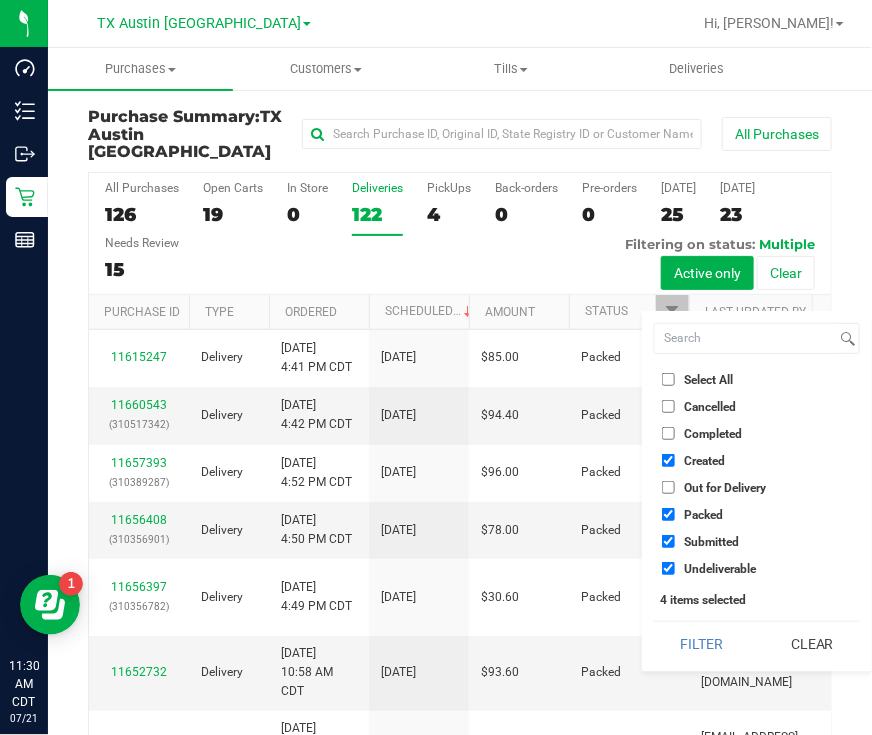 click on "Packed" at bounding box center (703, 515) 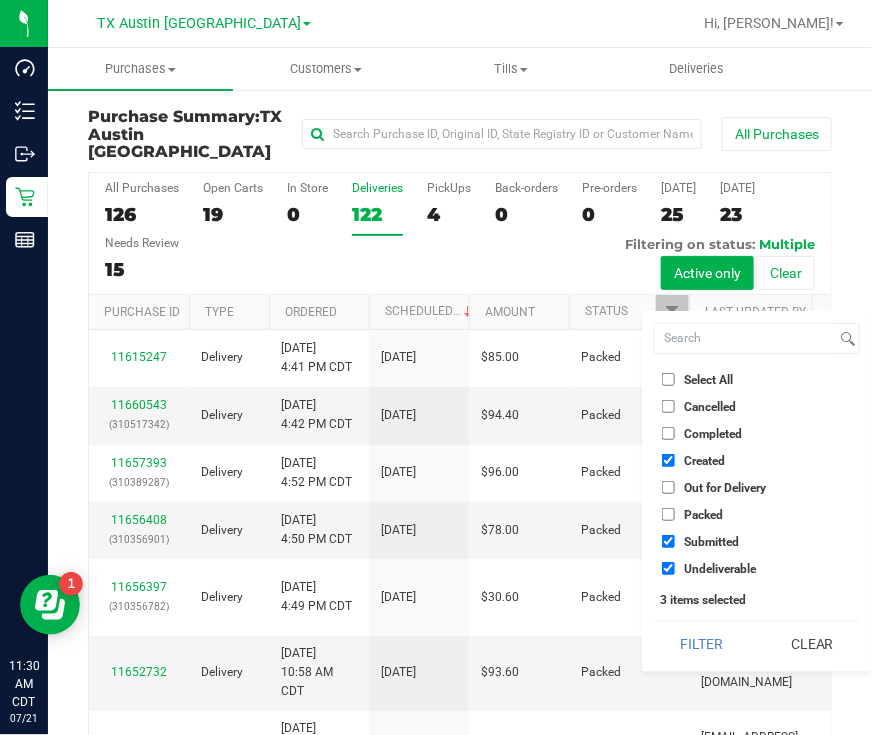 click on "Select All Cancelled Completed Created Out for Delivery Packed Submitted Undeliverable" at bounding box center [757, 474] 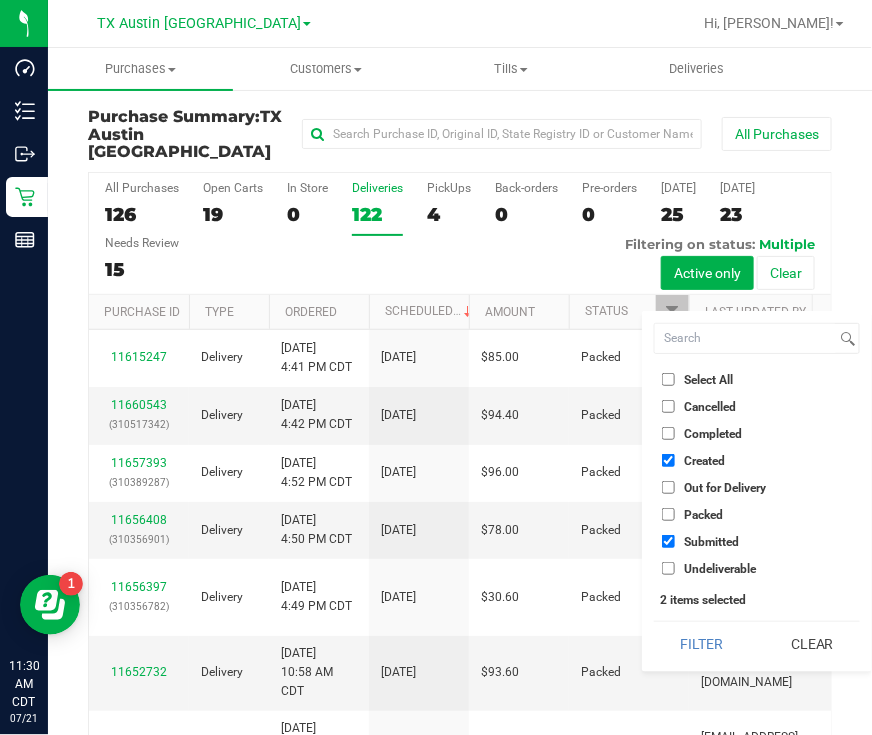 click on "Submitted" at bounding box center [711, 542] 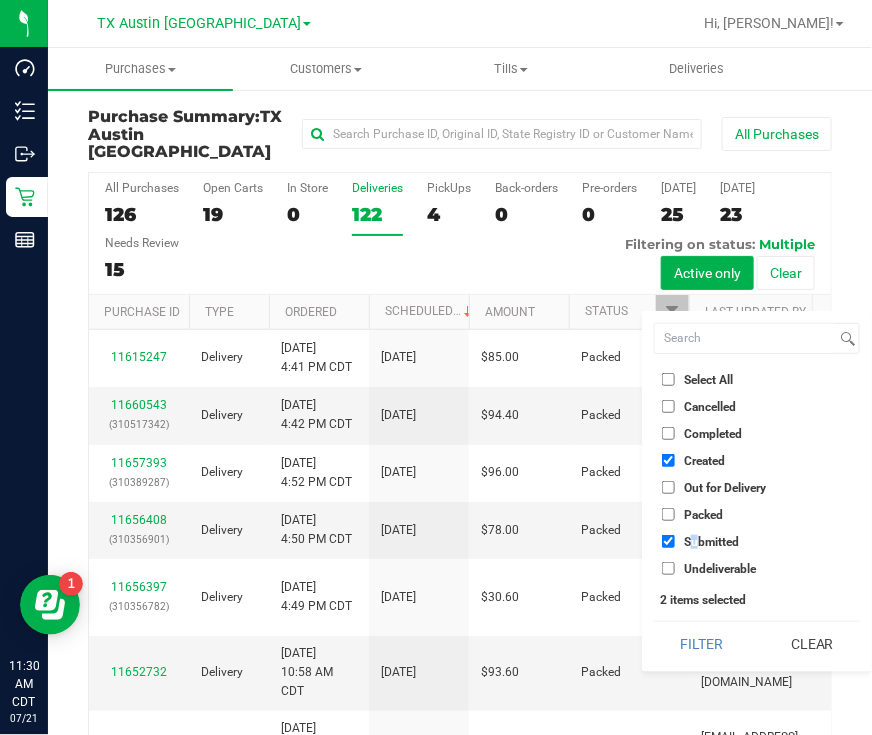 drag, startPoint x: 695, startPoint y: 538, endPoint x: 666, endPoint y: 544, distance: 29.614185 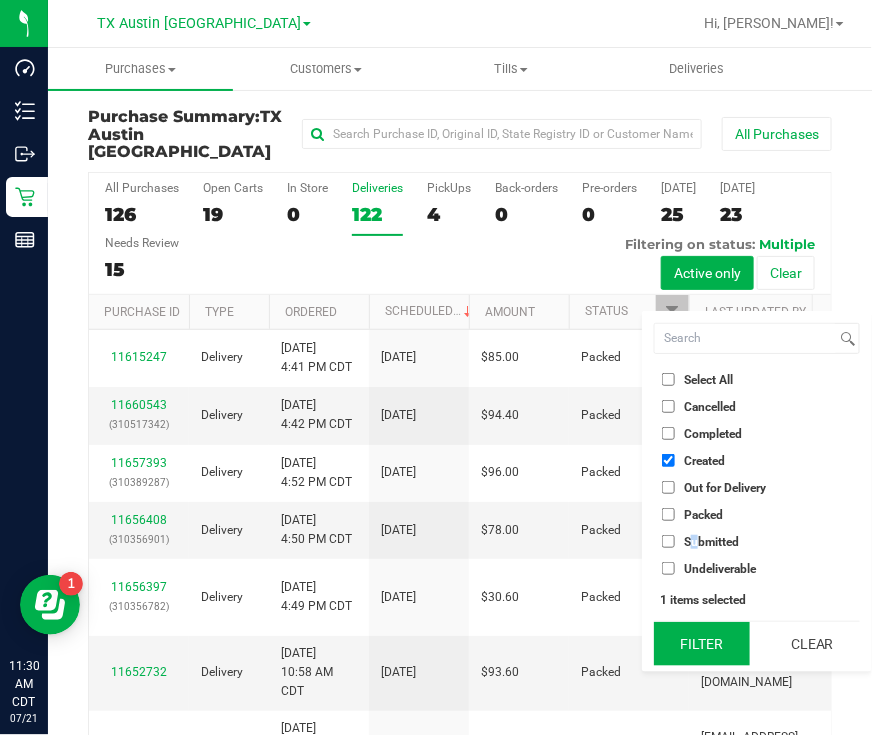 click on "Filter" at bounding box center [702, 644] 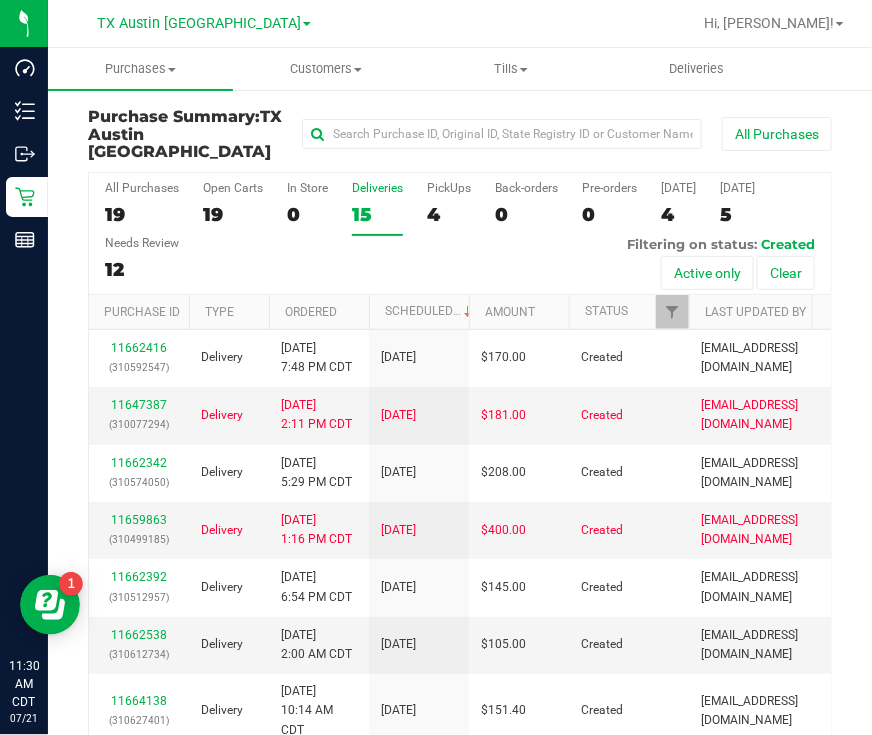 scroll, scrollTop: 113, scrollLeft: 0, axis: vertical 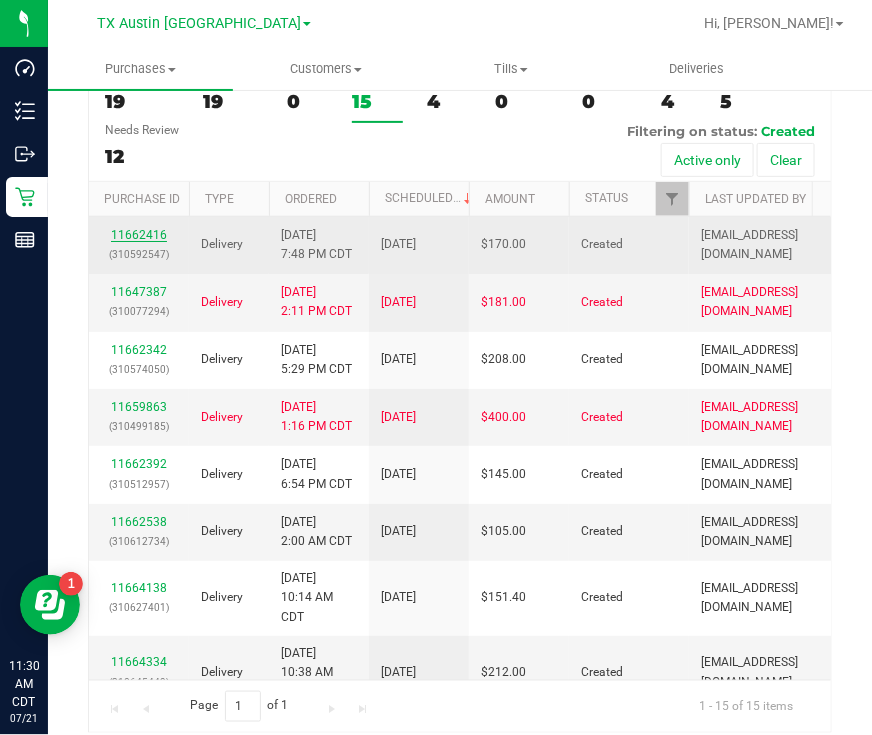 click on "11662416" at bounding box center [139, 235] 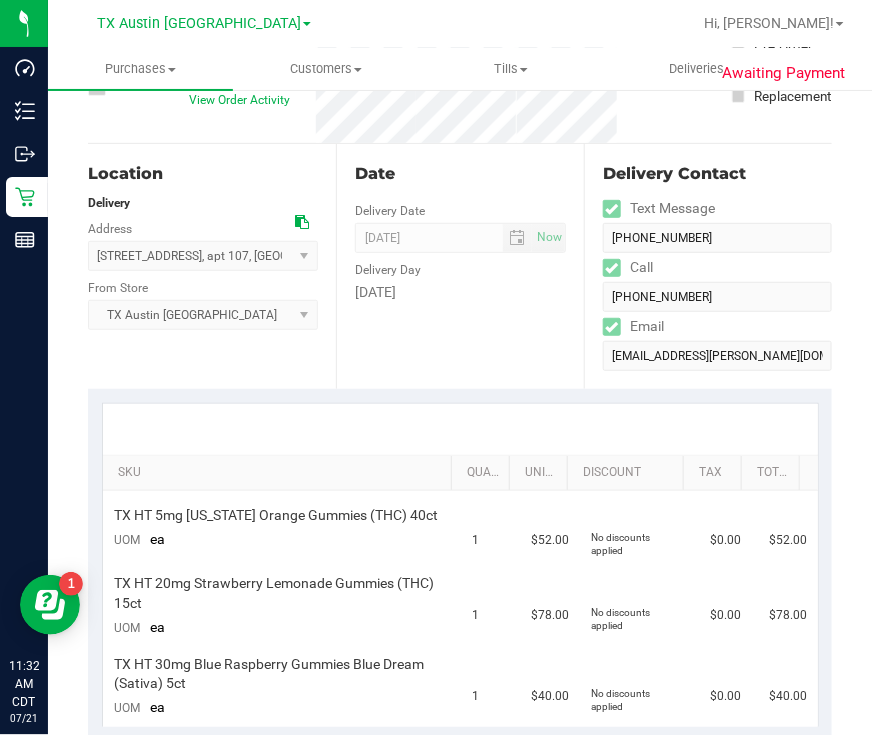 scroll, scrollTop: 0, scrollLeft: 0, axis: both 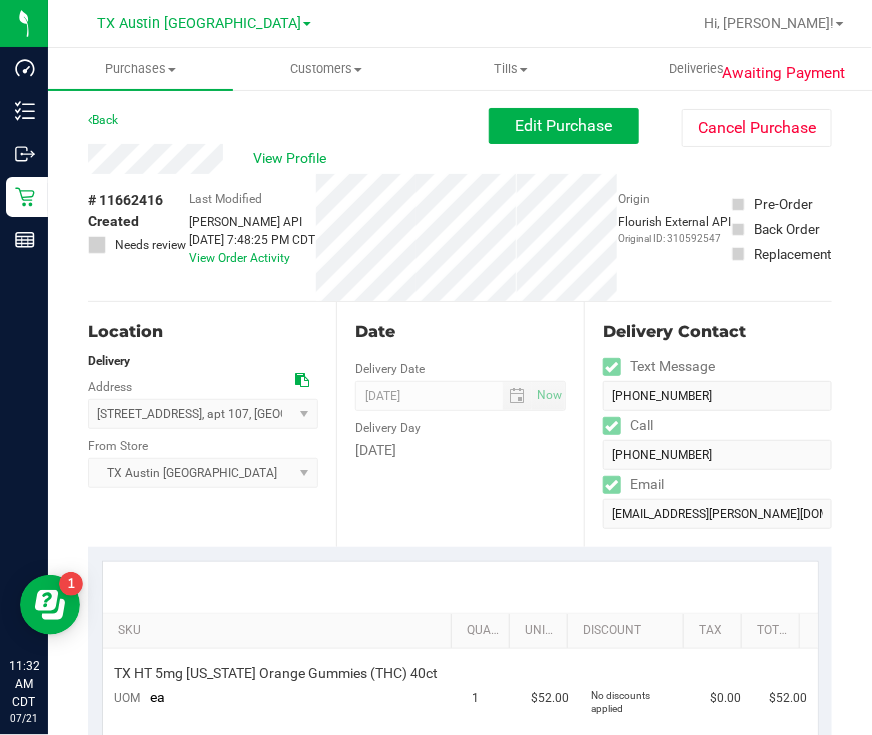 click at bounding box center [302, 380] 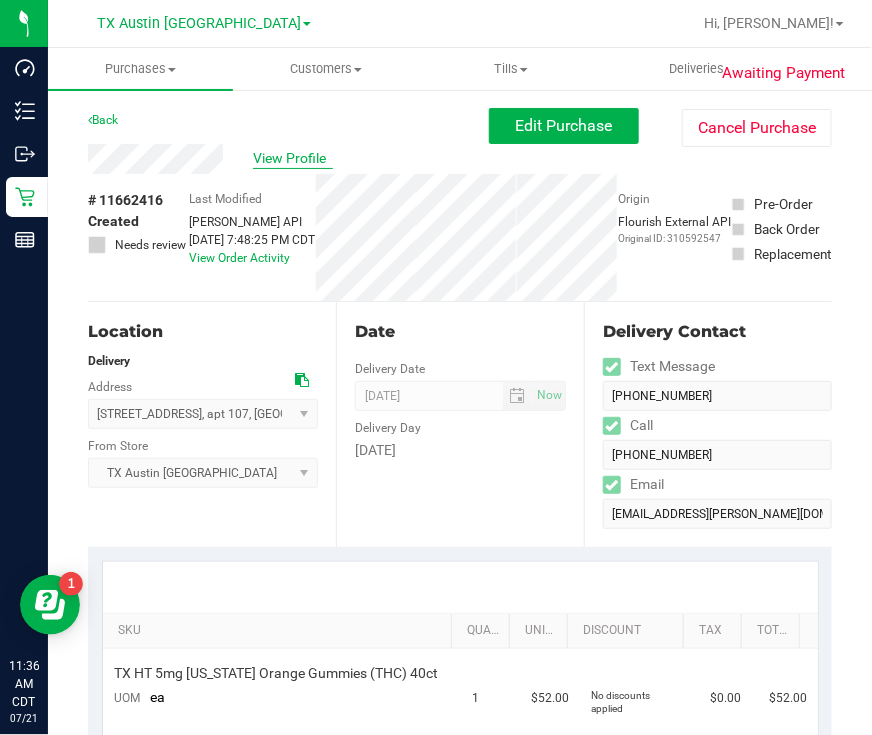 click on "View Profile" at bounding box center [293, 158] 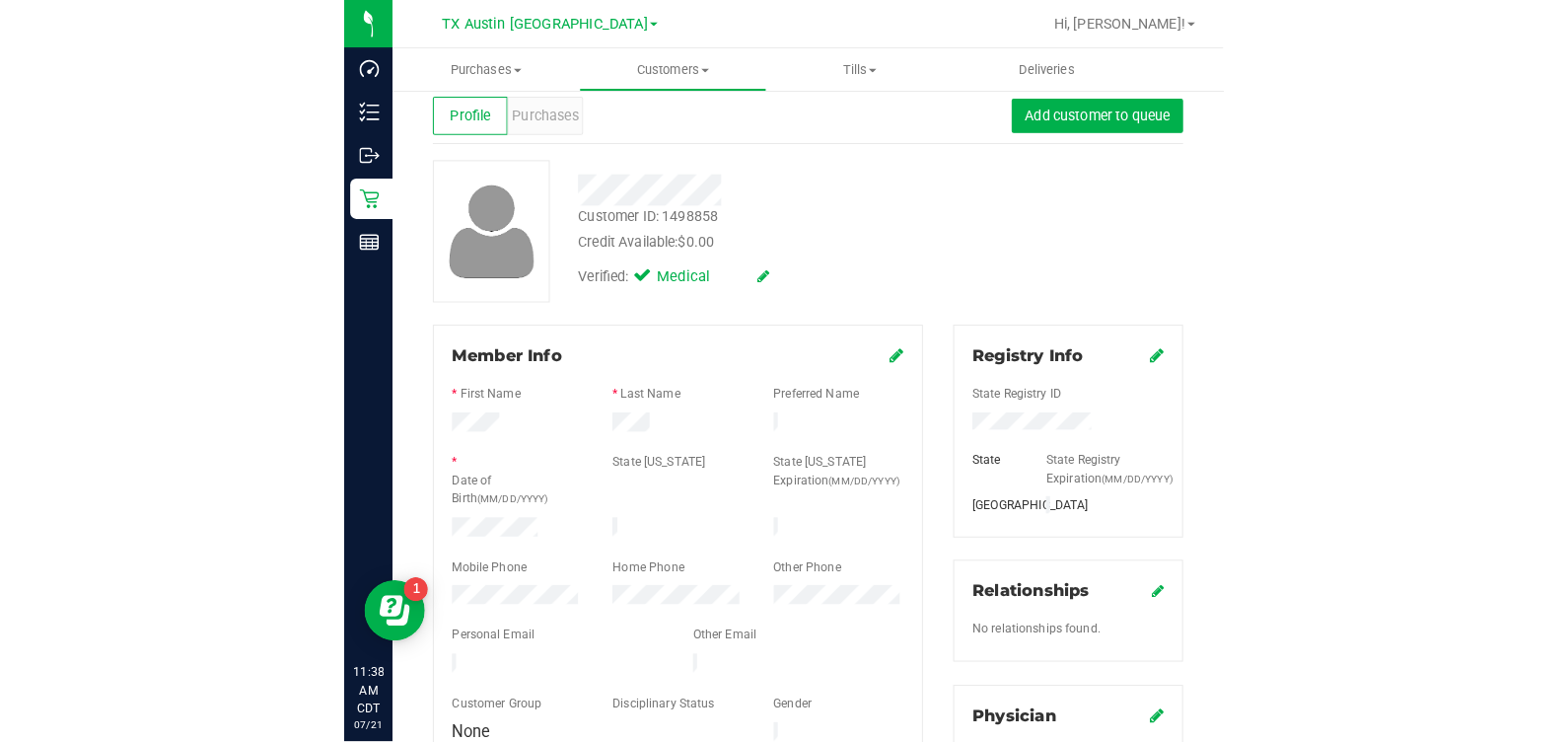 scroll, scrollTop: 0, scrollLeft: 0, axis: both 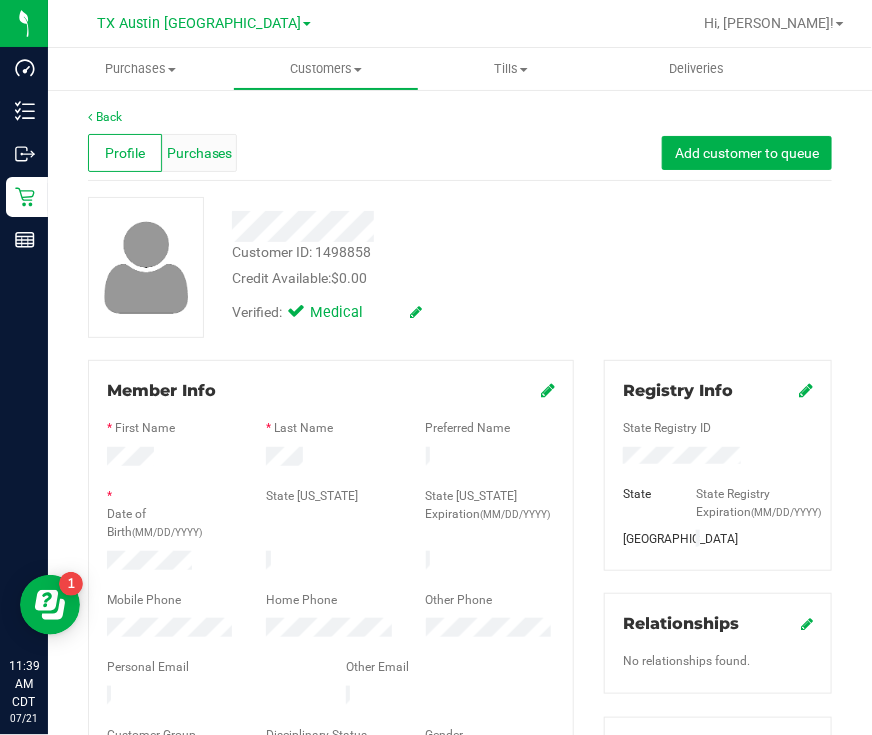 click on "Purchases" at bounding box center (200, 153) 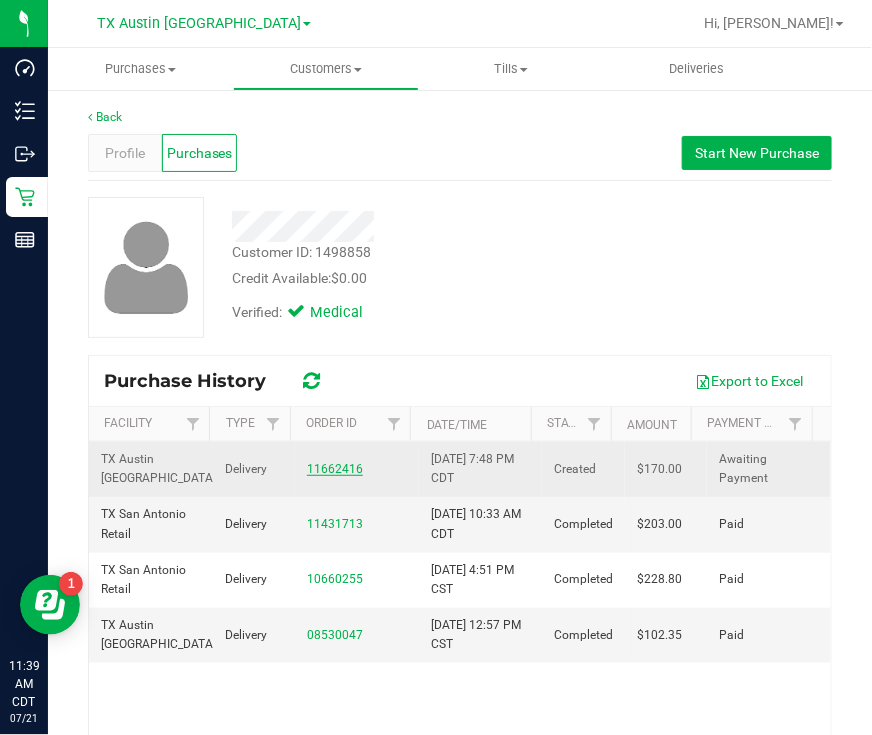 click on "11662416" at bounding box center (335, 469) 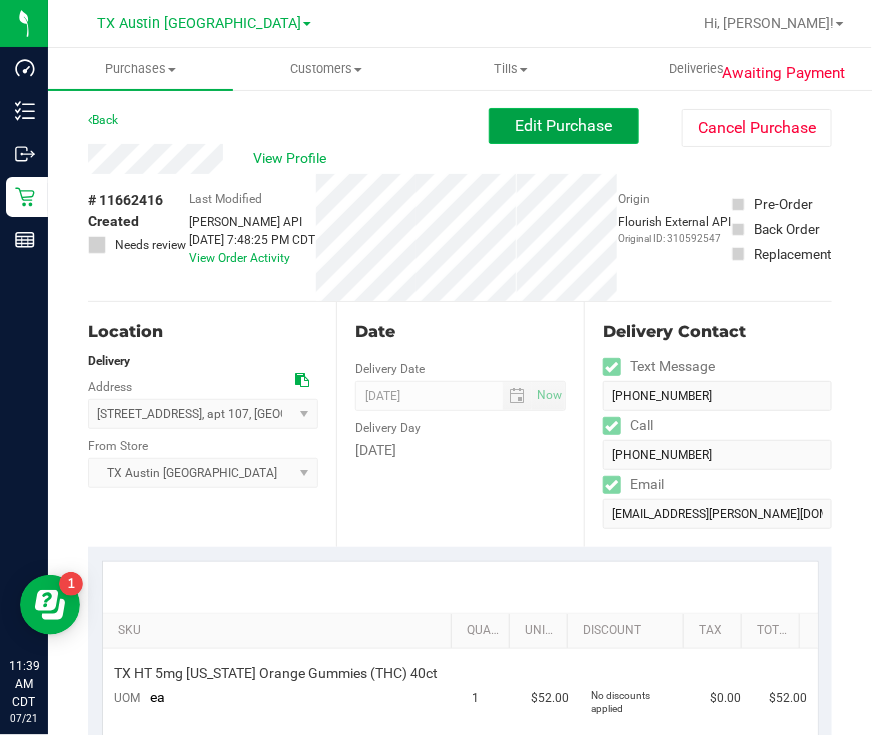 click on "Edit Purchase" at bounding box center (564, 126) 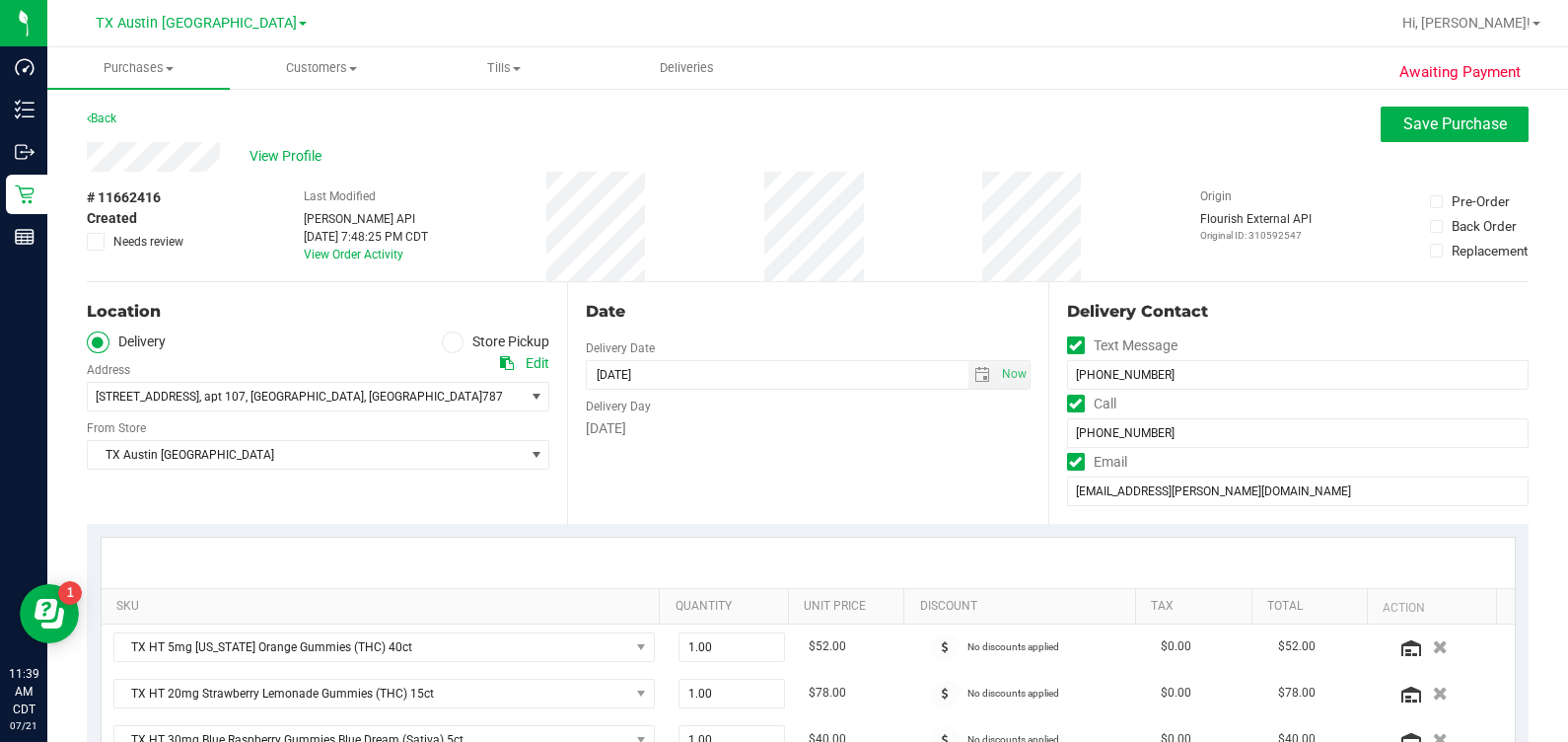 click at bounding box center (96, 242) 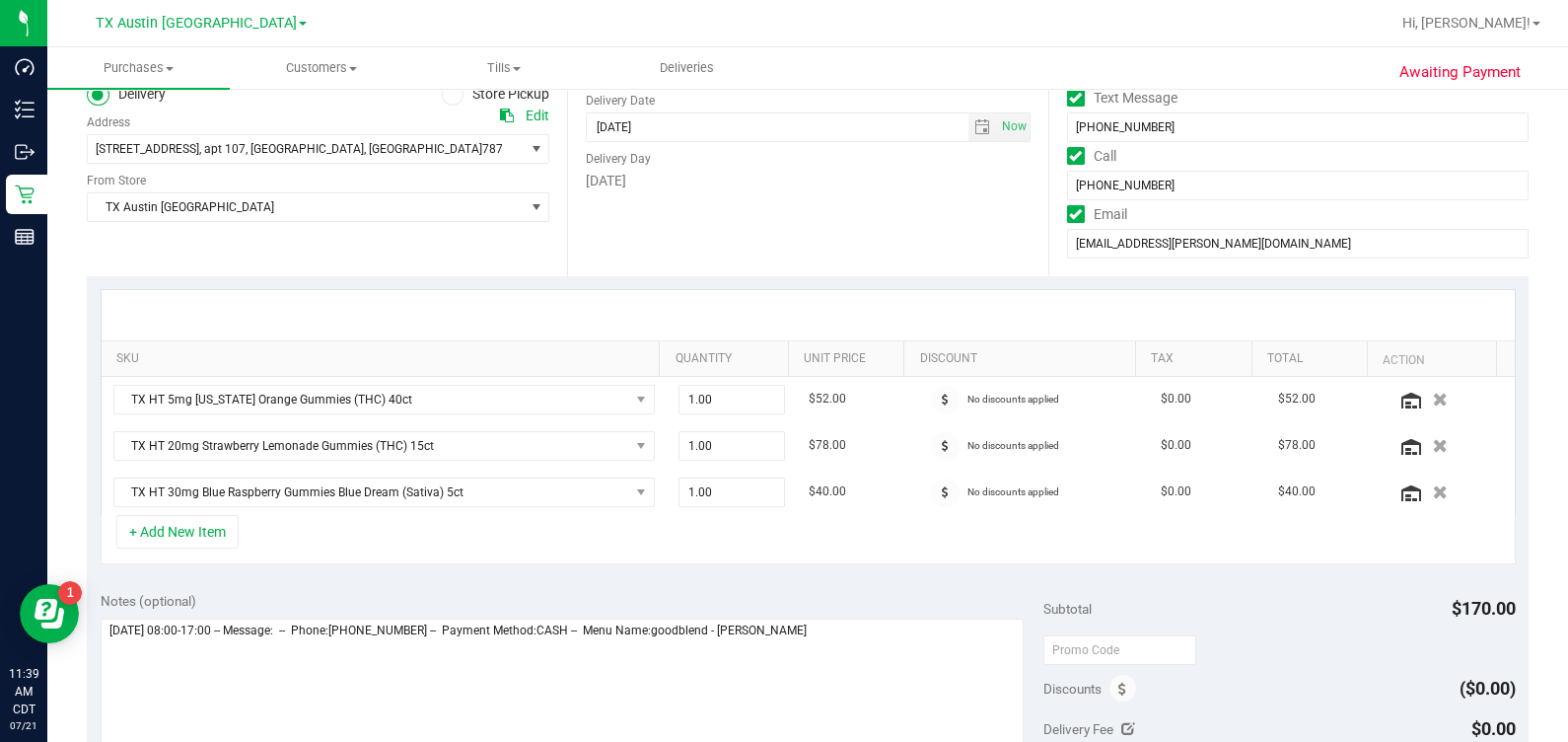 scroll, scrollTop: 370, scrollLeft: 0, axis: vertical 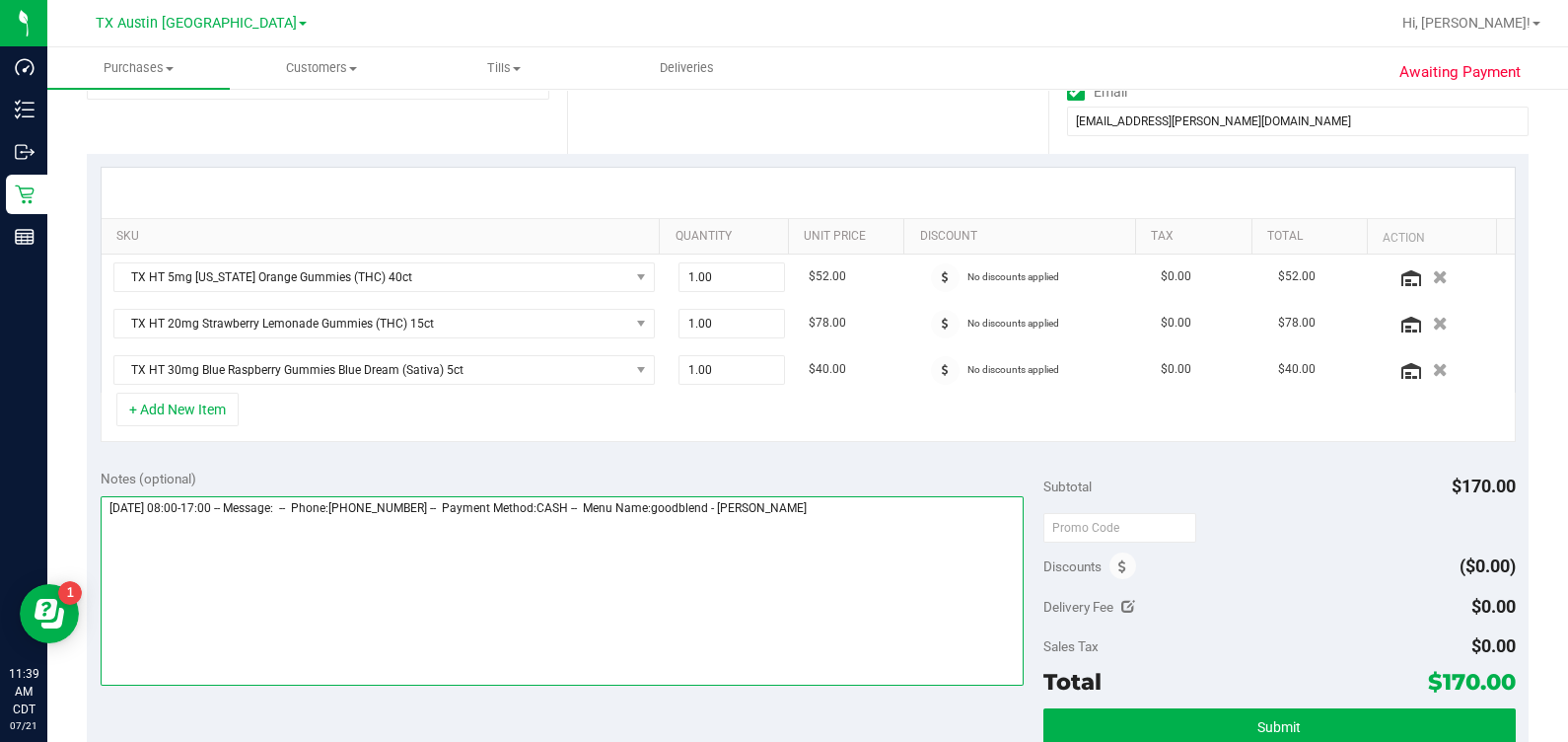 click at bounding box center (562, 591) 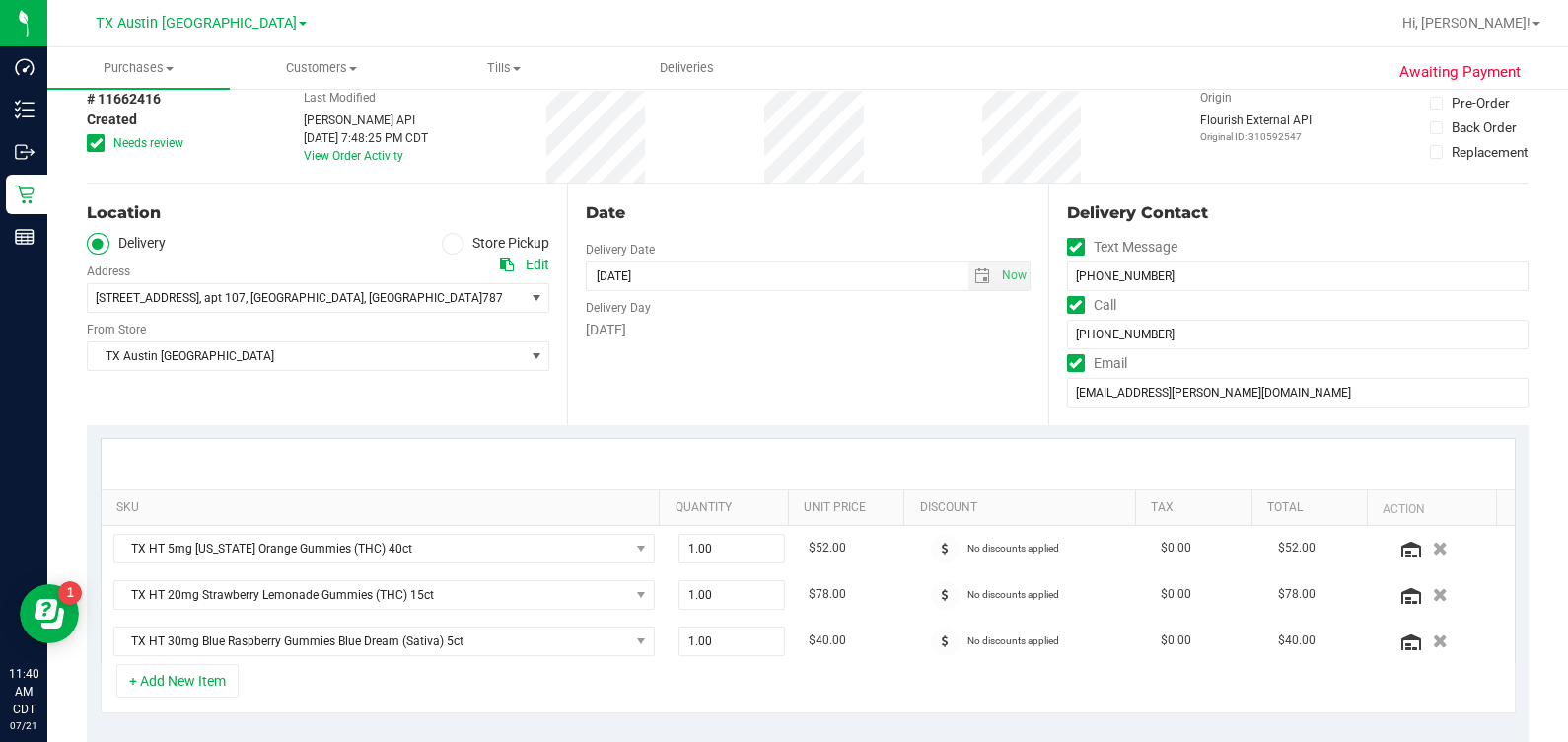 scroll, scrollTop: 0, scrollLeft: 0, axis: both 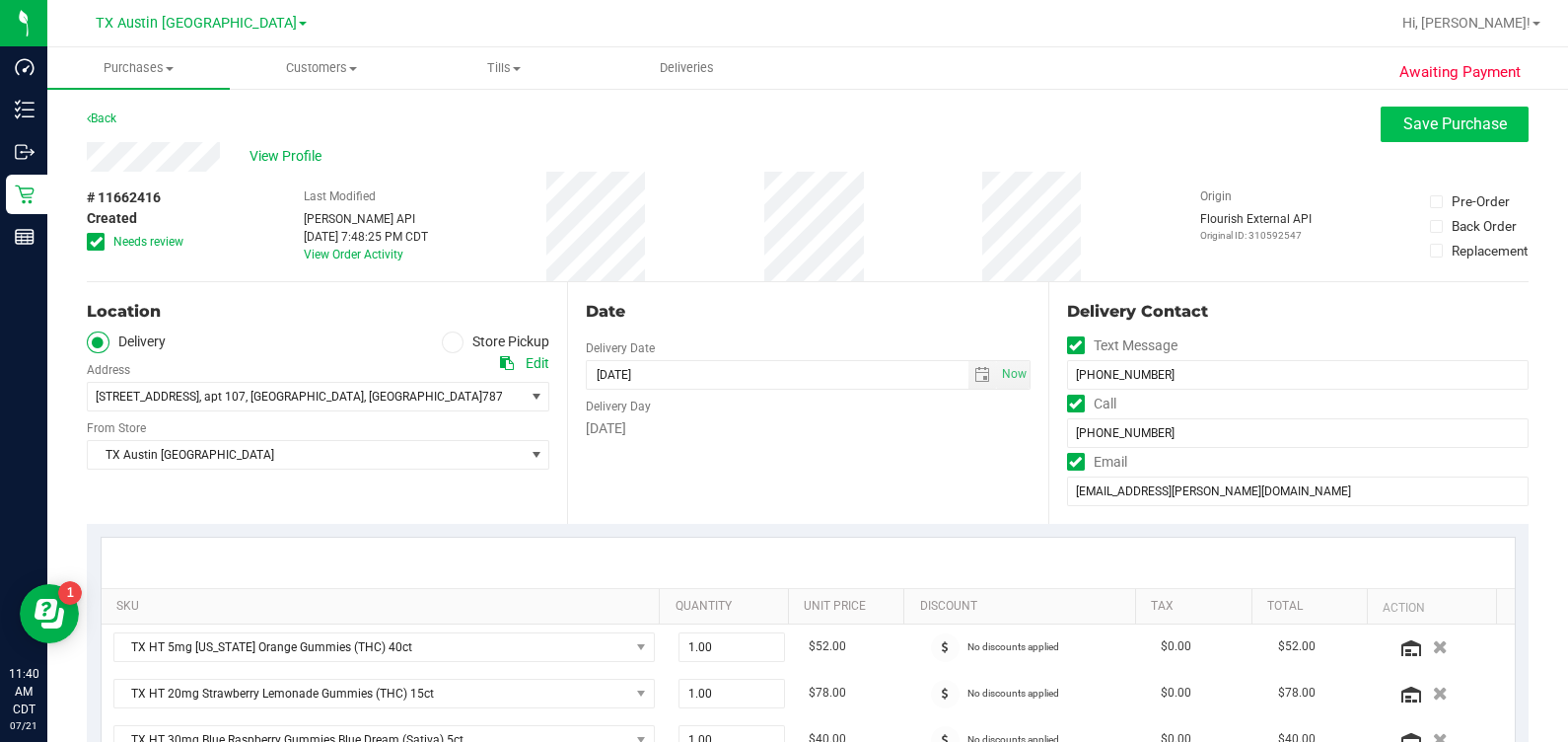 type on "Thursday 07/24/2025 08:00-17:00 -- Message:  --  Phone:6175849654 --  Payment Method:CASH --  Menu Name:goodblend - Austin Delivery
no atx route on 7/24. Called and lvm for pt offering del on 7/23 or 7/26 and mentioned our atx pu locations and requested a call back. -rg" 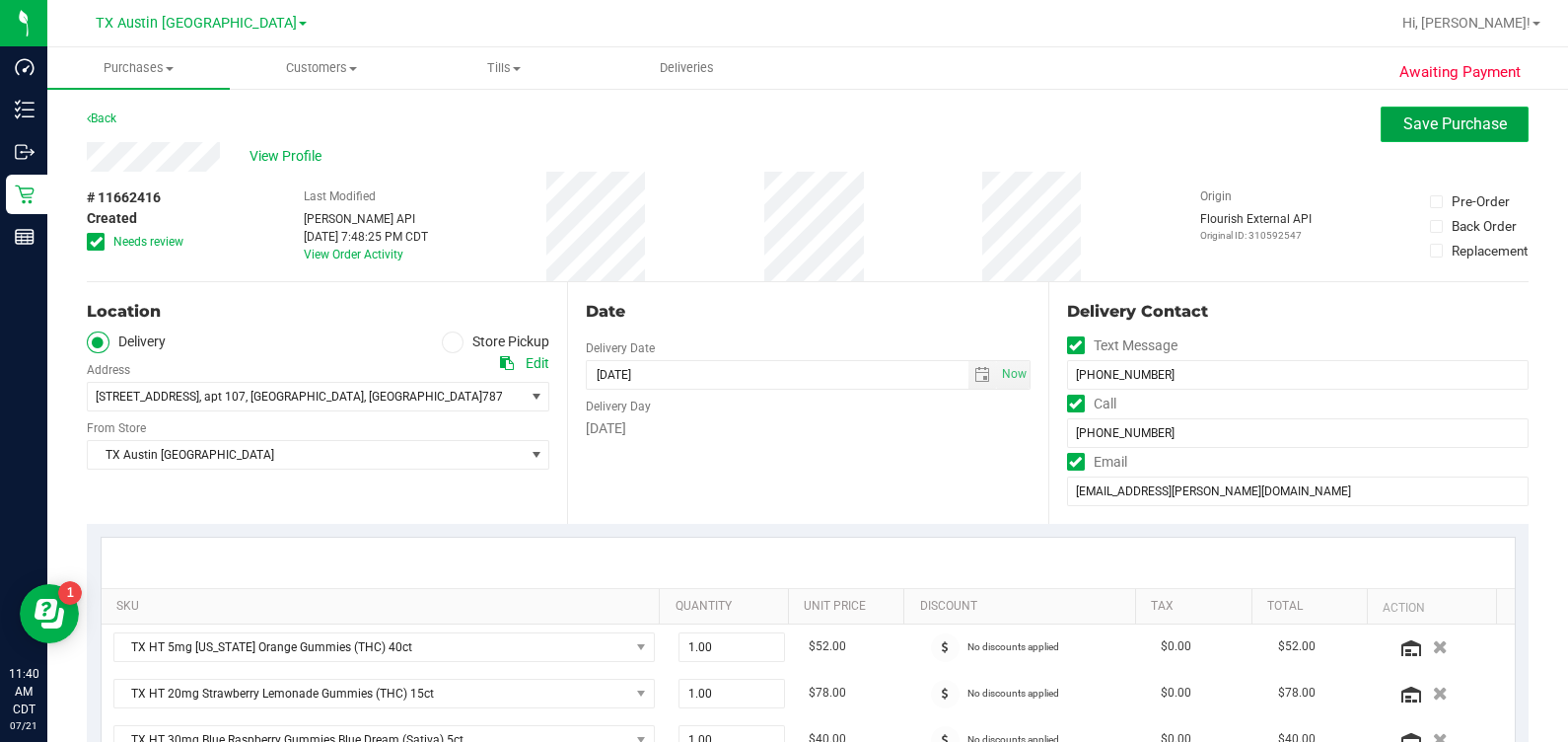 click on "Save Purchase" at bounding box center [1455, 123] 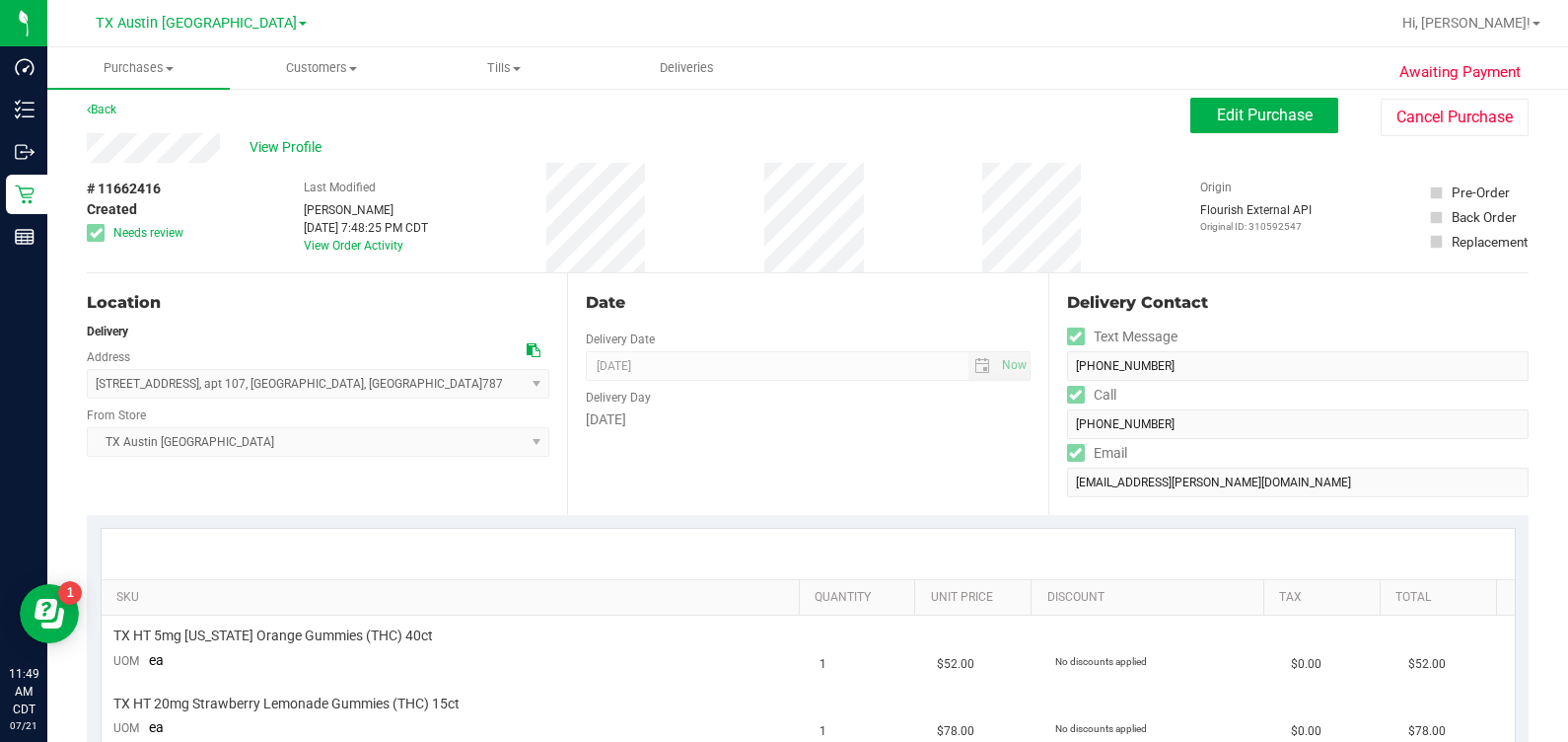 scroll, scrollTop: 0, scrollLeft: 0, axis: both 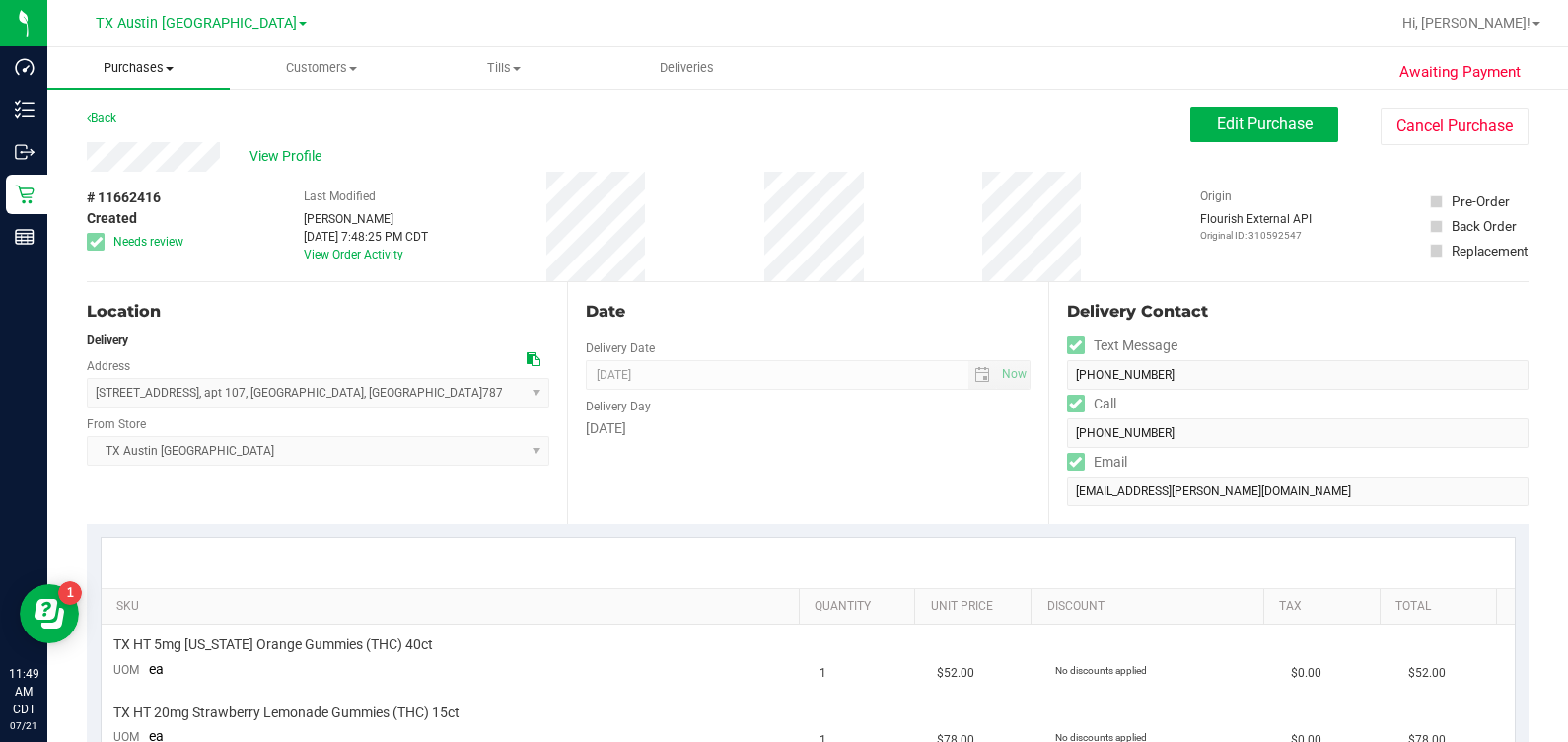 click on "Purchases" at bounding box center [138, 68] 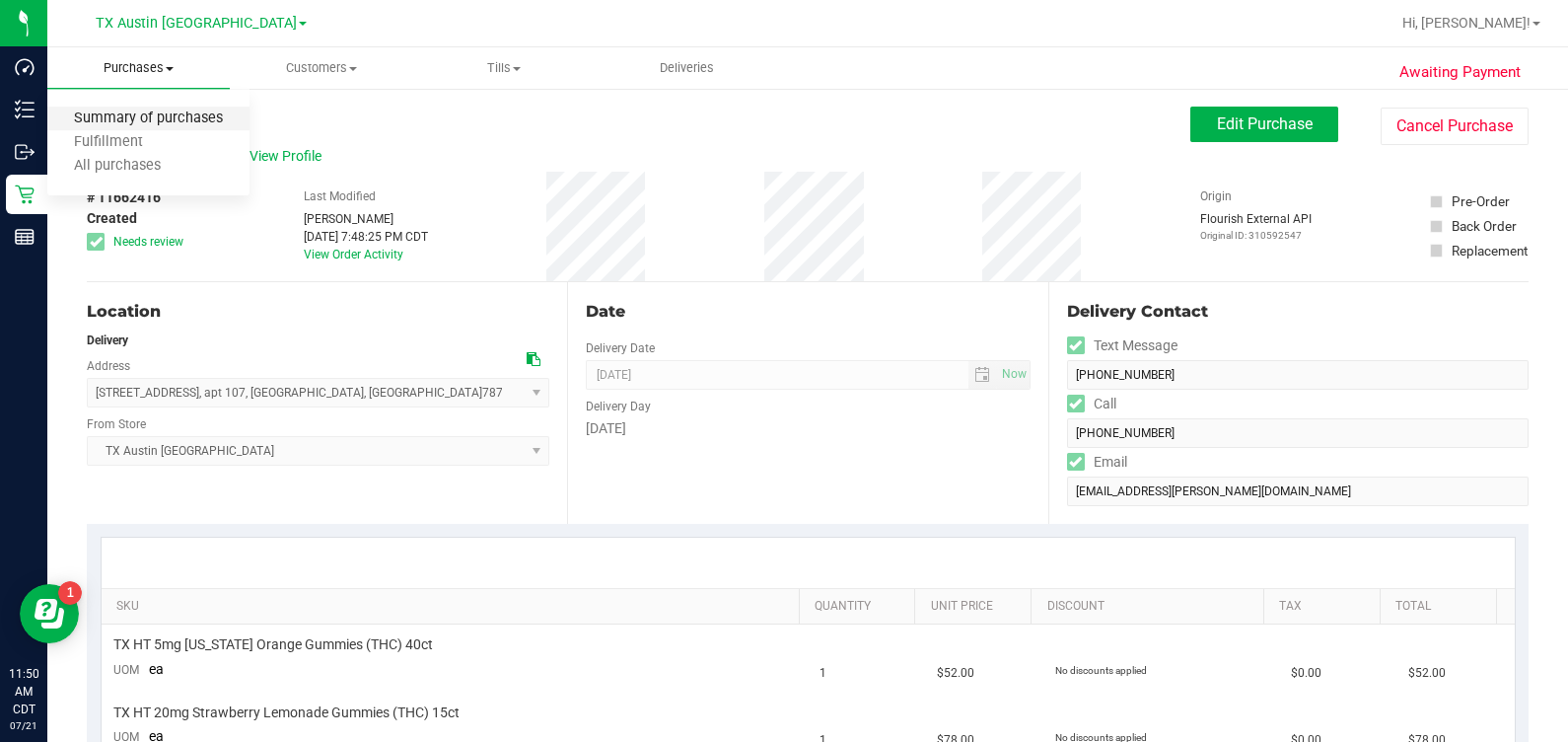 click on "Summary of purchases" at bounding box center (148, 118) 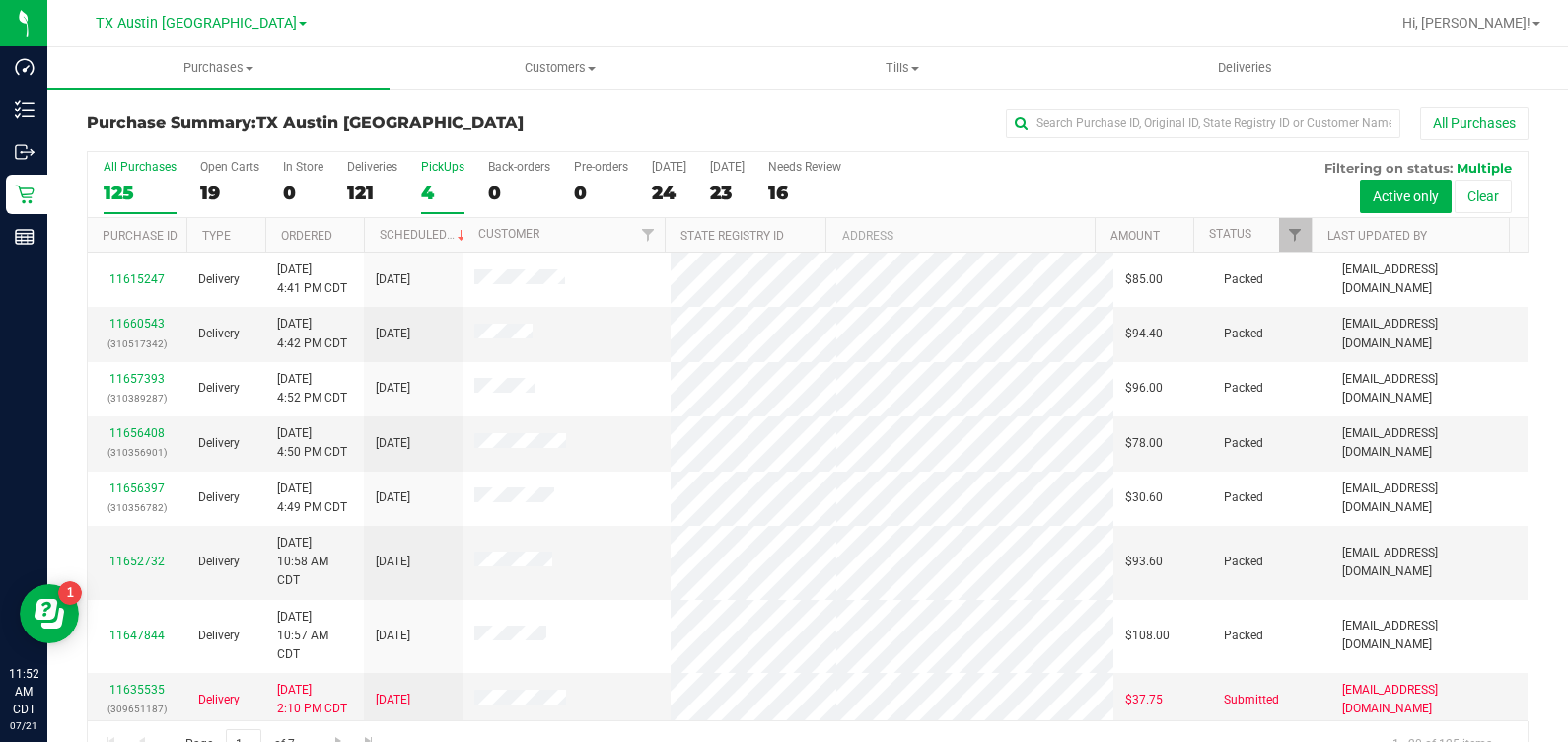 click on "PickUps
4" at bounding box center [443, 186] 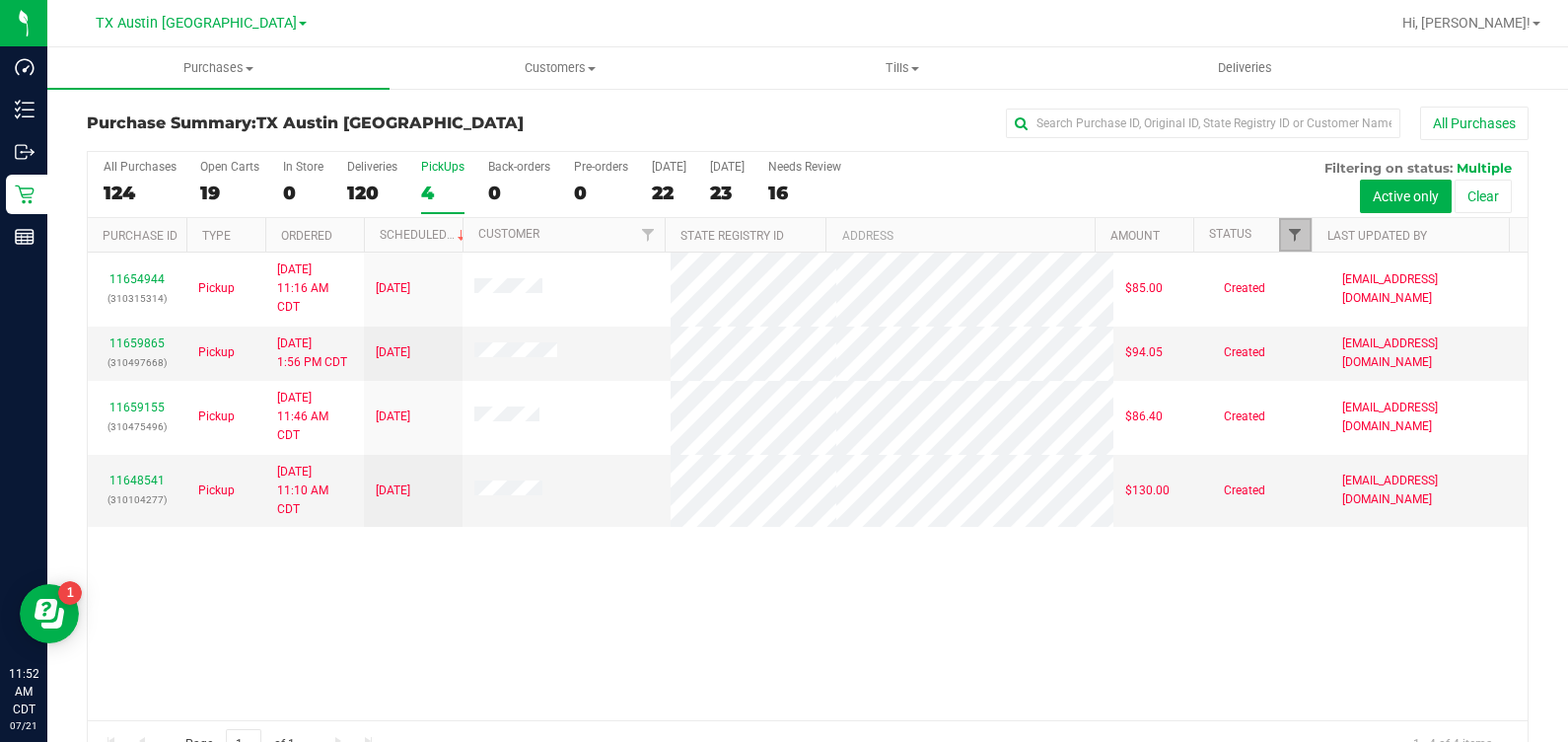 click at bounding box center [1295, 235] 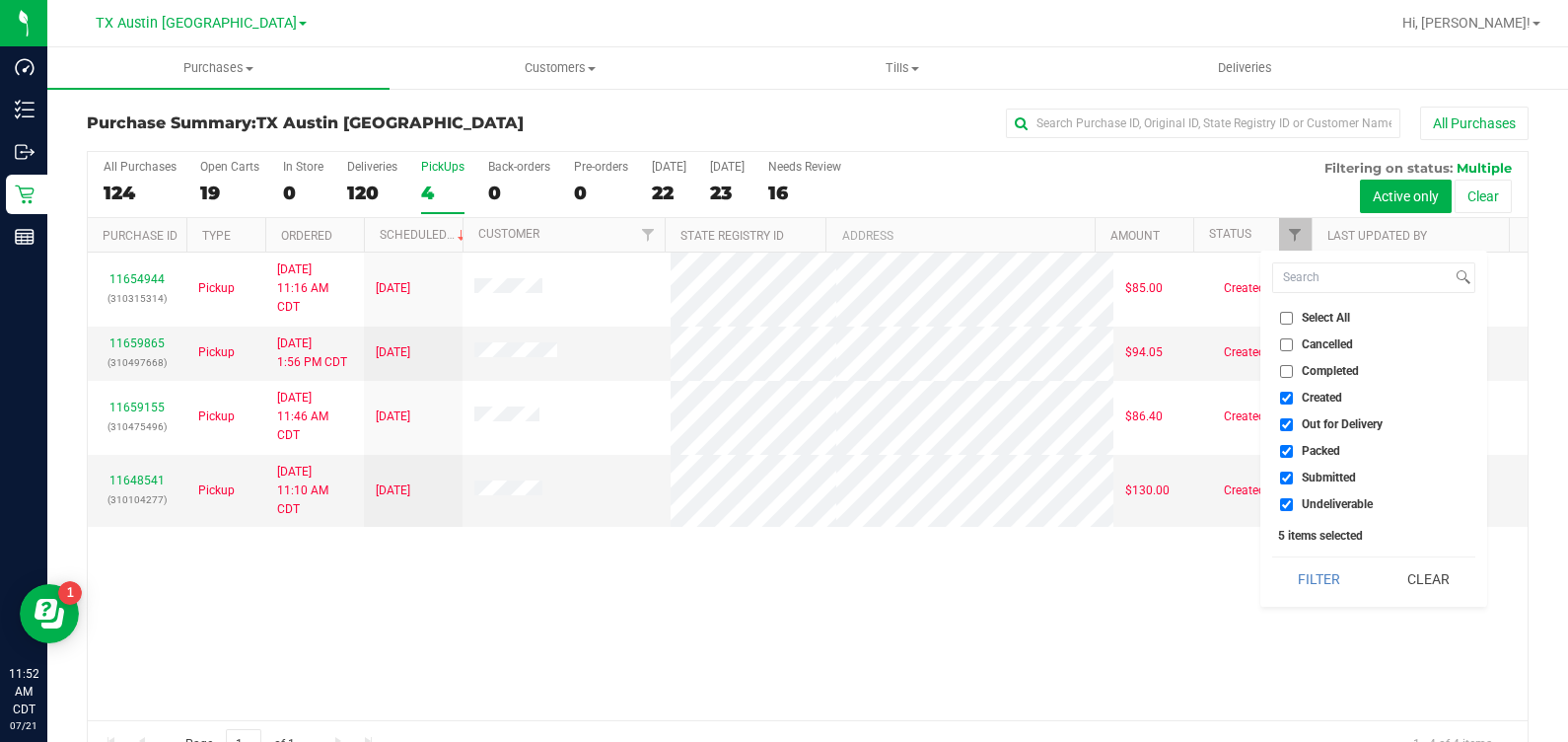 click on "Out for Delivery" at bounding box center (1342, 424) 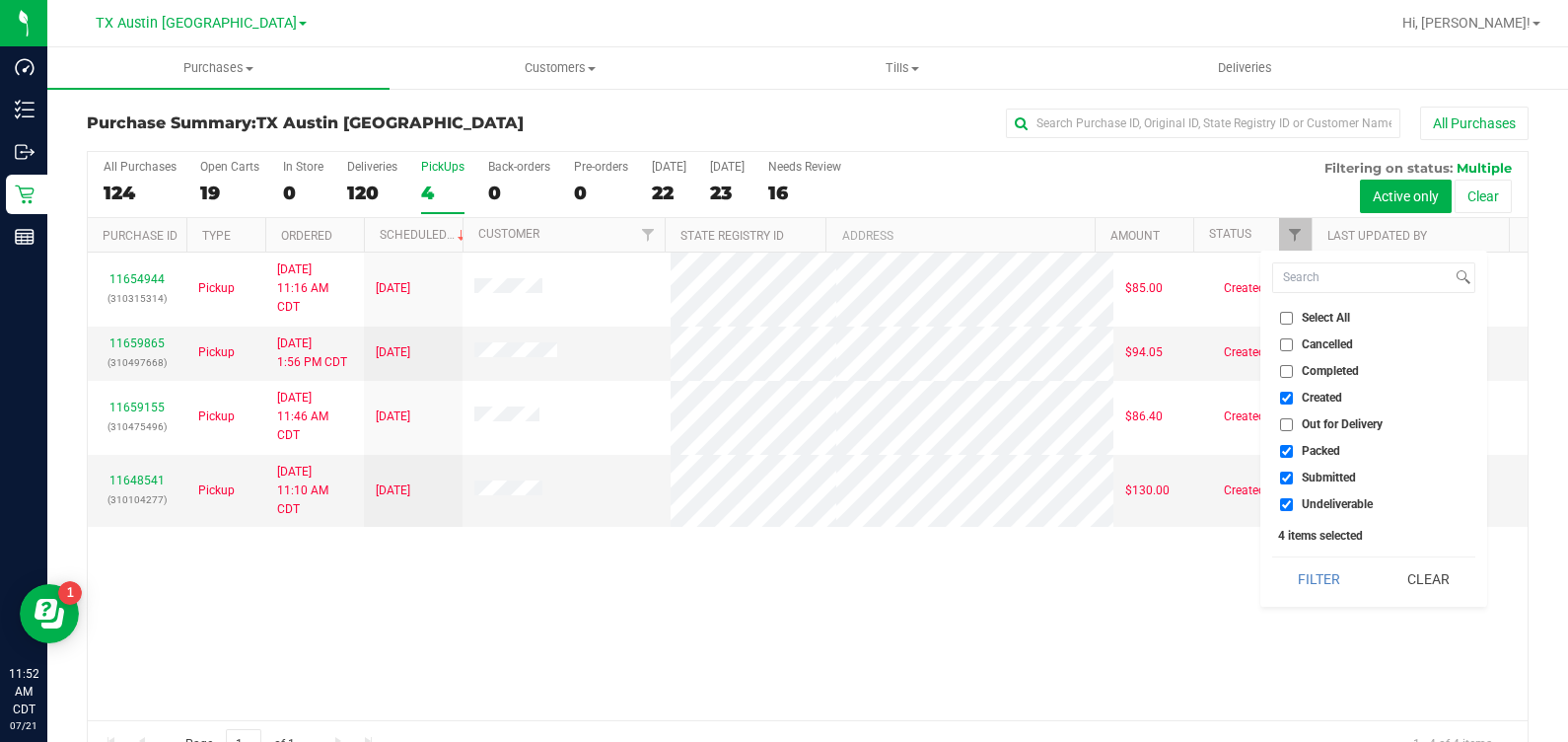 click on "Packed" at bounding box center [1320, 451] 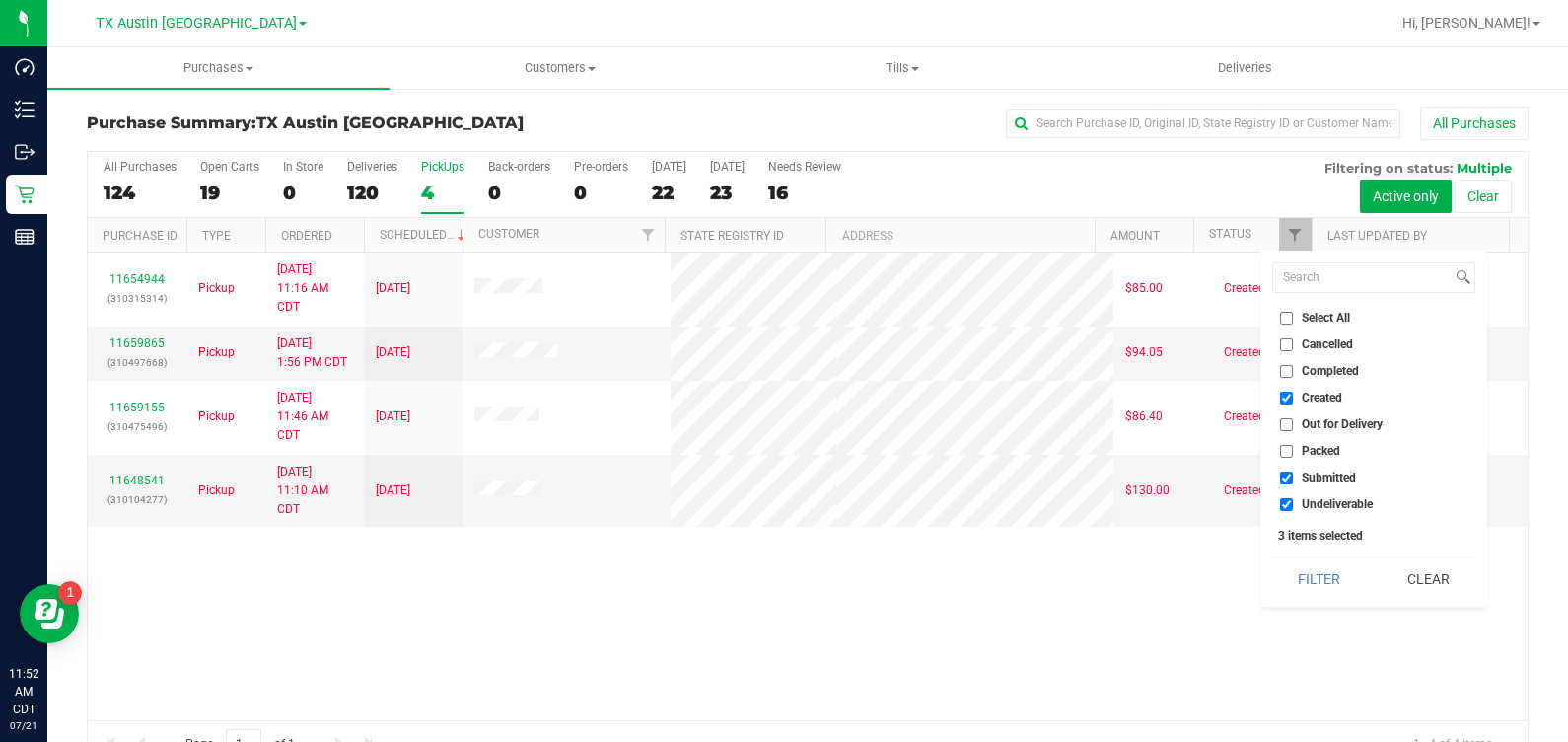 click on "Submitted" at bounding box center (1328, 478) 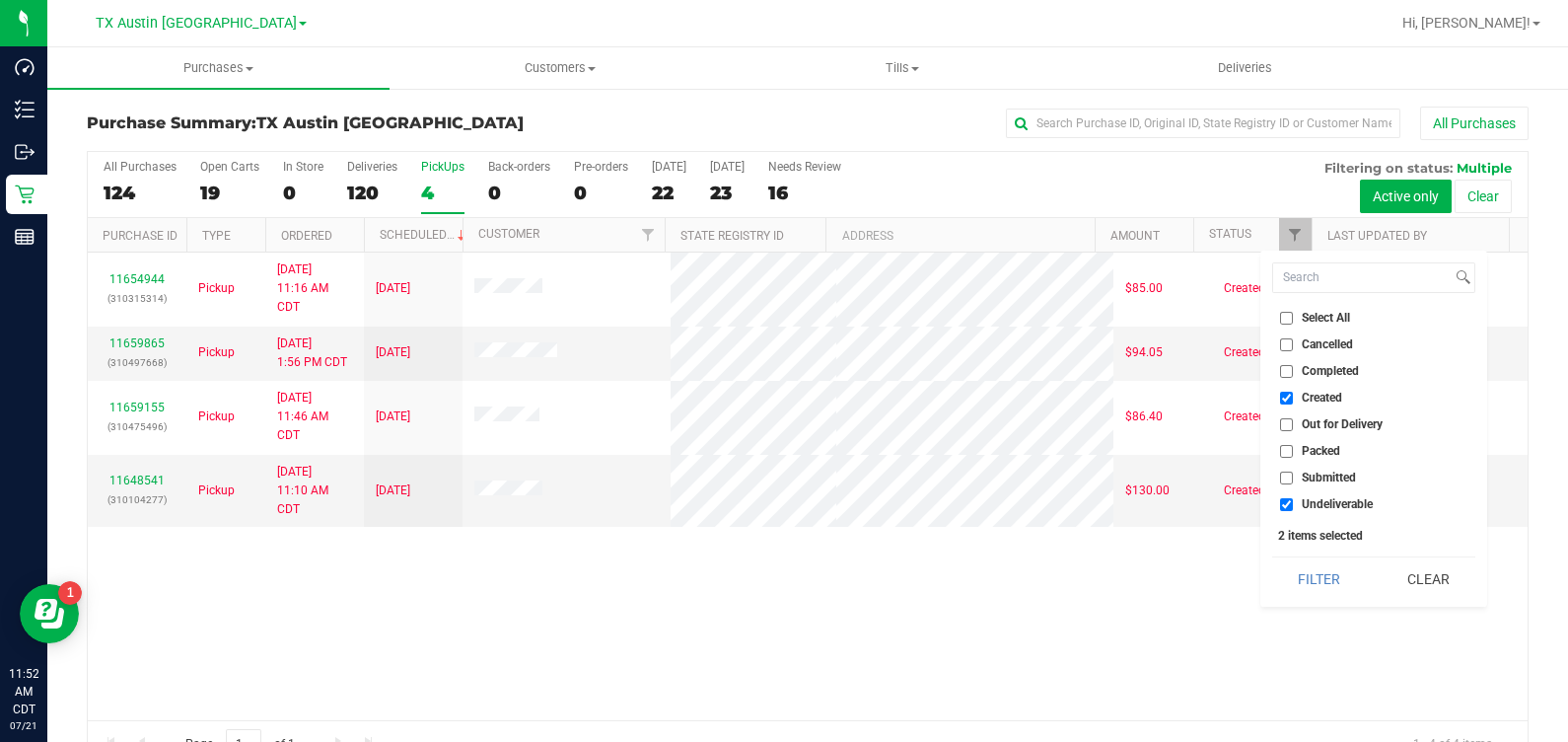 click on "Select All Cancelled Completed Created Out for Delivery Packed Submitted Undeliverable" at bounding box center (1374, 411) 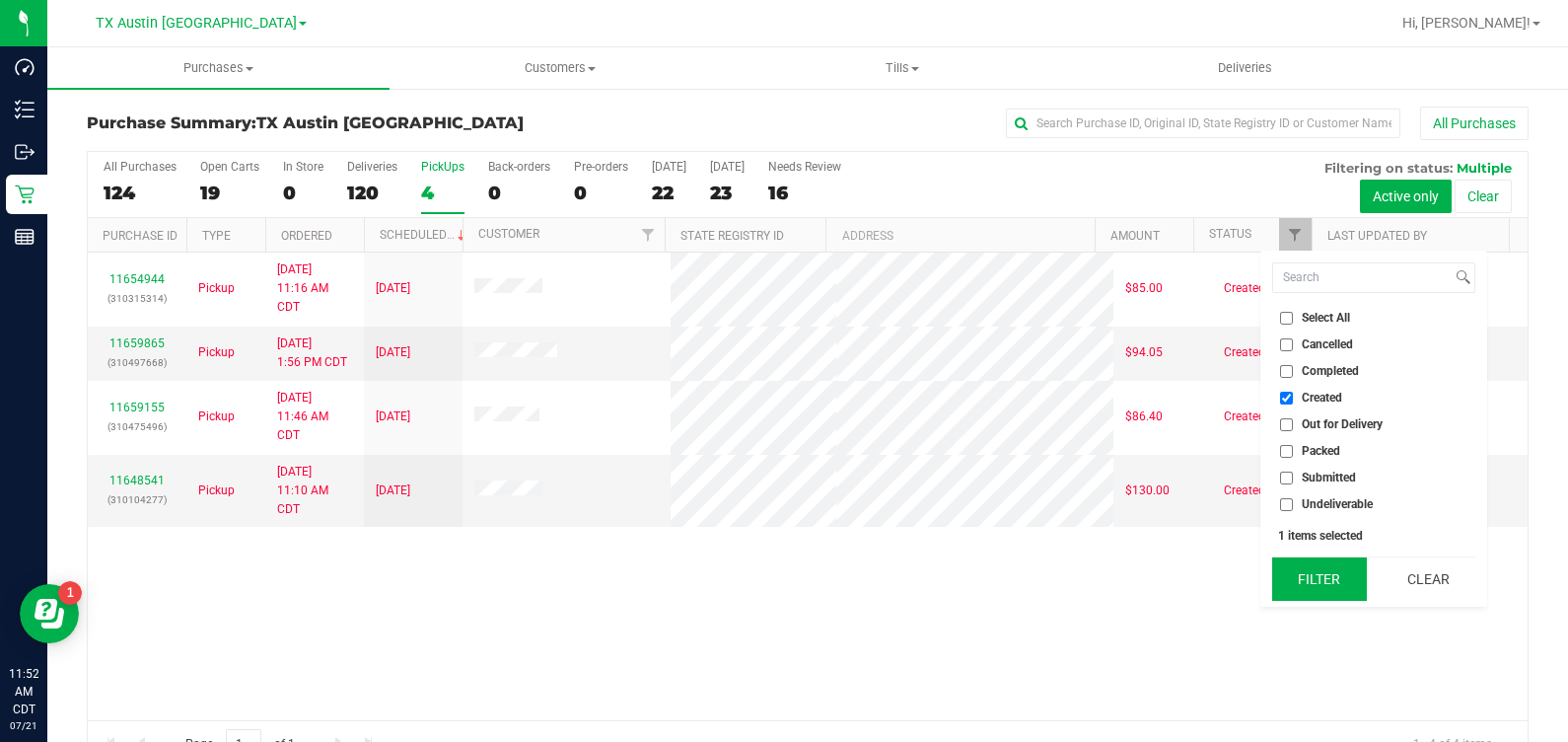 click on "Filter" at bounding box center [1319, 579] 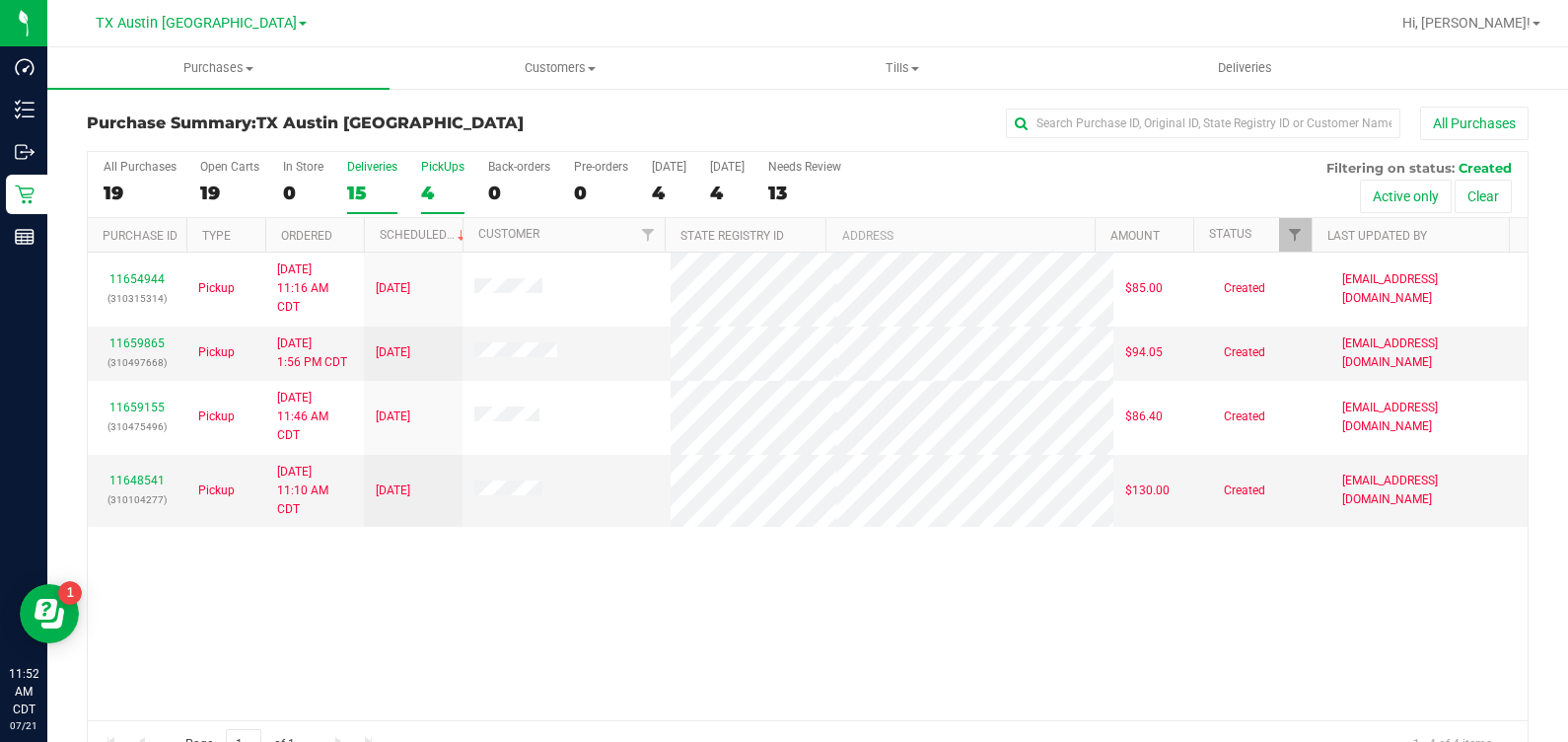 click on "15" at bounding box center [372, 192] 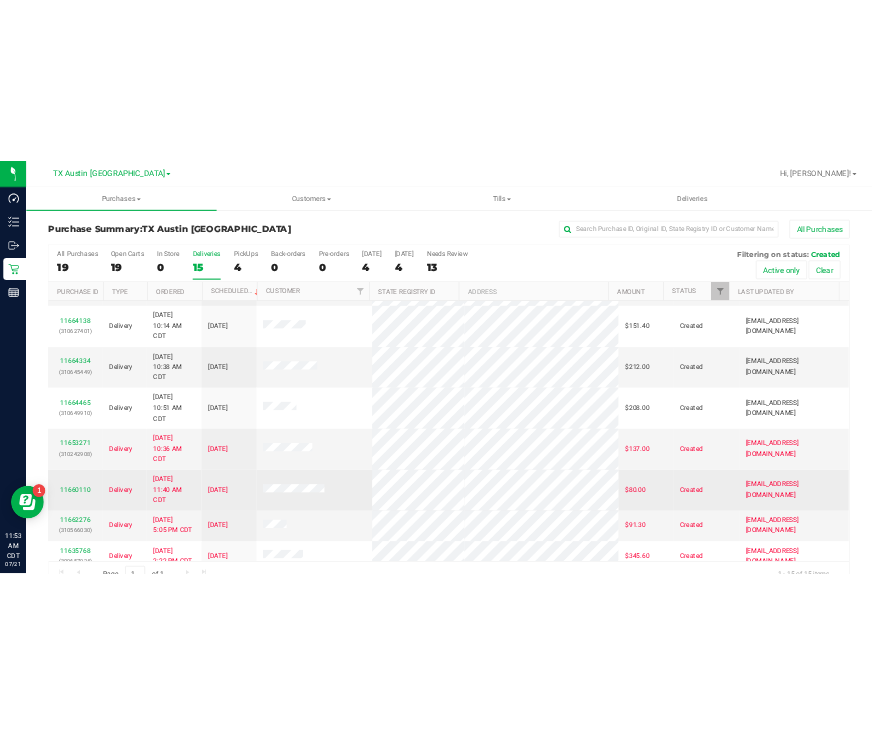 scroll, scrollTop: 257, scrollLeft: 0, axis: vertical 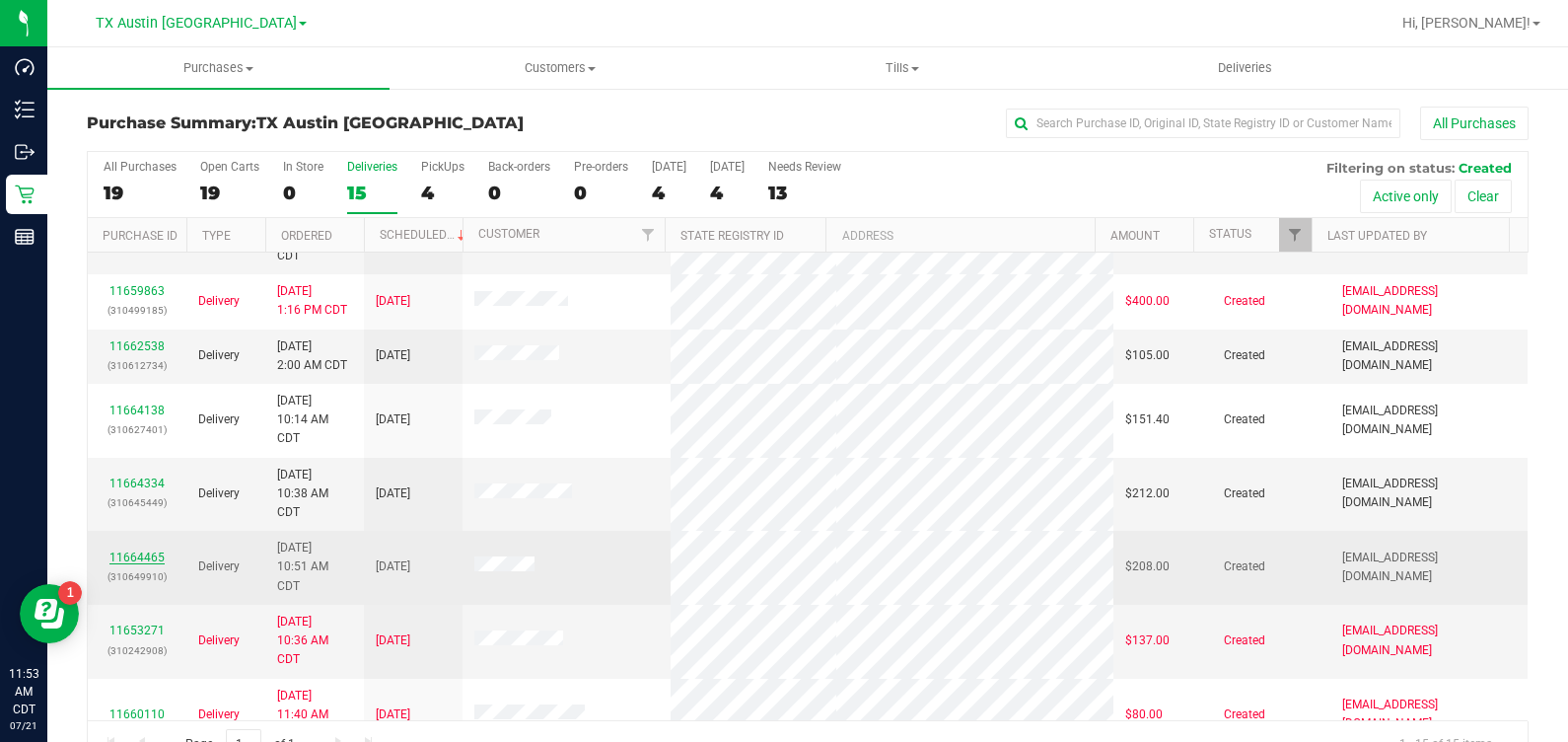 click on "11664465" at bounding box center (137, 557) 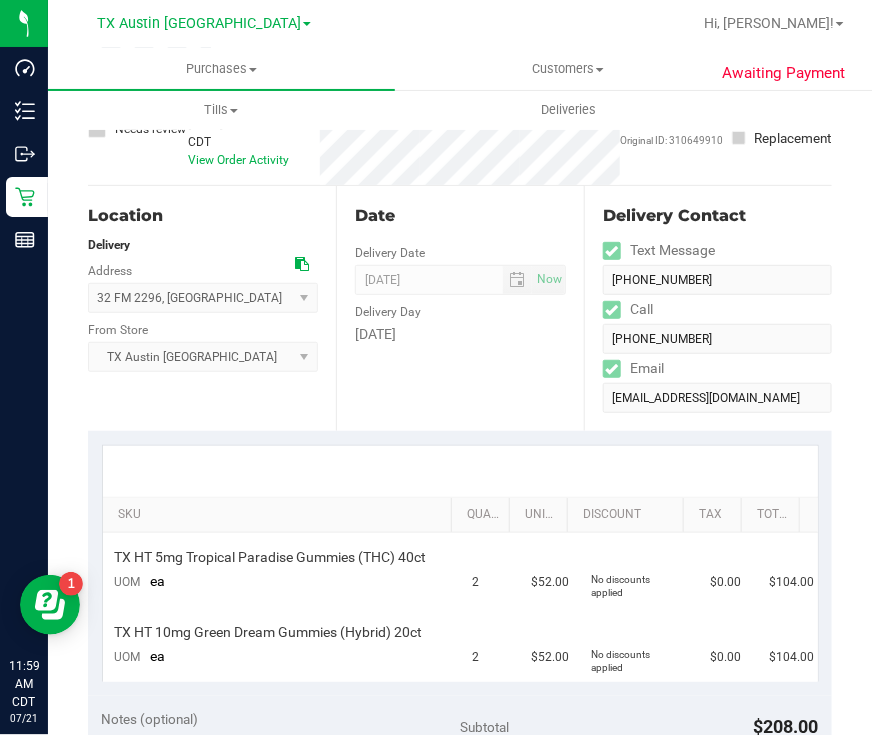 scroll, scrollTop: 0, scrollLeft: 0, axis: both 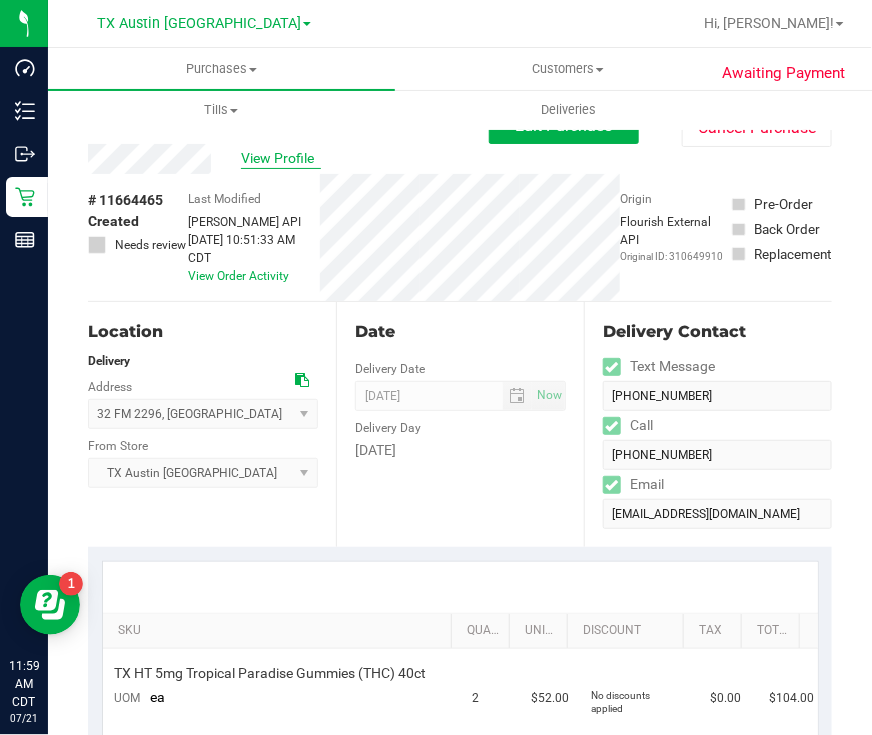 click on "View Profile" at bounding box center (281, 158) 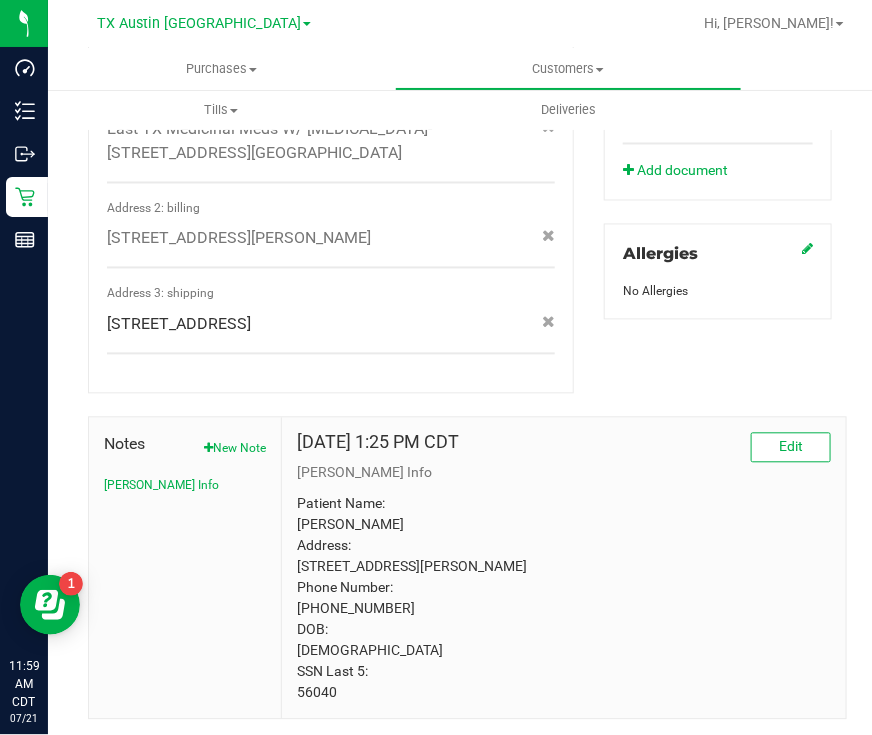 scroll, scrollTop: 862, scrollLeft: 0, axis: vertical 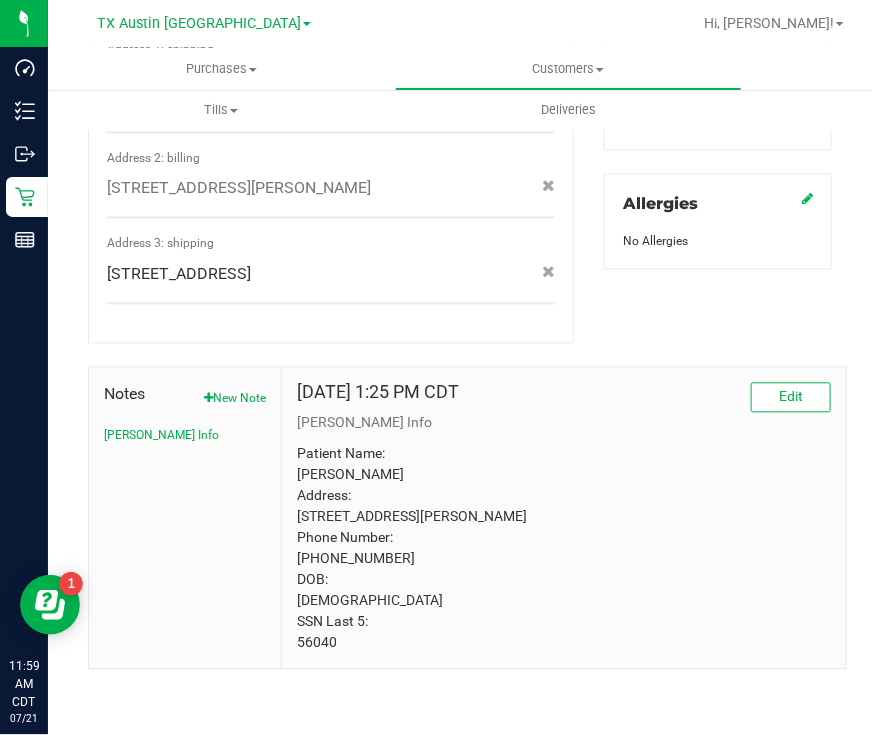 click on "Patient Name:
Paula Ward
Address:
38 Walker Trail
Huntsville, TX, 77320
Phone Number:
(936) 581-2842
DOB:
09/26/1972
SSN Last 5:
56040" at bounding box center (564, 549) 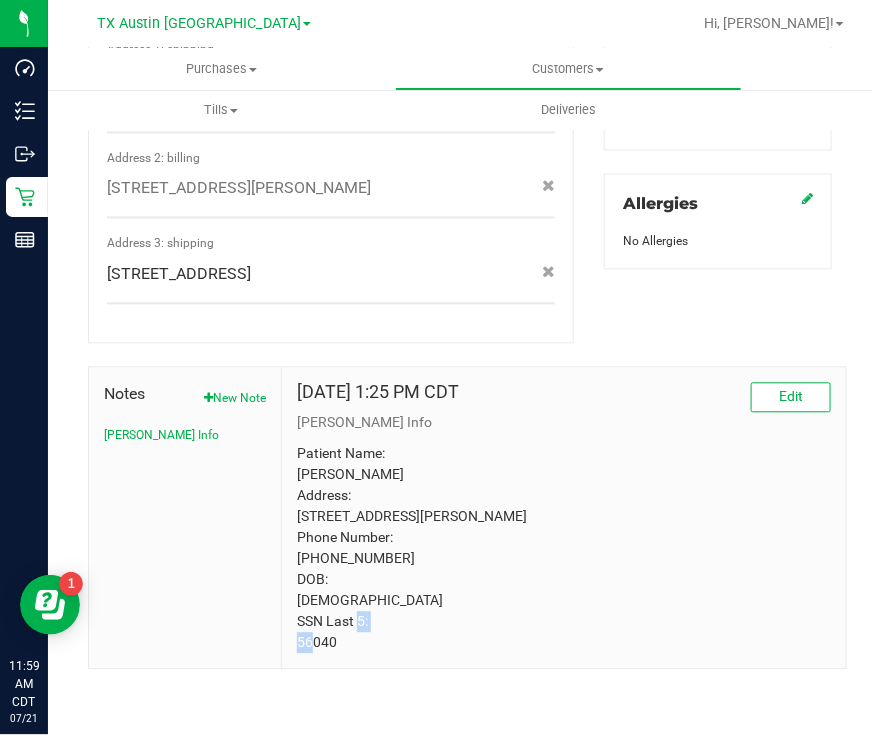 click on "Patient Name:
Paula Ward
Address:
38 Walker Trail
Huntsville, TX, 77320
Phone Number:
(936) 581-2842
DOB:
09/26/1972
SSN Last 5:
56040" at bounding box center (564, 549) 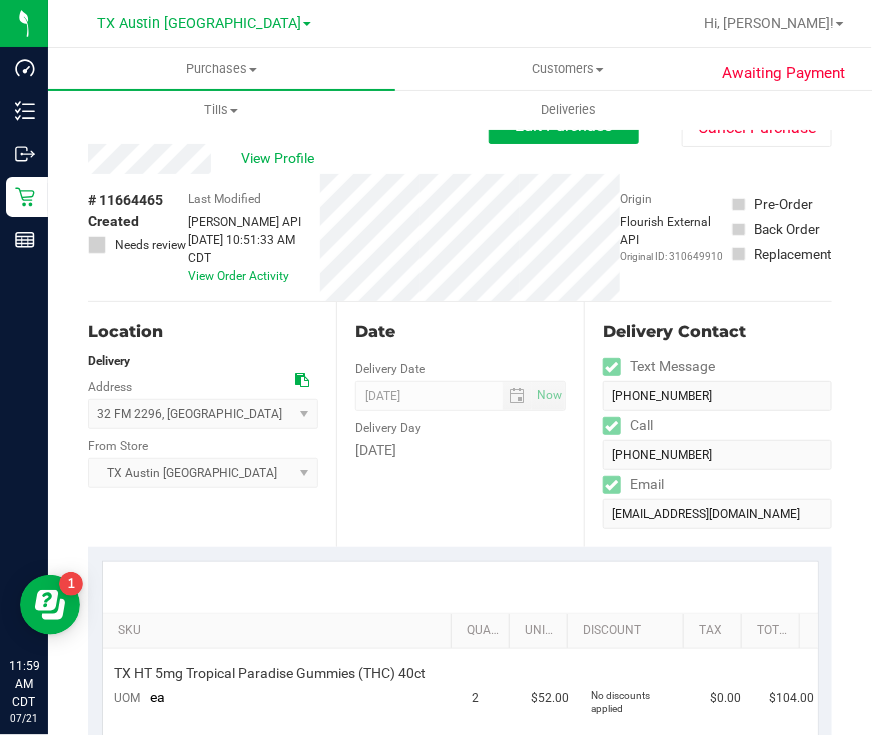 scroll, scrollTop: 0, scrollLeft: 0, axis: both 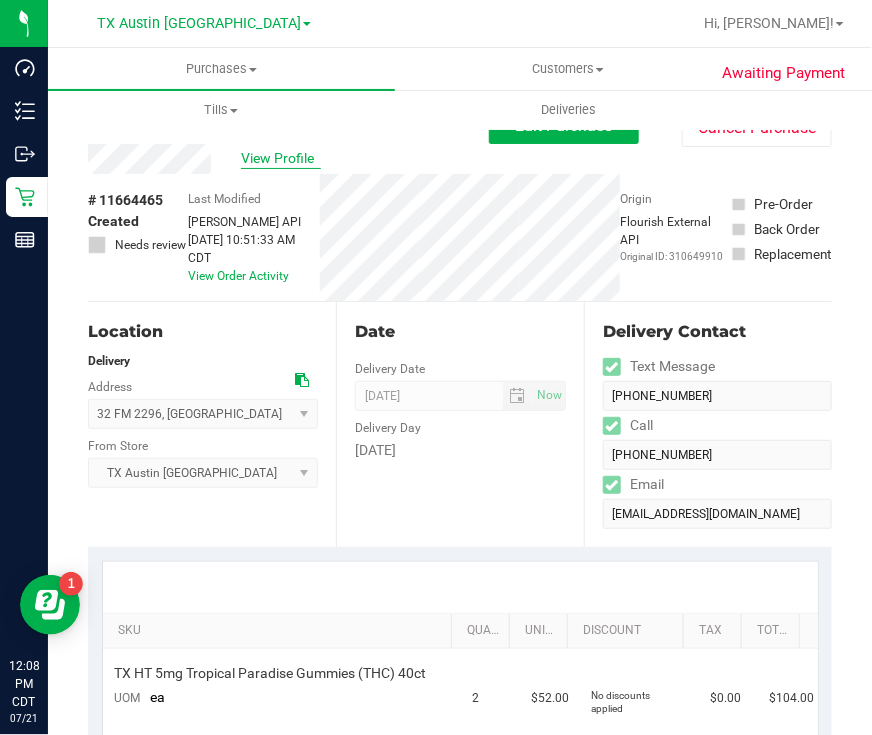 click on "View Profile" at bounding box center (281, 158) 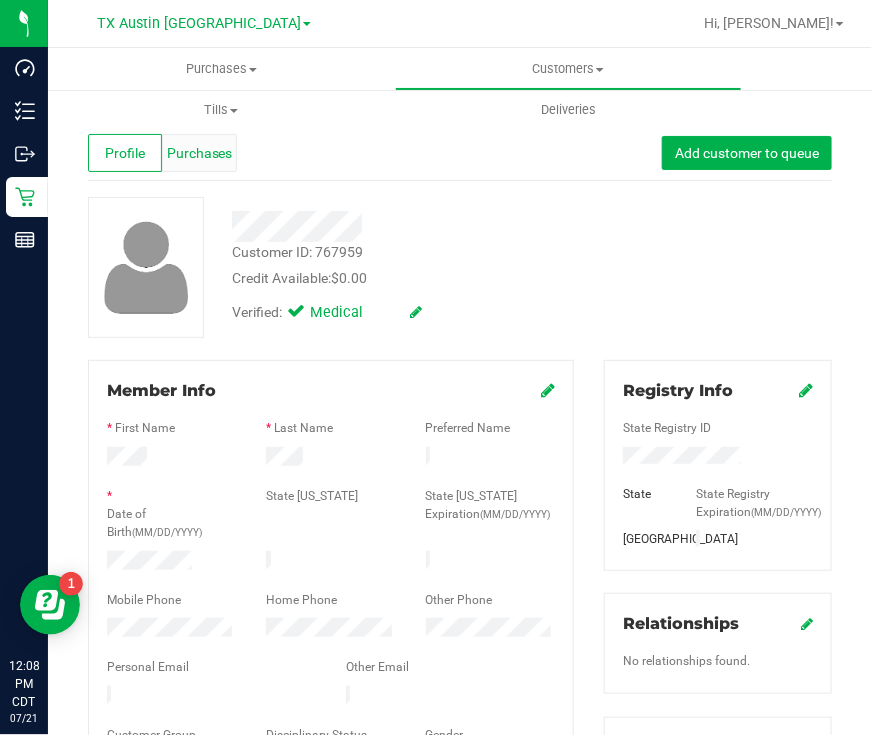 click on "Purchases" at bounding box center [200, 153] 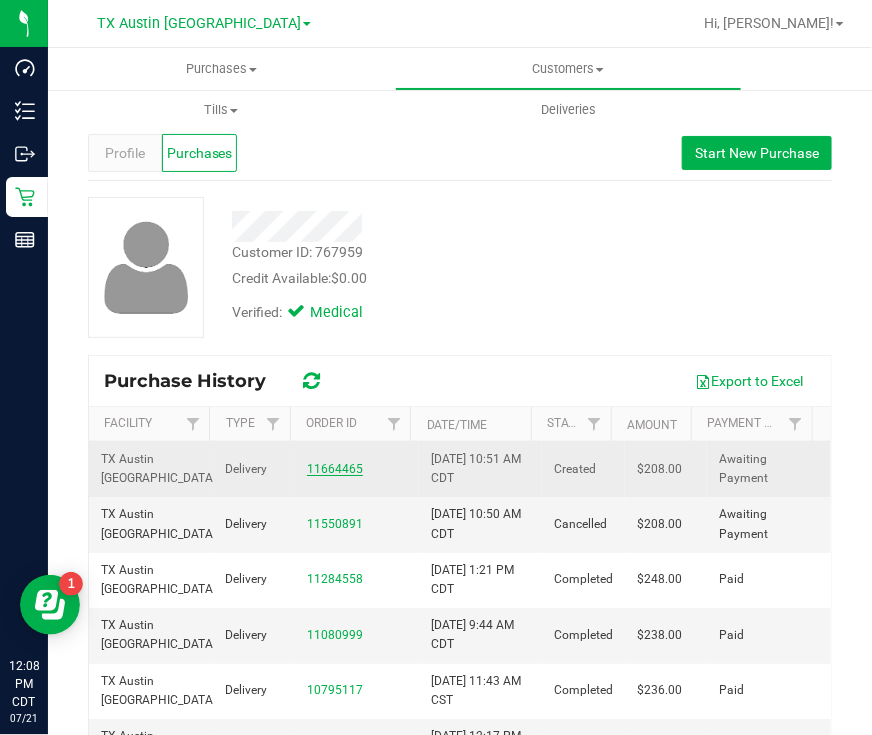 click on "11664465" at bounding box center [335, 469] 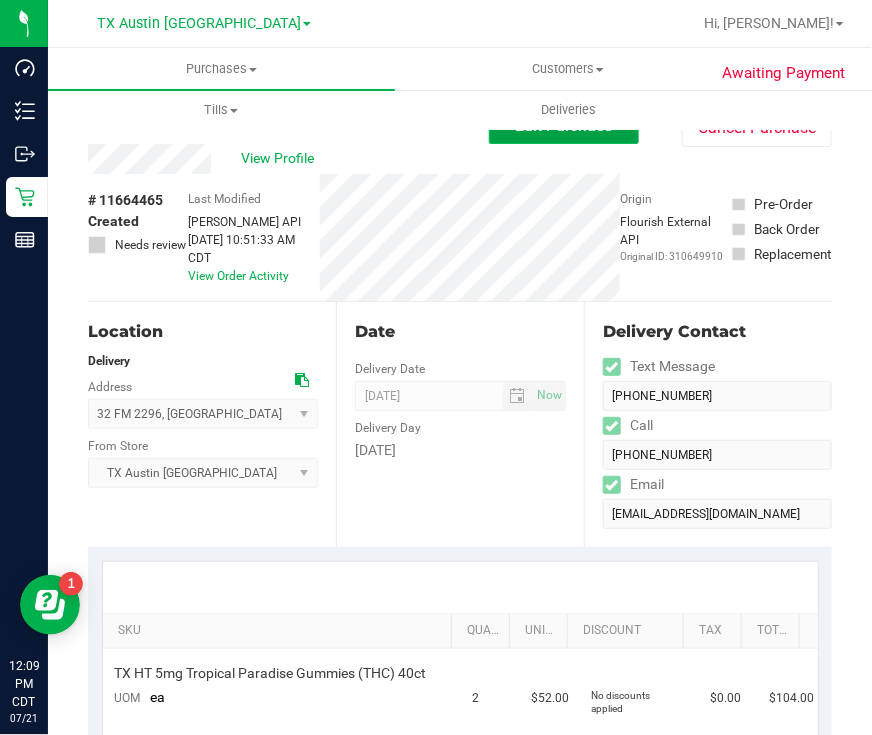 click on "Edit Purchase" at bounding box center [564, 126] 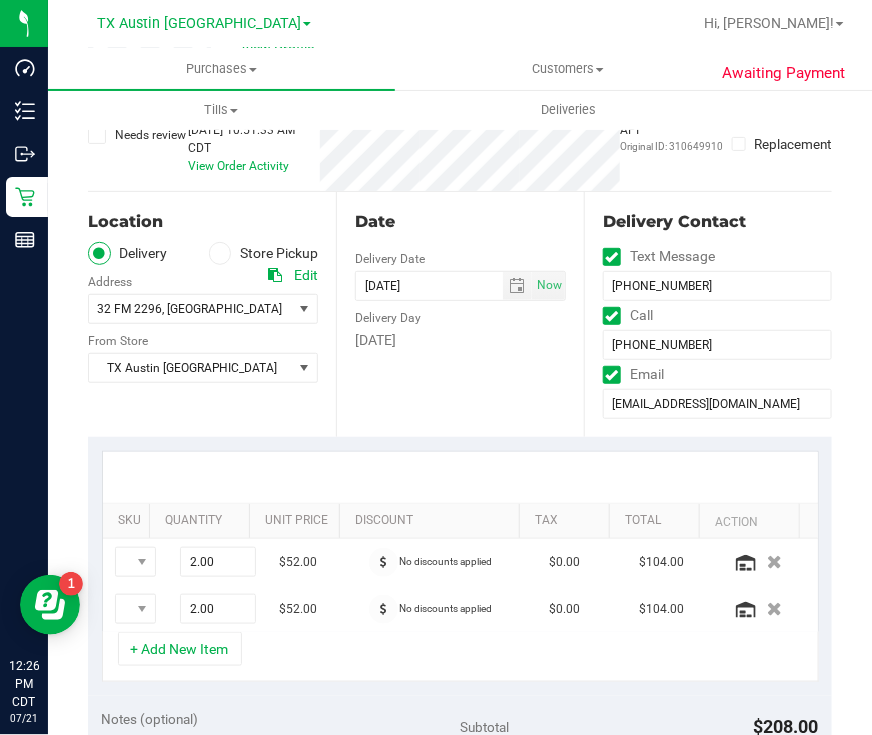 scroll, scrollTop: 499, scrollLeft: 0, axis: vertical 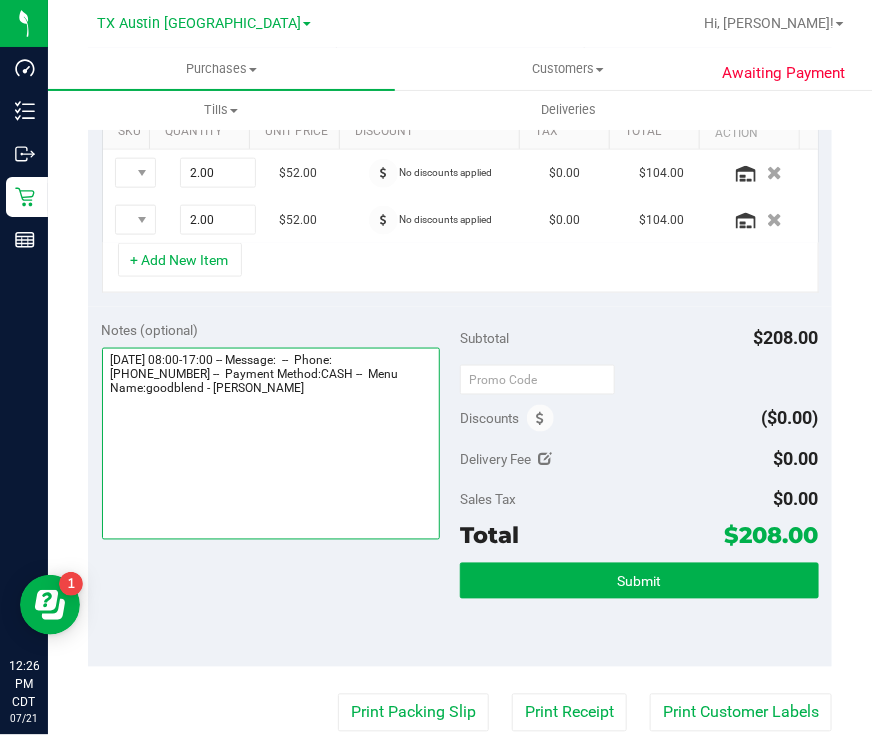 click at bounding box center (271, 444) 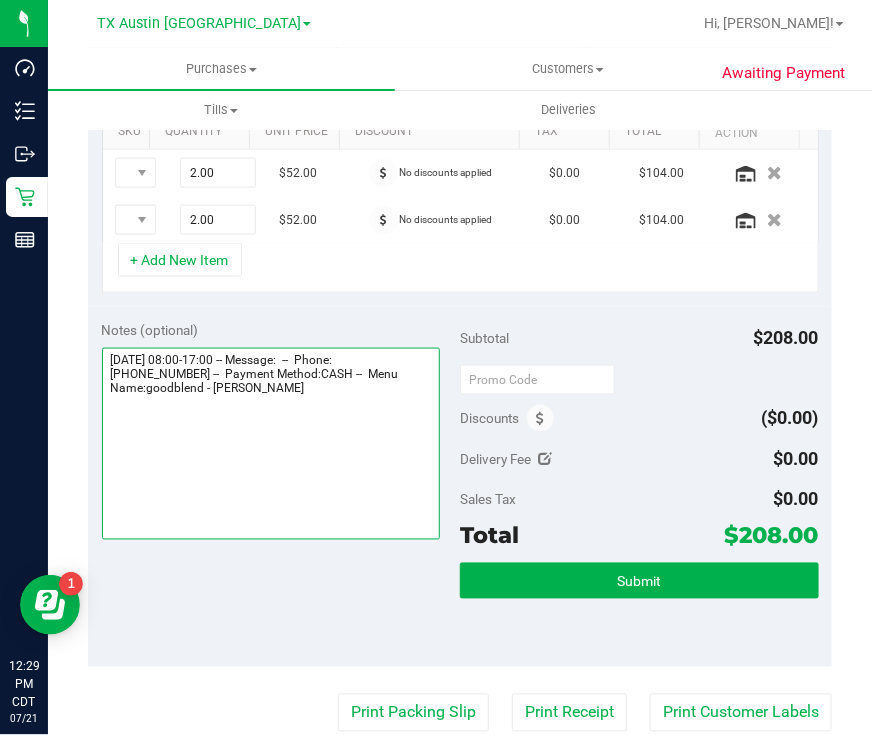 click at bounding box center [271, 444] 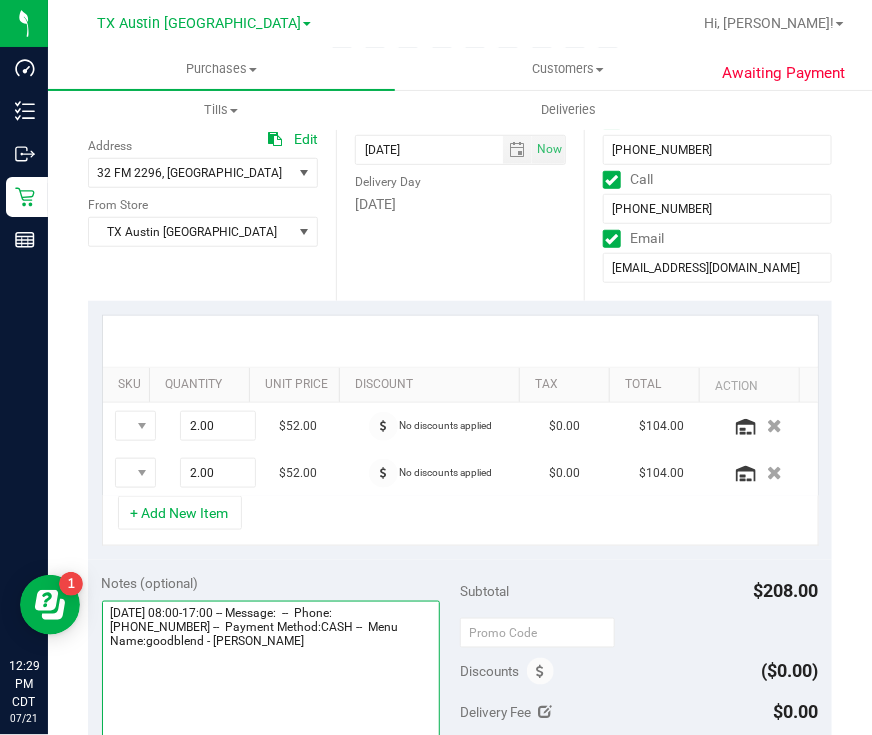 scroll, scrollTop: 249, scrollLeft: 0, axis: vertical 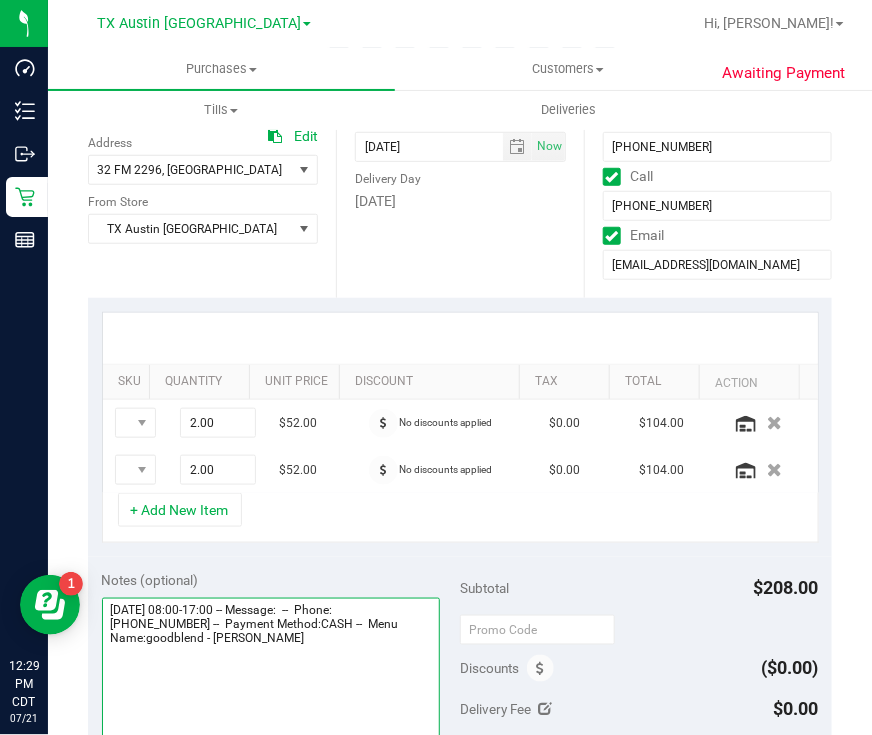 click at bounding box center (271, 694) 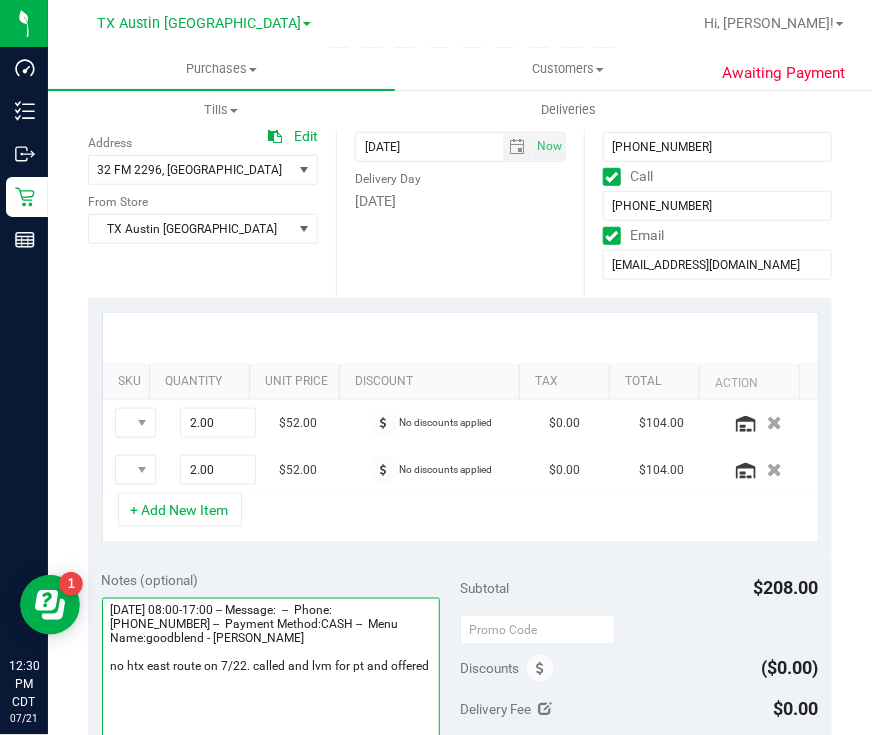 click at bounding box center (271, 694) 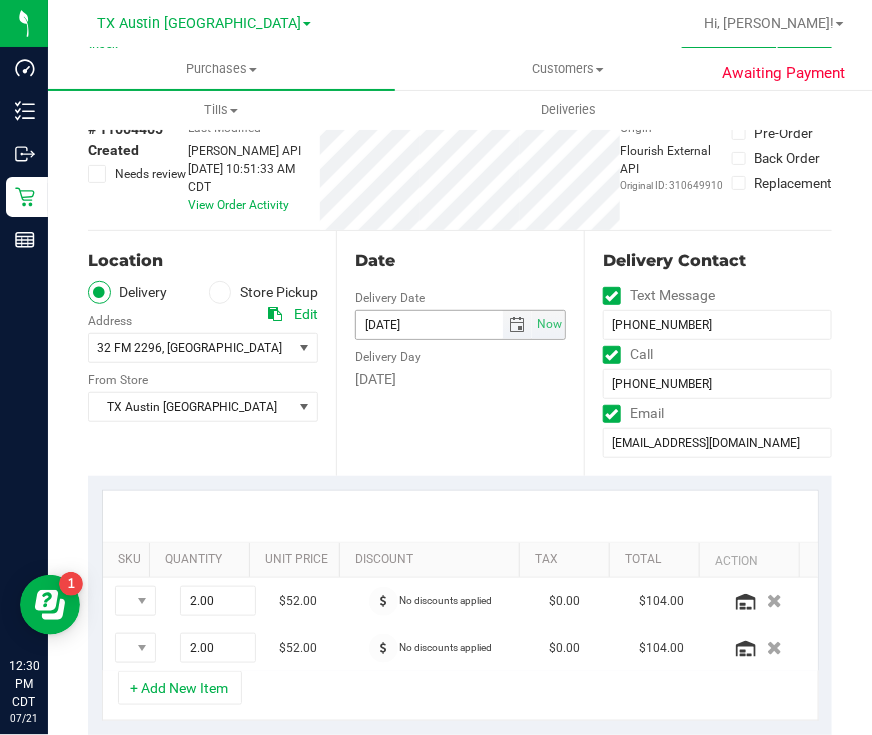 scroll, scrollTop: 0, scrollLeft: 0, axis: both 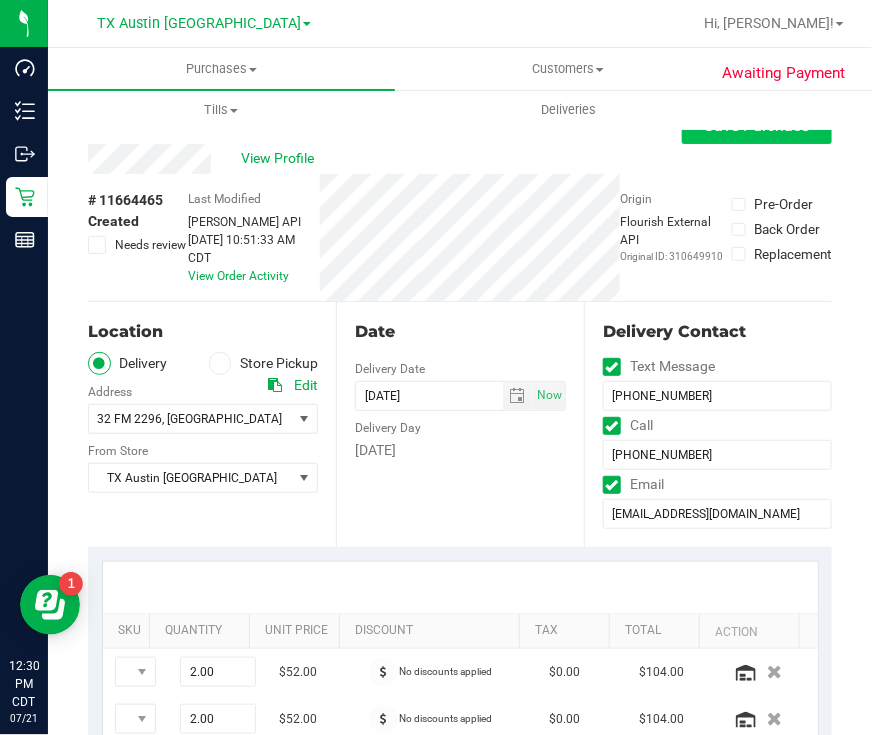 type on "Tuesday 07/22/2025 08:00-17:00 -- Message:  --  Phone:9365812842 --  Payment Method:CASH --  Menu Name:goodblend - Austin Delivery
no htx east route on 7/22. called and lvm for pt and offered 7/25 delivery and requested a callback. -rg" 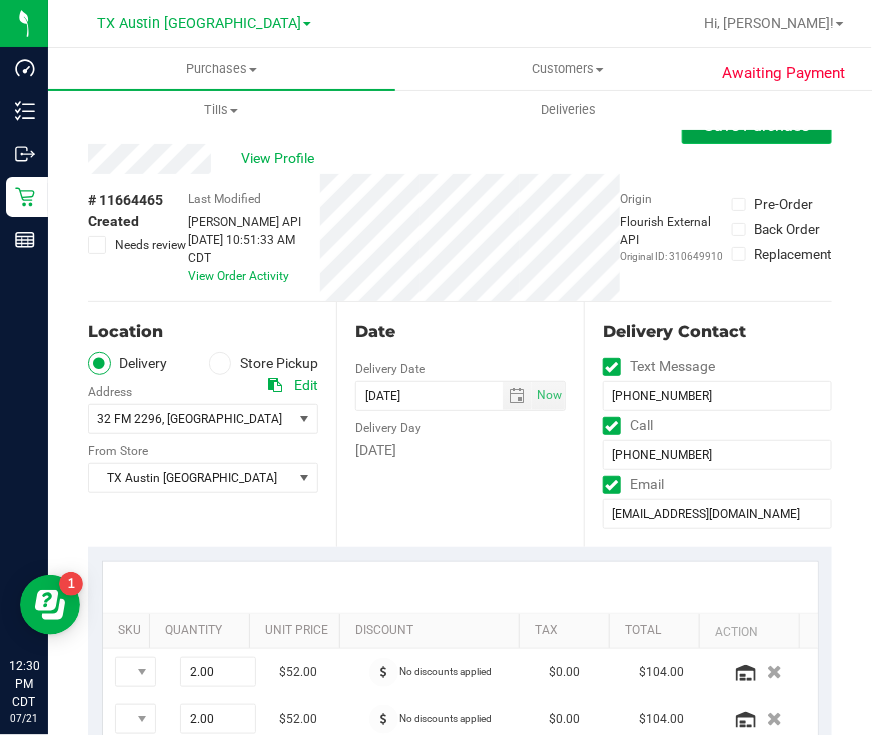 click on "Save Purchase" at bounding box center (757, 126) 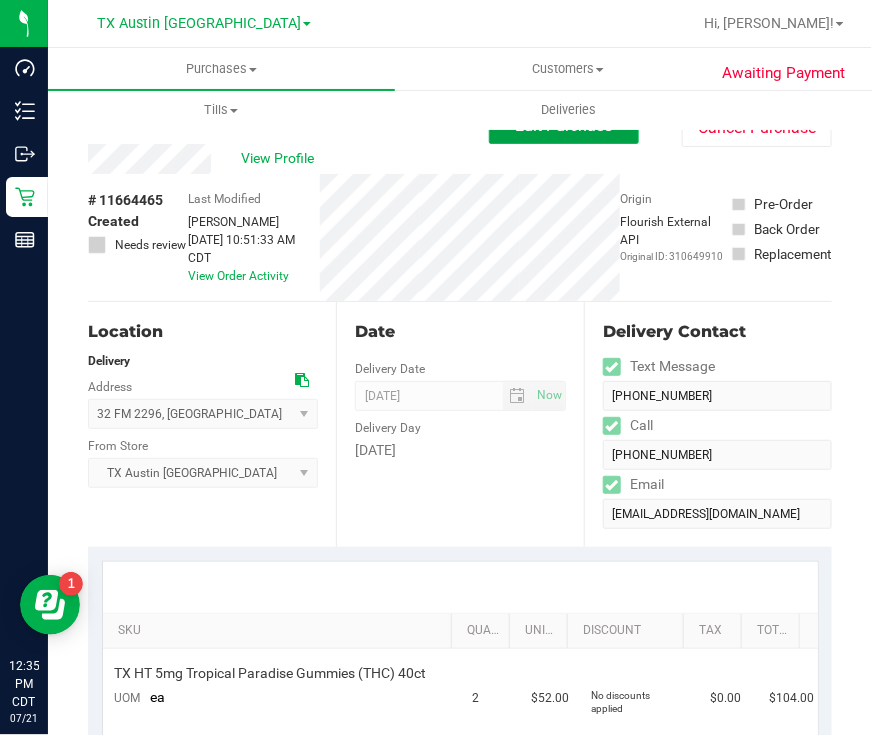 click on "Edit Purchase" at bounding box center (564, 126) 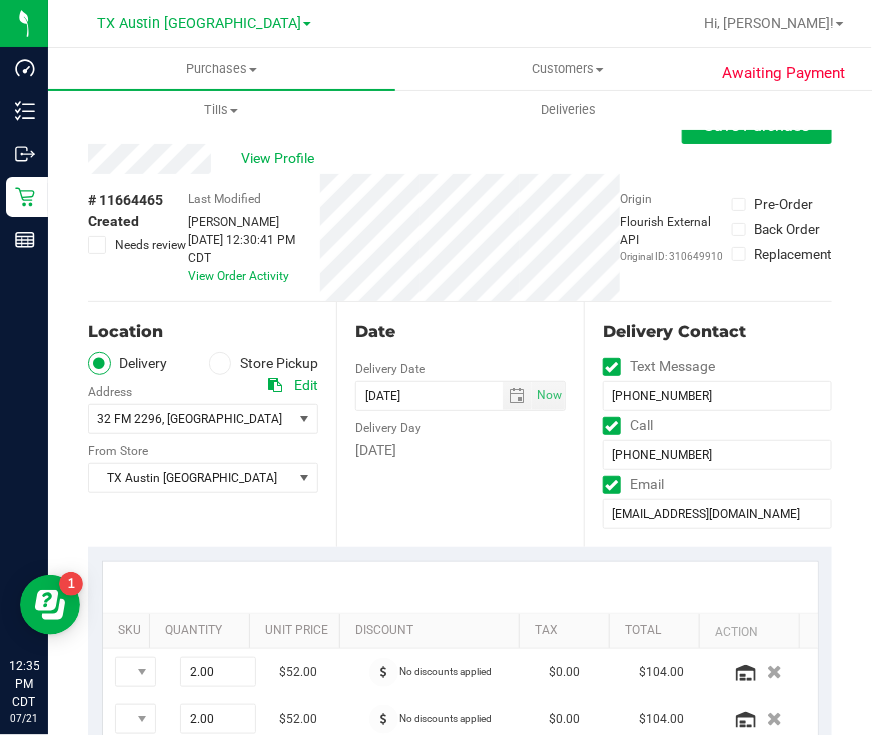 click at bounding box center [97, 245] 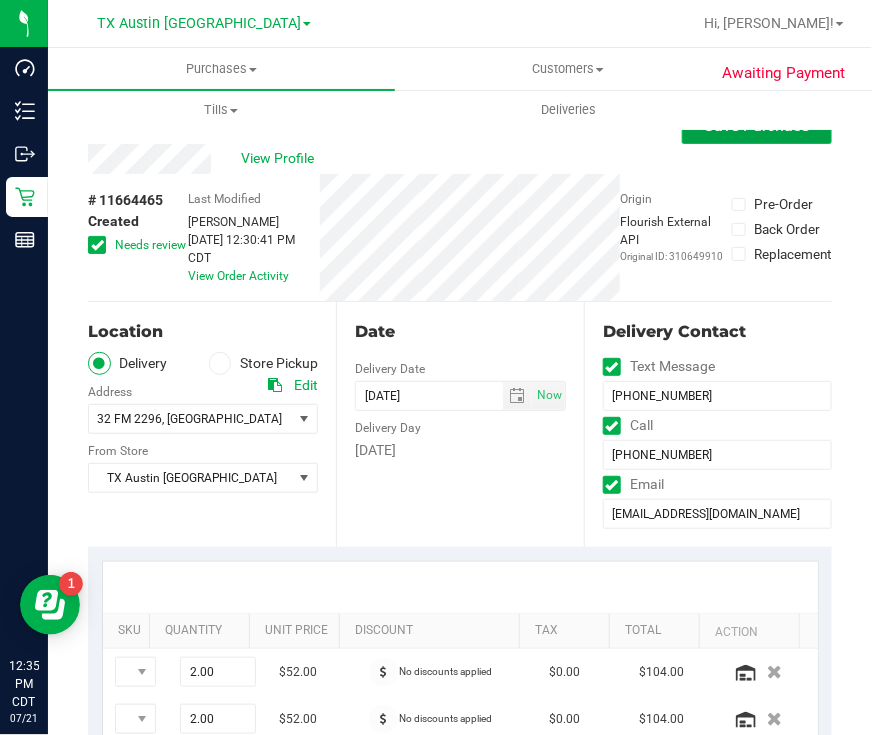 click on "Save Purchase" at bounding box center (757, 125) 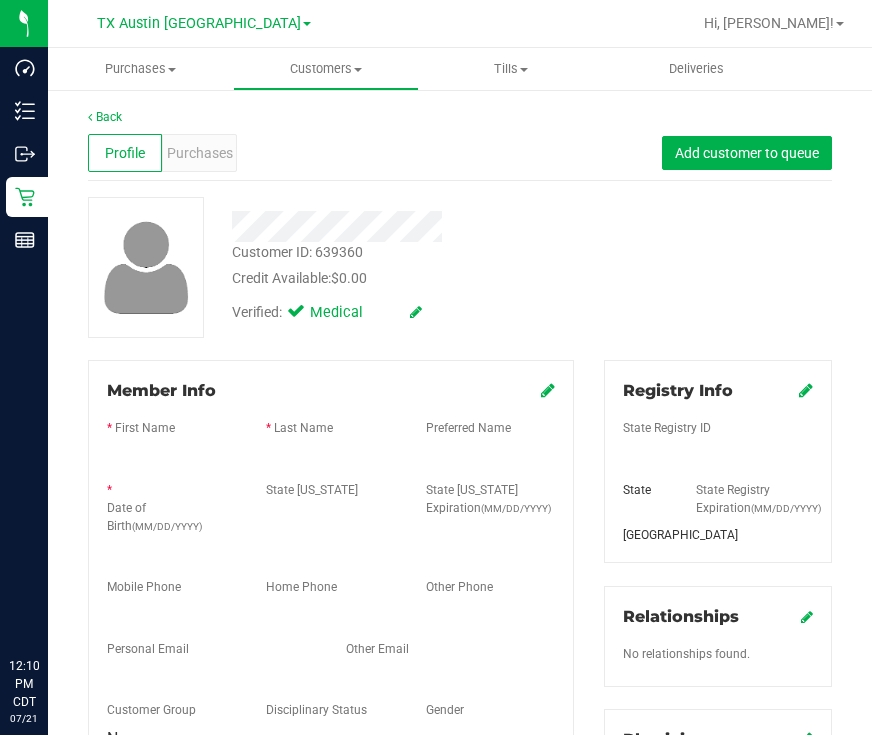 scroll, scrollTop: 0, scrollLeft: 0, axis: both 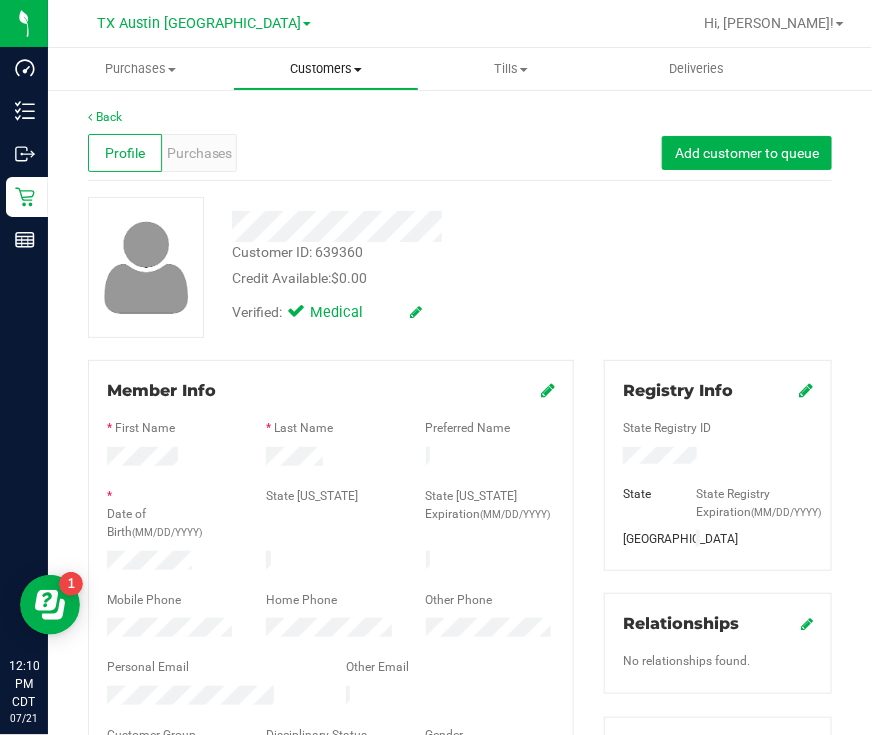 click on "Customers" at bounding box center [325, 69] 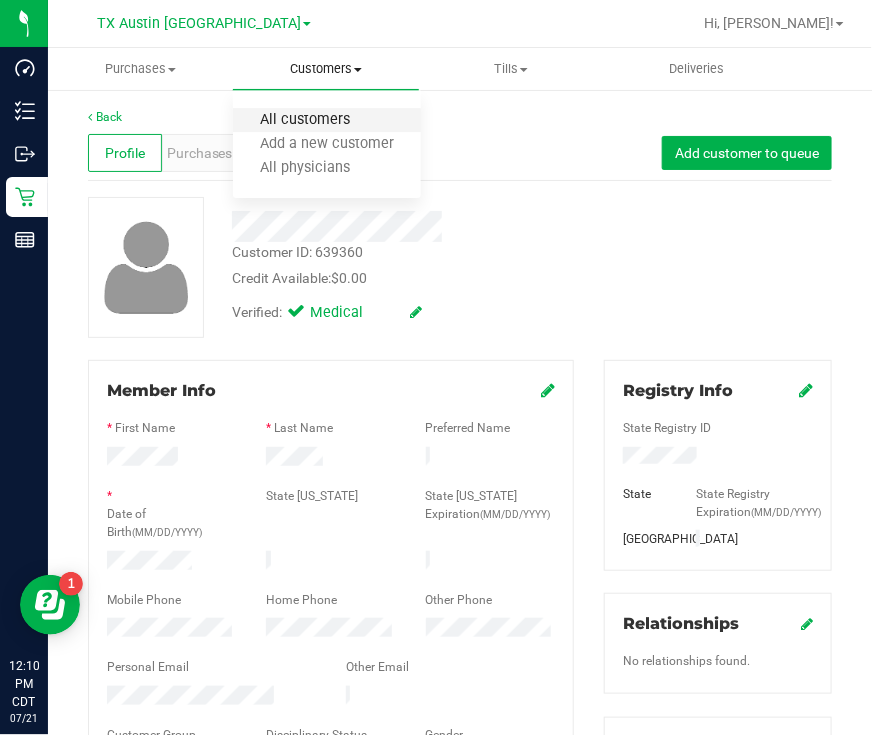 click on "All customers" at bounding box center [305, 120] 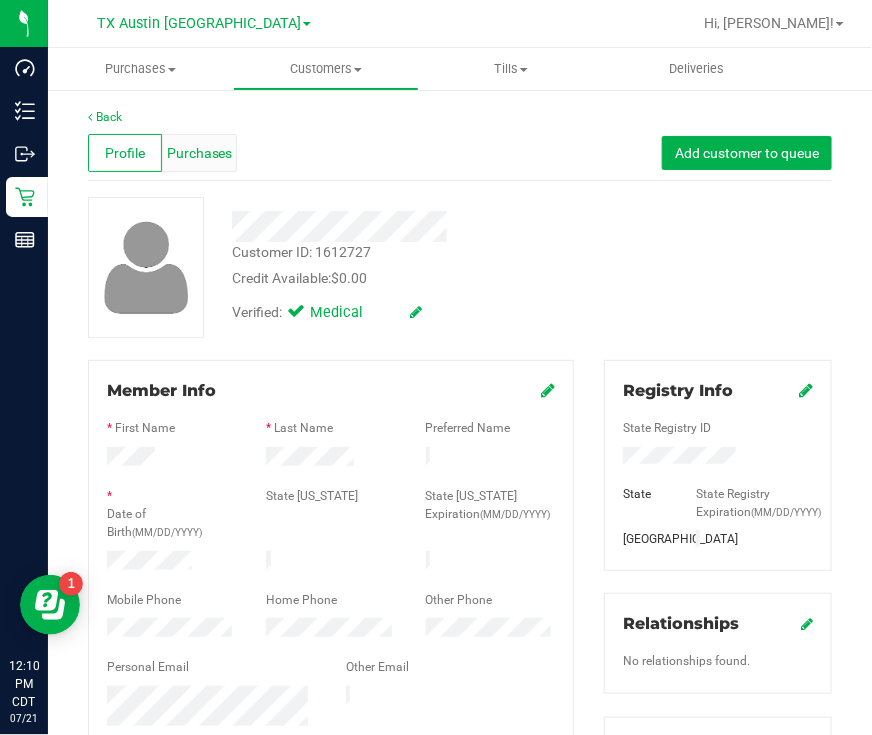click on "Purchases" at bounding box center [200, 153] 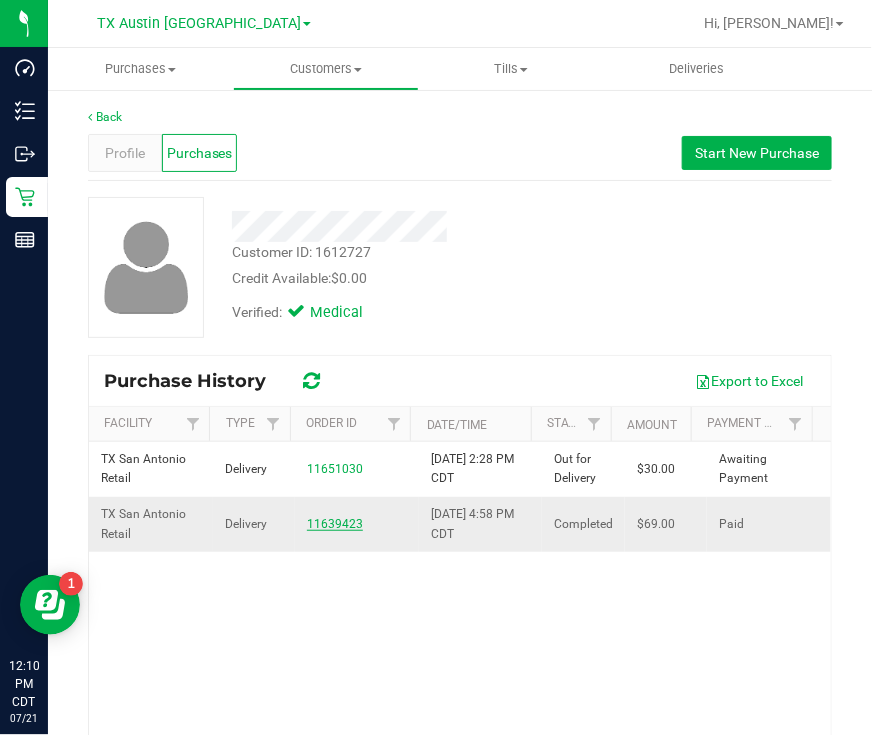 click on "11639423" at bounding box center [335, 524] 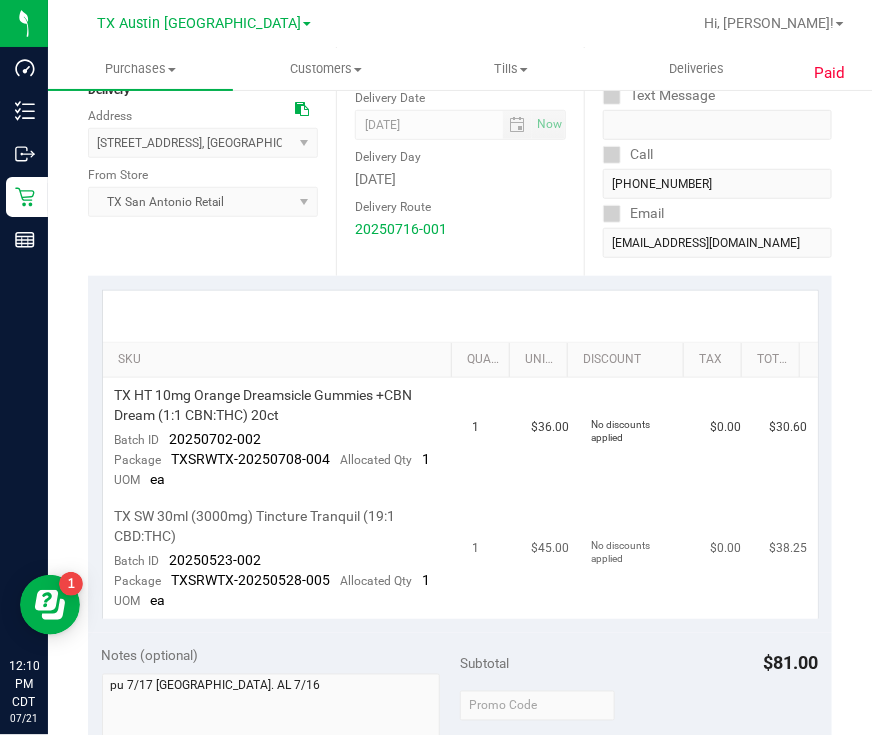 scroll, scrollTop: 249, scrollLeft: 0, axis: vertical 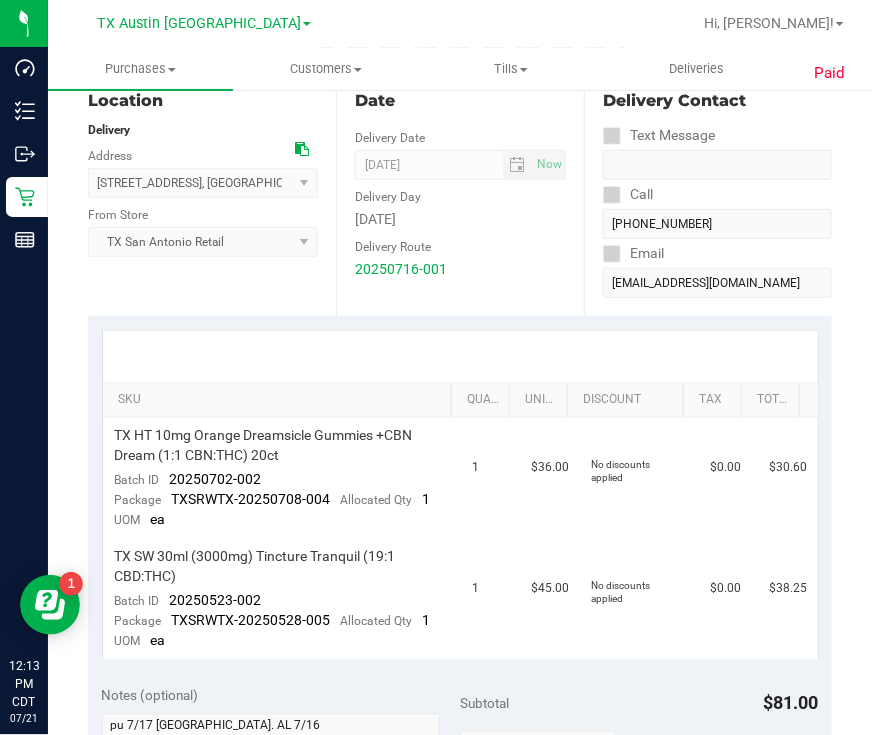 click at bounding box center (460, 356) 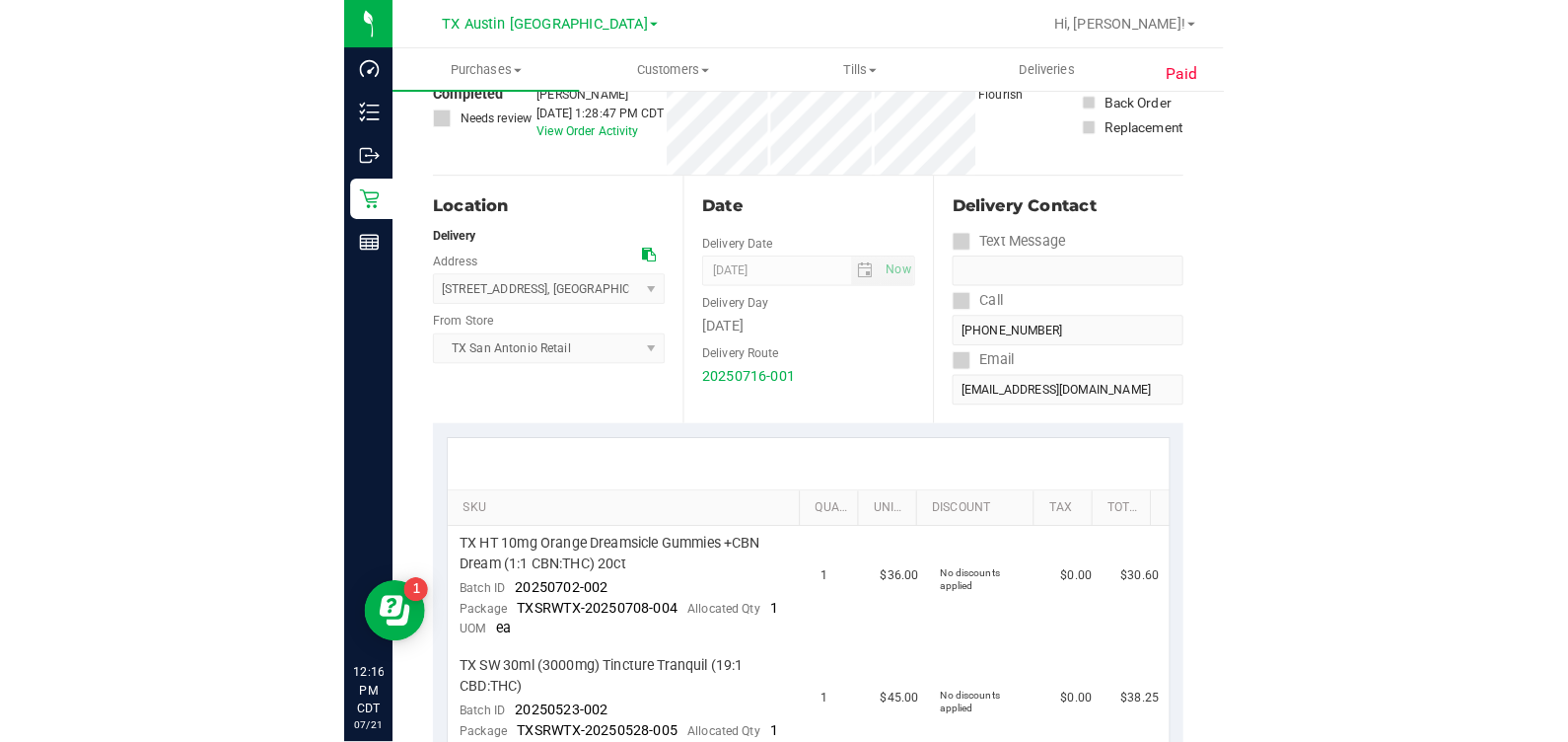 scroll, scrollTop: 0, scrollLeft: 0, axis: both 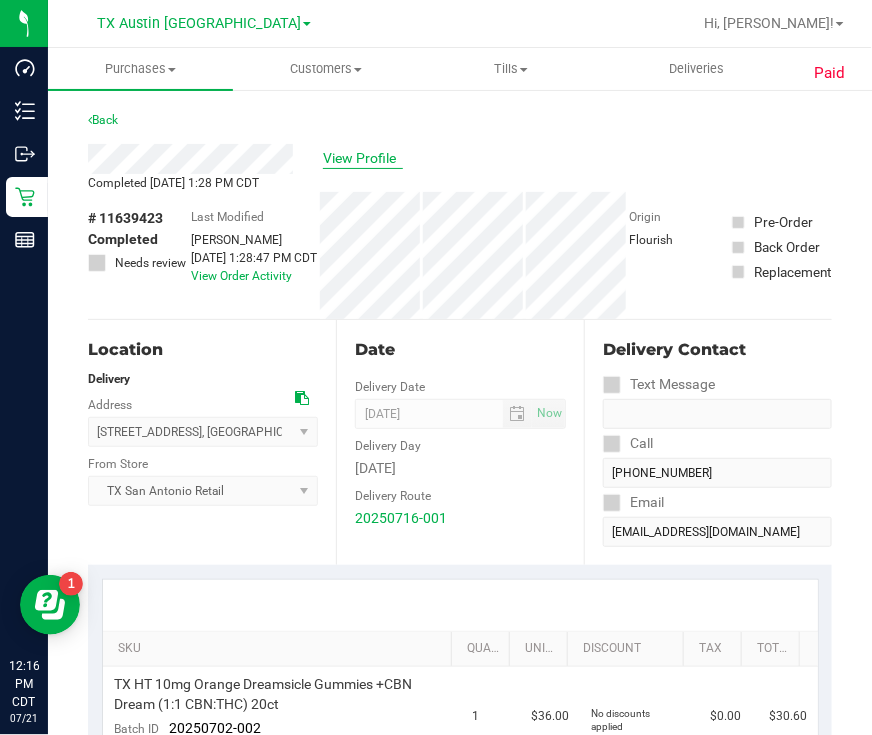 click on "View Profile" at bounding box center (363, 158) 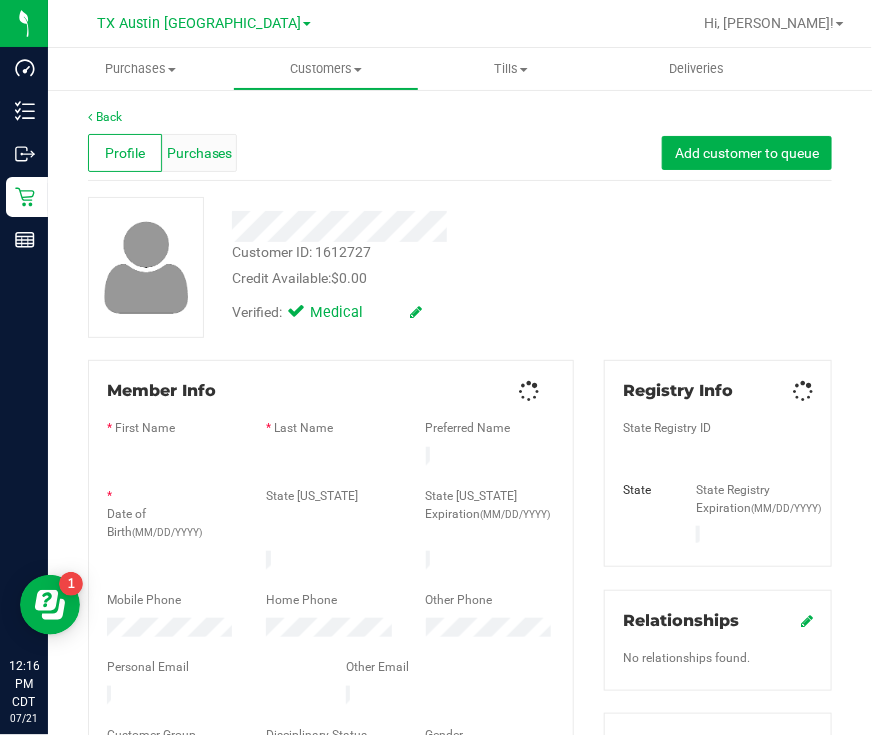 click on "Purchases" at bounding box center (200, 153) 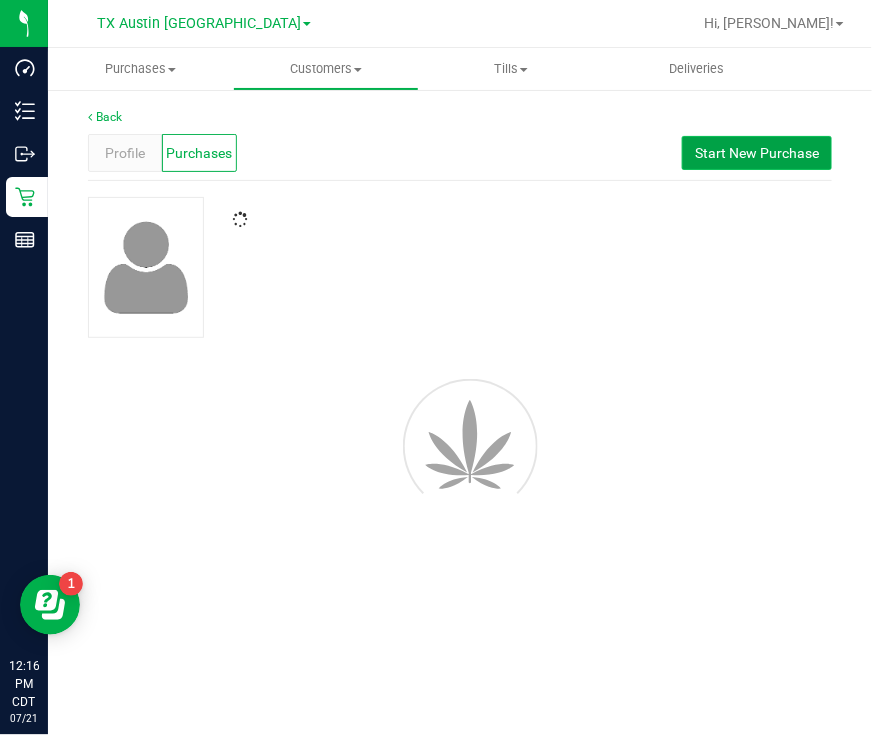 click on "Start New Purchase" at bounding box center [757, 153] 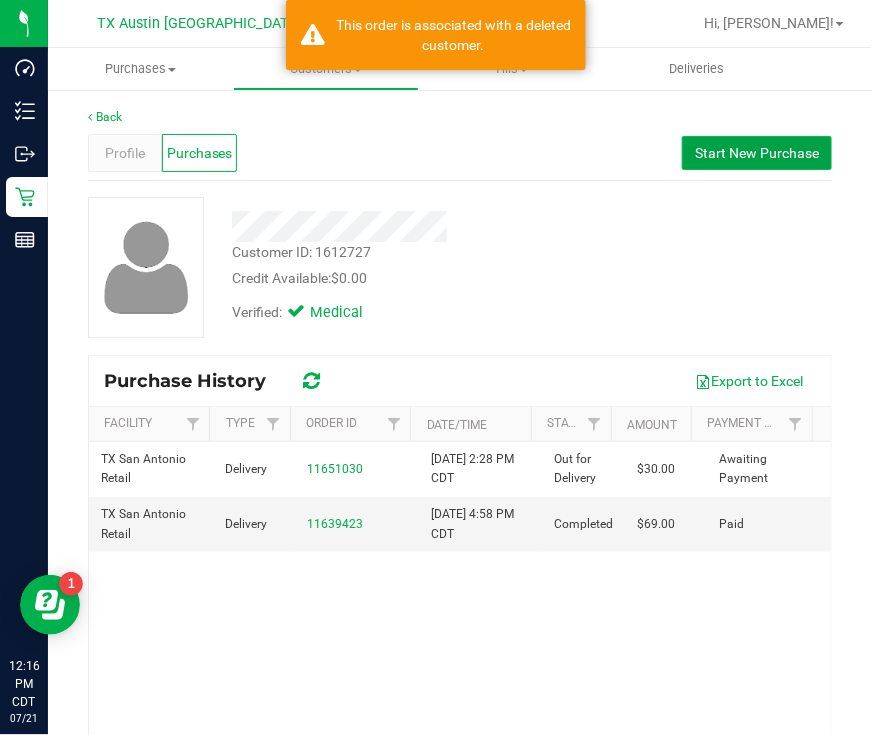 click on "Start New Purchase" at bounding box center [757, 153] 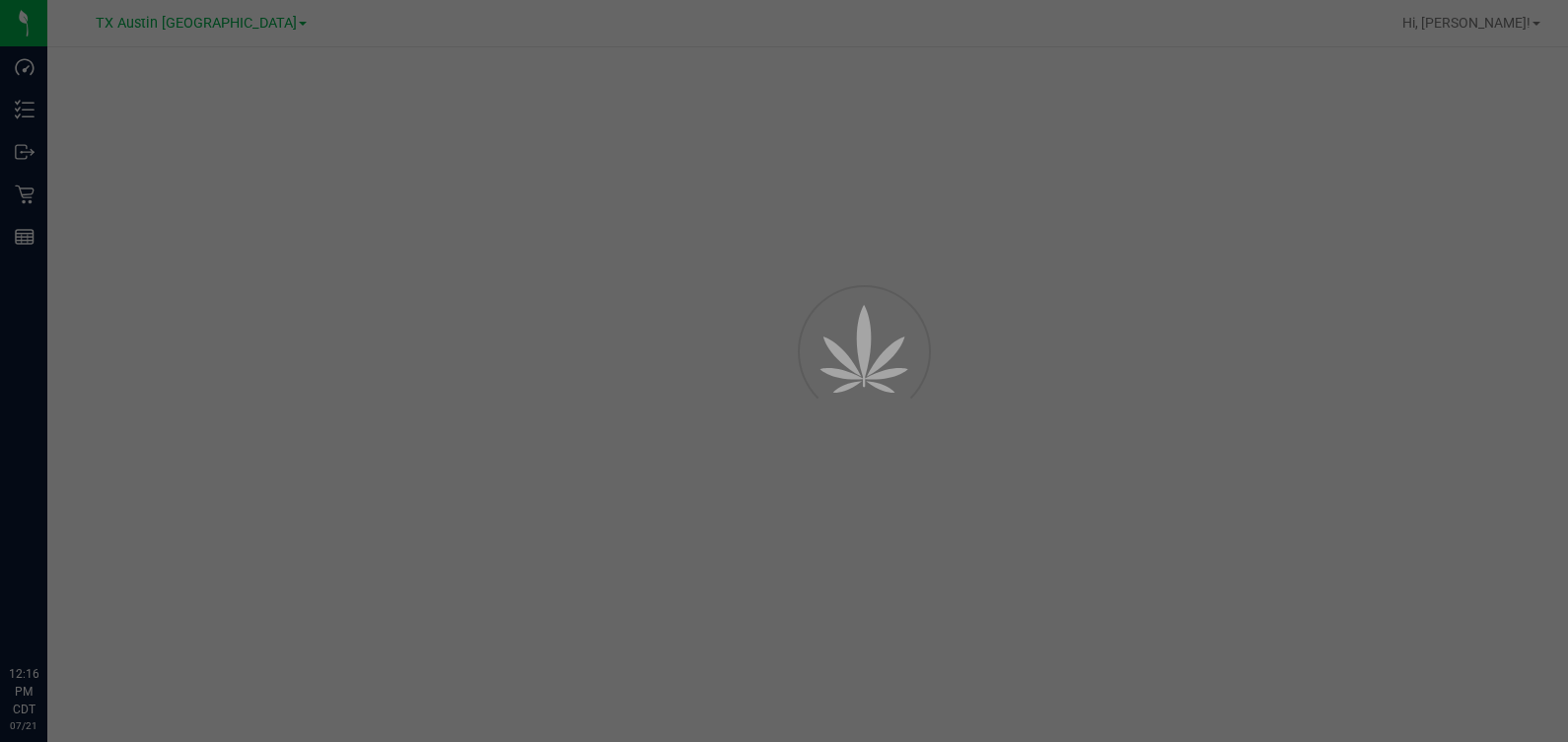 scroll, scrollTop: 0, scrollLeft: 0, axis: both 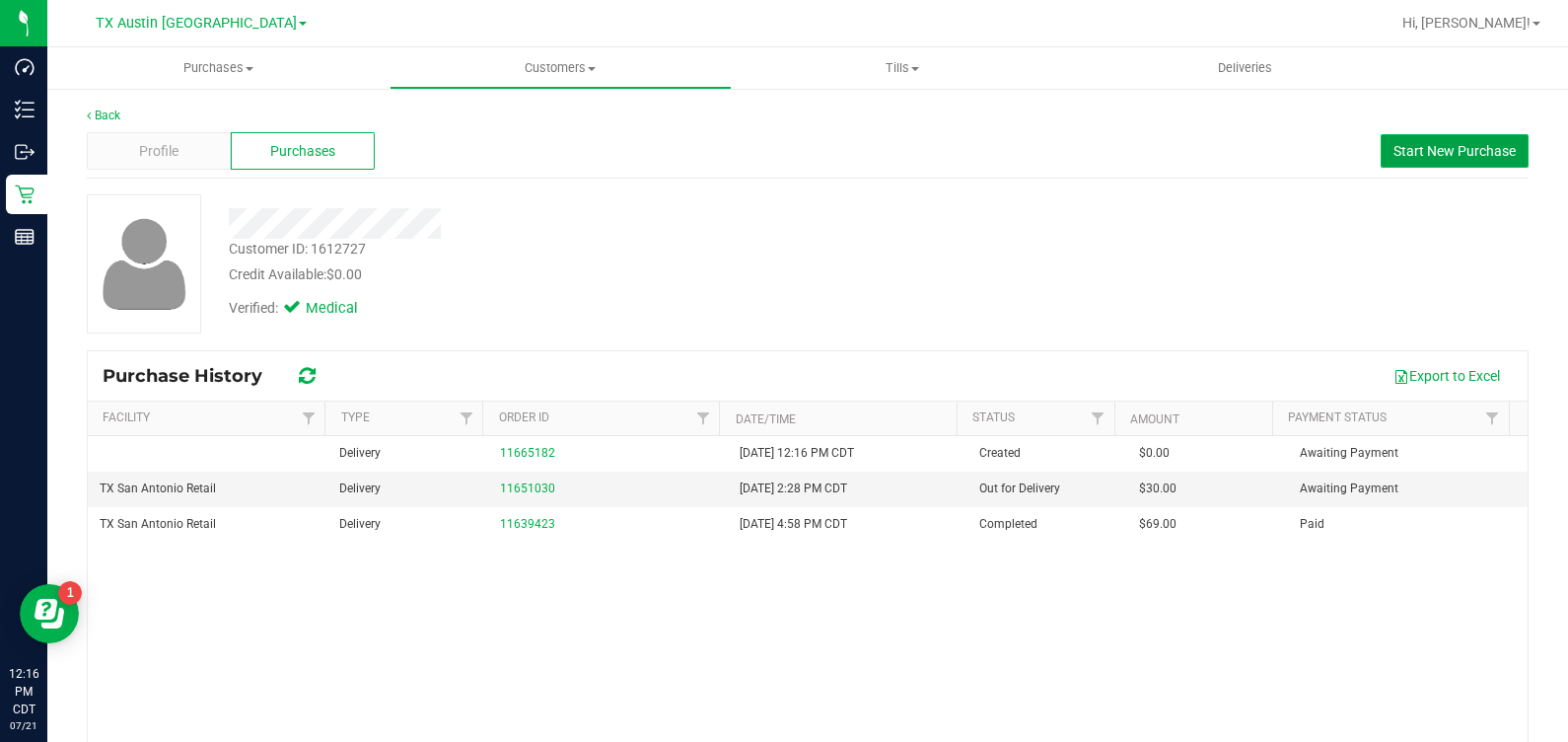 click on "Start New Purchase" at bounding box center (1455, 151) 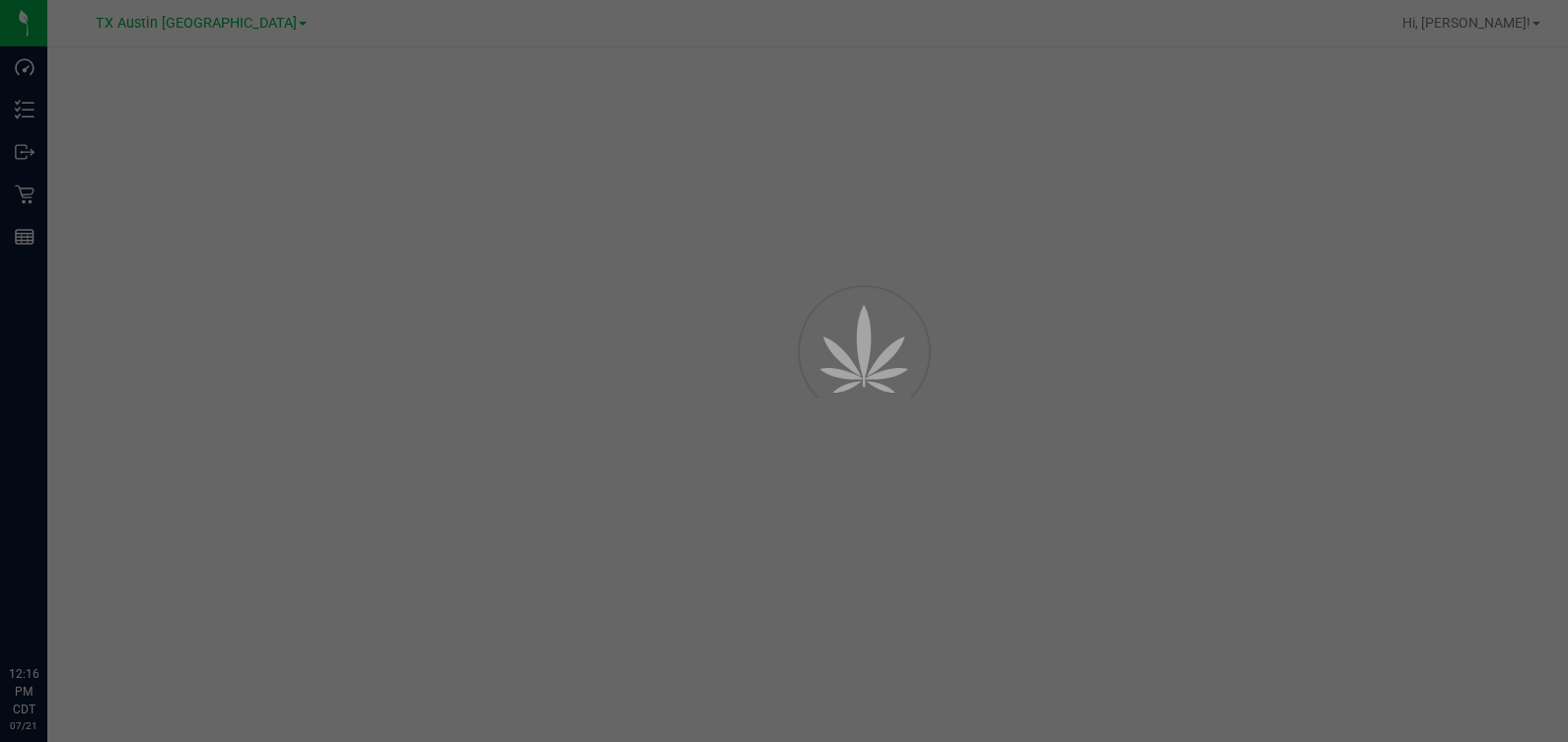 scroll, scrollTop: 0, scrollLeft: 0, axis: both 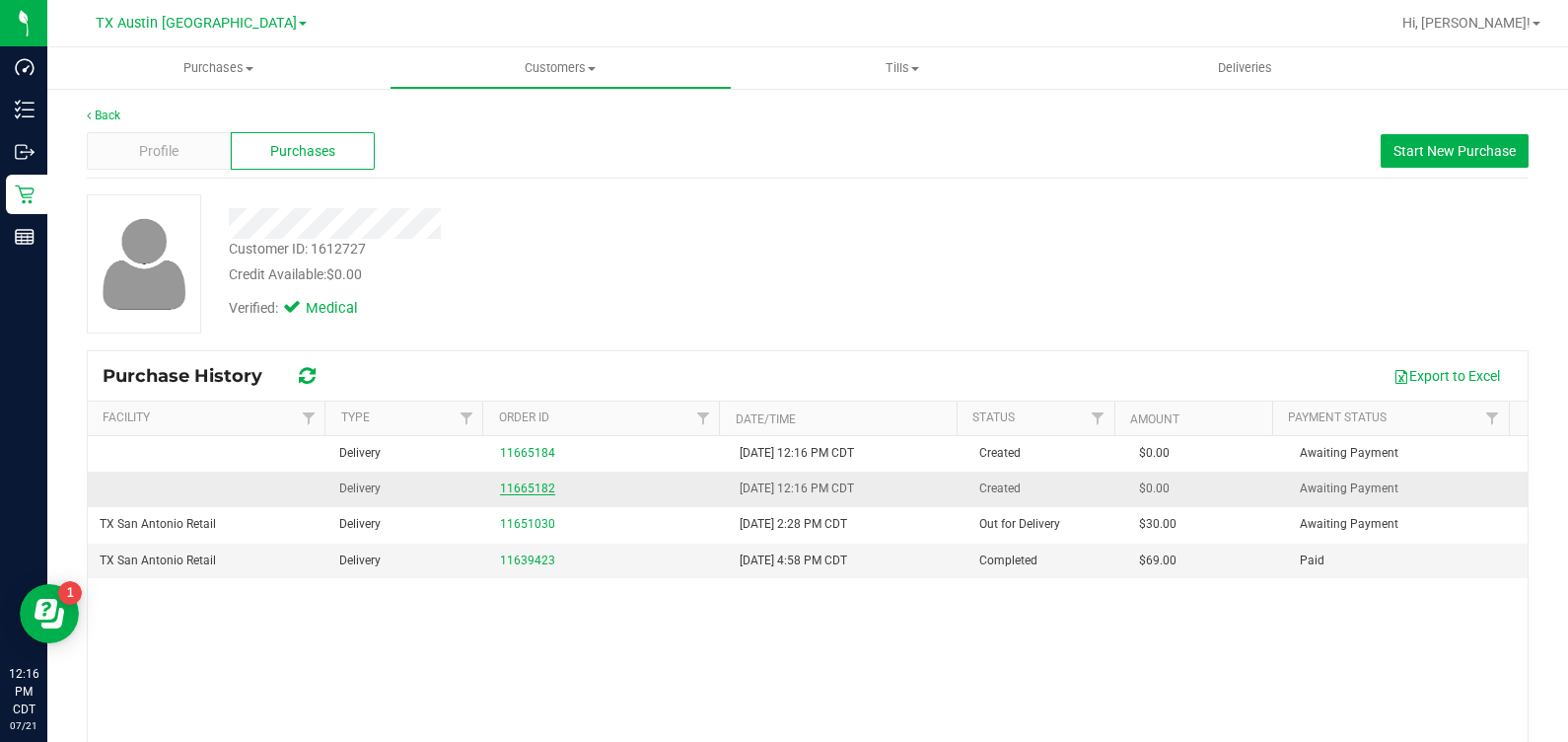 click on "11665182" at bounding box center (528, 488) 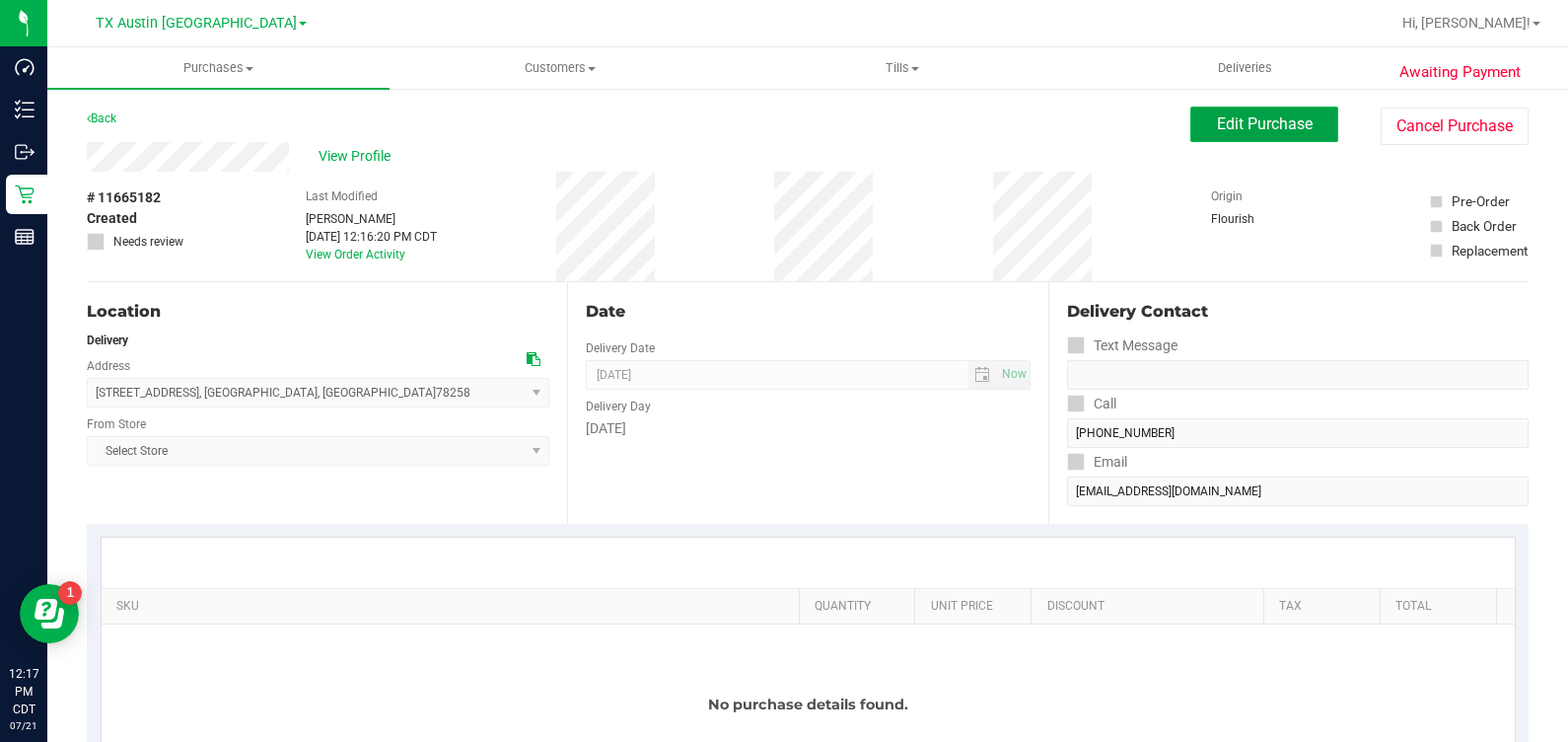 click on "Edit Purchase" at bounding box center (1264, 123) 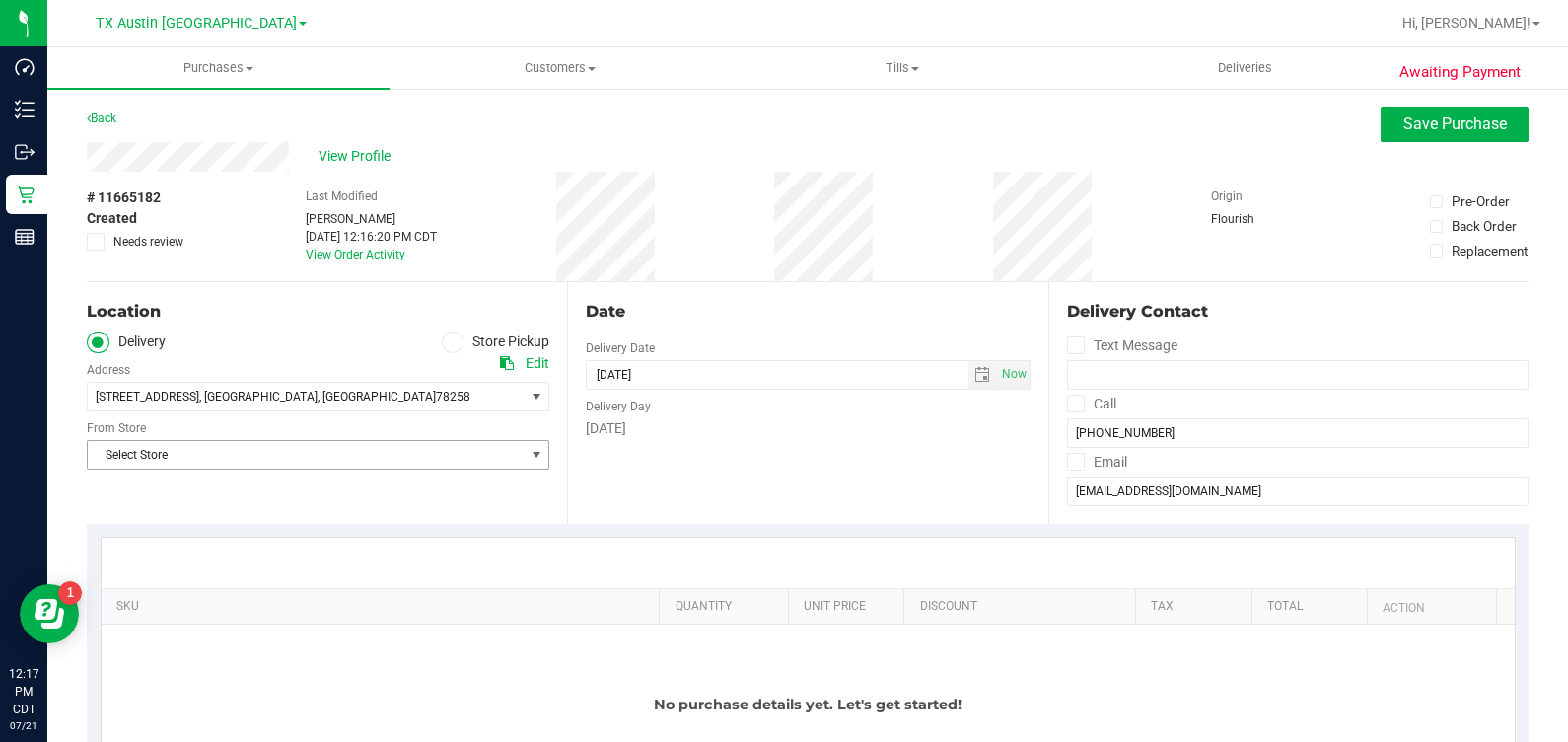 click on "Select Store" at bounding box center [306, 455] 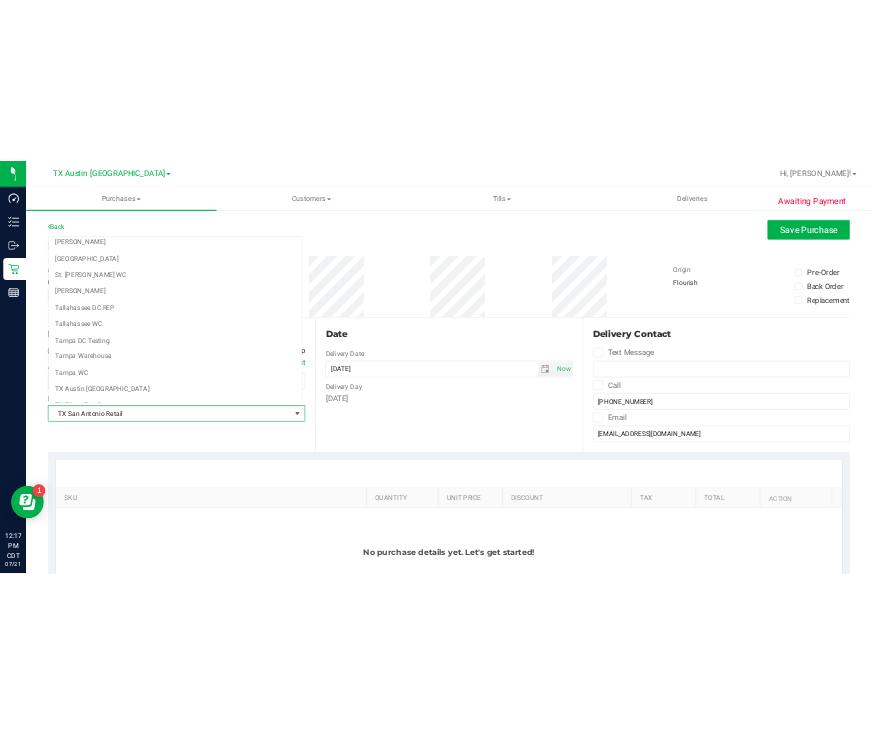 scroll, scrollTop: 1285, scrollLeft: 0, axis: vertical 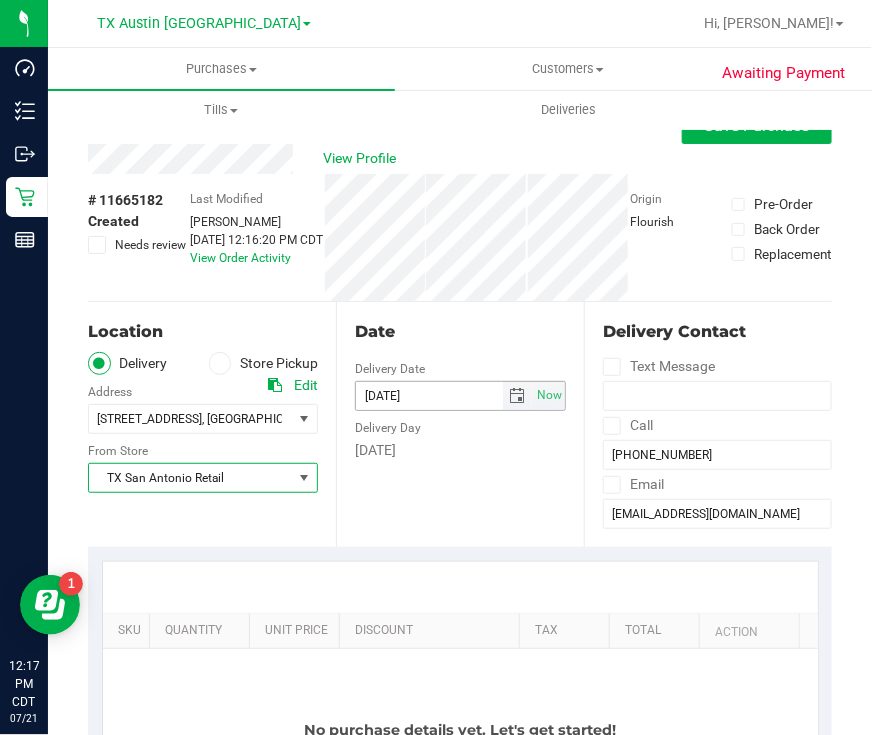 click at bounding box center [517, 396] 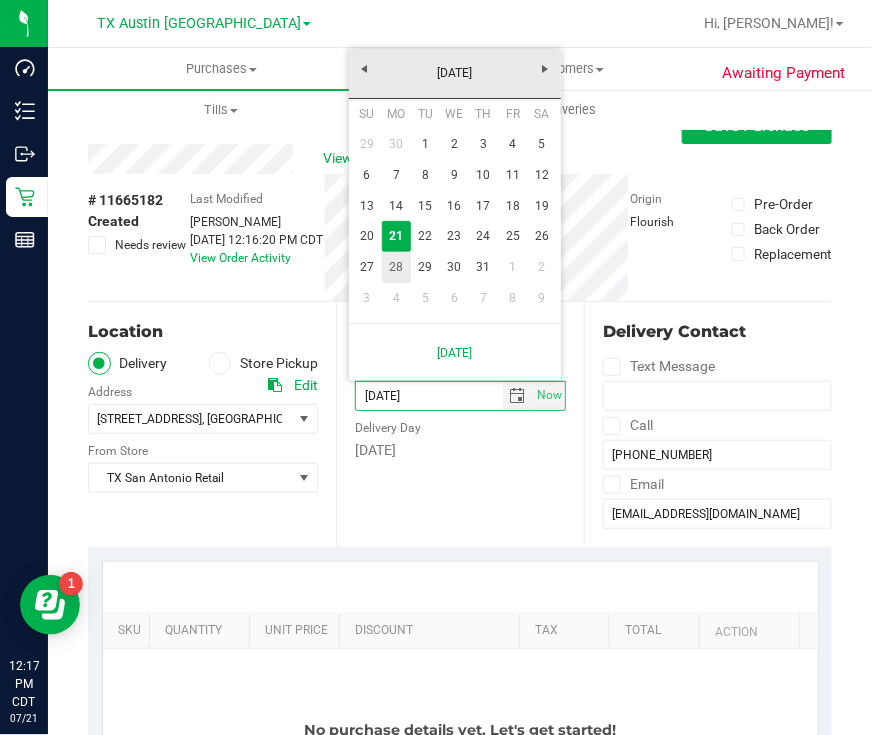click on "28" at bounding box center (396, 267) 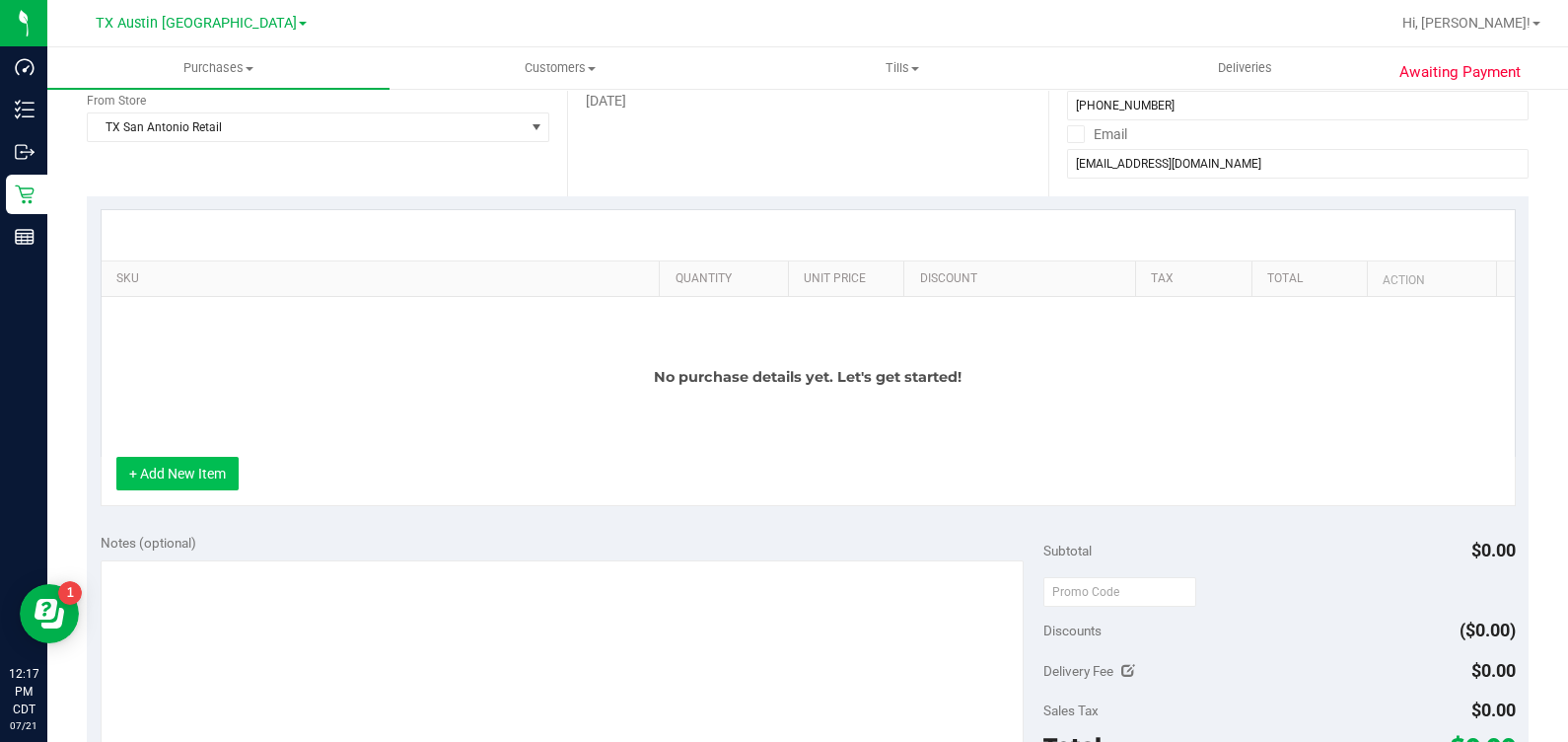 scroll, scrollTop: 370, scrollLeft: 0, axis: vertical 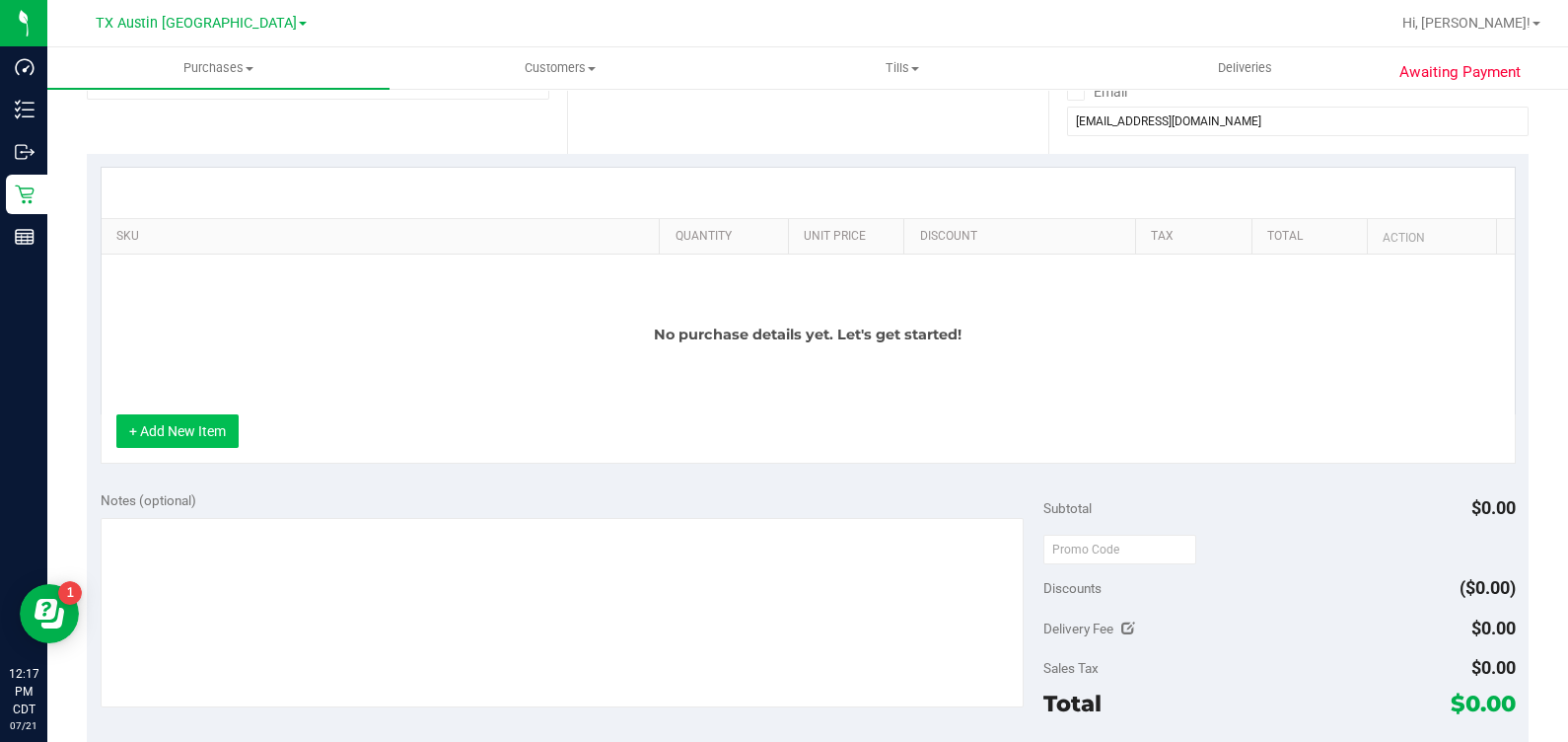 click on "+ Add New Item" at bounding box center [178, 431] 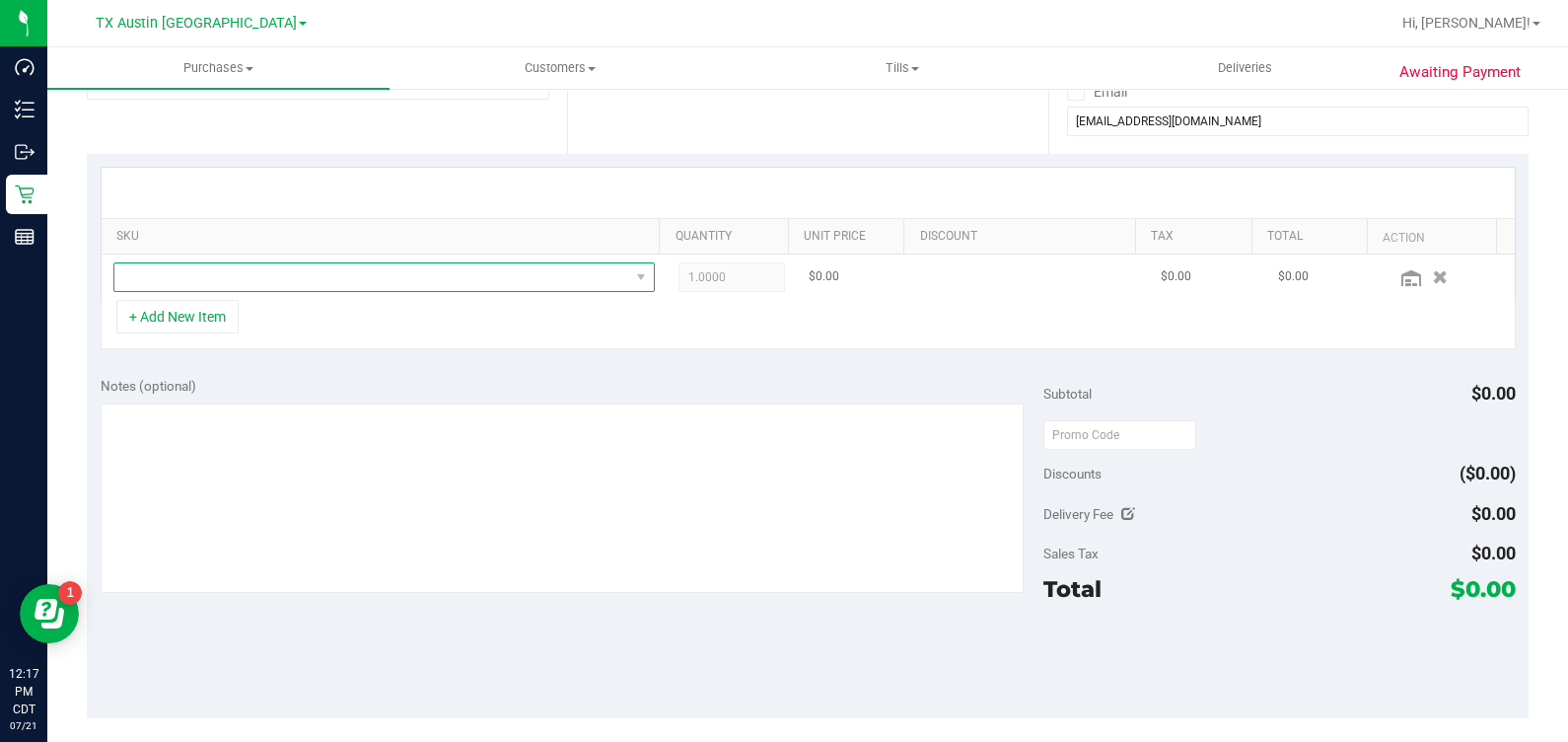 click at bounding box center [372, 277] 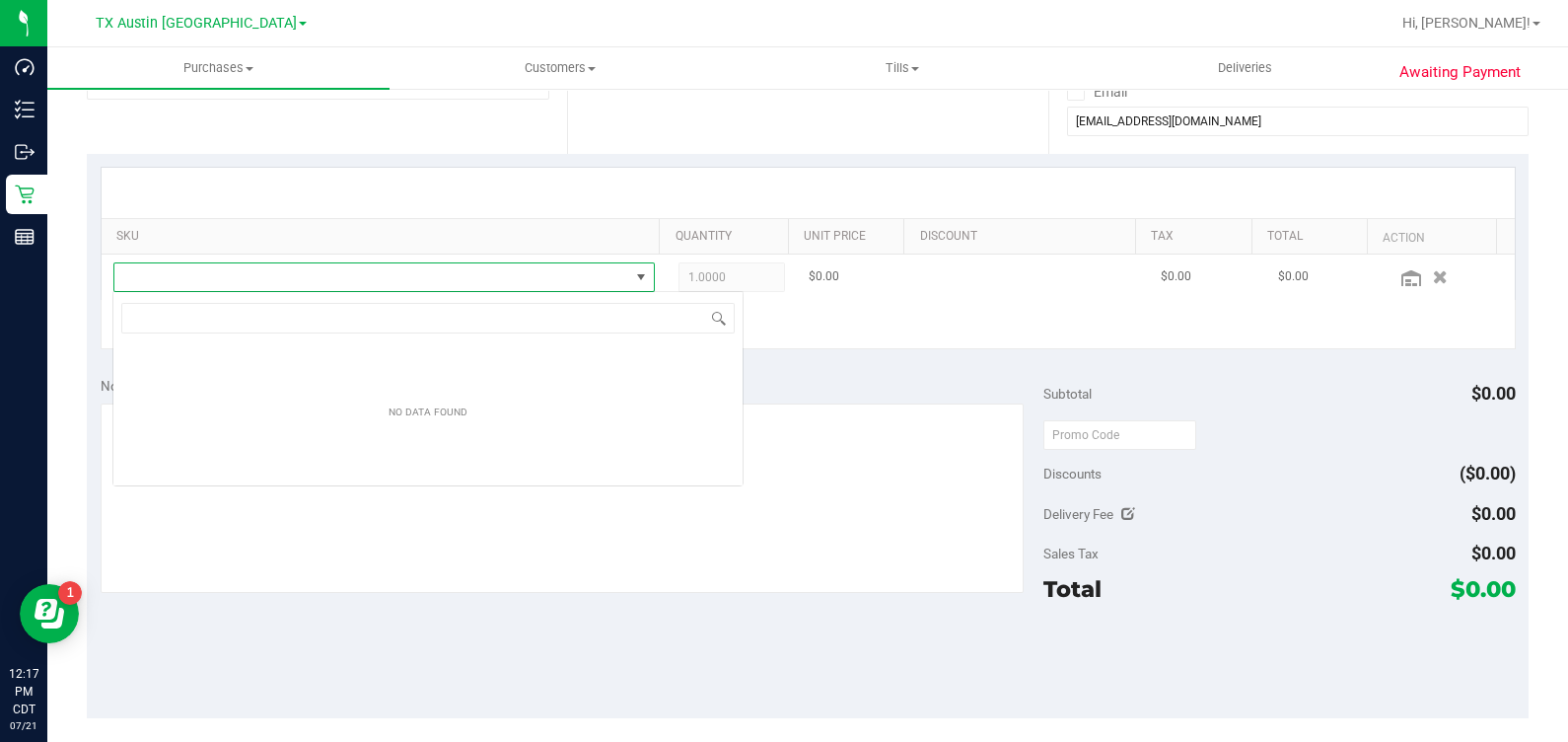 scroll, scrollTop: 98640, scrollLeft: 98089, axis: both 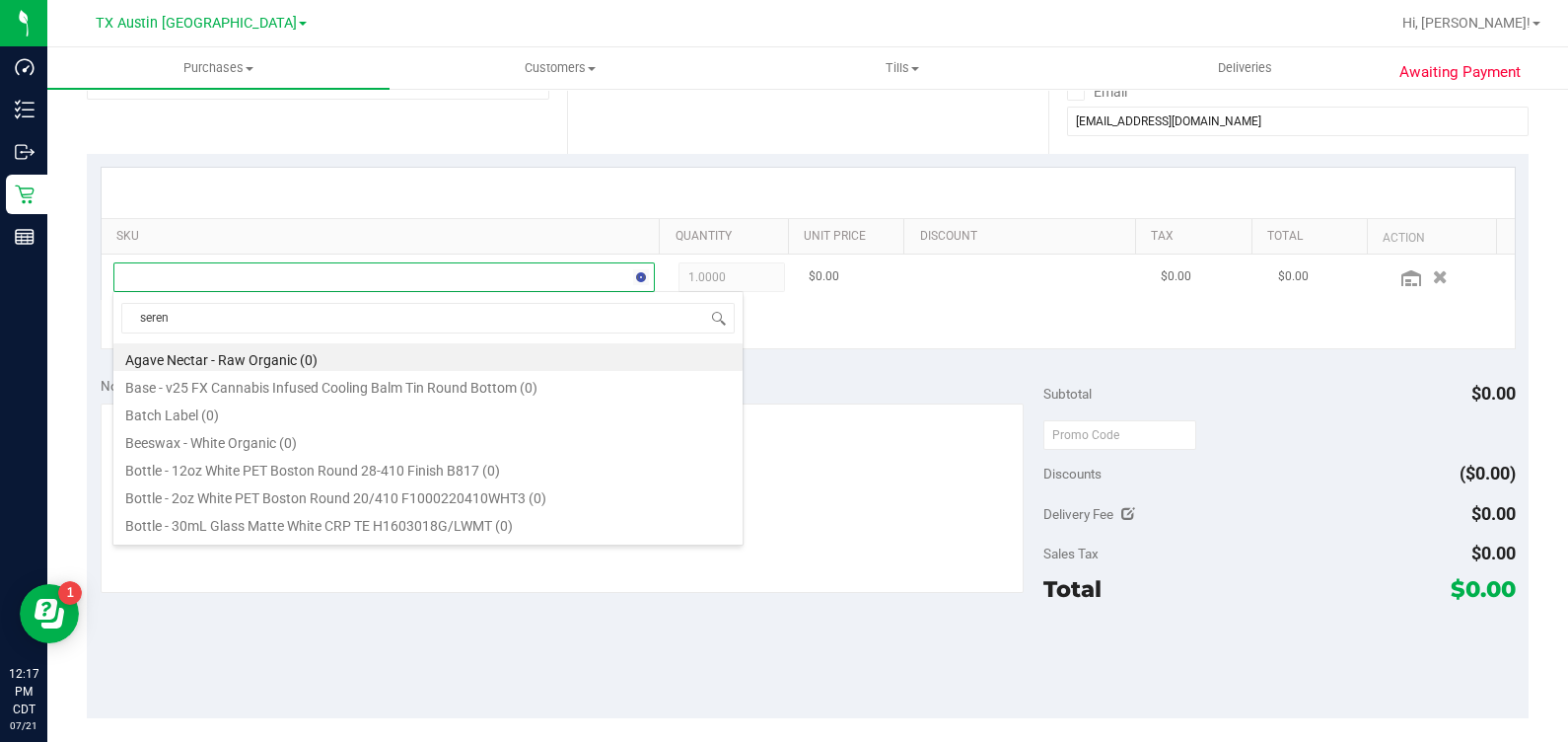 type on "serene" 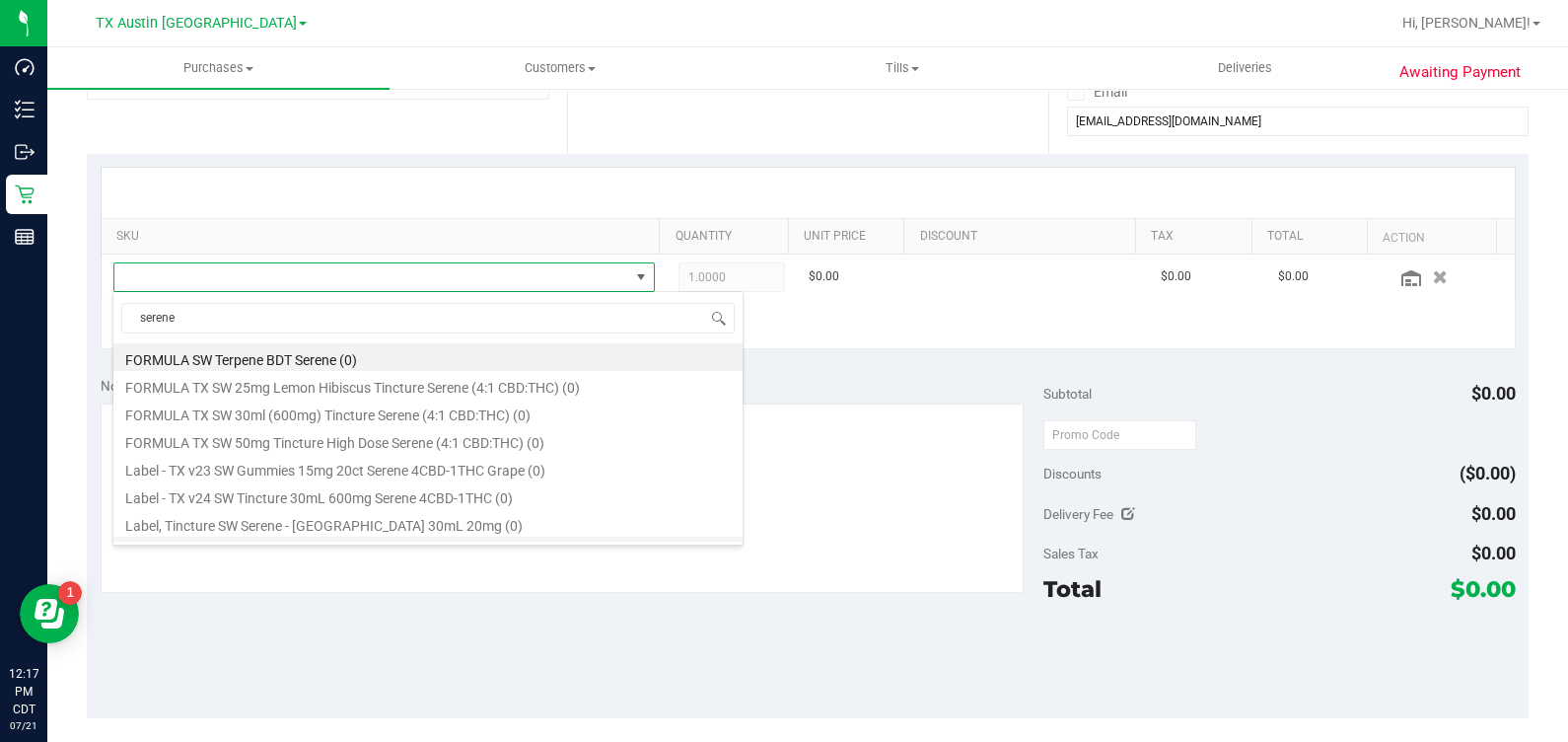 scroll, scrollTop: 133, scrollLeft: 0, axis: vertical 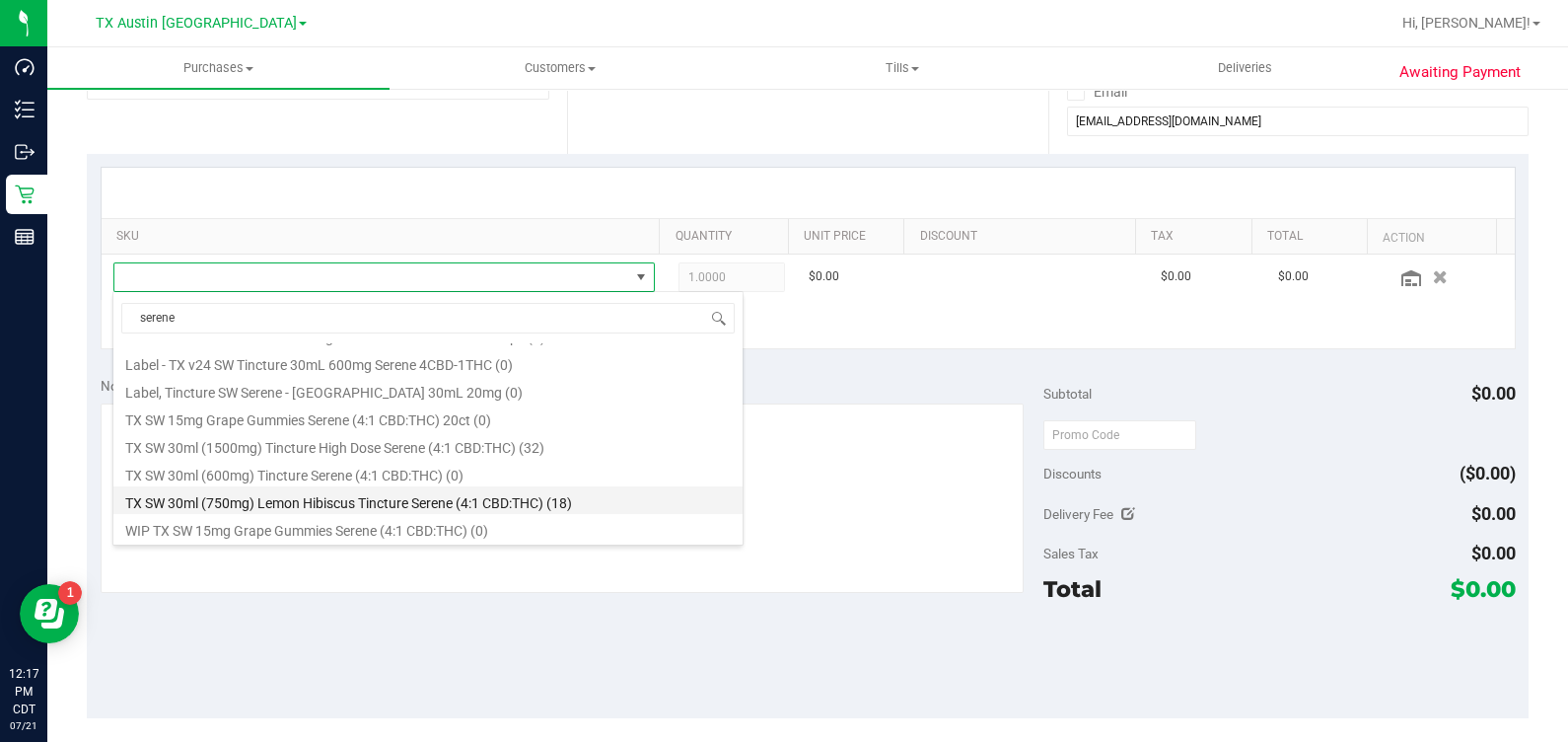click on "TX SW 30ml (750mg) Lemon Hibiscus Tincture Serene (4:1 CBD:THC) (18)" at bounding box center (428, 500) 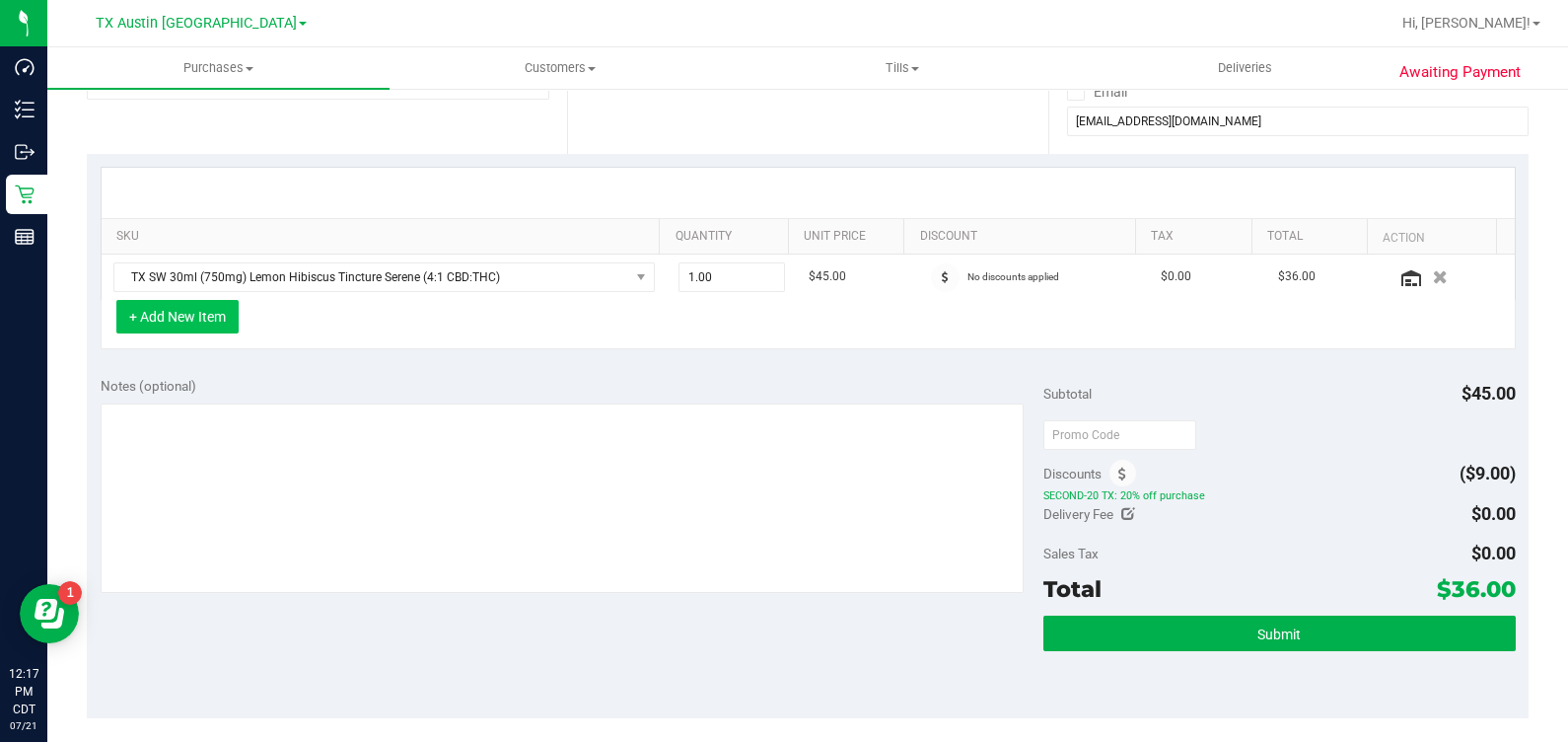 click on "+ Add New Item" at bounding box center [178, 317] 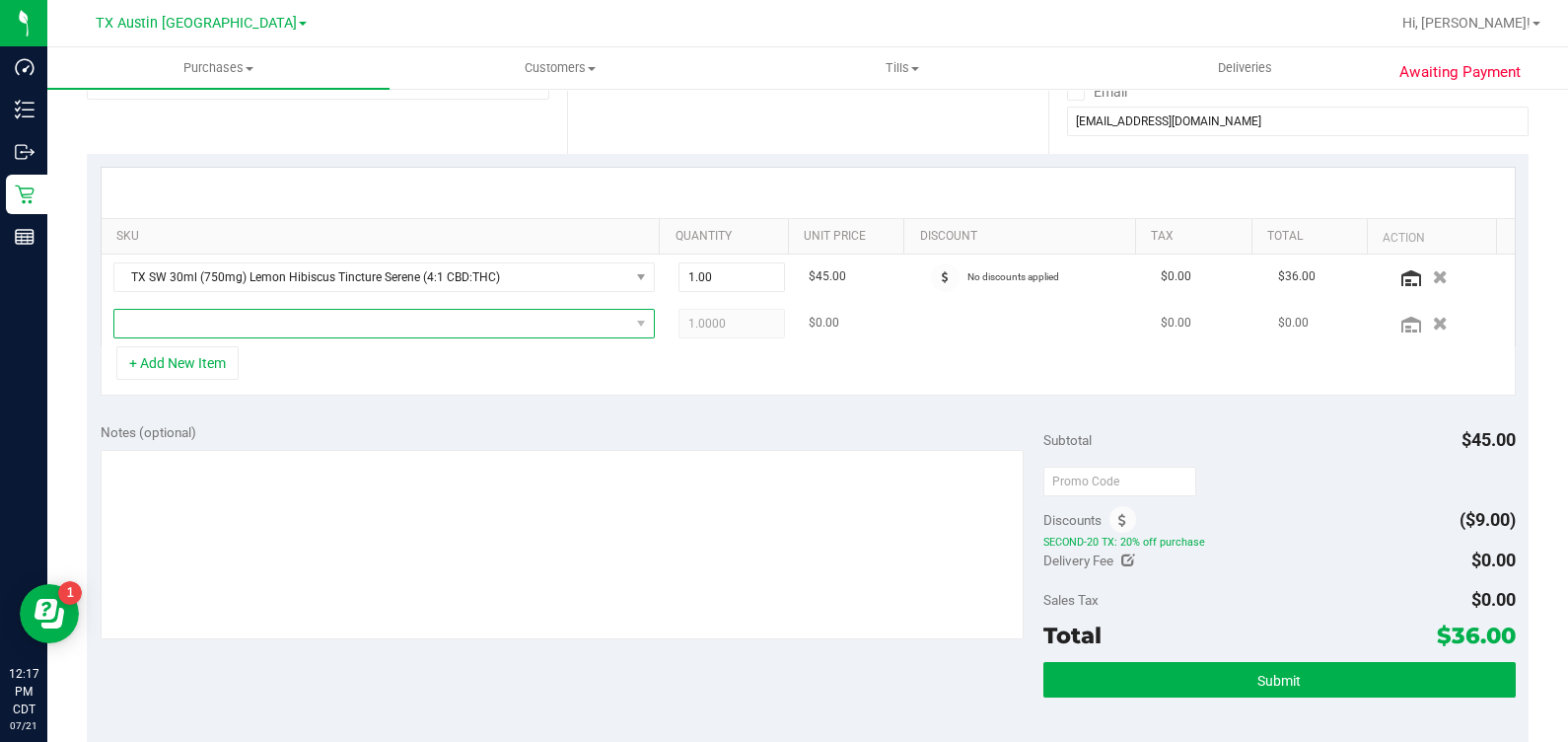 click at bounding box center (372, 324) 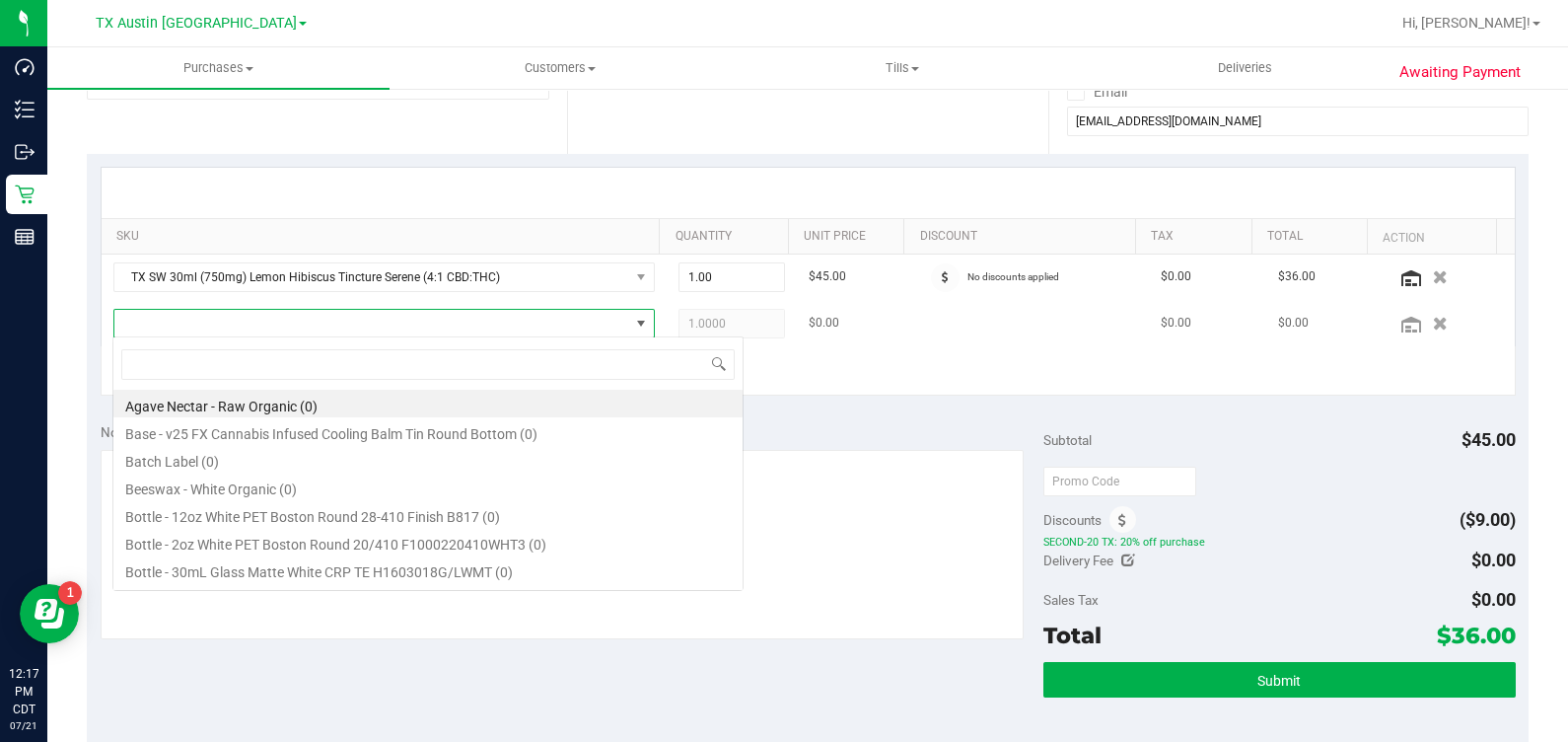 scroll, scrollTop: 98640, scrollLeft: 98089, axis: both 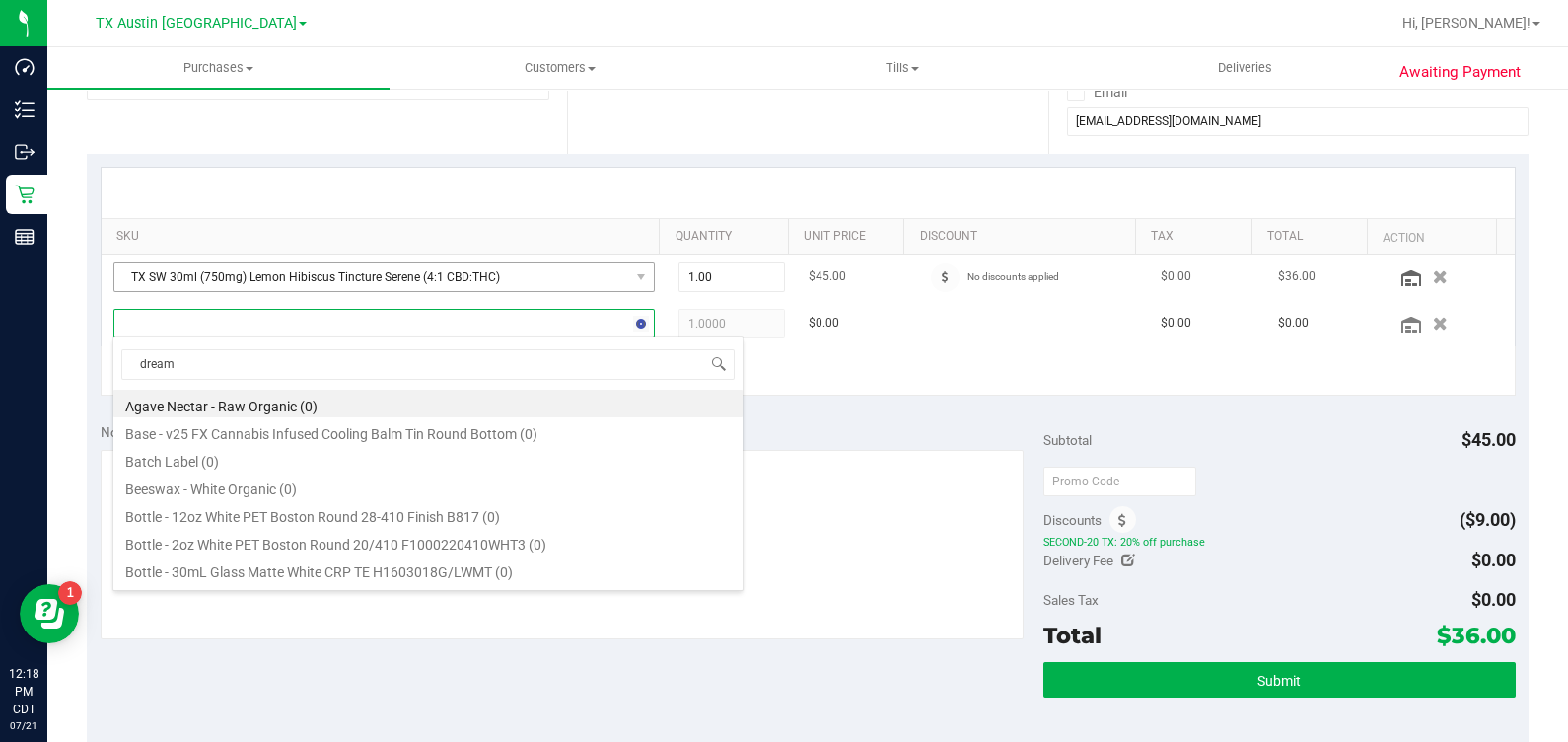 type on "dreams" 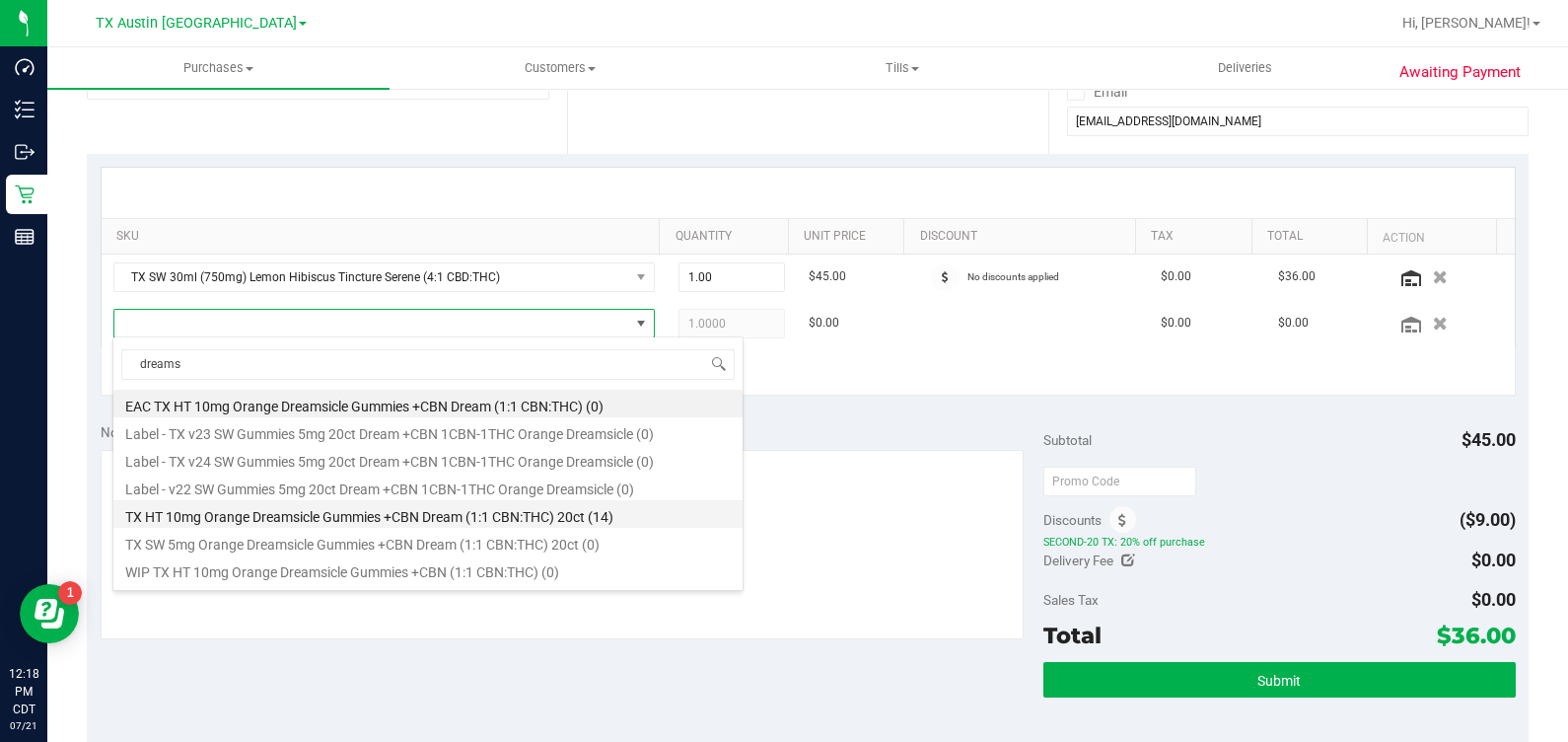 click on "TX HT 10mg Orange Dreamsicle Gummies +CBN Dream (1:1 CBN:THC) 20ct (14)" at bounding box center (428, 514) 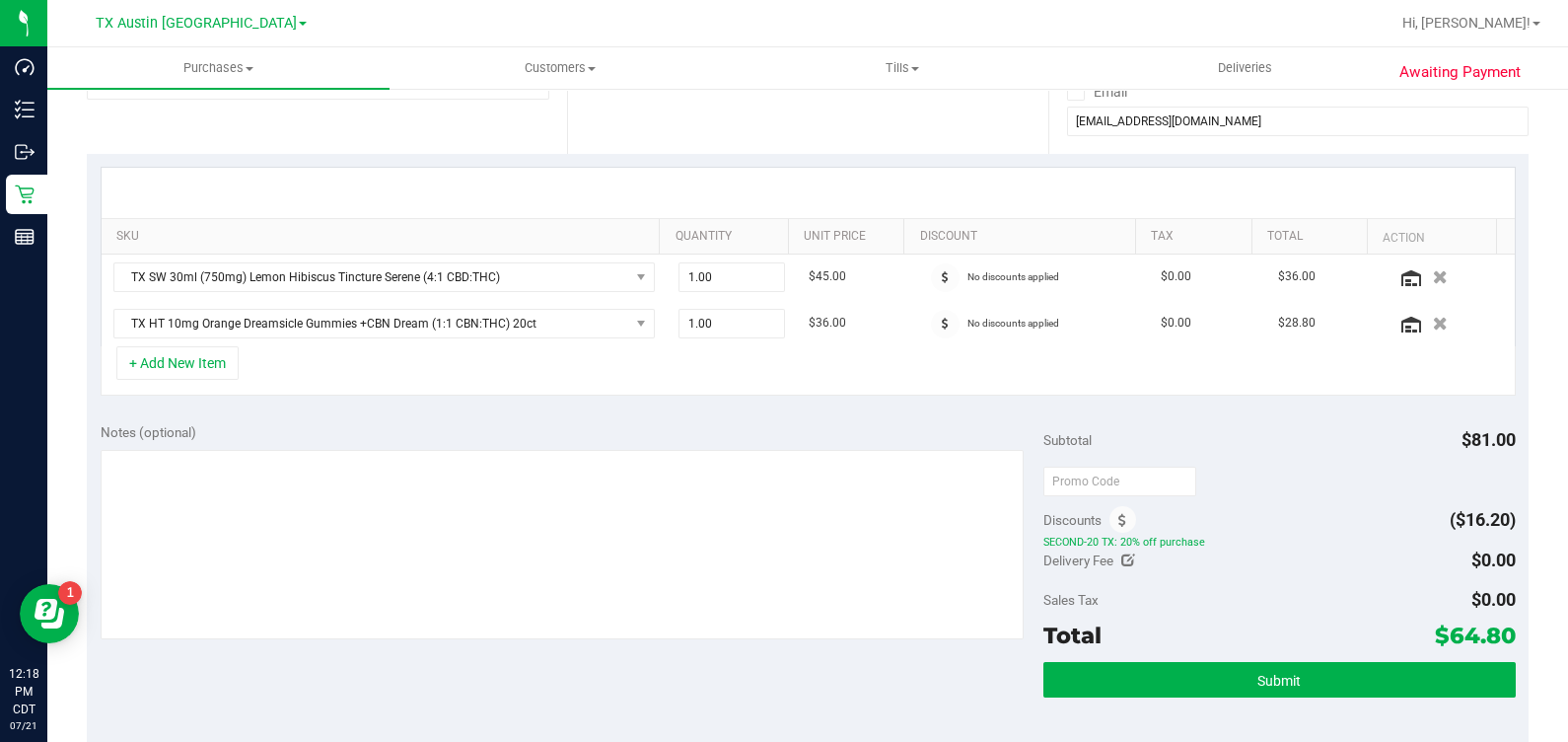 click on "+ Add New Item" at bounding box center [808, 371] 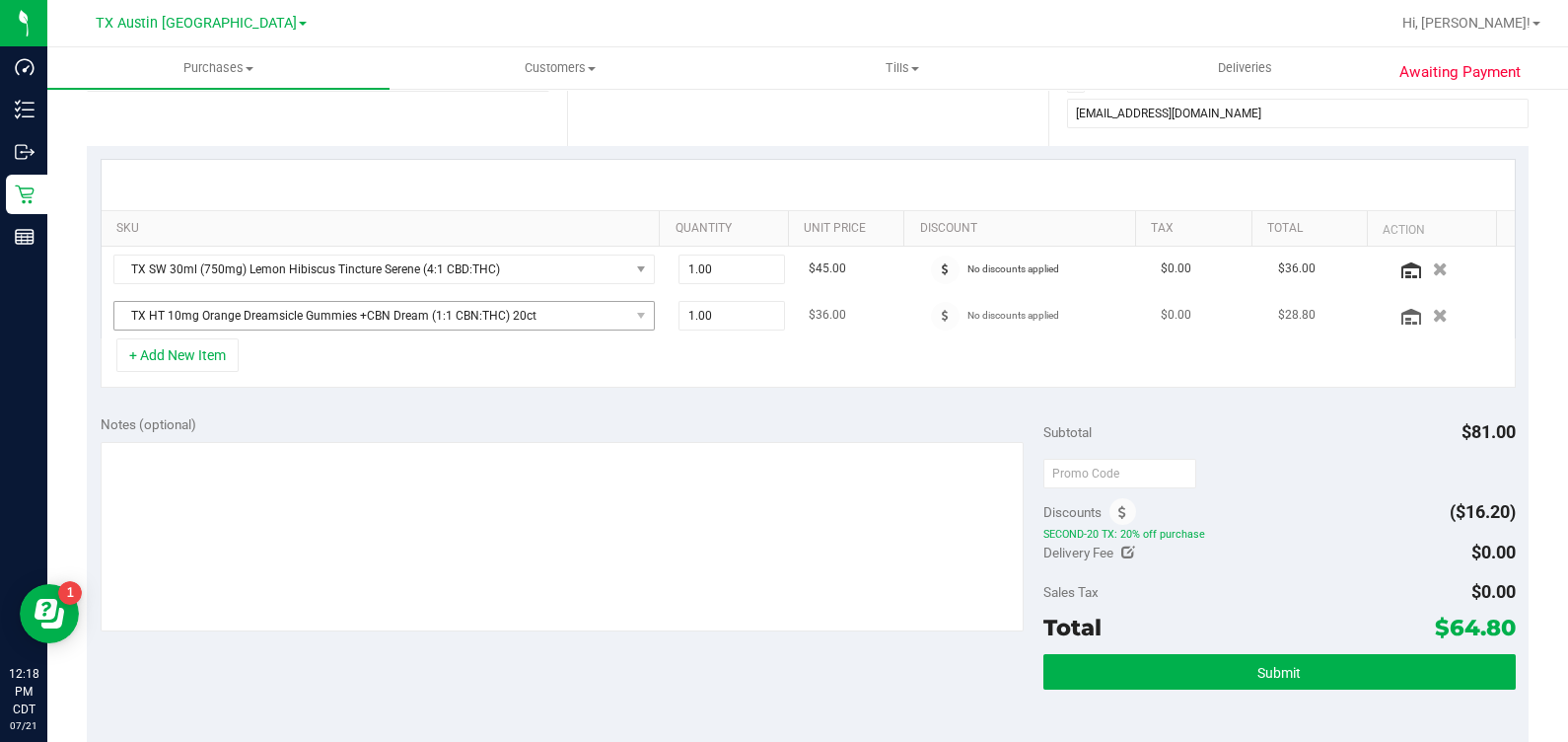 scroll, scrollTop: 370, scrollLeft: 0, axis: vertical 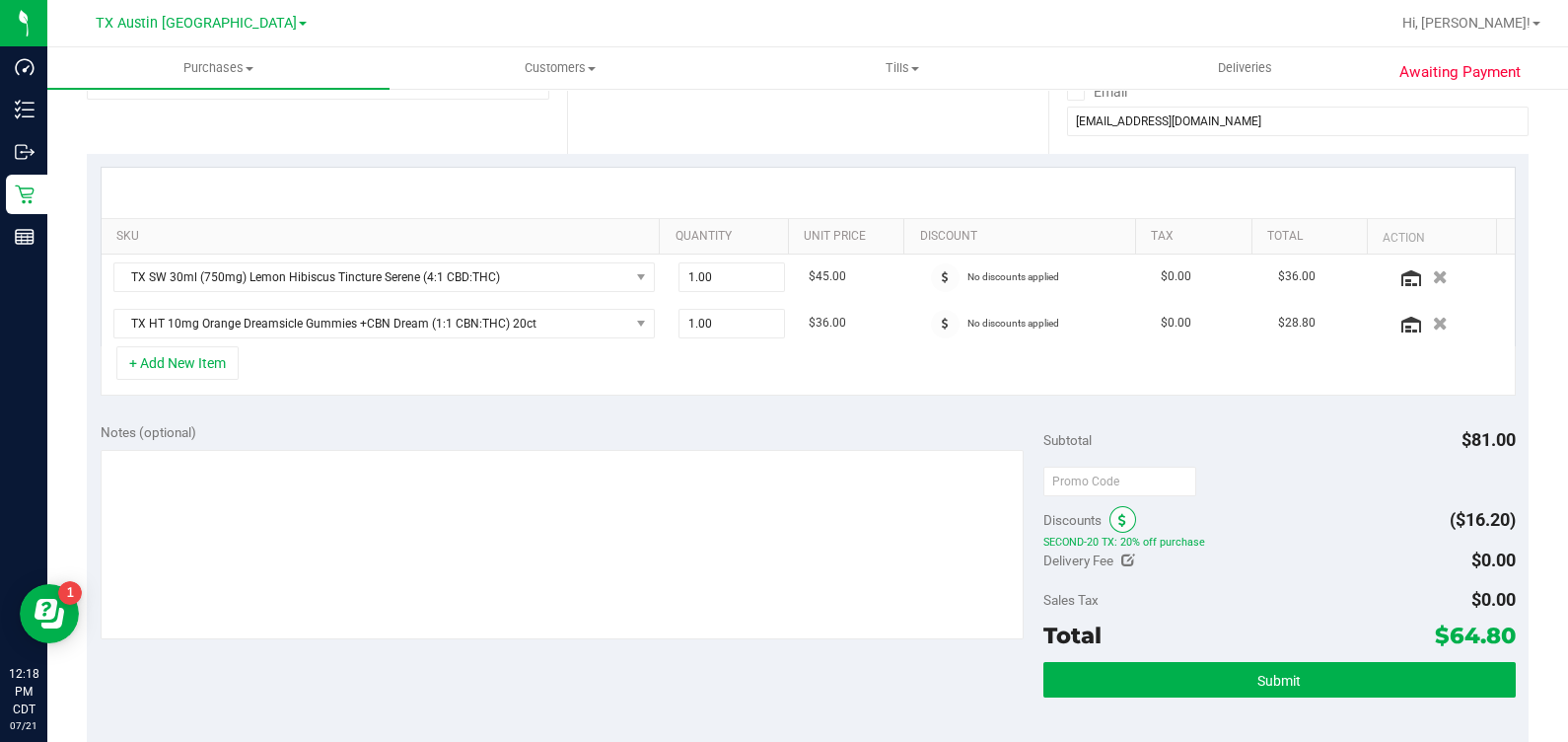 click at bounding box center [1122, 519] 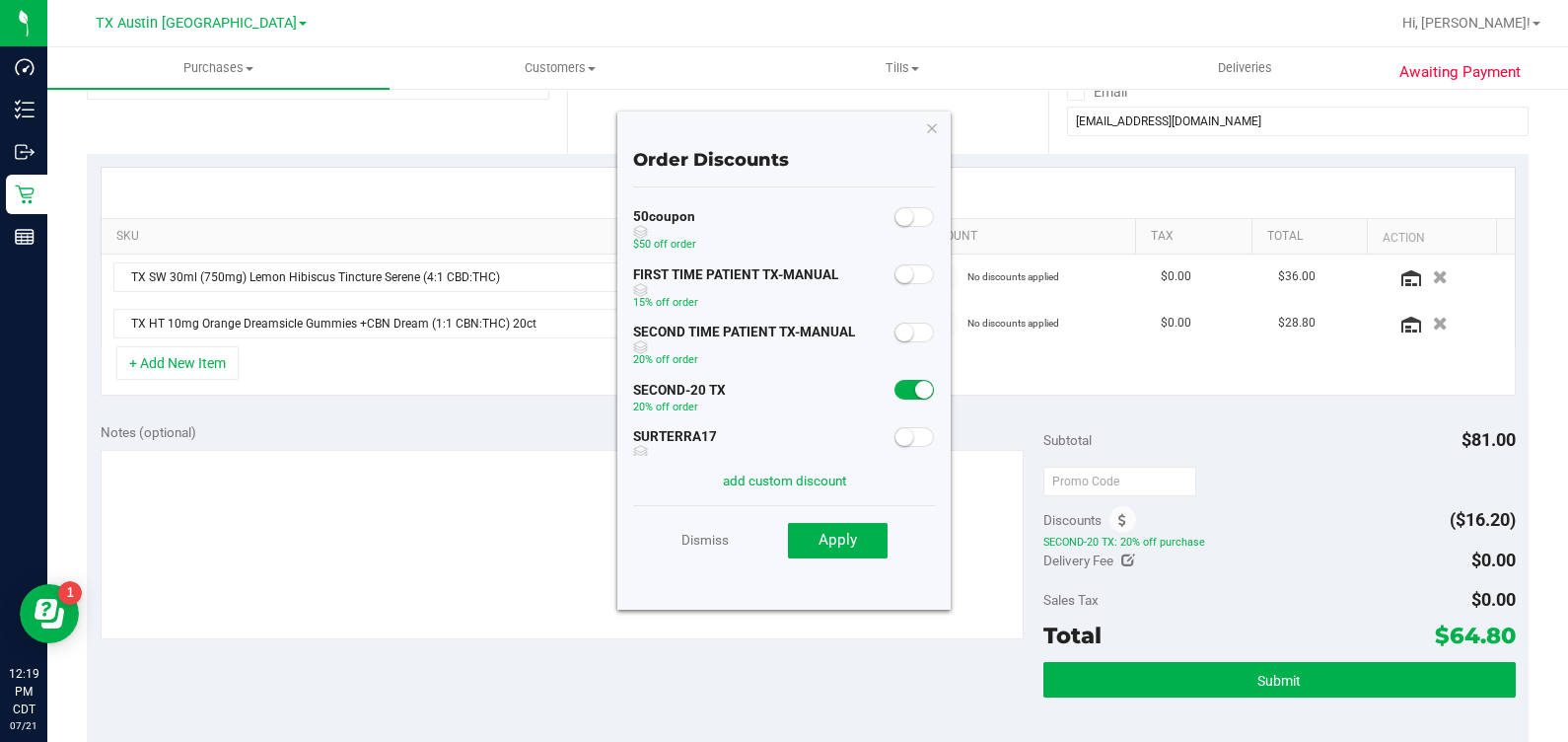 click at bounding box center [914, 390] 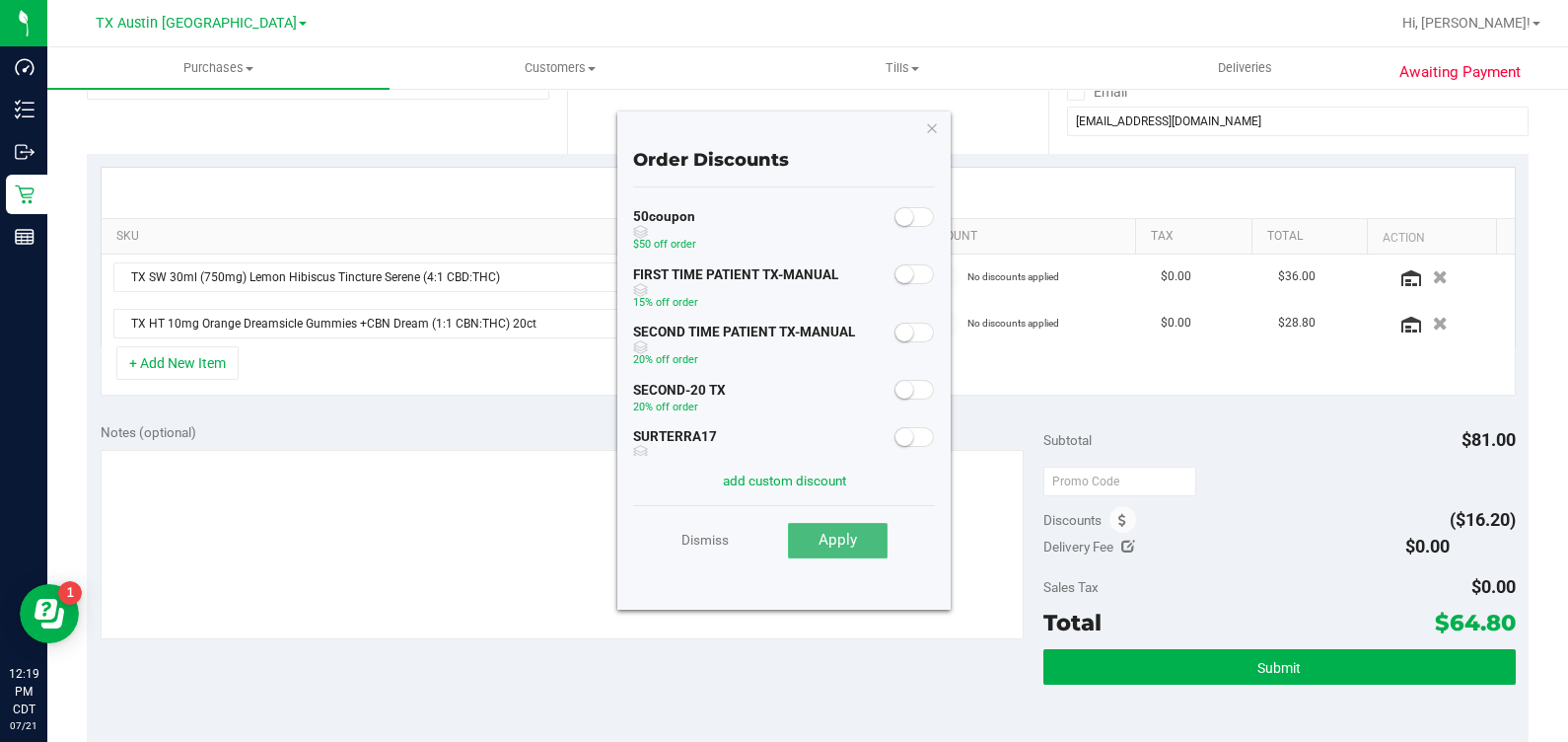 click on "Apply" at bounding box center (837, 541) 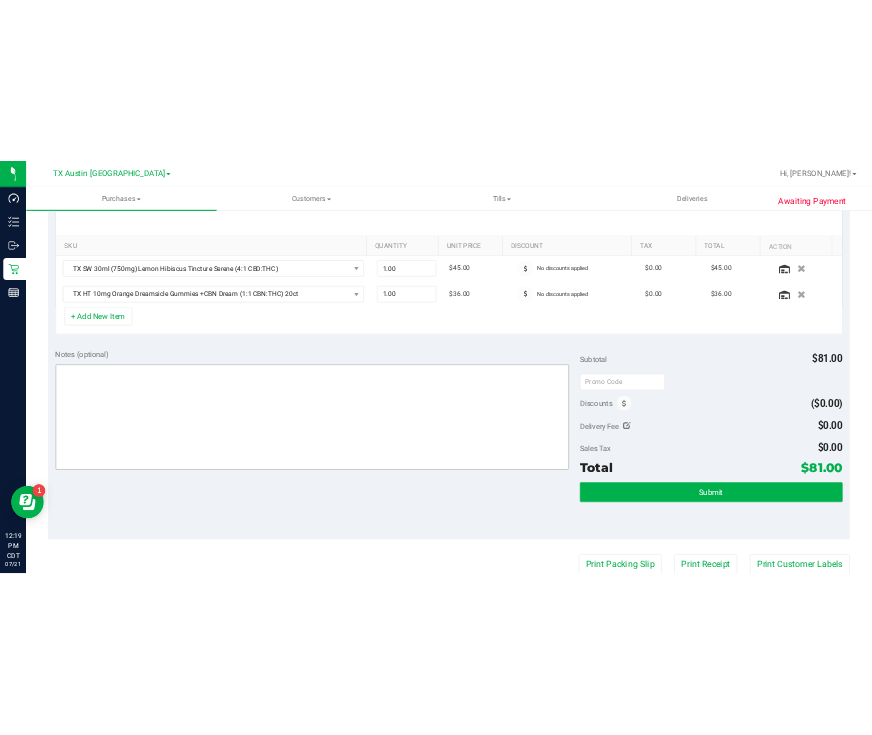 scroll, scrollTop: 499, scrollLeft: 0, axis: vertical 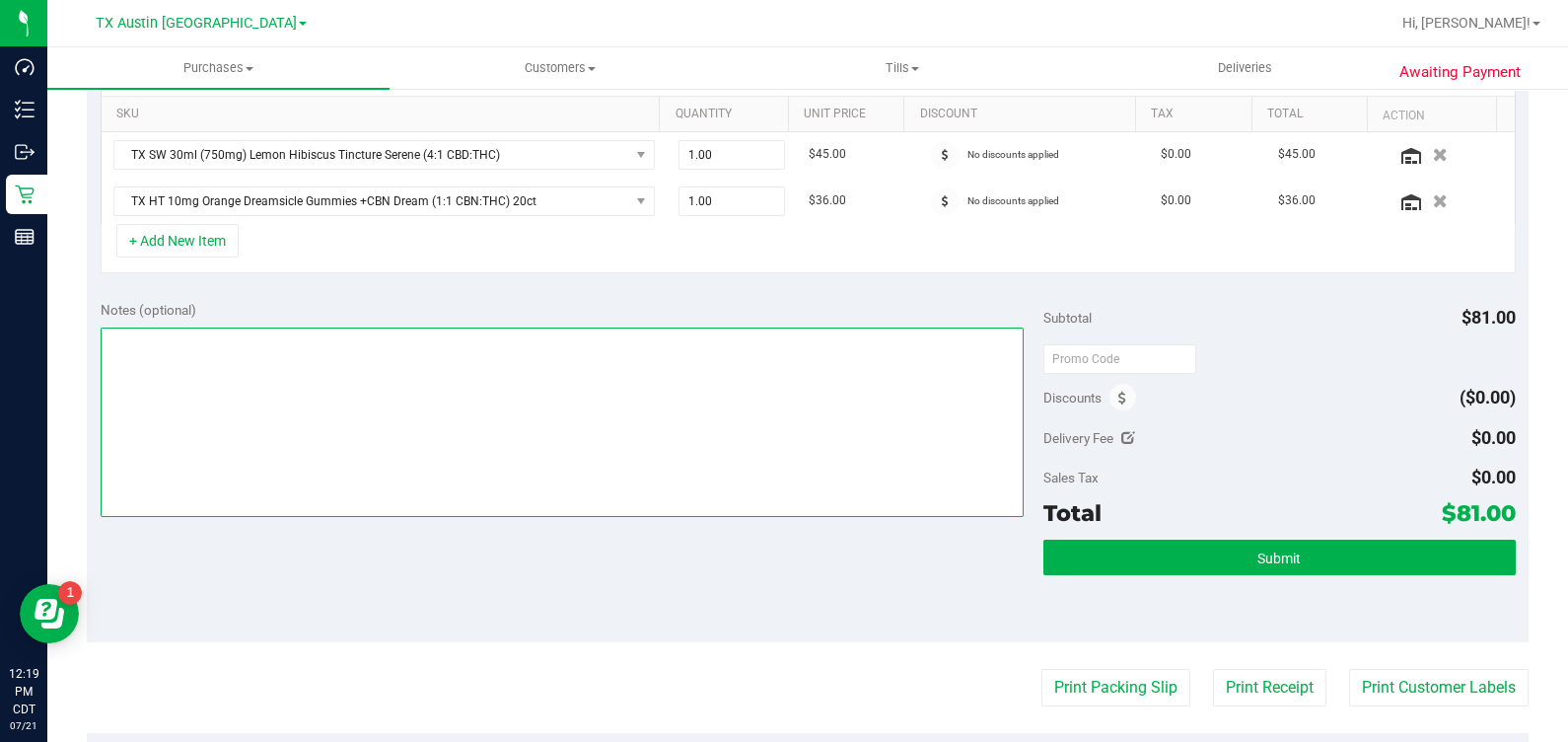 drag, startPoint x: 622, startPoint y: 367, endPoint x: 687, endPoint y: 345, distance: 68.62215 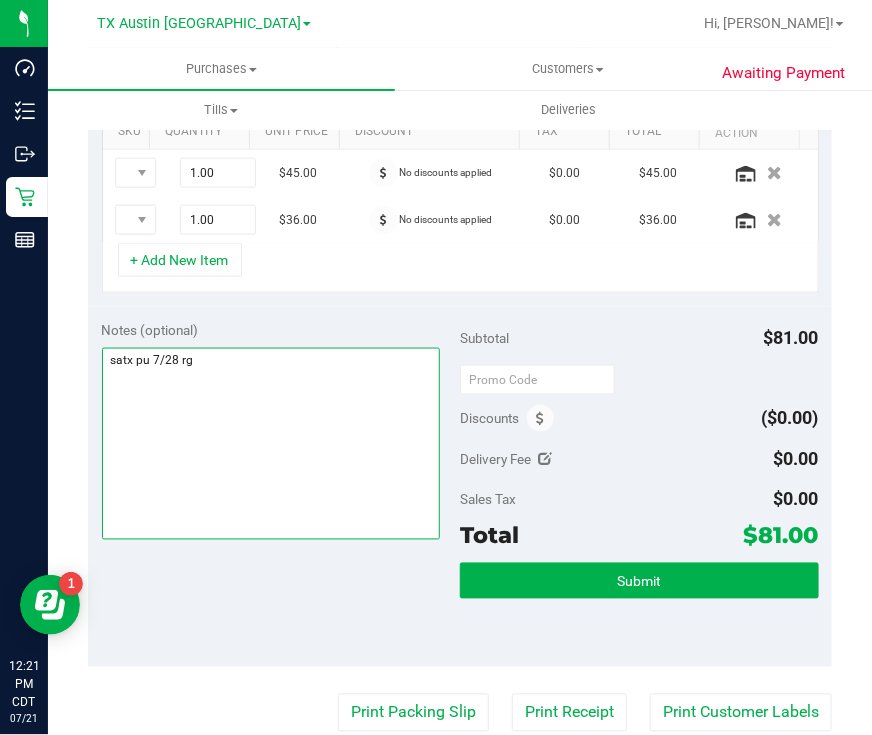 type on "satx pu 7/28 rg" 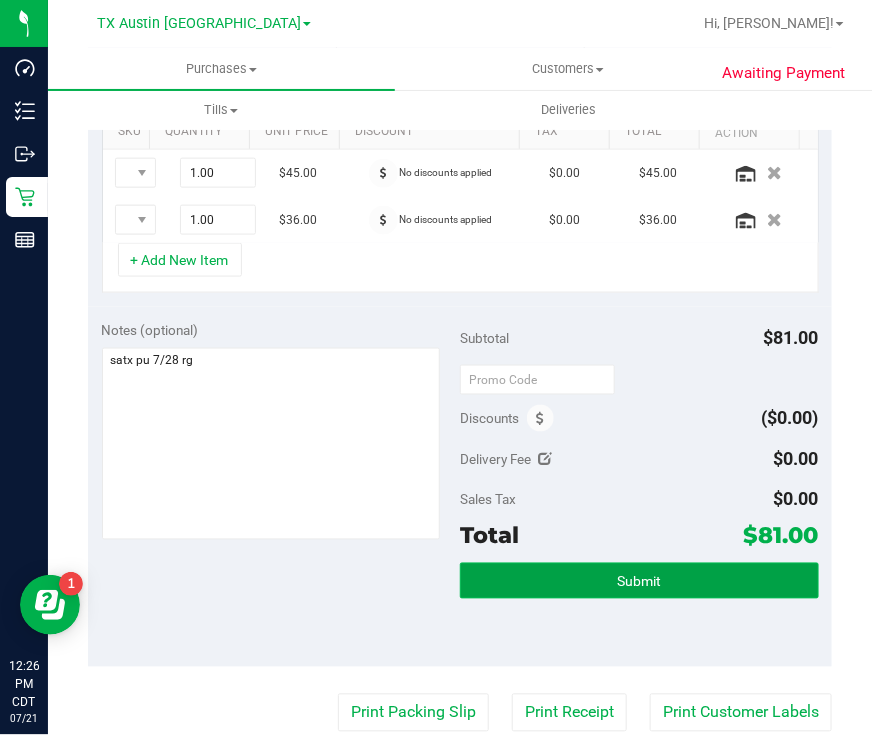 drag, startPoint x: 560, startPoint y: 580, endPoint x: 588, endPoint y: 568, distance: 30.463093 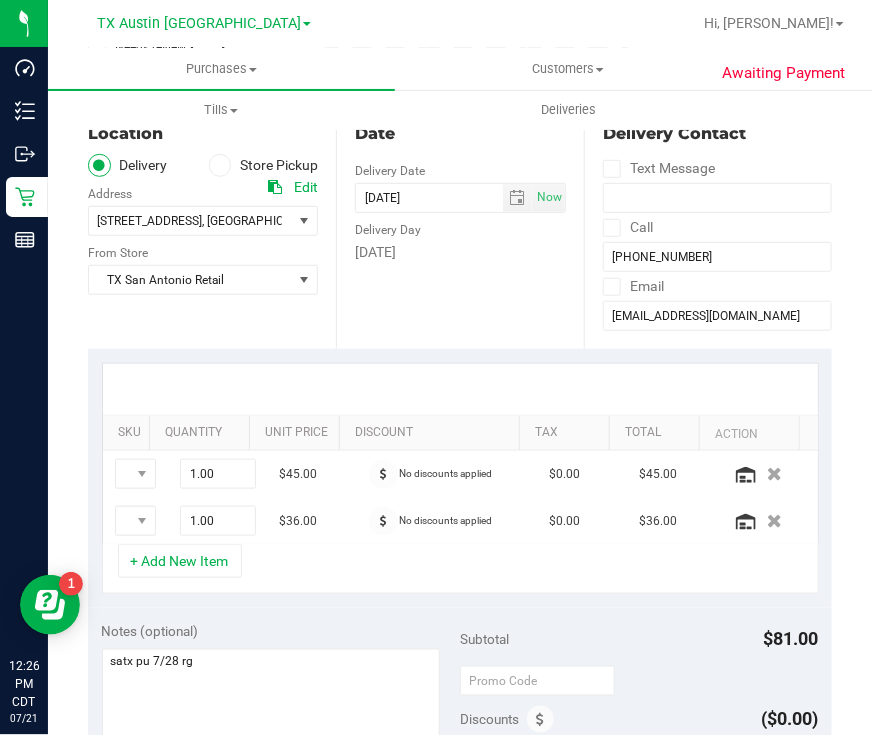 scroll, scrollTop: 0, scrollLeft: 0, axis: both 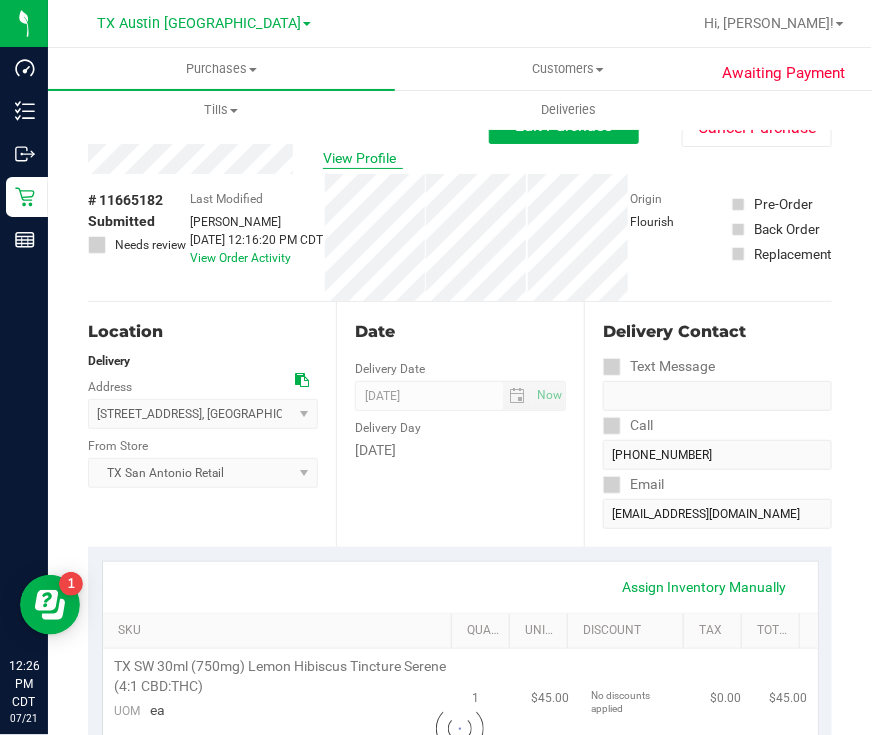 click on "View Profile" at bounding box center (363, 158) 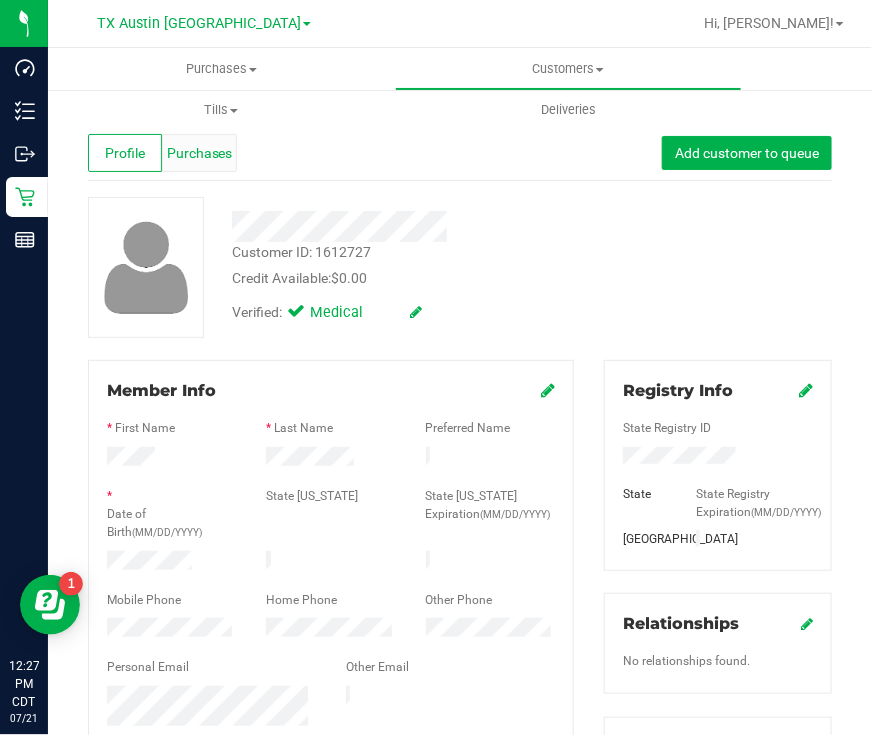 click on "Purchases" at bounding box center [200, 153] 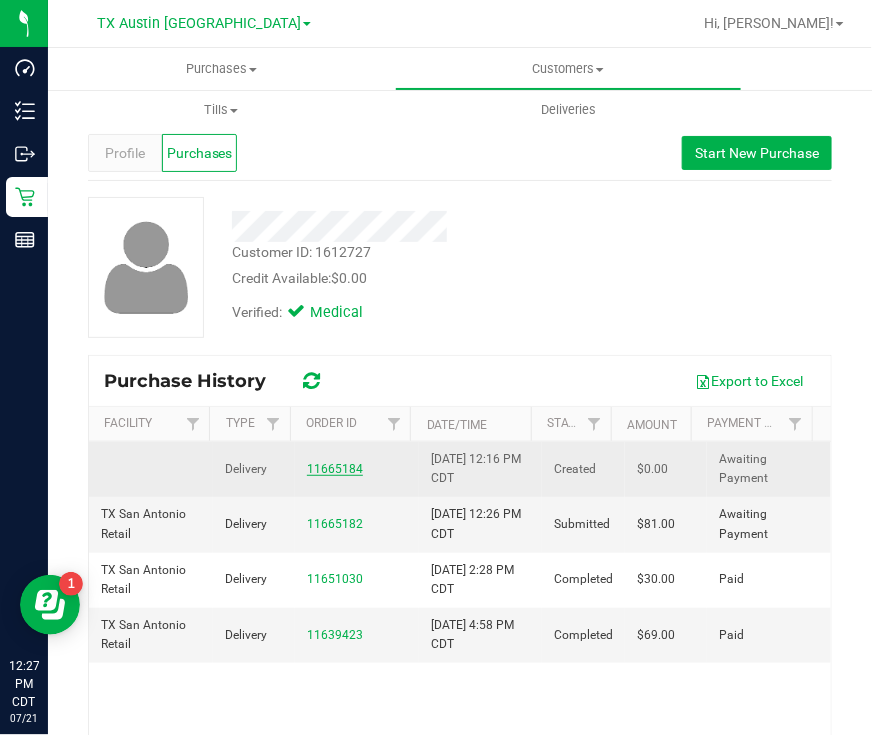 click on "11665184" at bounding box center [335, 469] 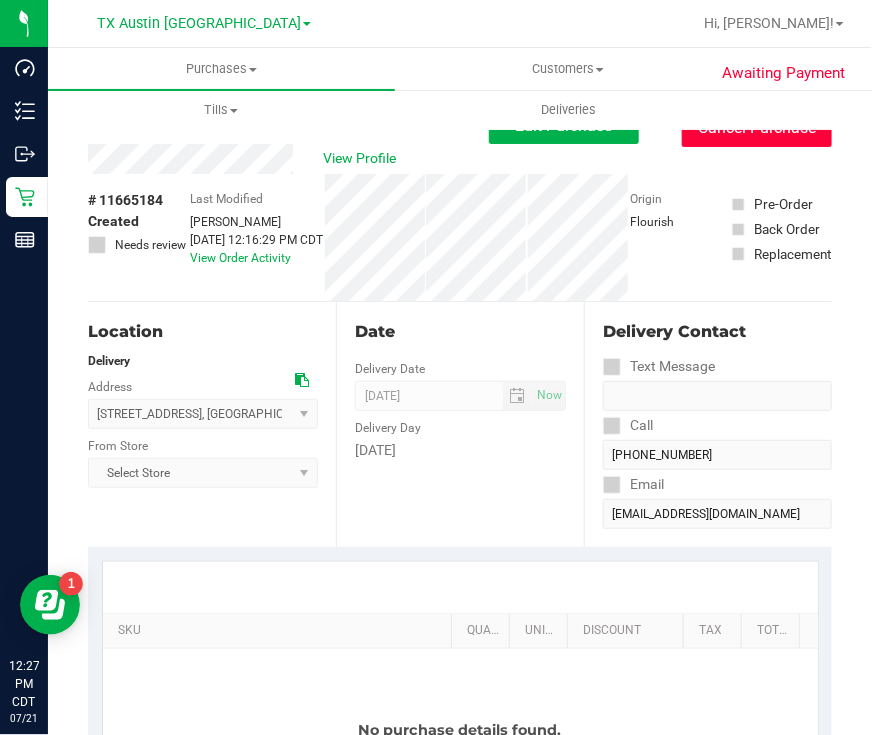 click on "Cancel Purchase" at bounding box center (757, 128) 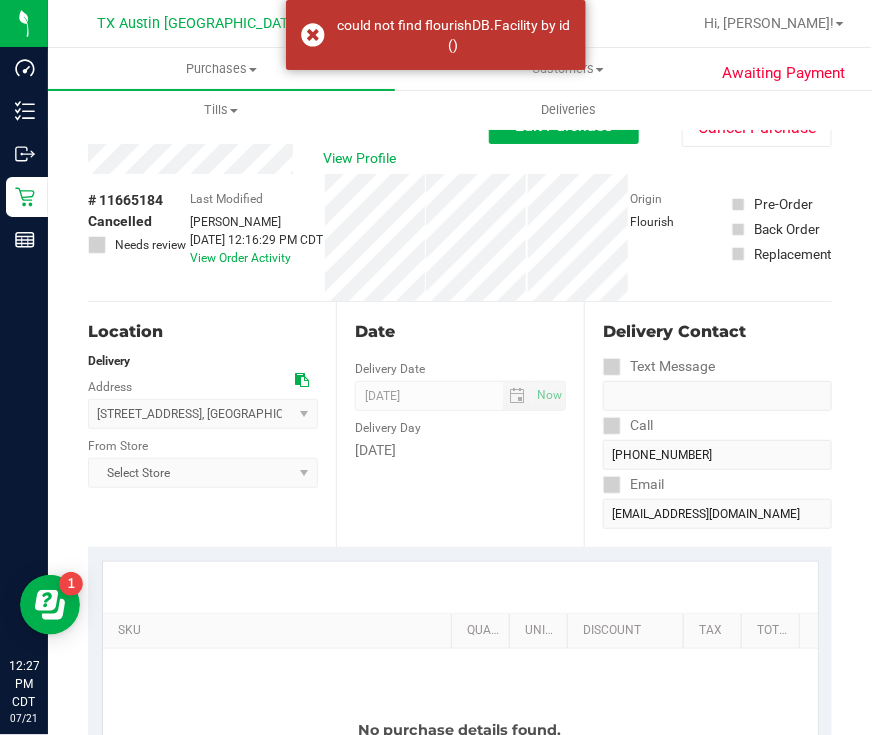click on "Edit Purchase
Cancel Purchase" at bounding box center [660, 127] 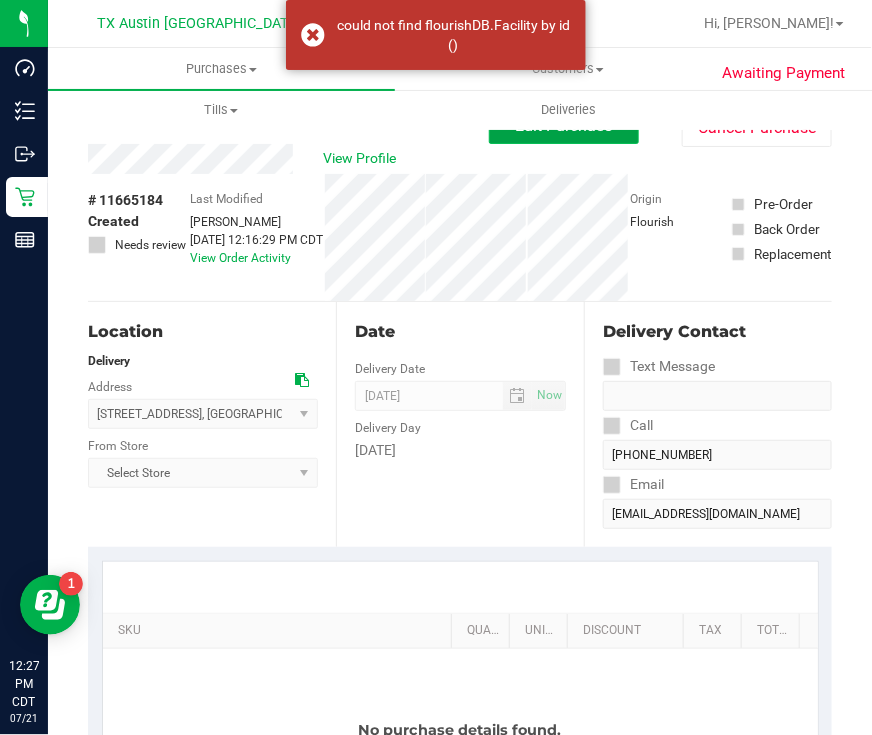 click on "Edit Purchase" at bounding box center [564, 126] 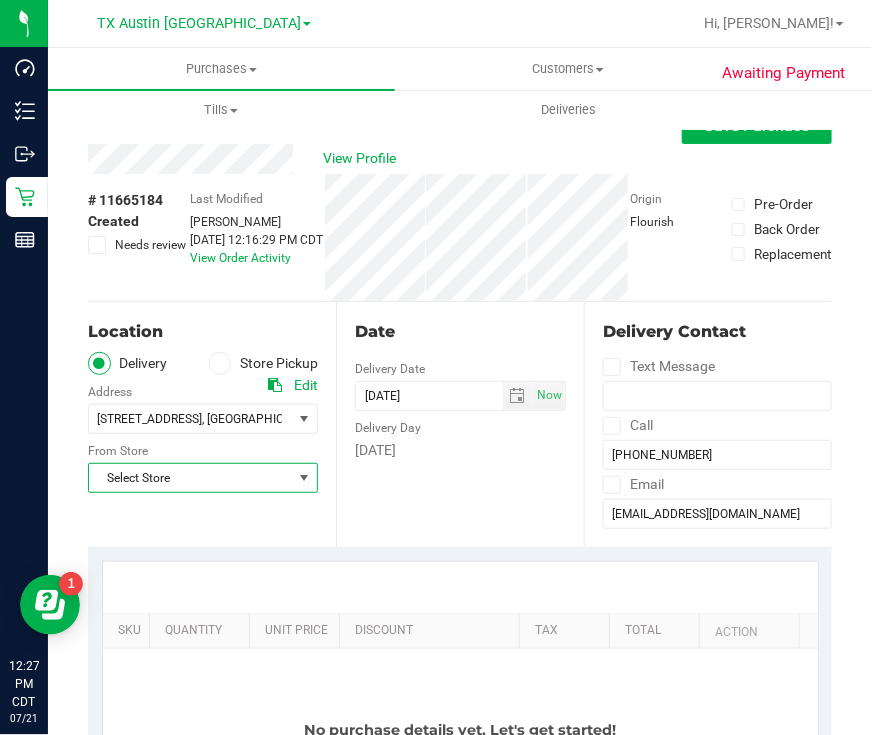click on "Select Store" at bounding box center (190, 478) 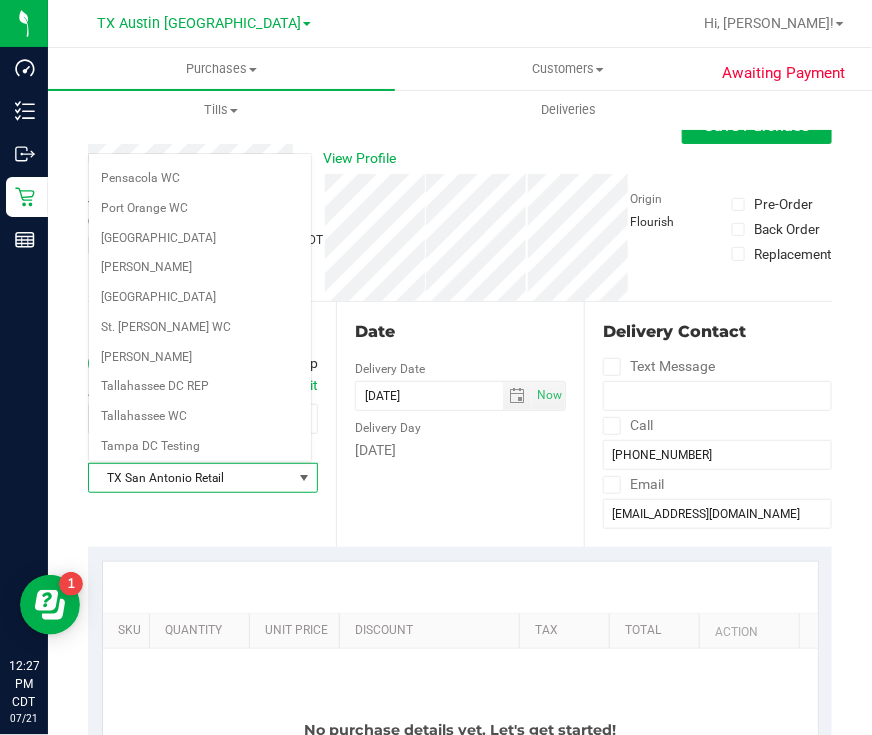 scroll, scrollTop: 1285, scrollLeft: 0, axis: vertical 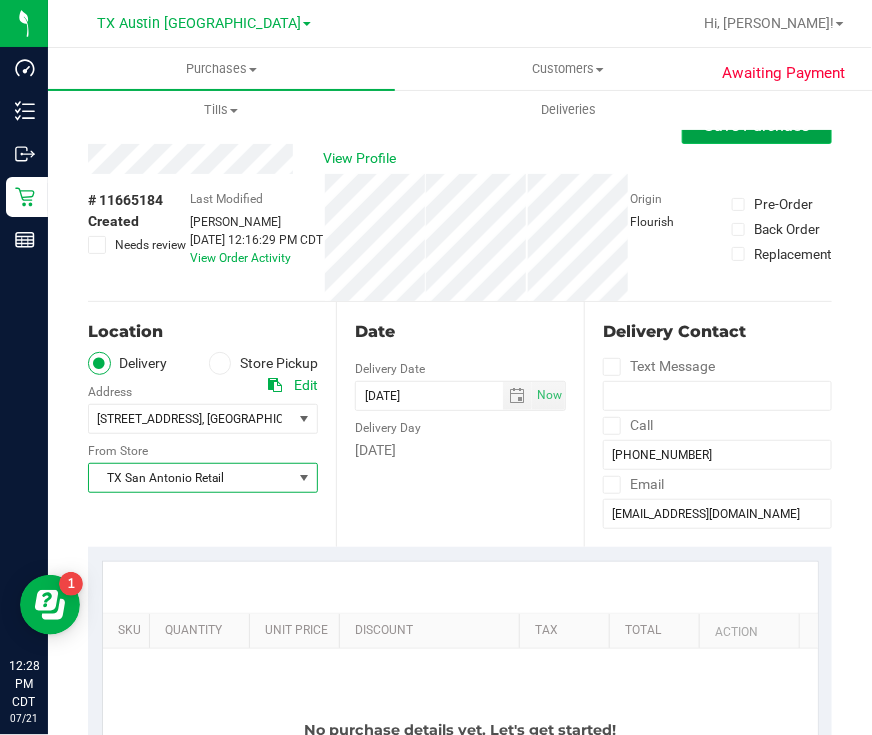 click on "Save Purchase" at bounding box center (757, 125) 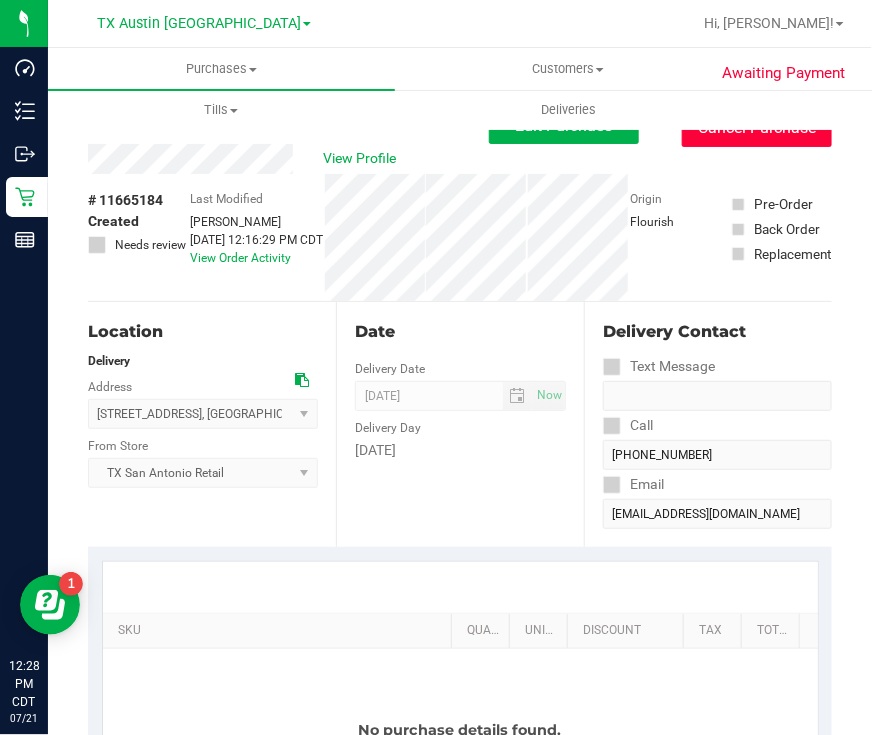 click on "Cancel Purchase" at bounding box center [757, 128] 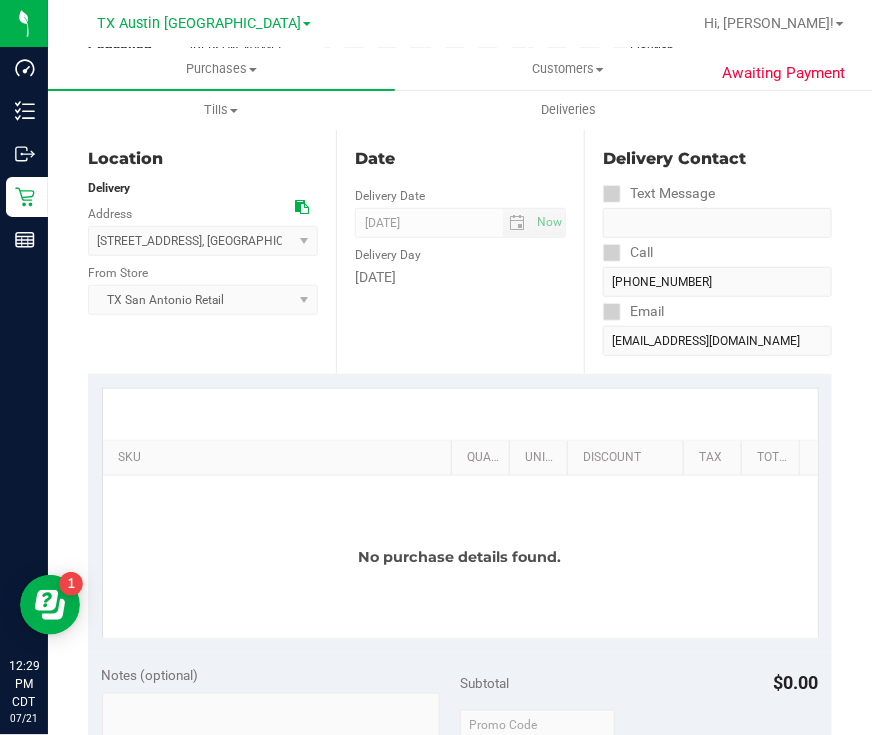 scroll, scrollTop: 0, scrollLeft: 0, axis: both 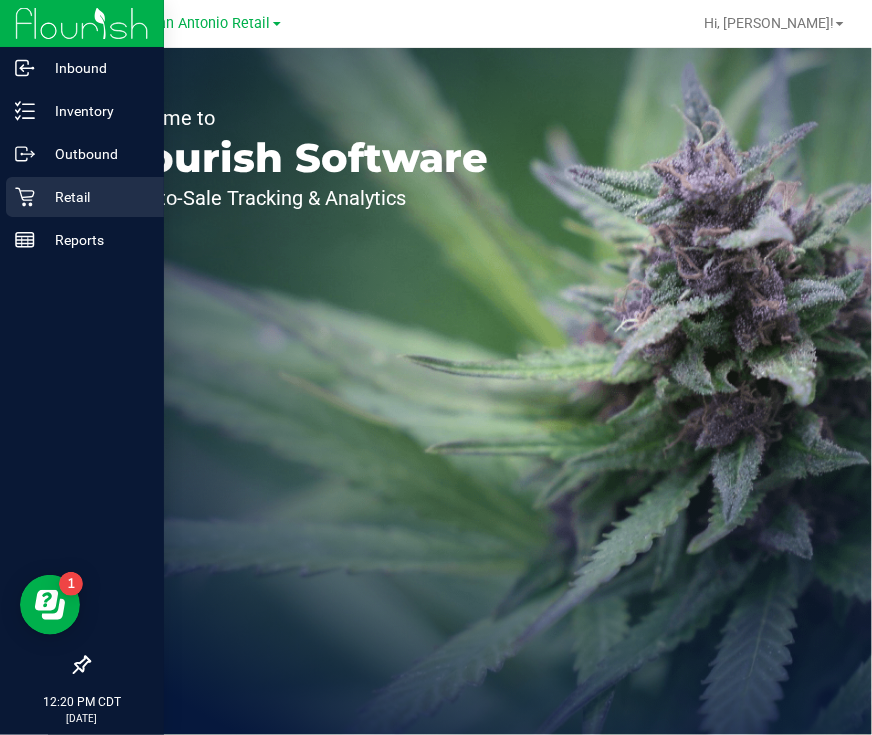 click on "Retail" at bounding box center (95, 197) 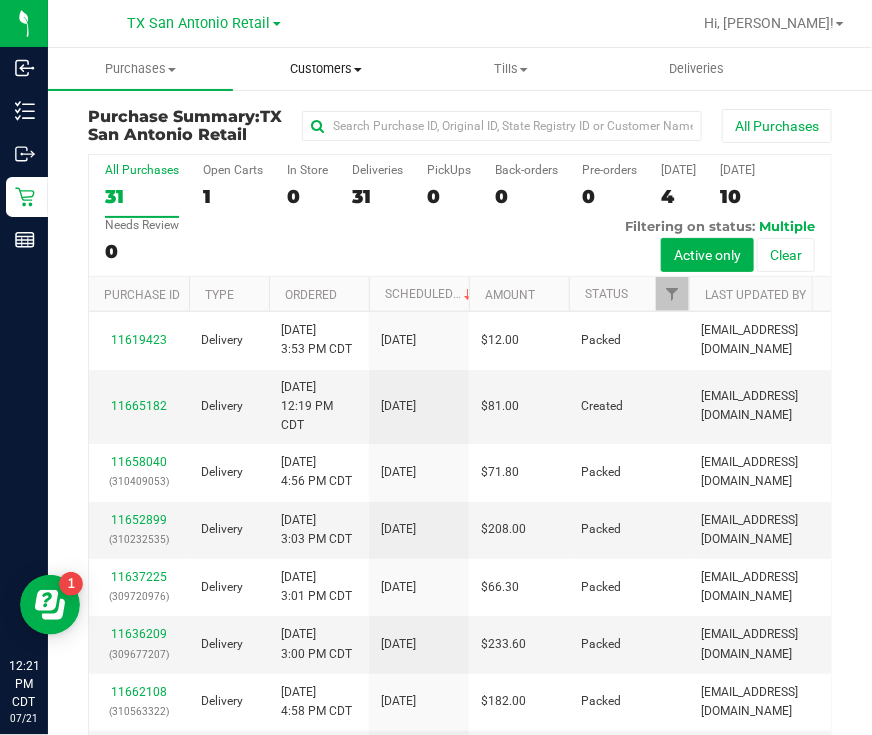 click on "Customers" at bounding box center (325, 69) 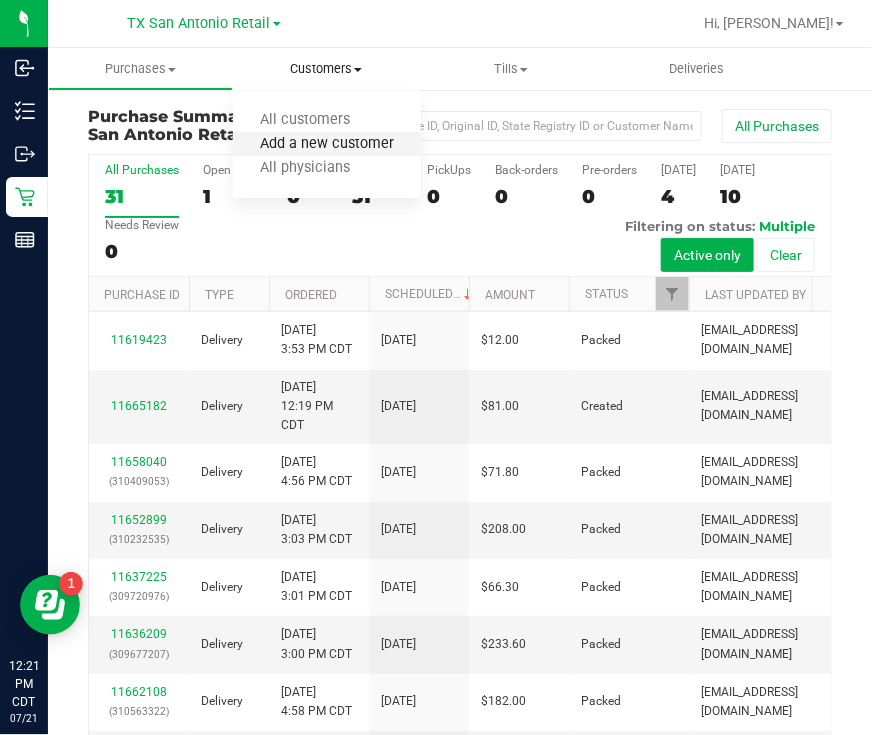 click on "Add a new customer" at bounding box center [327, 144] 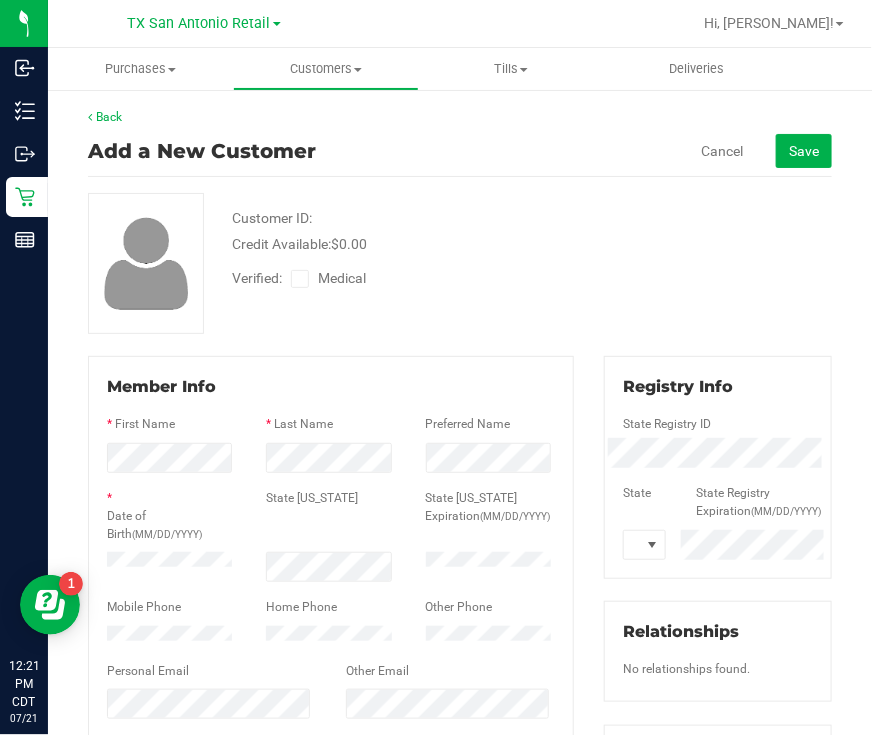 click at bounding box center [300, 279] 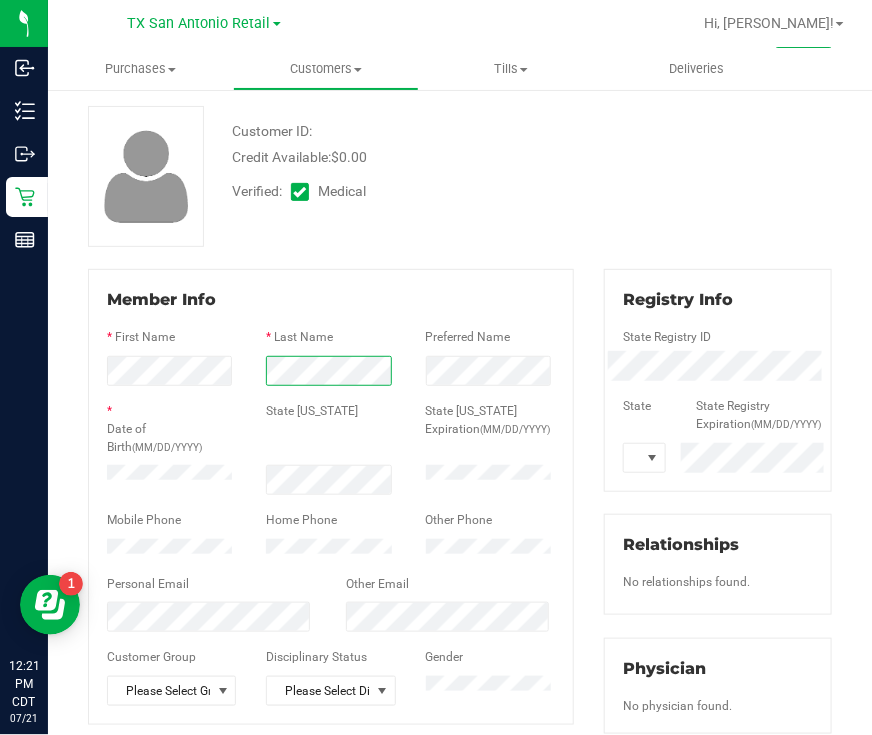 scroll, scrollTop: 124, scrollLeft: 0, axis: vertical 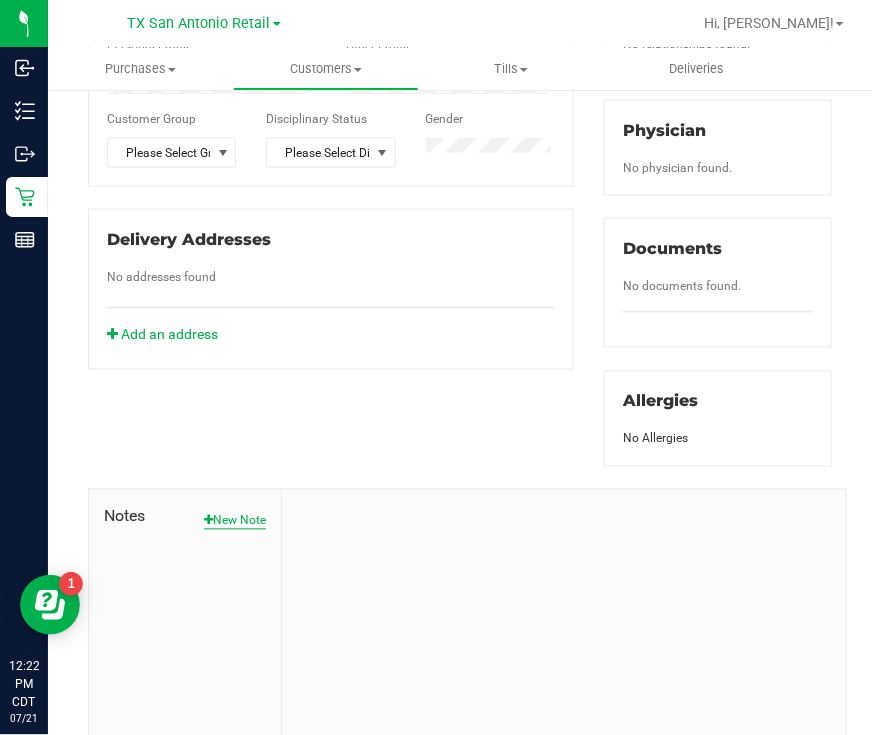 click on "New Note" at bounding box center [235, 521] 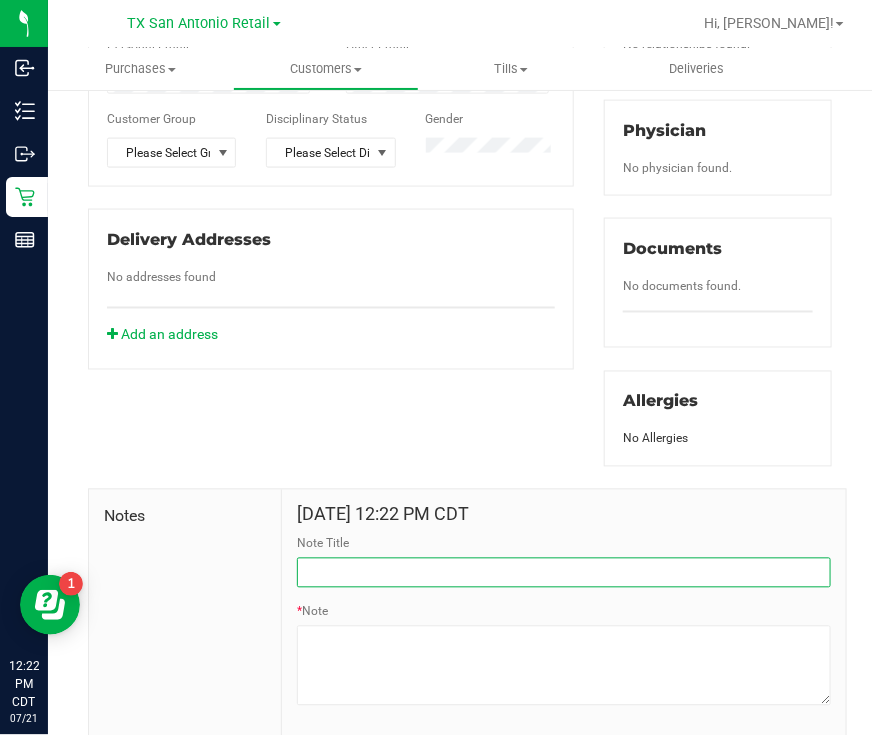 click on "Note Title" at bounding box center [564, 573] 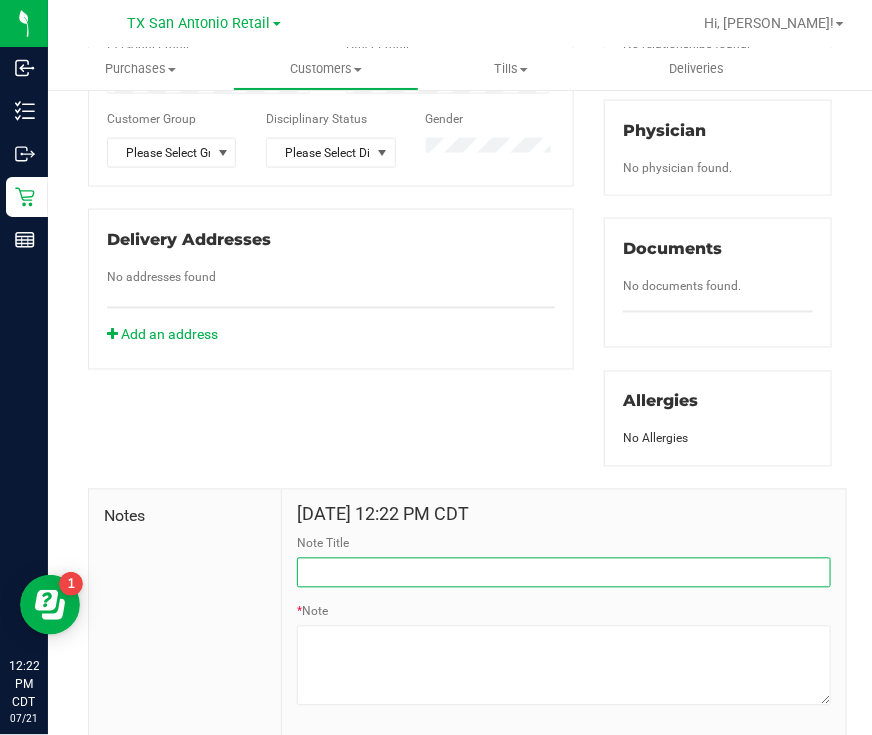type on "[PERSON_NAME] Info" 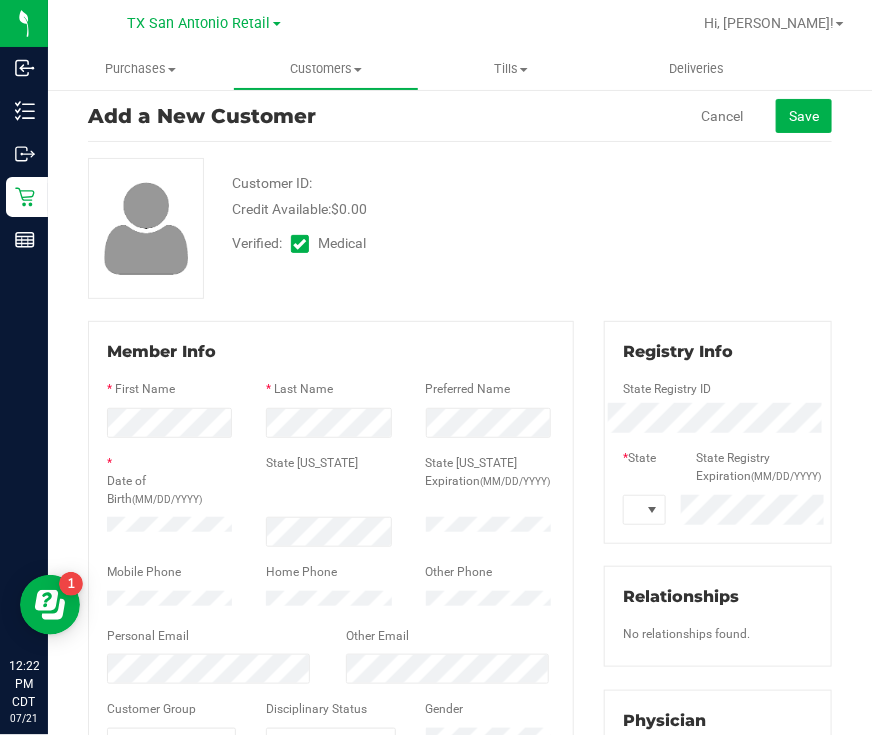 scroll, scrollTop: 0, scrollLeft: 0, axis: both 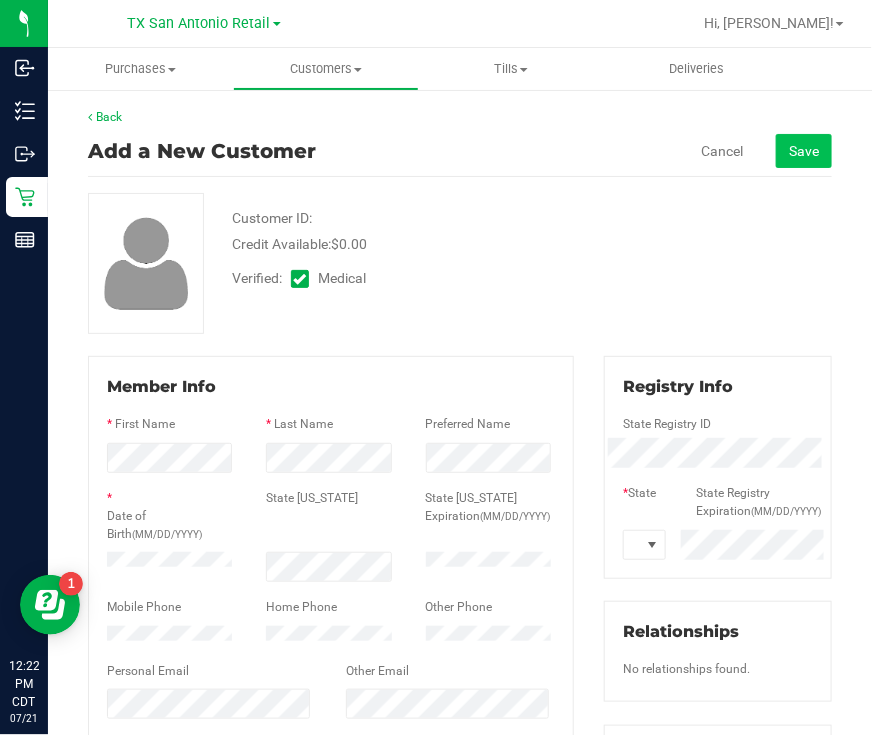type on "Patient Name:
[PERSON_NAME]
Address:
[STREET_ADDRESS][PERSON_NAME]
Phone Number:
[PHONE_NUMBER]
DOB:
[DEMOGRAPHIC_DATA]
SSN Last 5:
78266" 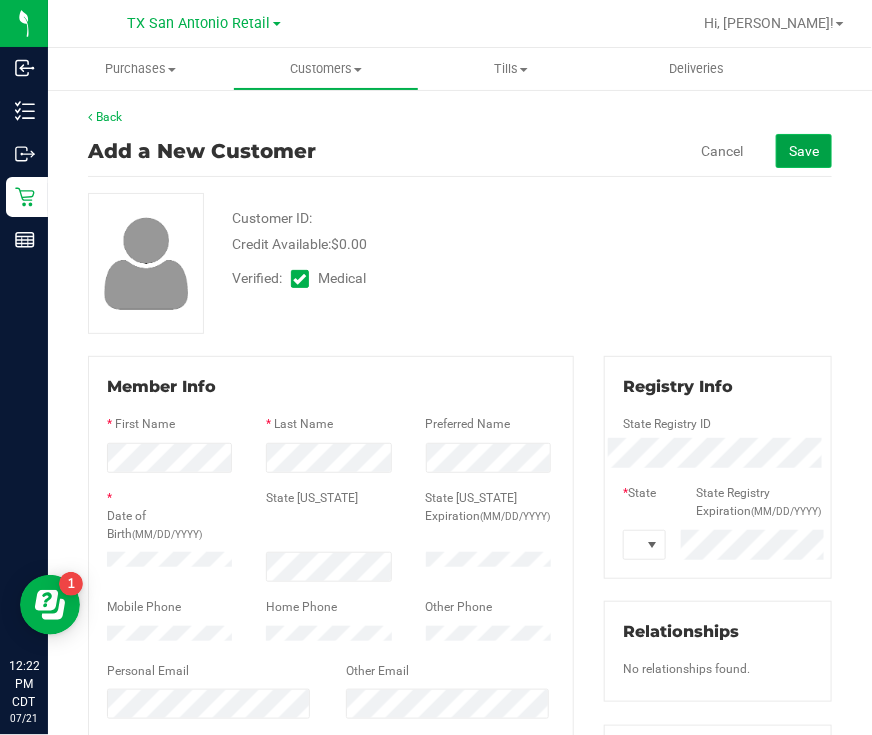 click on "Save" 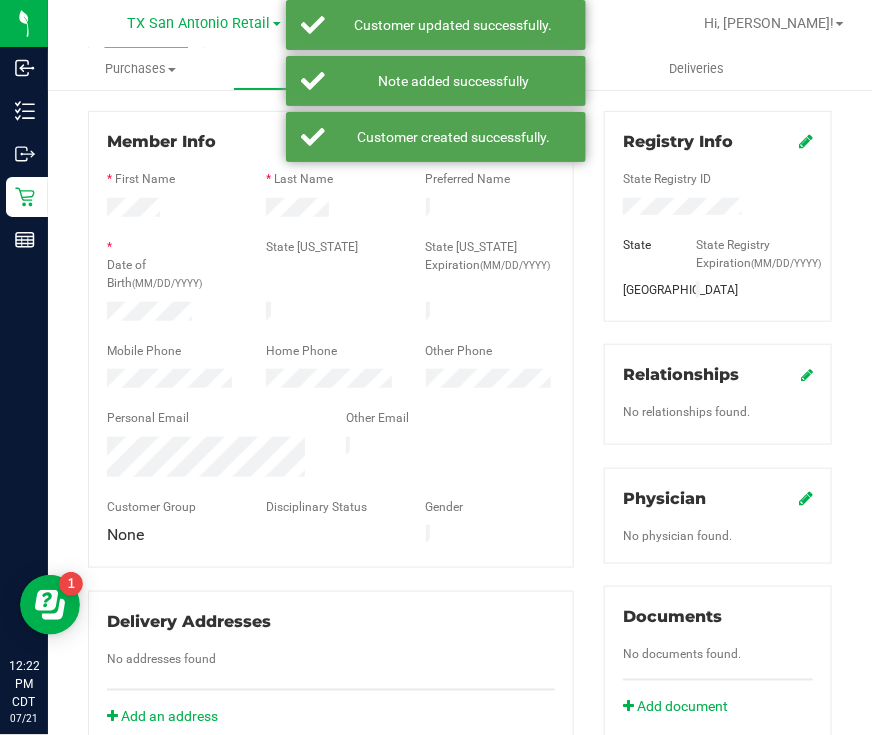 scroll, scrollTop: 249, scrollLeft: 0, axis: vertical 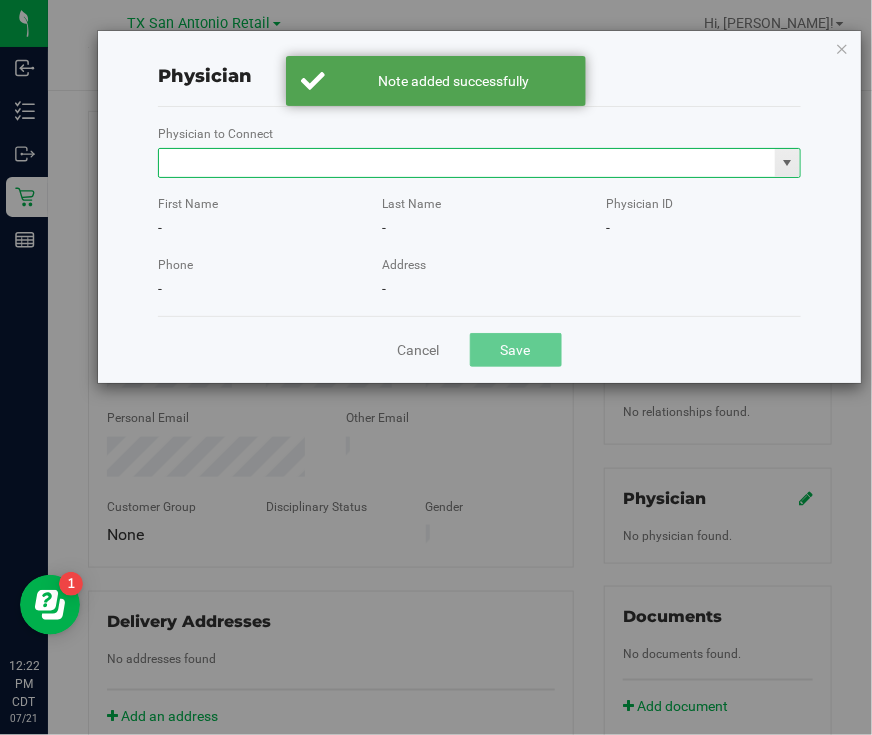 click at bounding box center [467, 163] 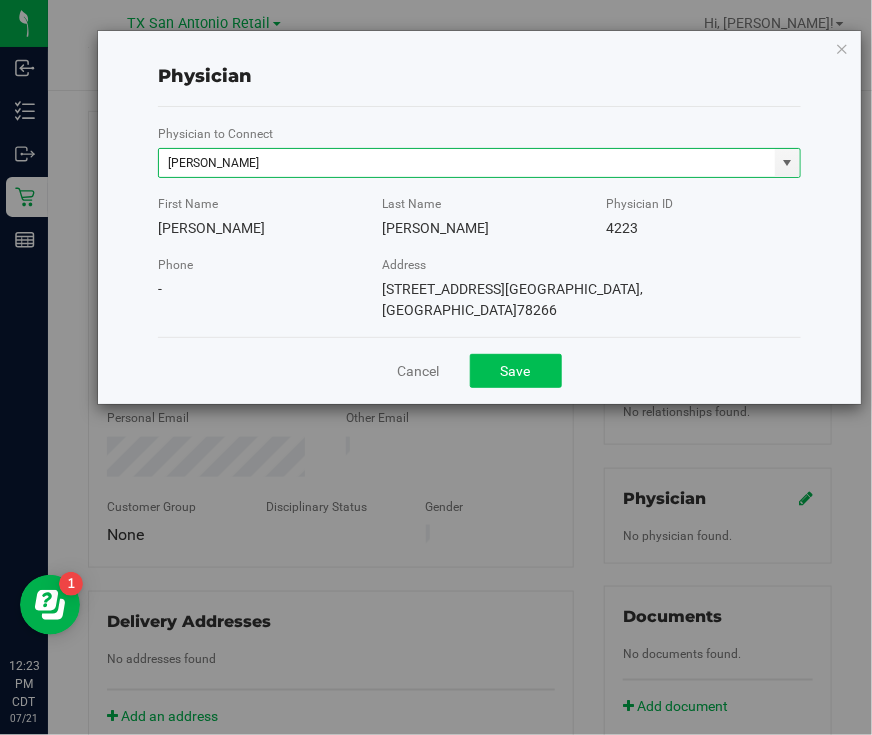 type on "[PERSON_NAME]" 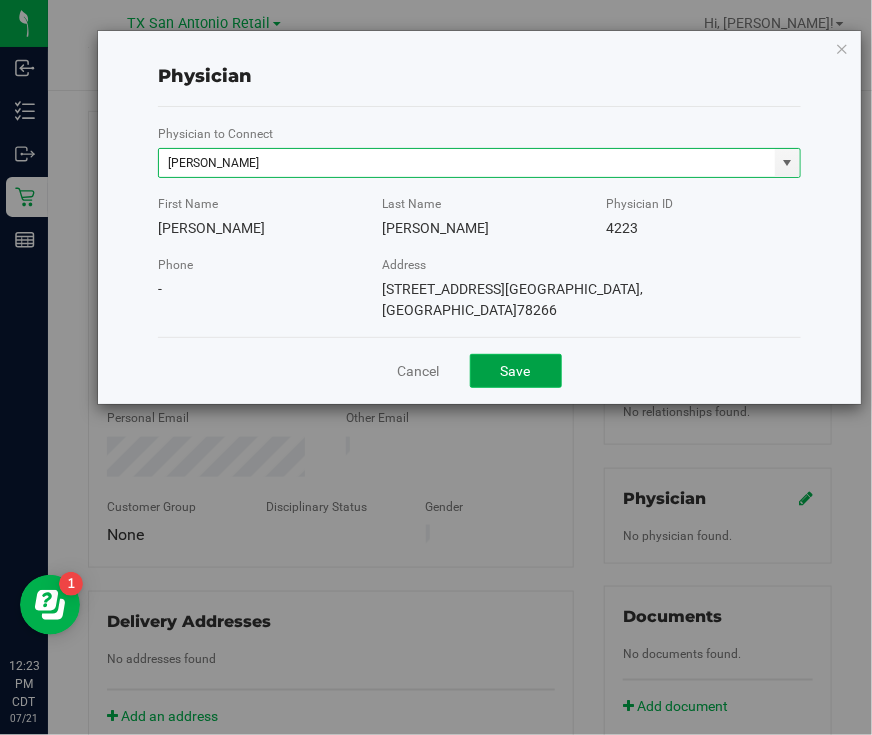 click on "Save" at bounding box center (516, 371) 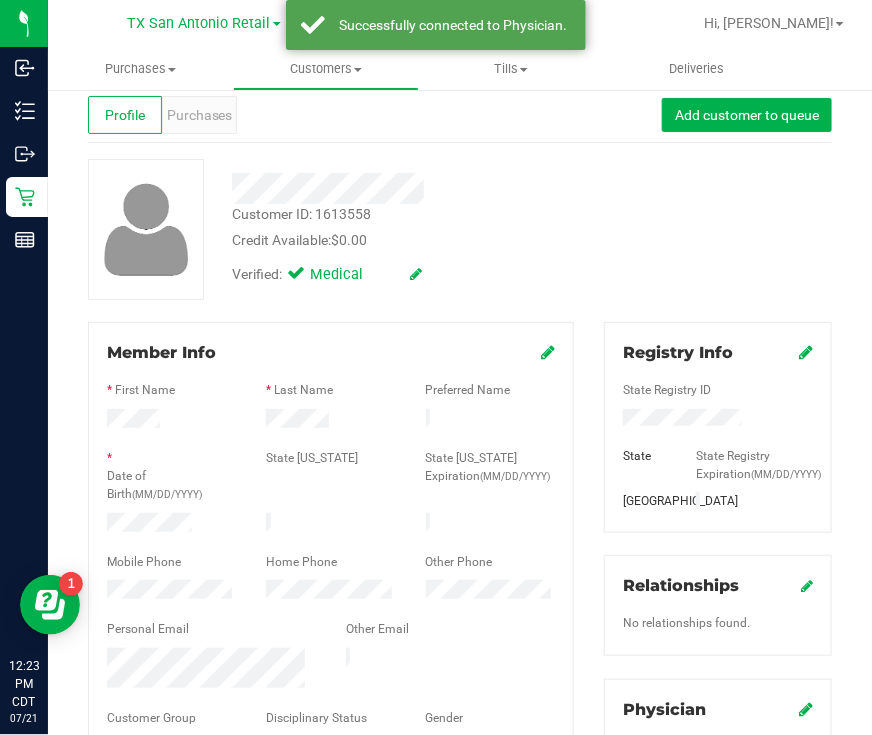 scroll, scrollTop: 0, scrollLeft: 0, axis: both 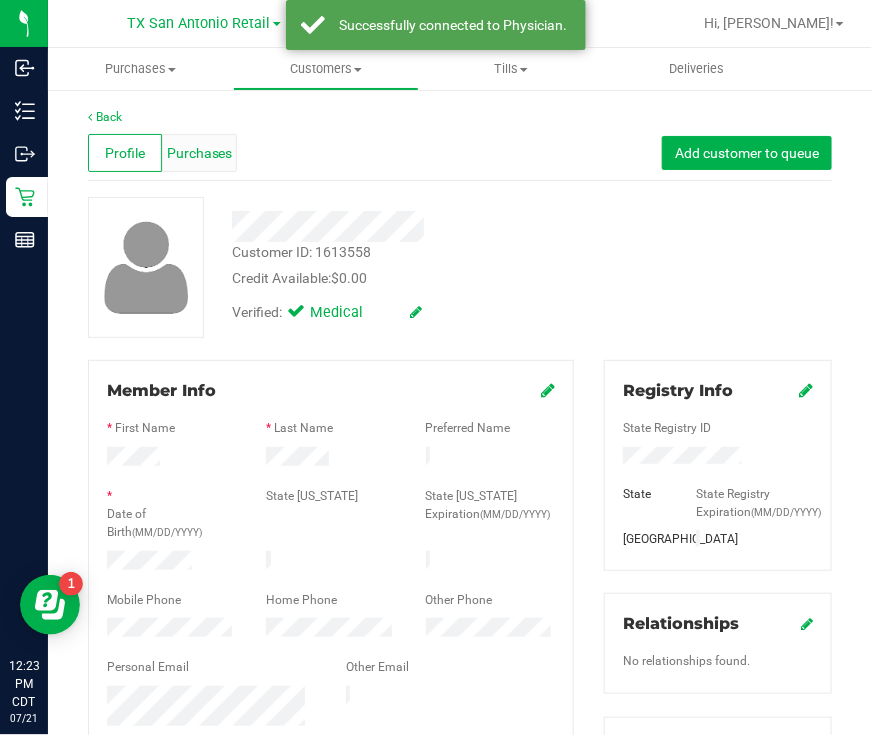 click on "Purchases" at bounding box center (200, 153) 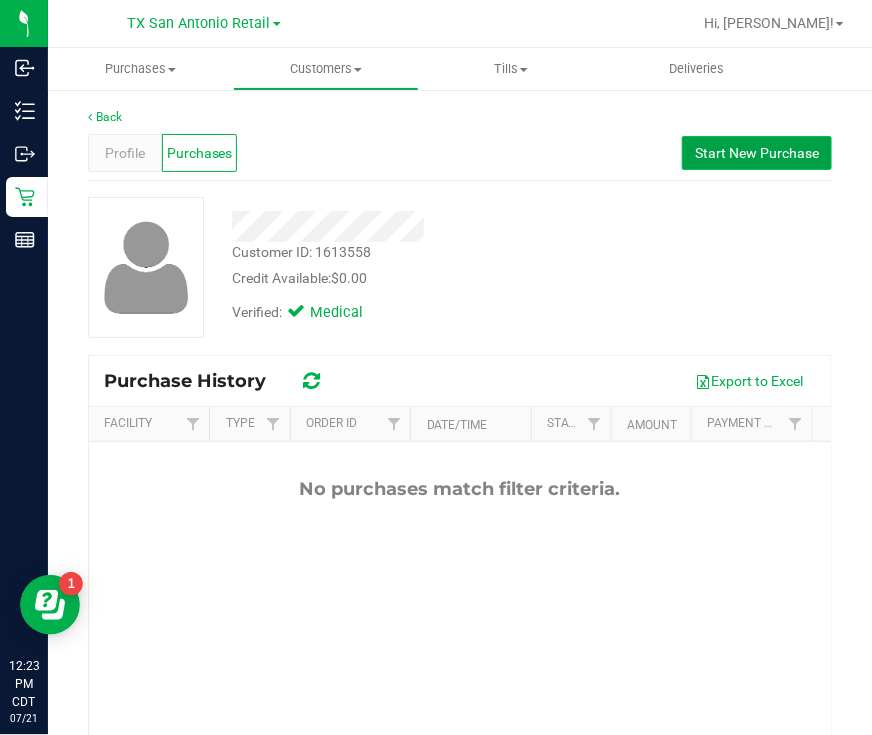 click on "Start New Purchase" at bounding box center (757, 153) 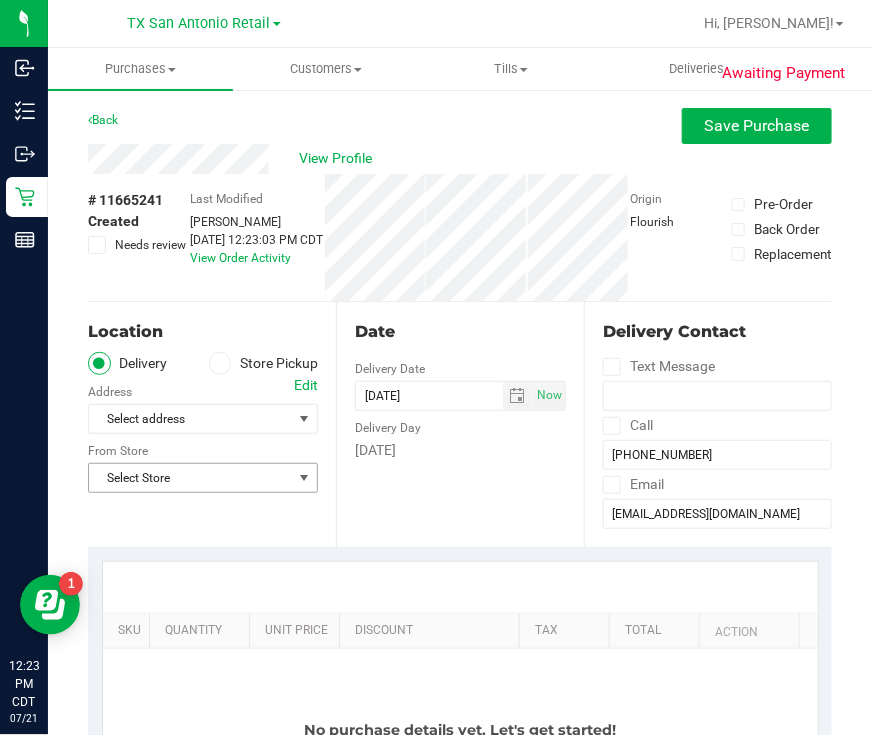 click on "Select Store" at bounding box center (190, 478) 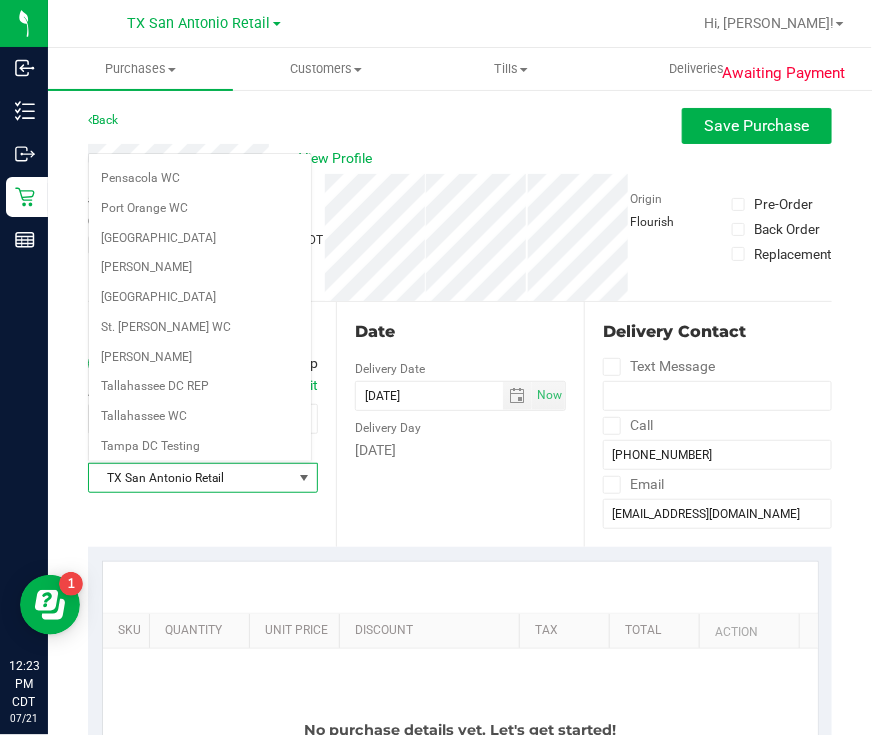 scroll, scrollTop: 1285, scrollLeft: 0, axis: vertical 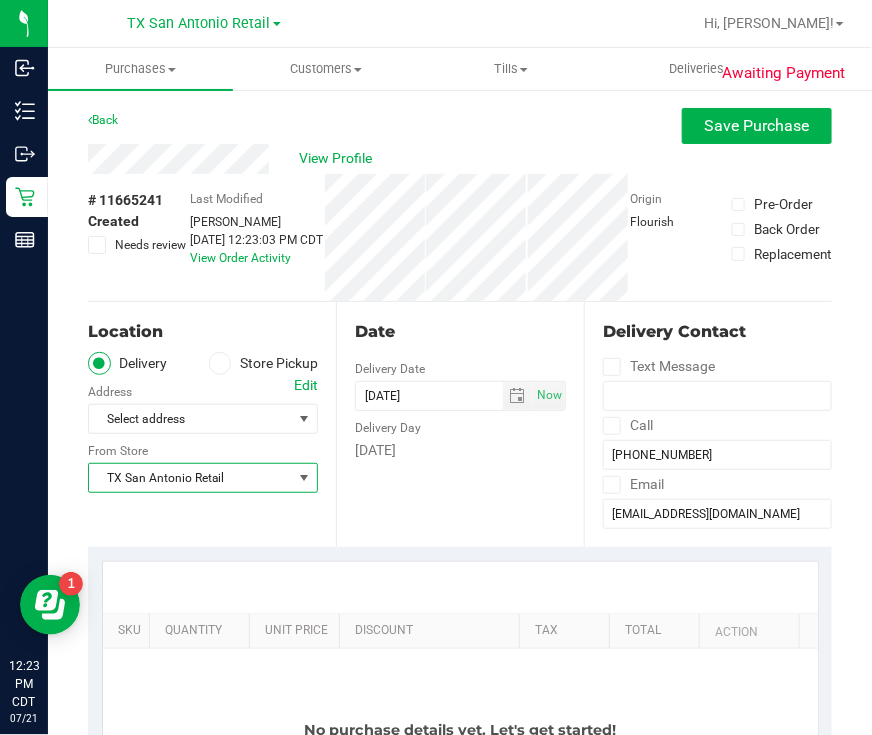 click on "Edit" at bounding box center (306, 385) 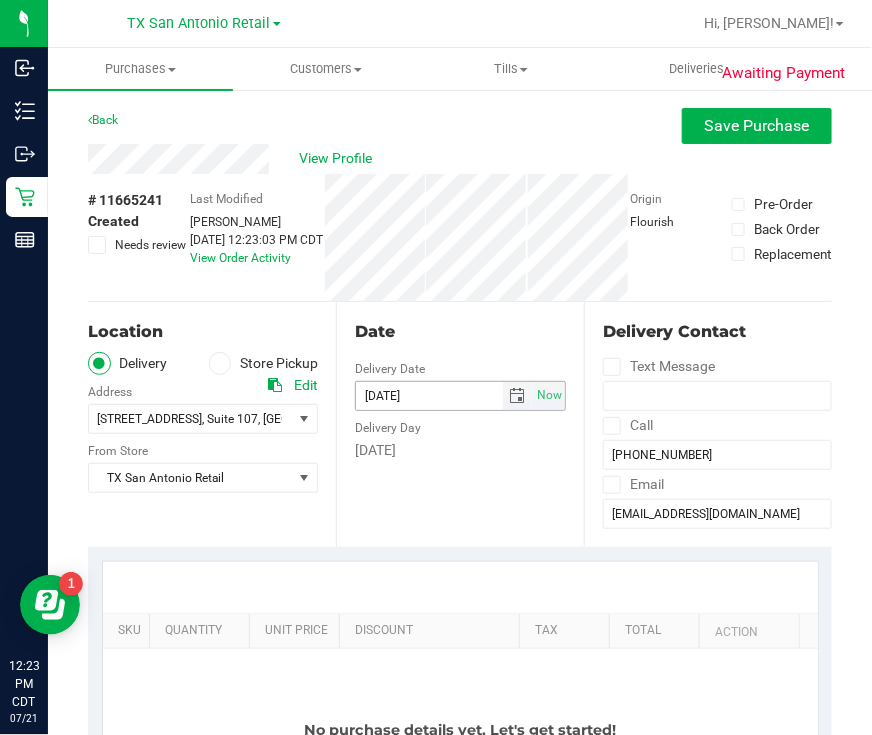 click at bounding box center [517, 396] 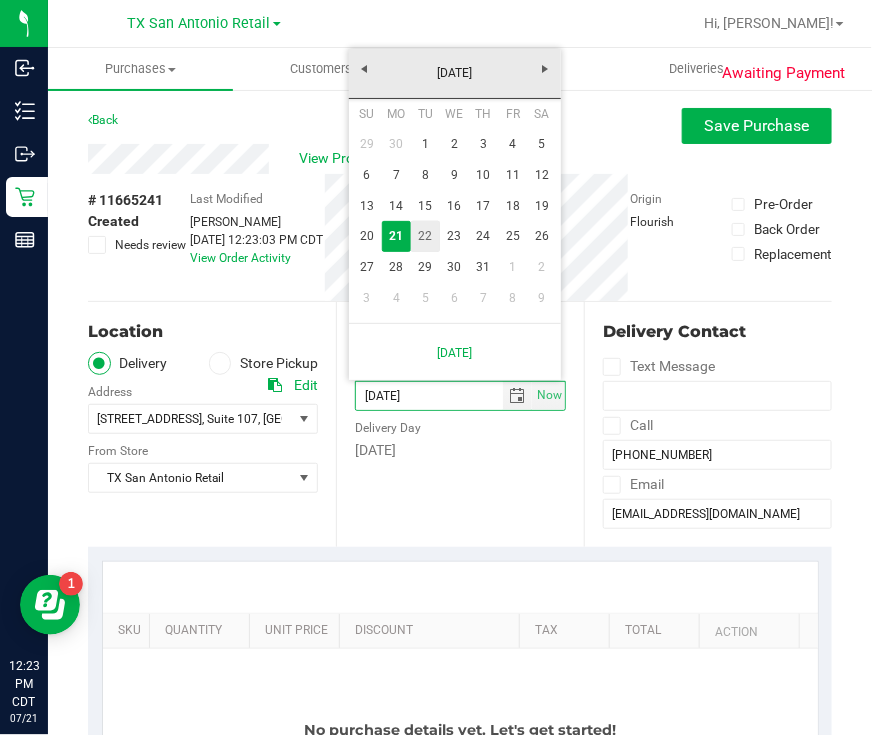 click on "22" at bounding box center [425, 236] 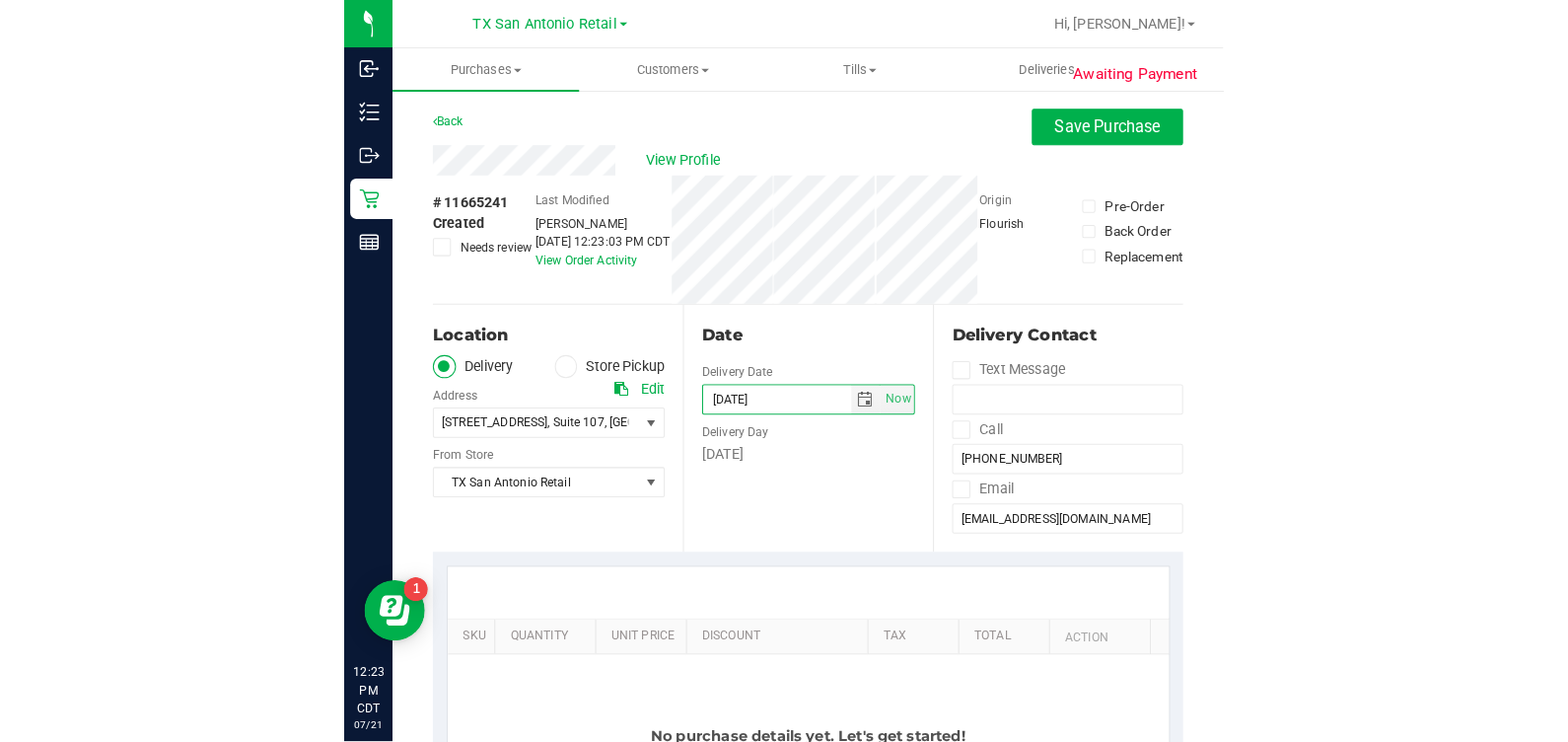 scroll, scrollTop: 370, scrollLeft: 0, axis: vertical 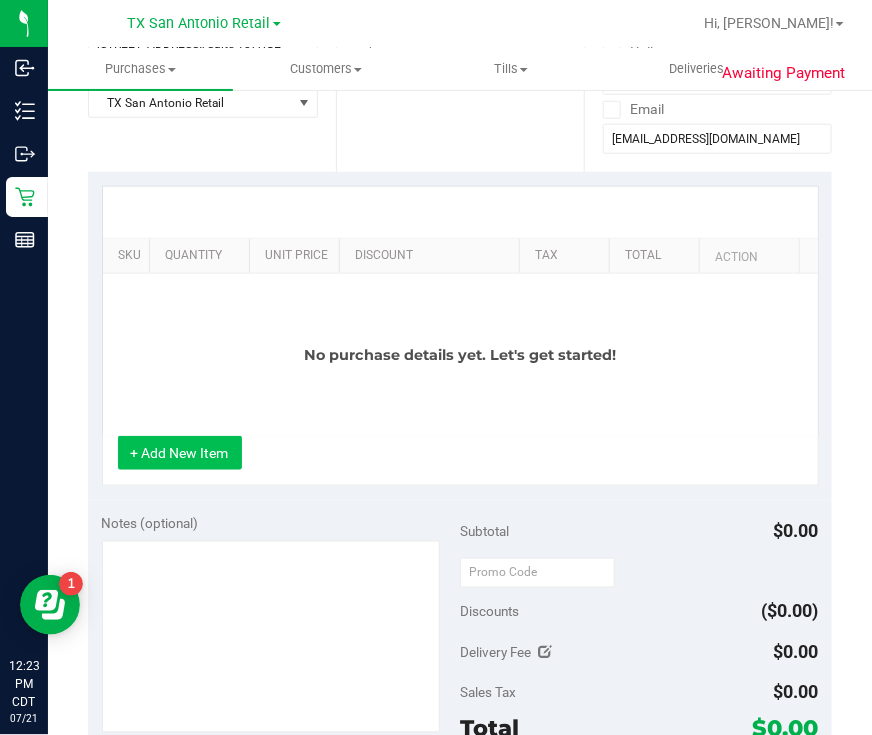 click on "+ Add New Item" at bounding box center [180, 453] 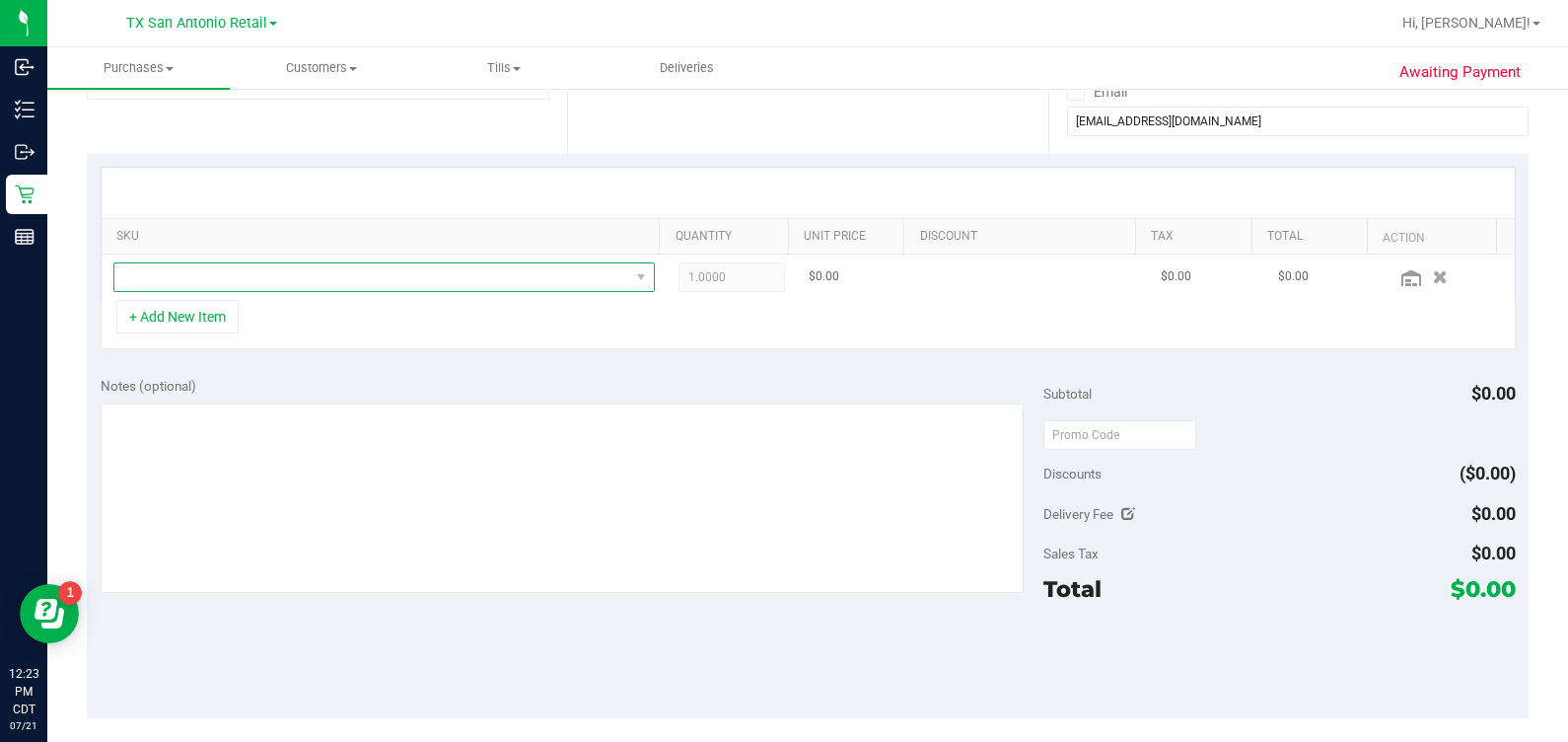 click at bounding box center (372, 277) 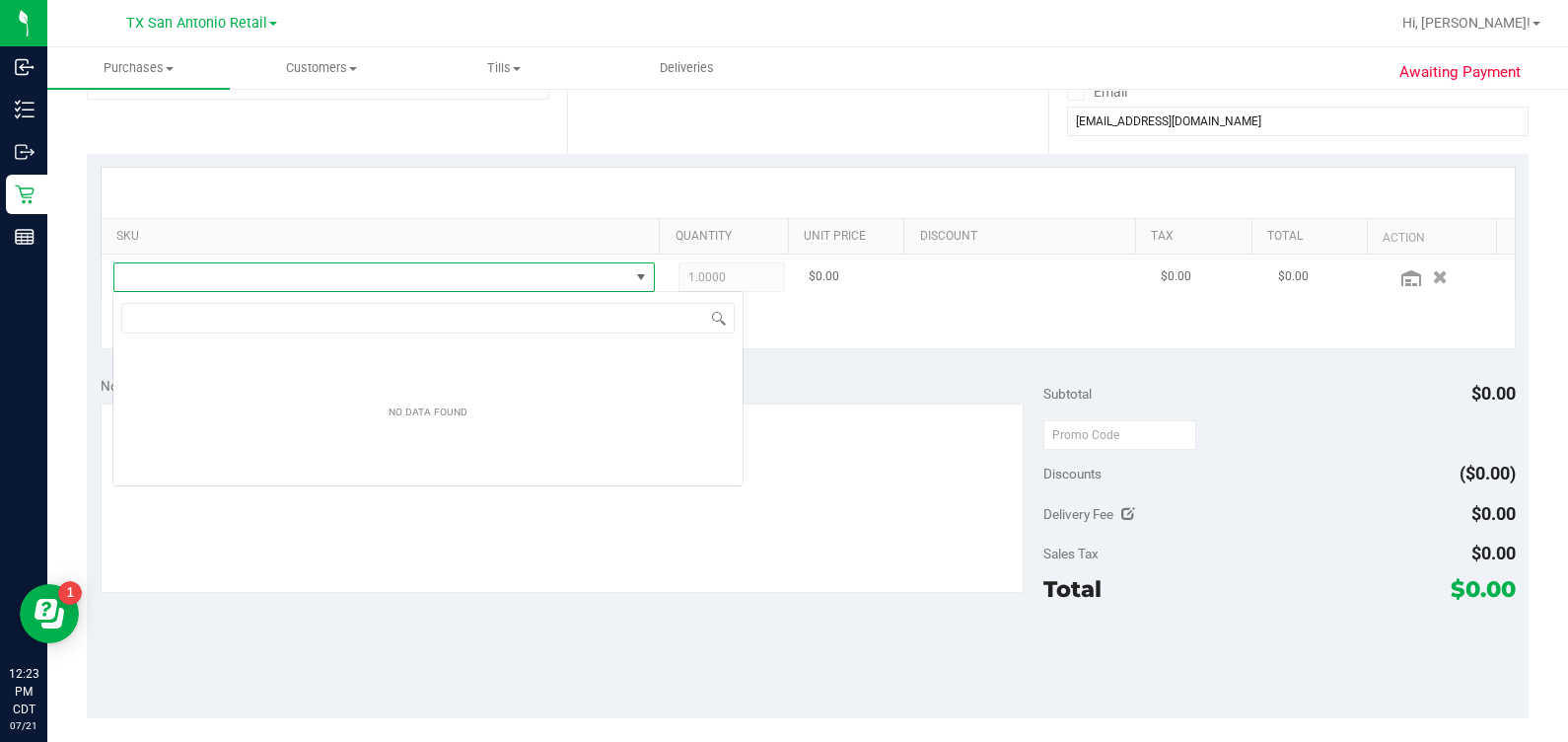 scroll, scrollTop: 98640, scrollLeft: 98089, axis: both 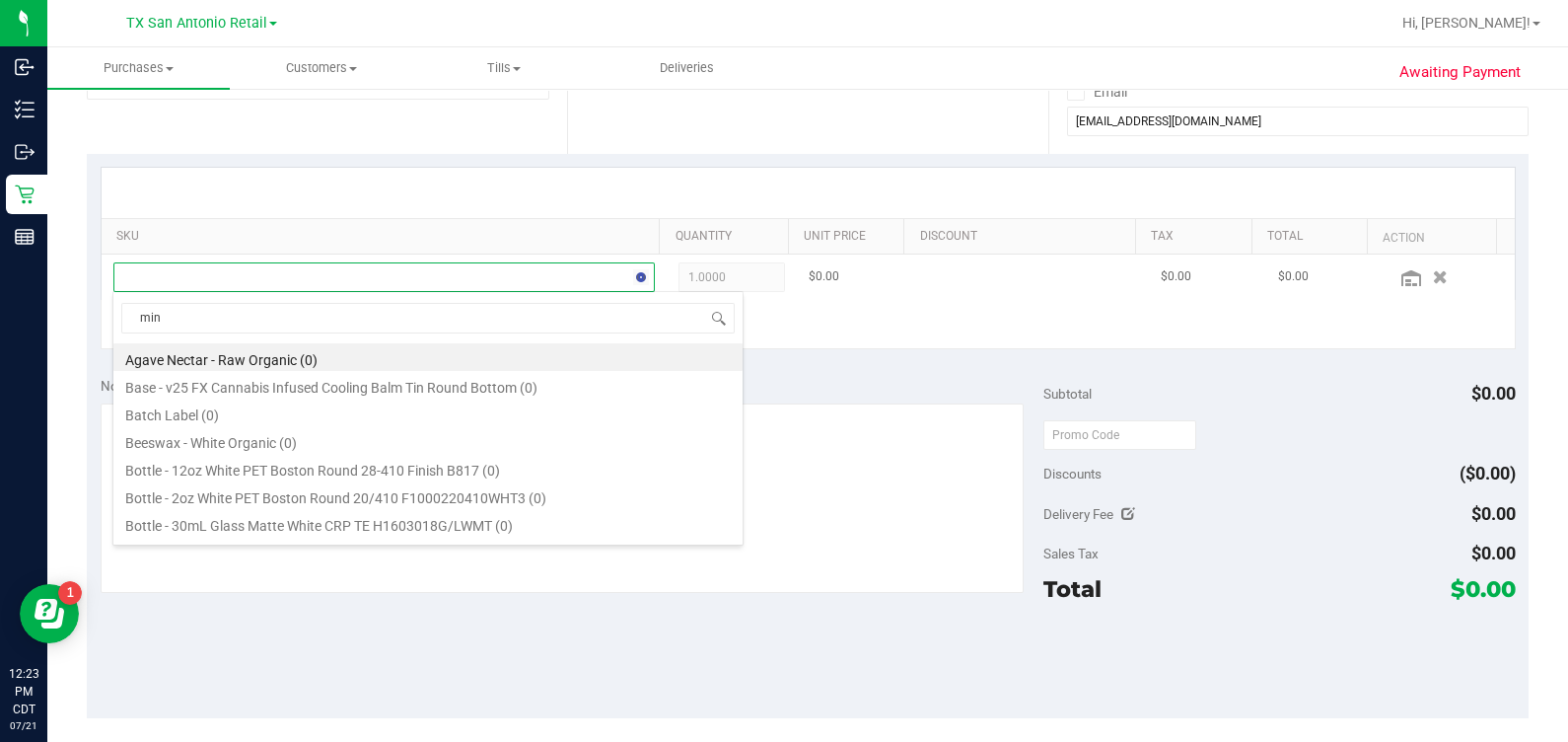 type on "mint" 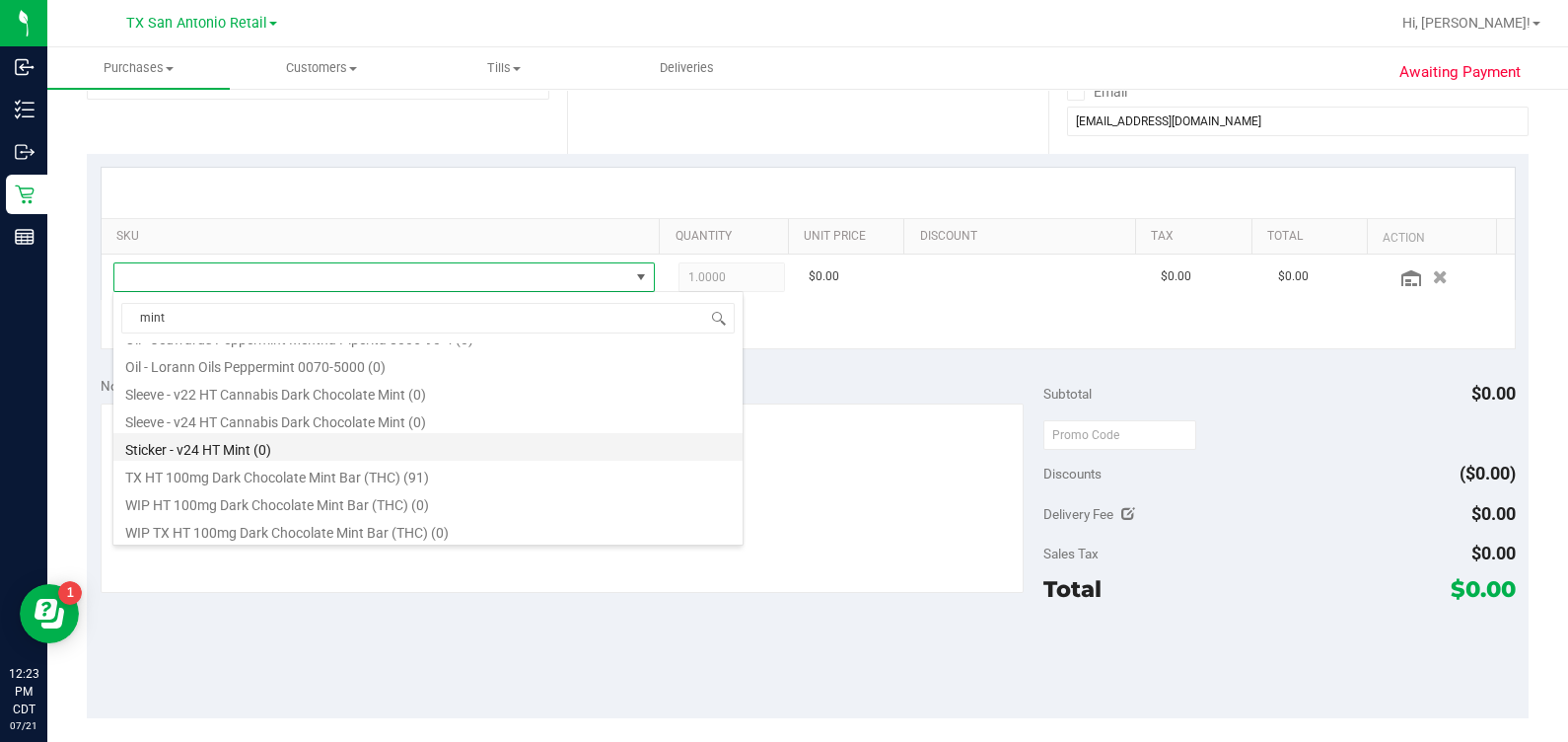scroll, scrollTop: 133, scrollLeft: 0, axis: vertical 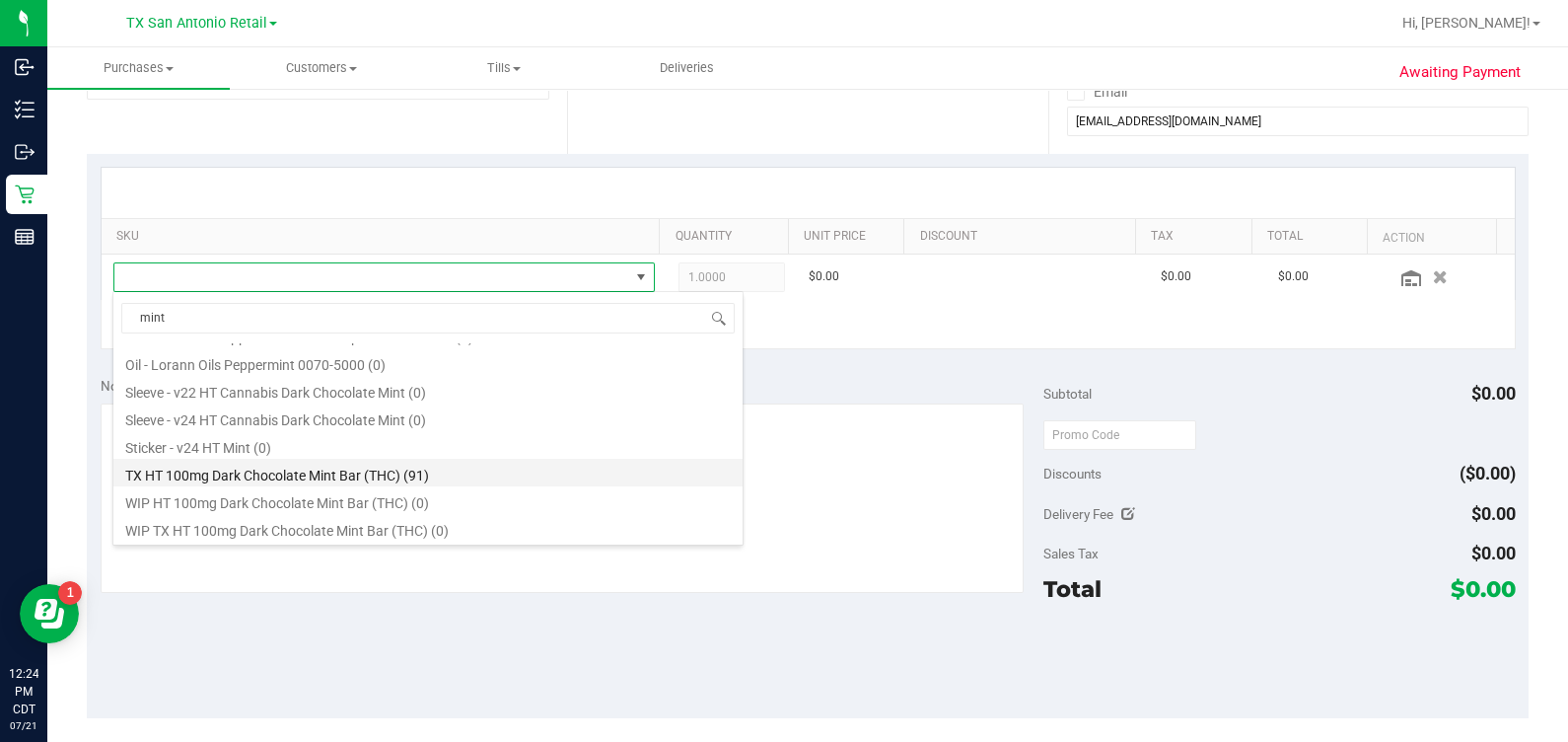 click on "TX HT 100mg Dark Chocolate Mint Bar (THC) (91)" at bounding box center [428, 473] 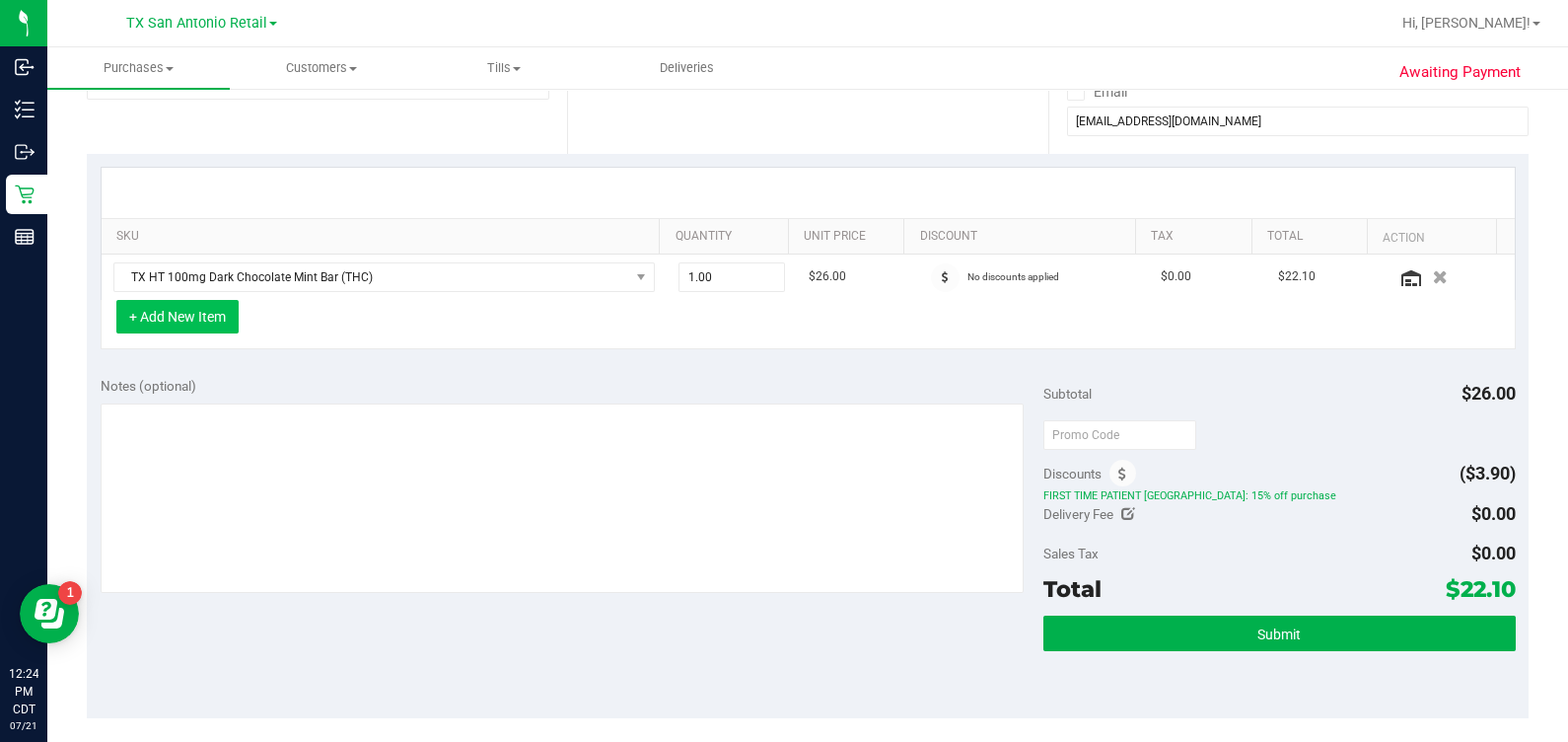 click on "+ Add New Item" at bounding box center [178, 317] 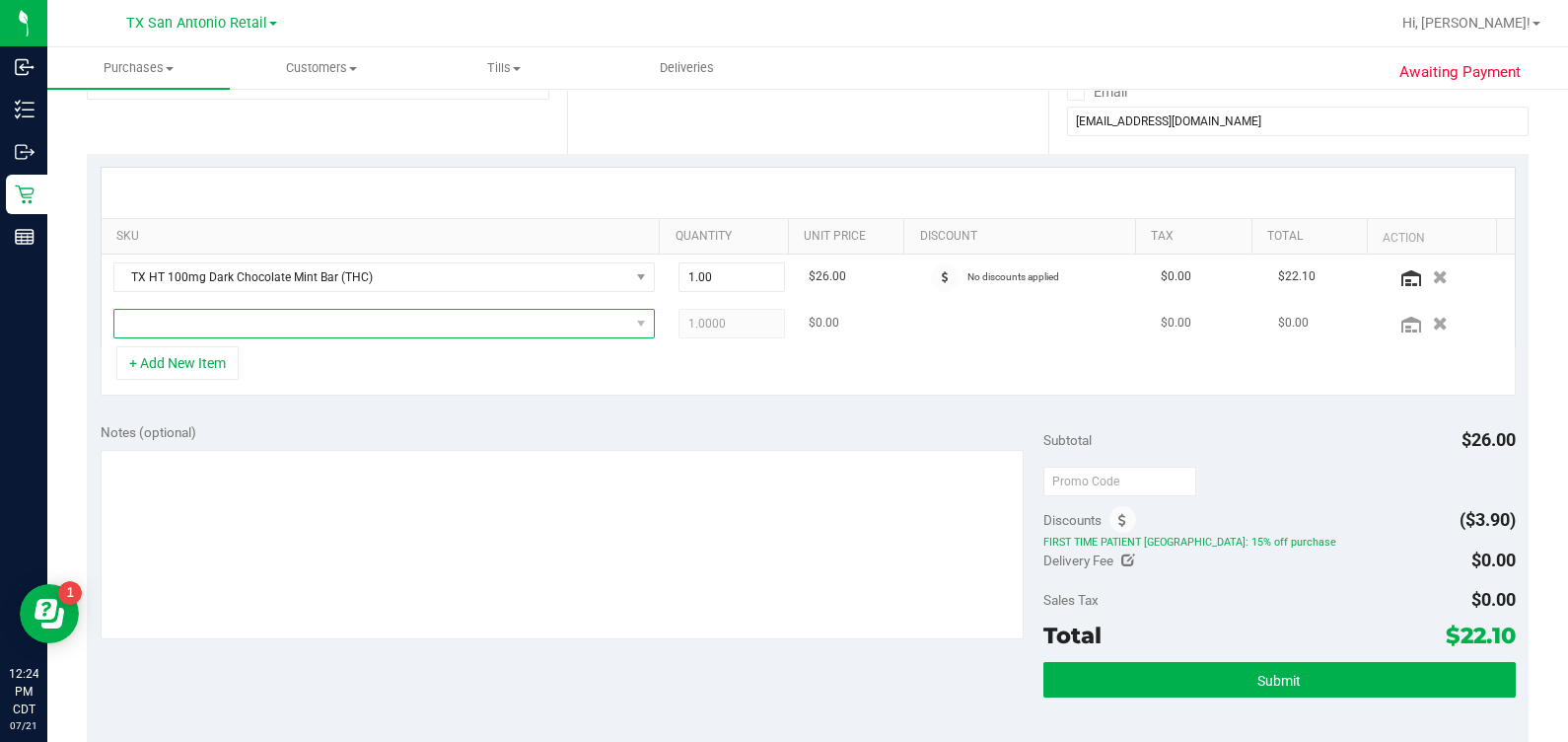 click at bounding box center [372, 324] 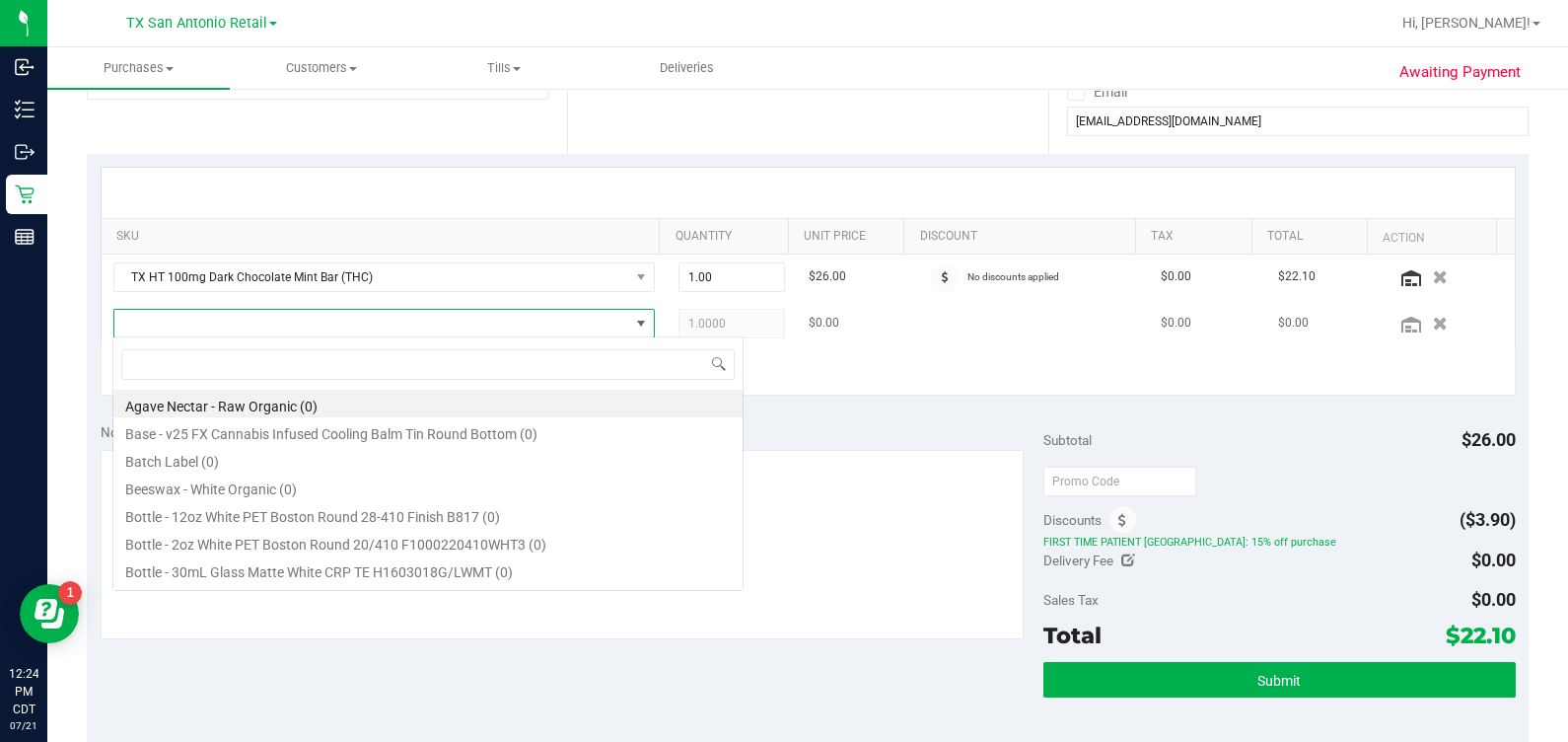 scroll, scrollTop: 98640, scrollLeft: 98089, axis: both 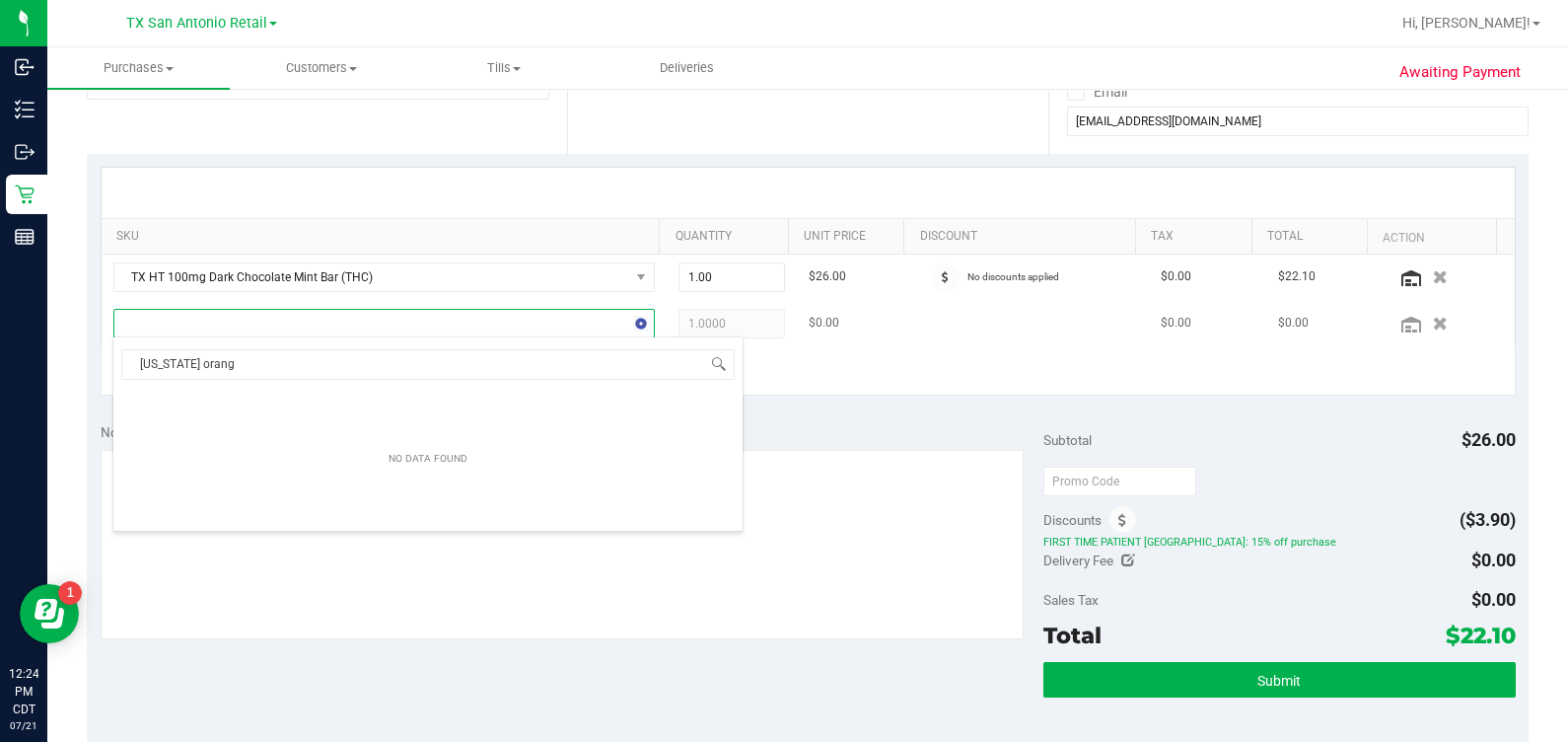 type on "[US_STATE] orange" 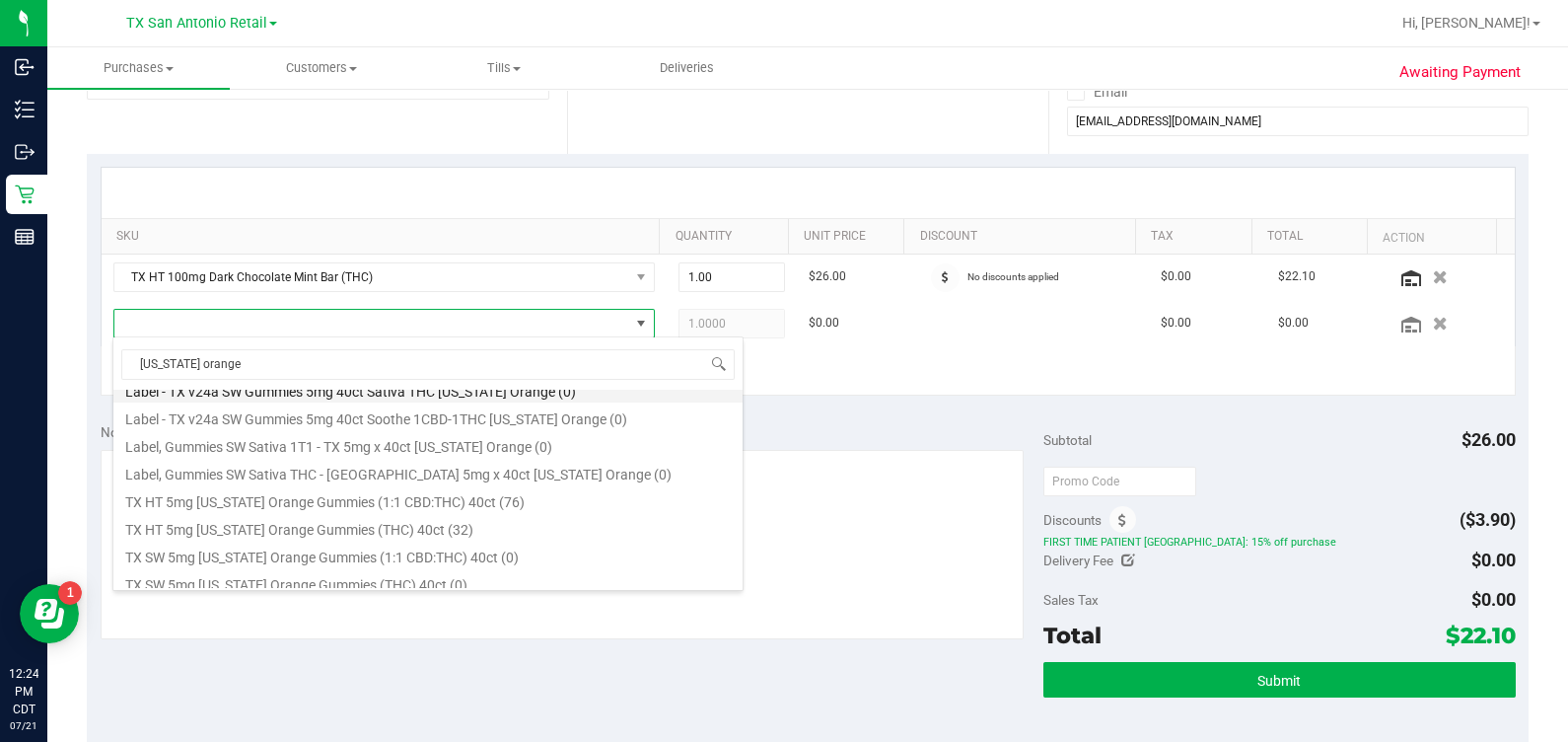 scroll, scrollTop: 246, scrollLeft: 0, axis: vertical 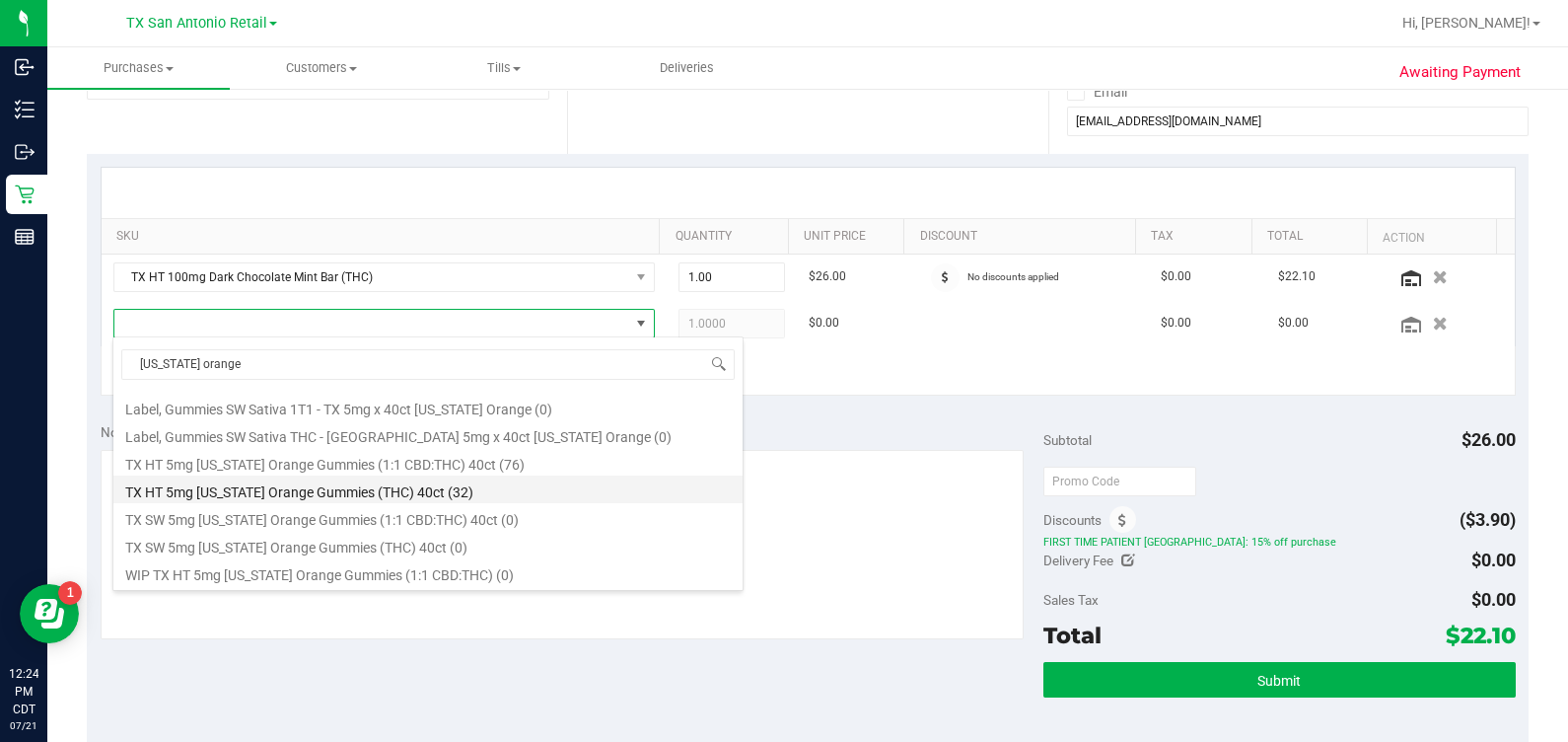 click on "TX HT 5mg [US_STATE] Orange Gummies (THC) 40ct (32)" at bounding box center (428, 489) 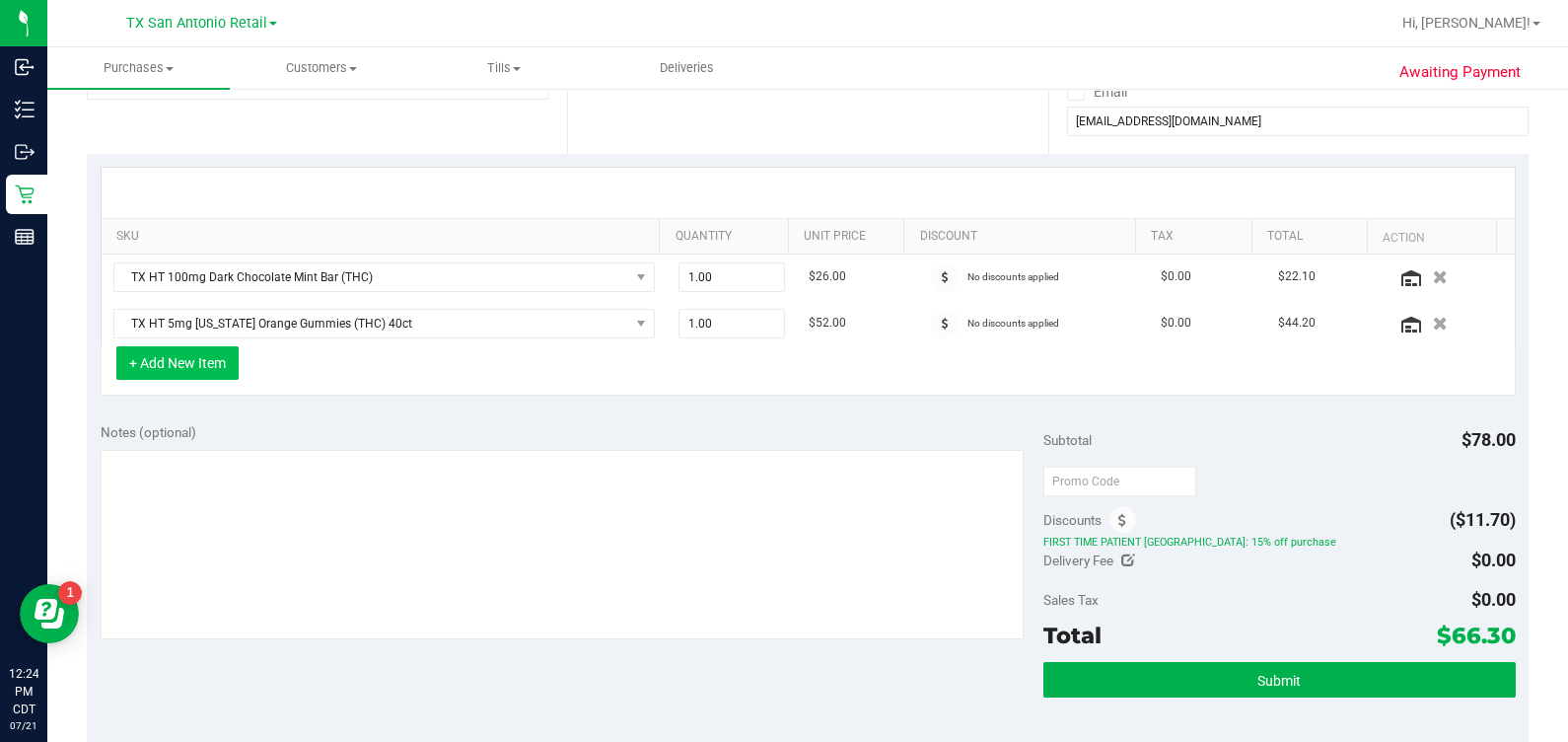 click on "+ Add New Item" at bounding box center (178, 363) 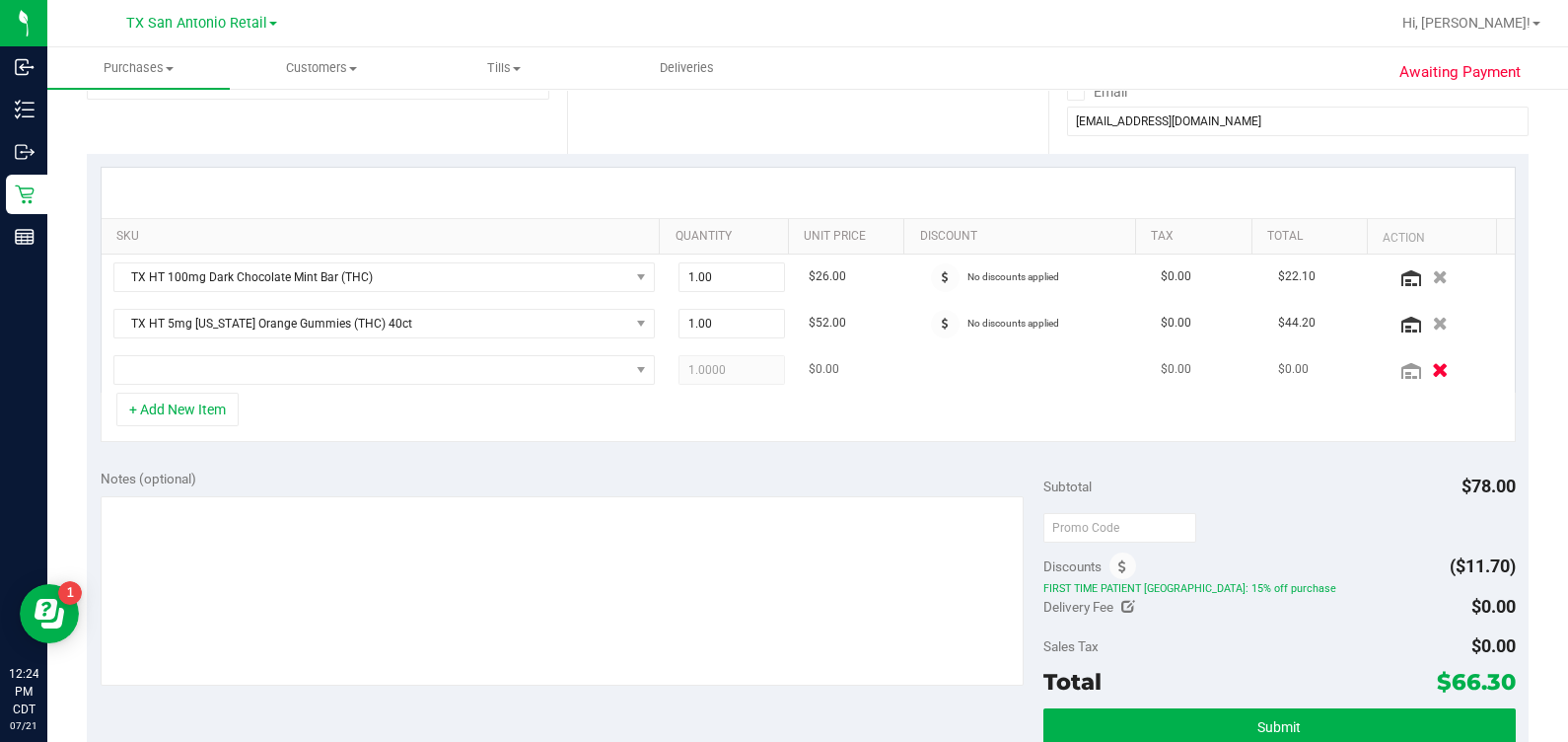 click at bounding box center [1441, 369] 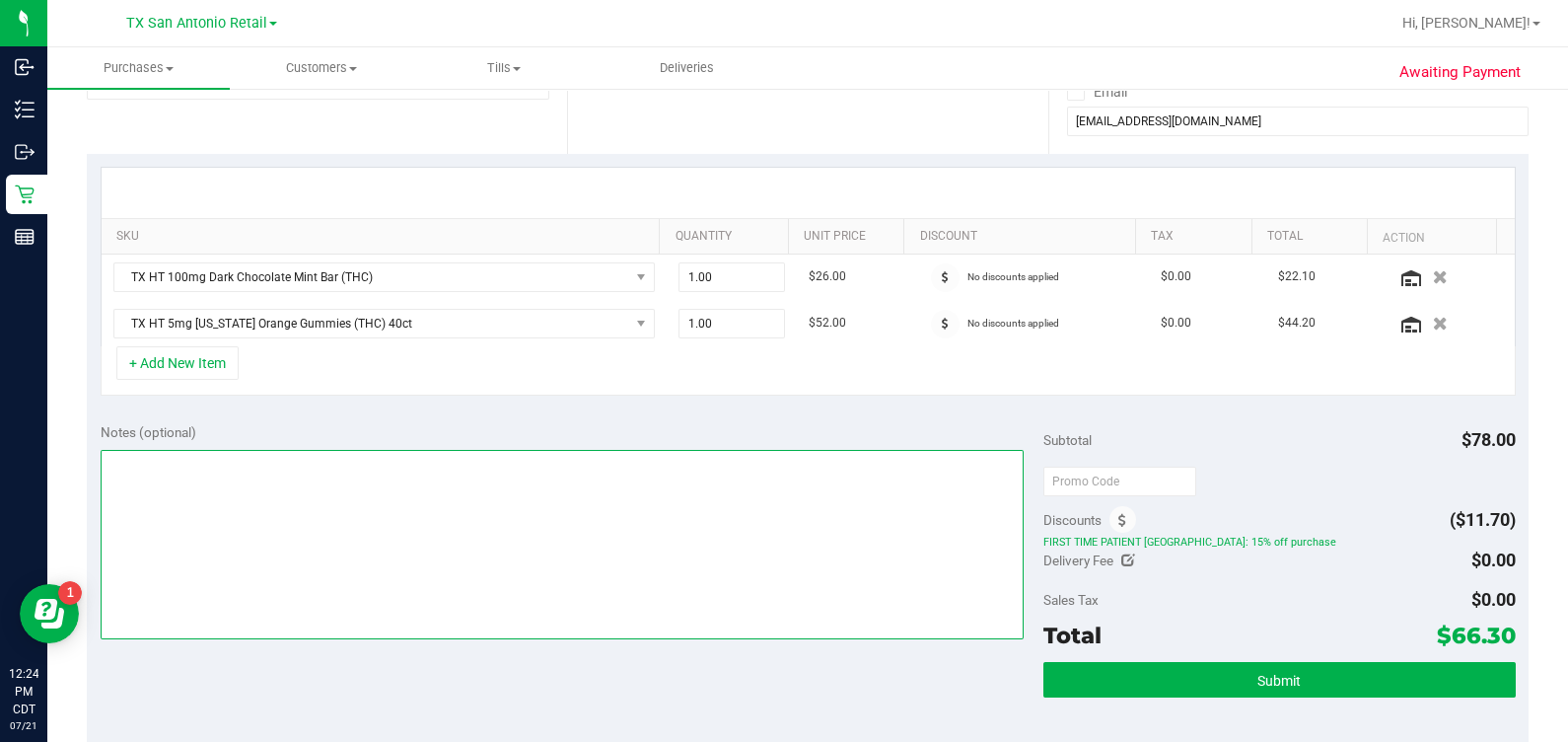 click at bounding box center [562, 545] 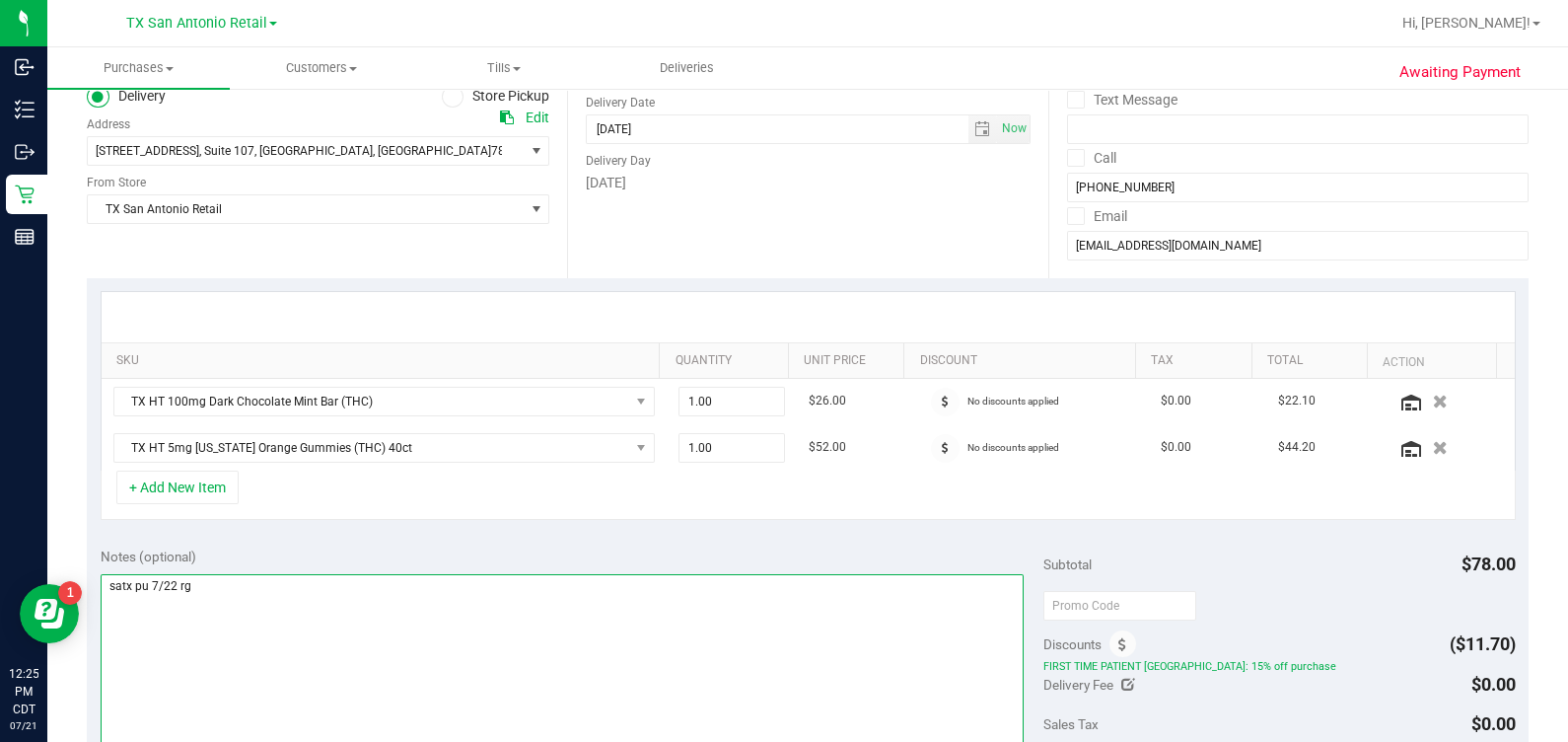 scroll, scrollTop: 617, scrollLeft: 0, axis: vertical 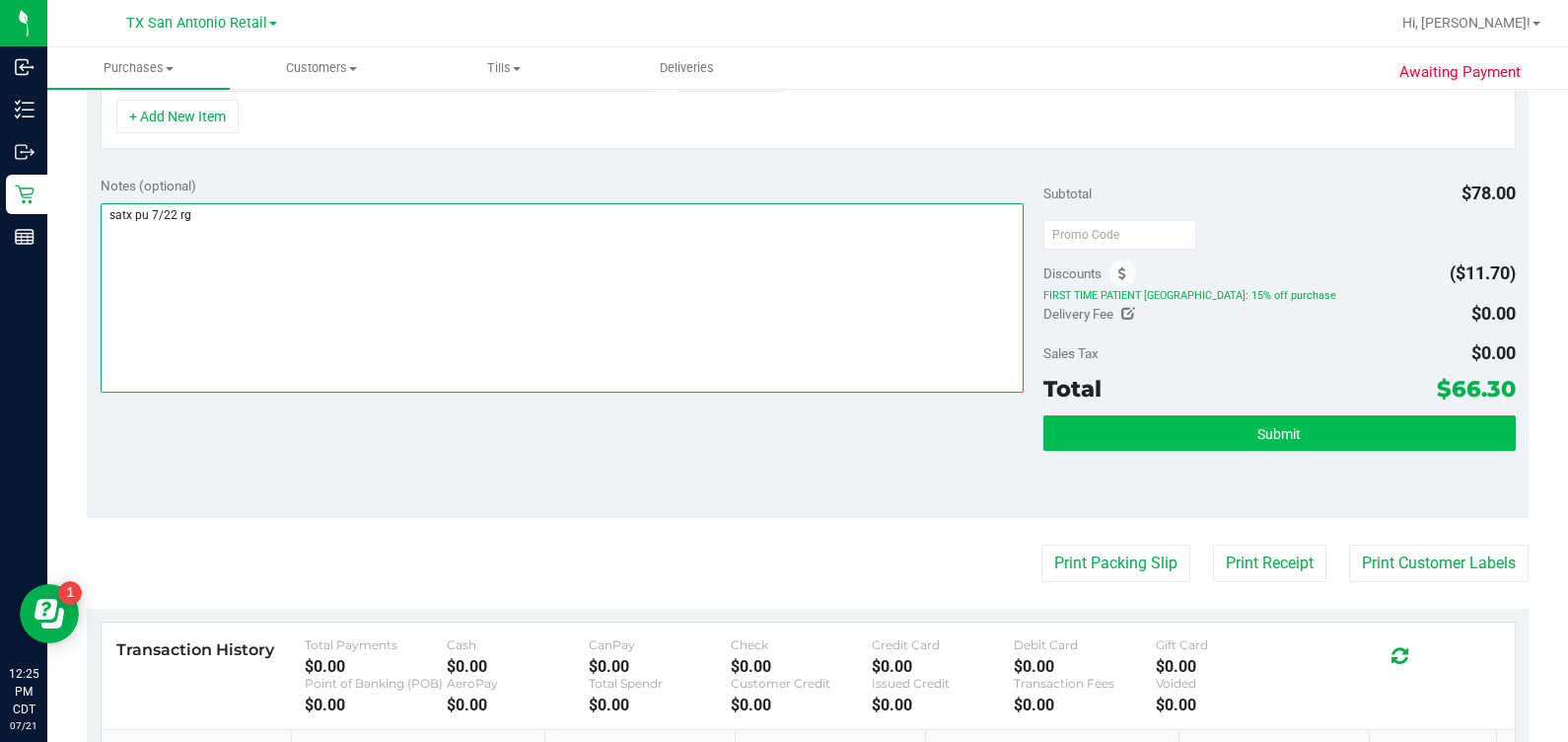 type on "satx pu 7/22 rg" 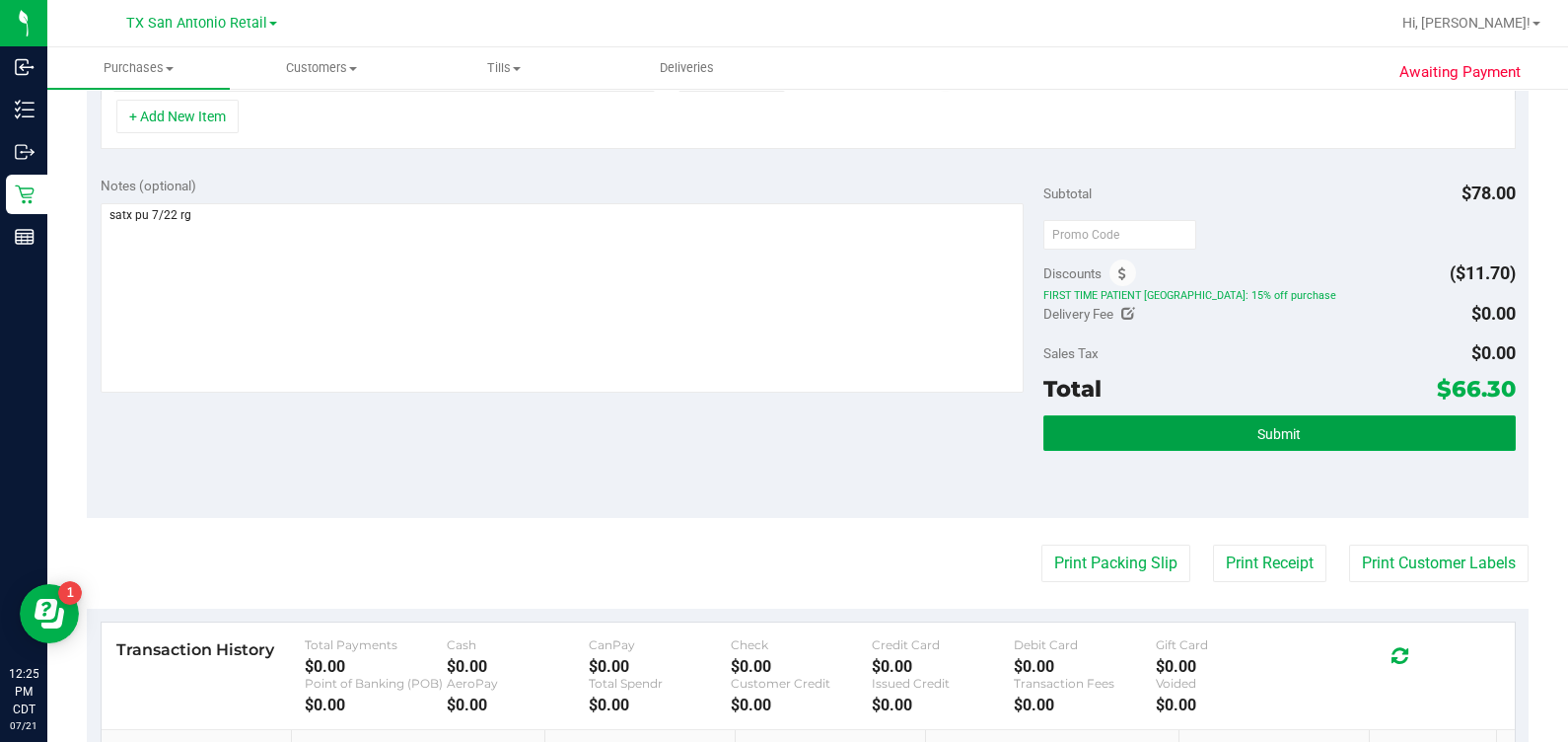 drag, startPoint x: 1277, startPoint y: 433, endPoint x: 1385, endPoint y: 275, distance: 191.3844 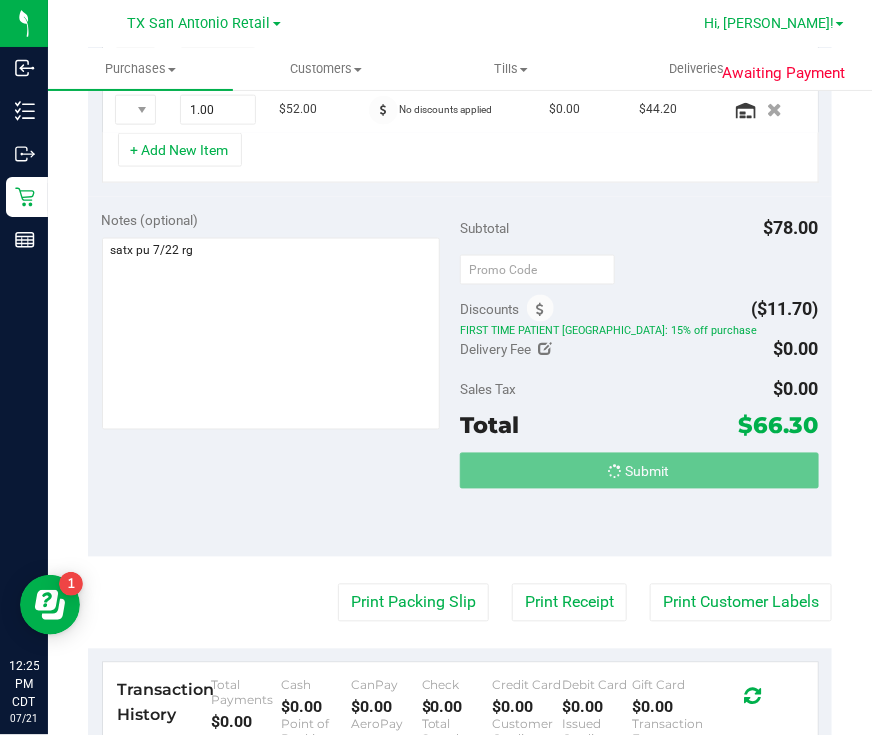 scroll, scrollTop: 560, scrollLeft: 0, axis: vertical 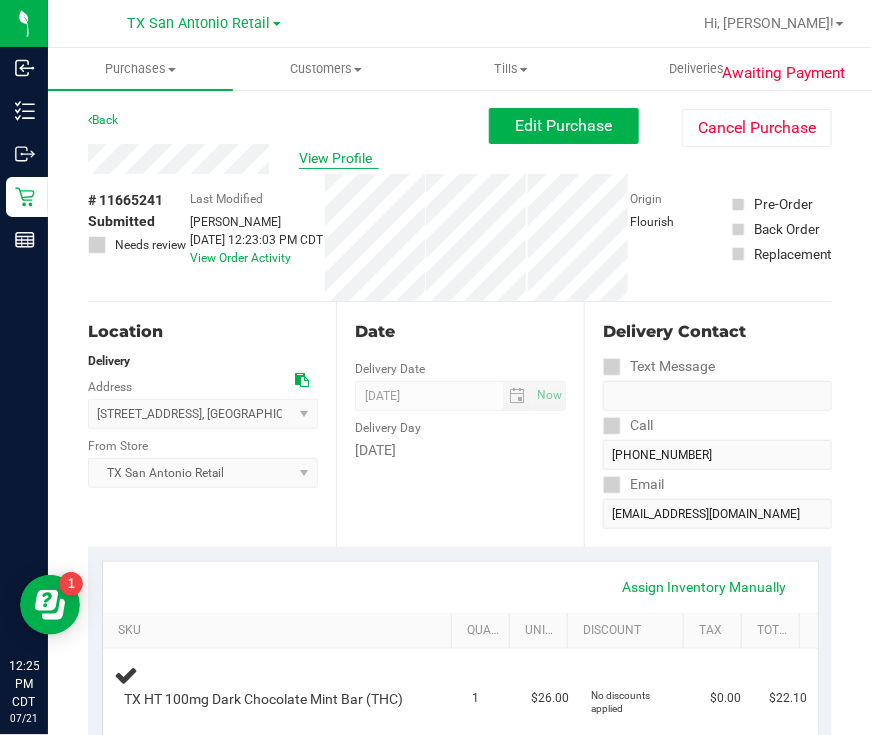 click on "View Profile" at bounding box center (339, 158) 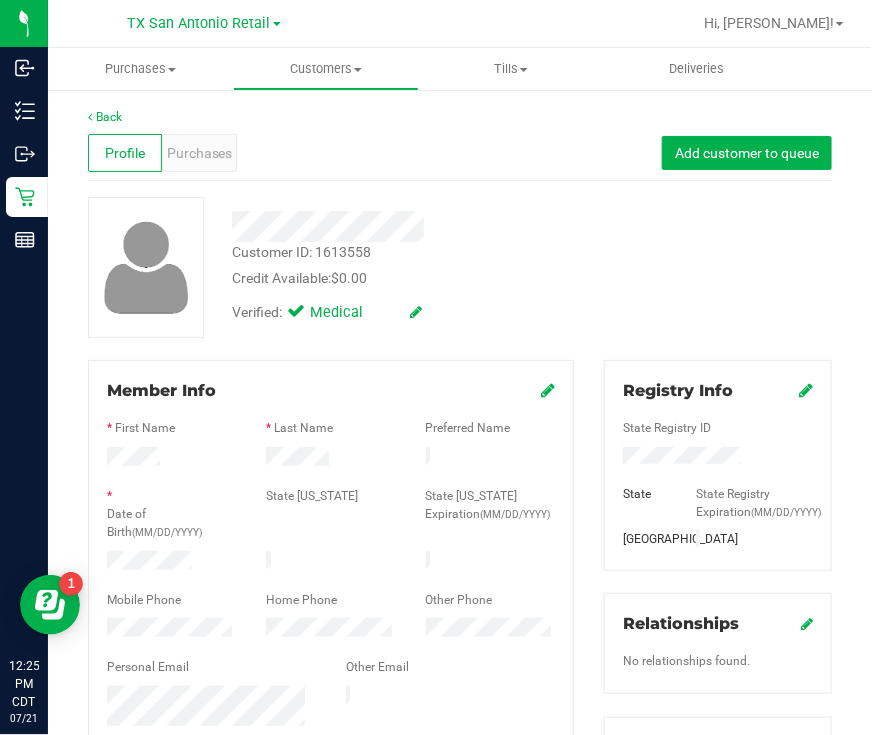 click at bounding box center [331, 683] 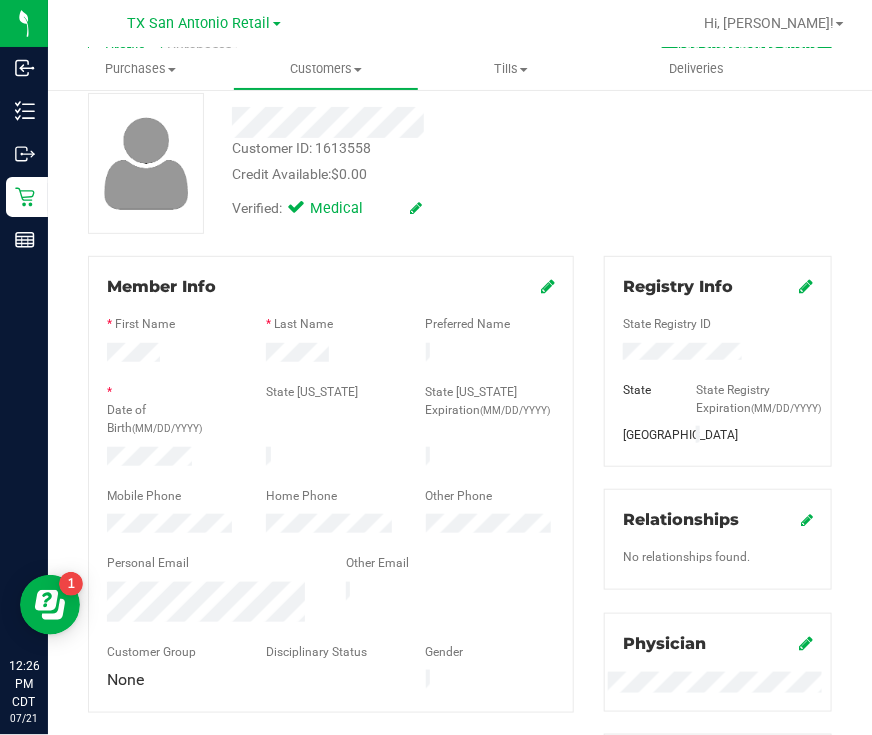 scroll, scrollTop: 0, scrollLeft: 0, axis: both 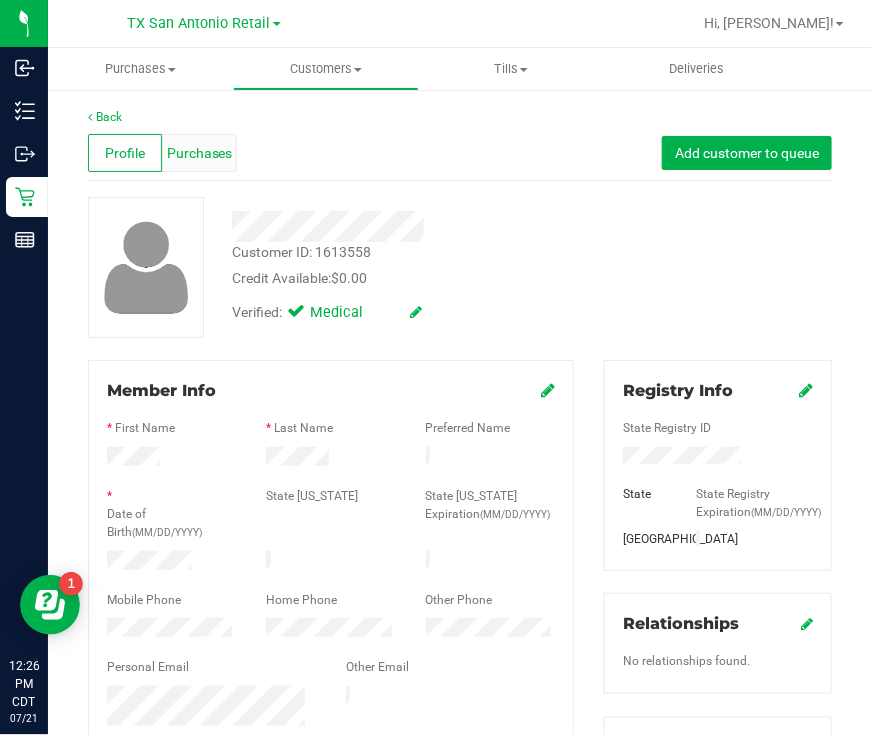 click on "Purchases" at bounding box center (199, 153) 